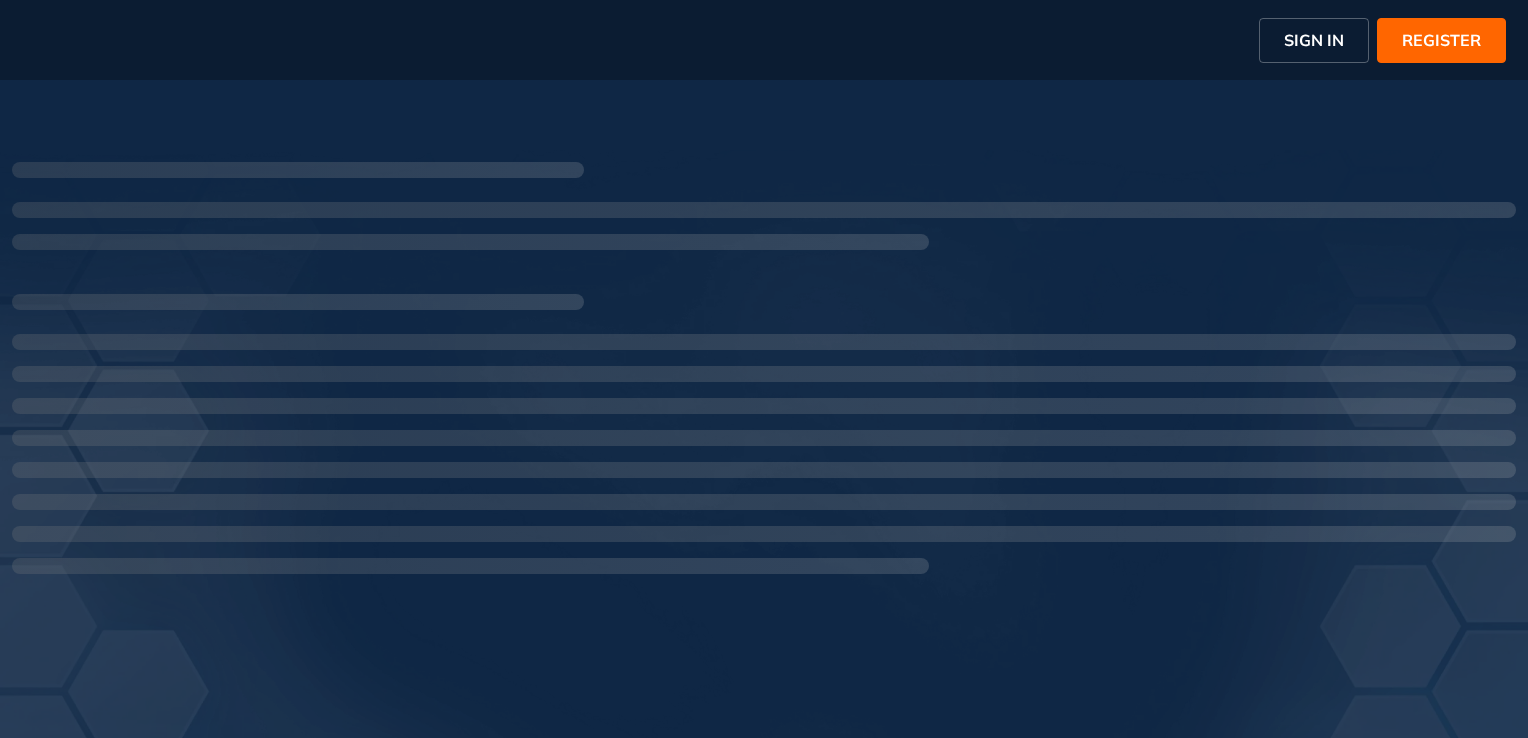 scroll, scrollTop: 0, scrollLeft: 0, axis: both 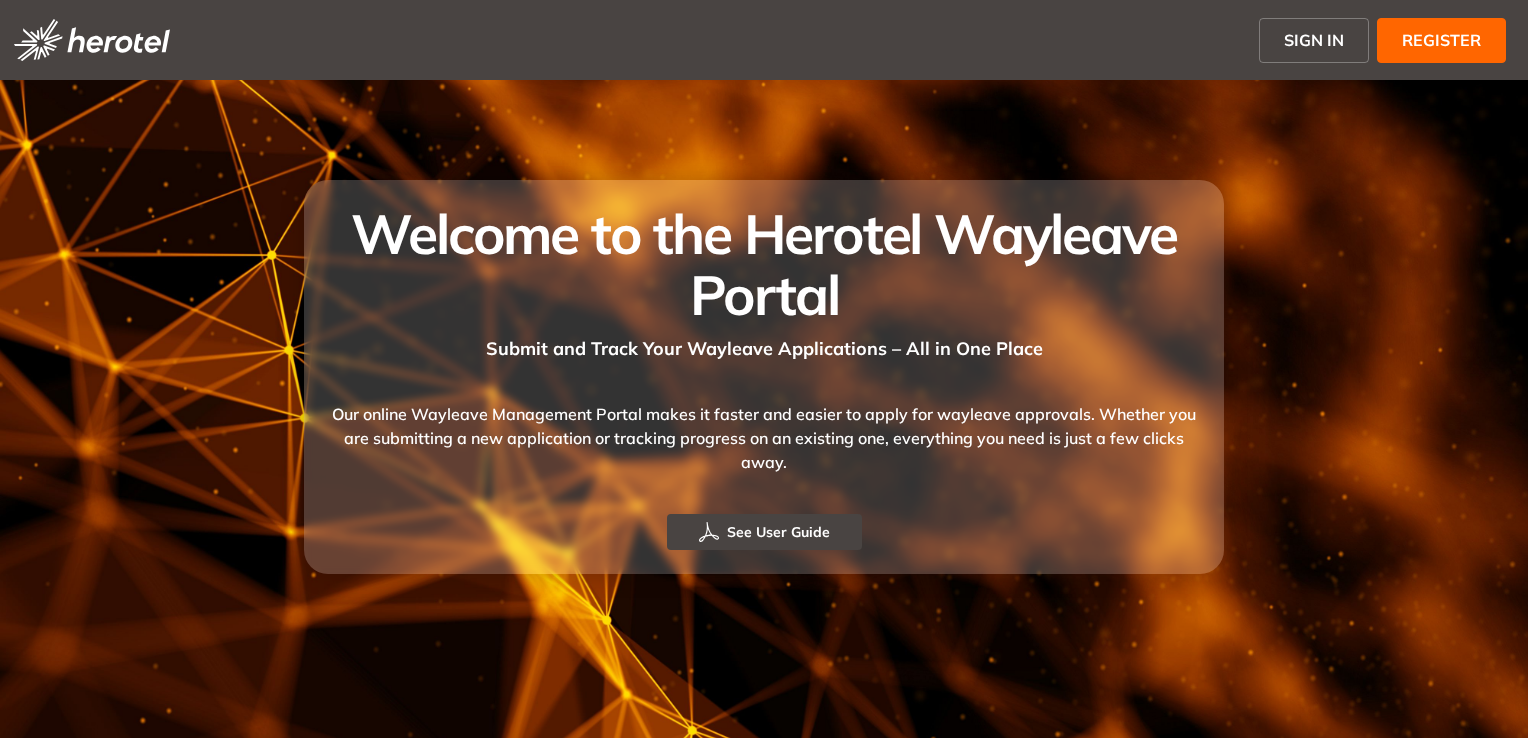 click on "SIGN IN" at bounding box center (1314, 40) 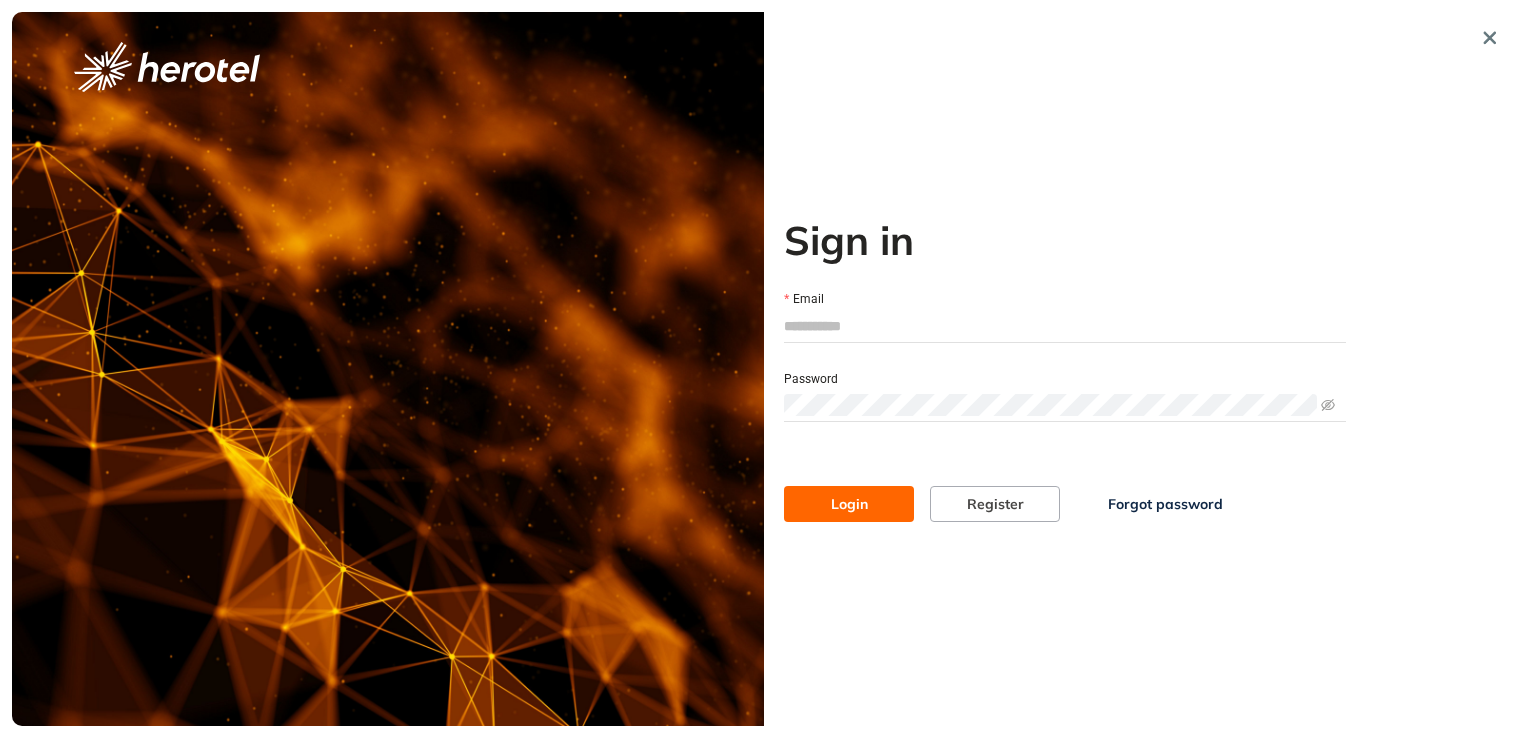 type on "**********" 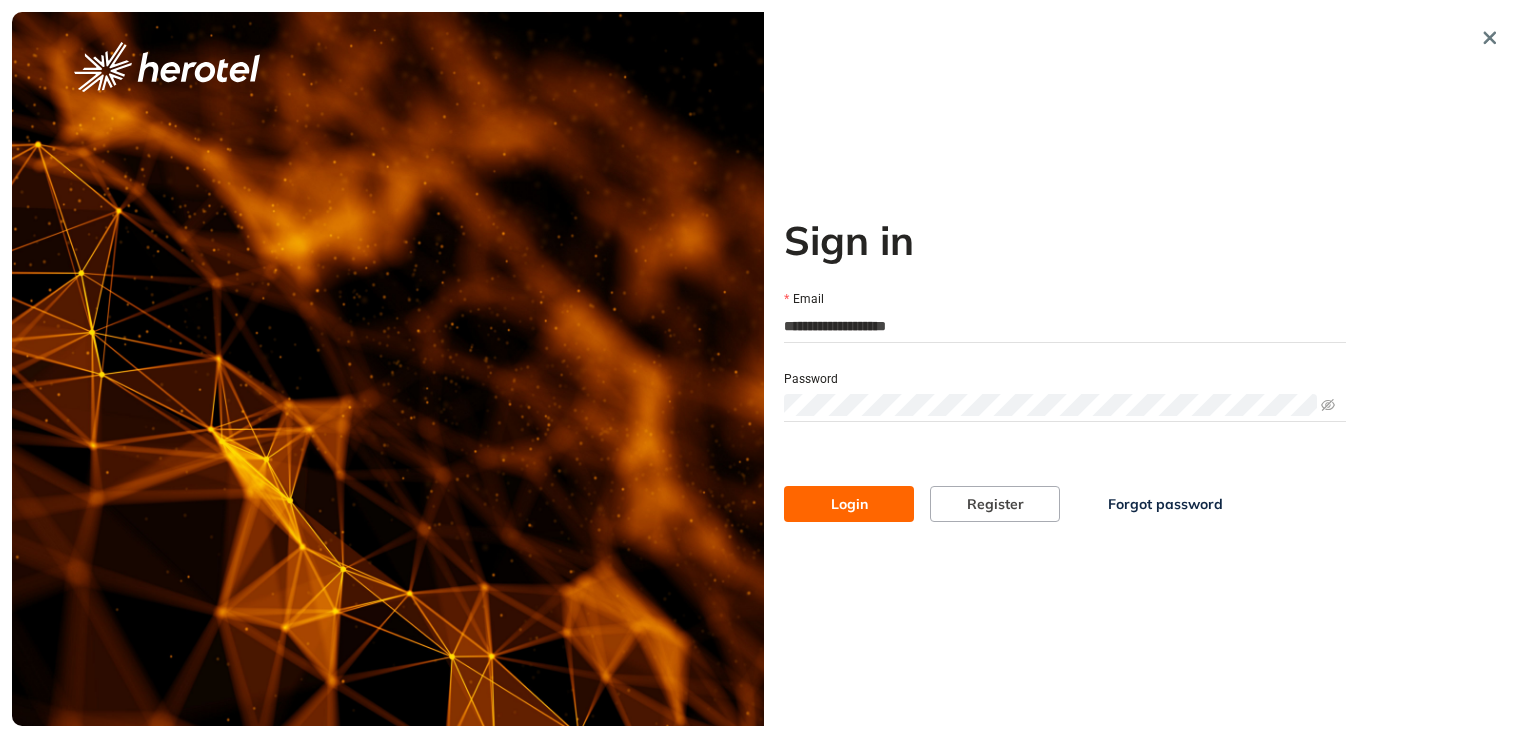 click on "Login" at bounding box center [849, 504] 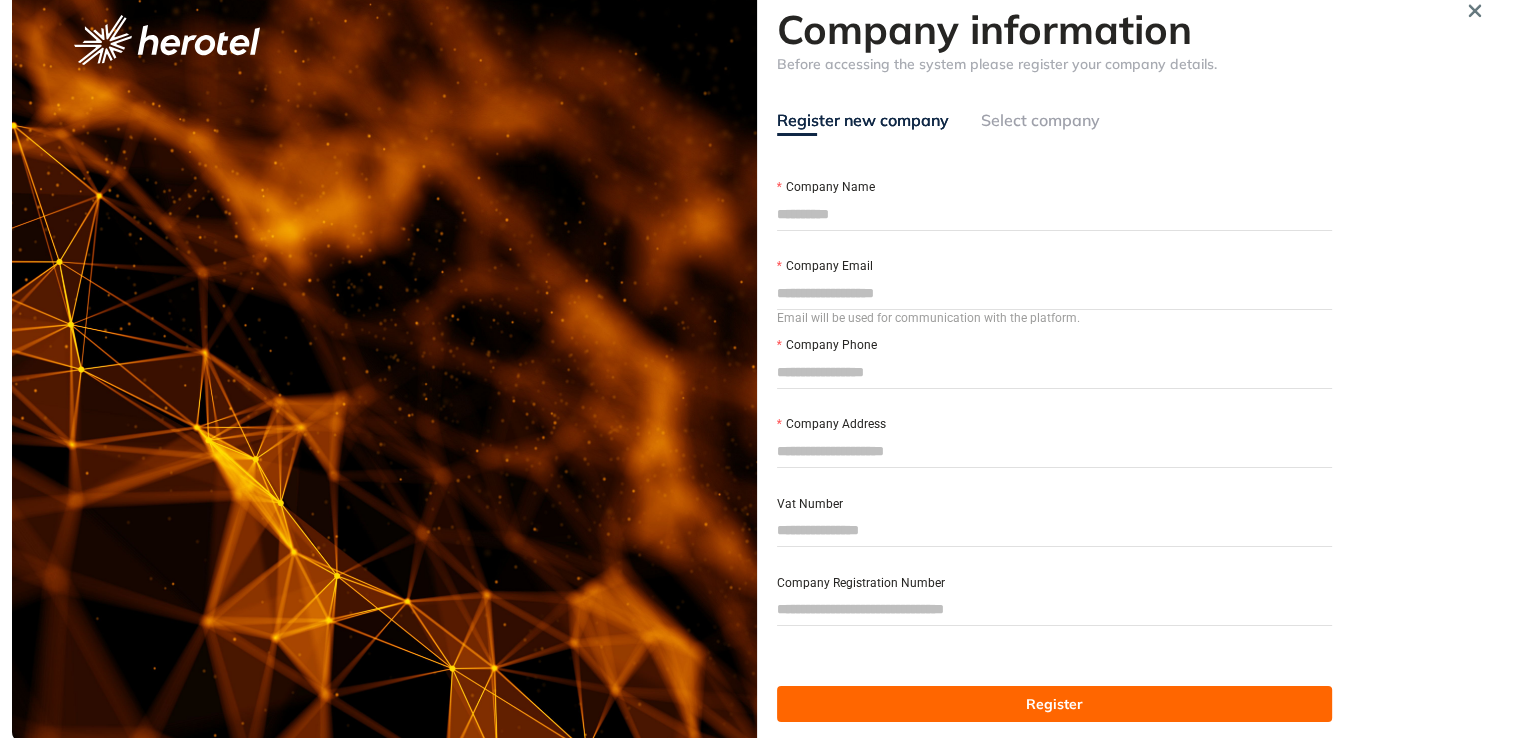 scroll, scrollTop: 41, scrollLeft: 0, axis: vertical 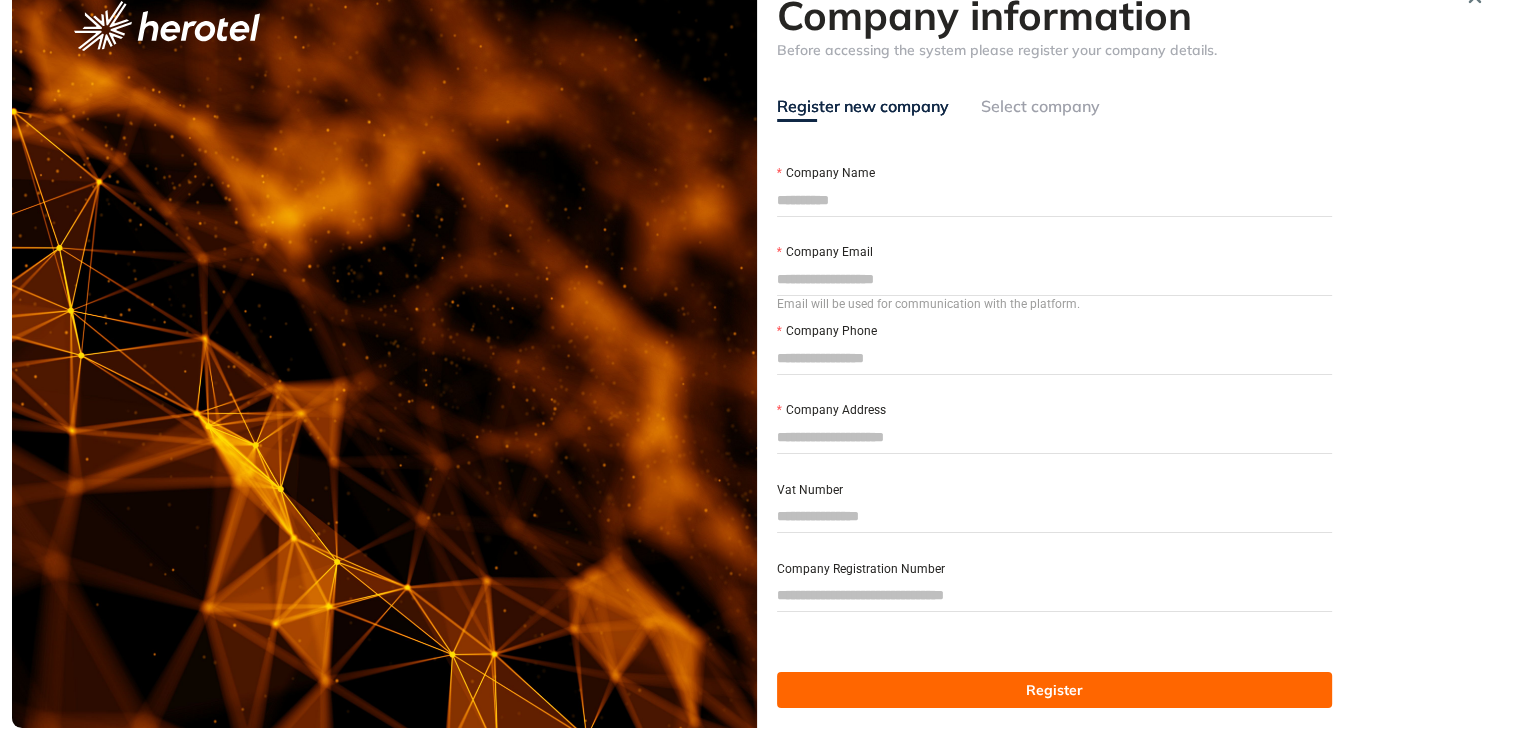 click on "Company Name" at bounding box center [1055, 200] 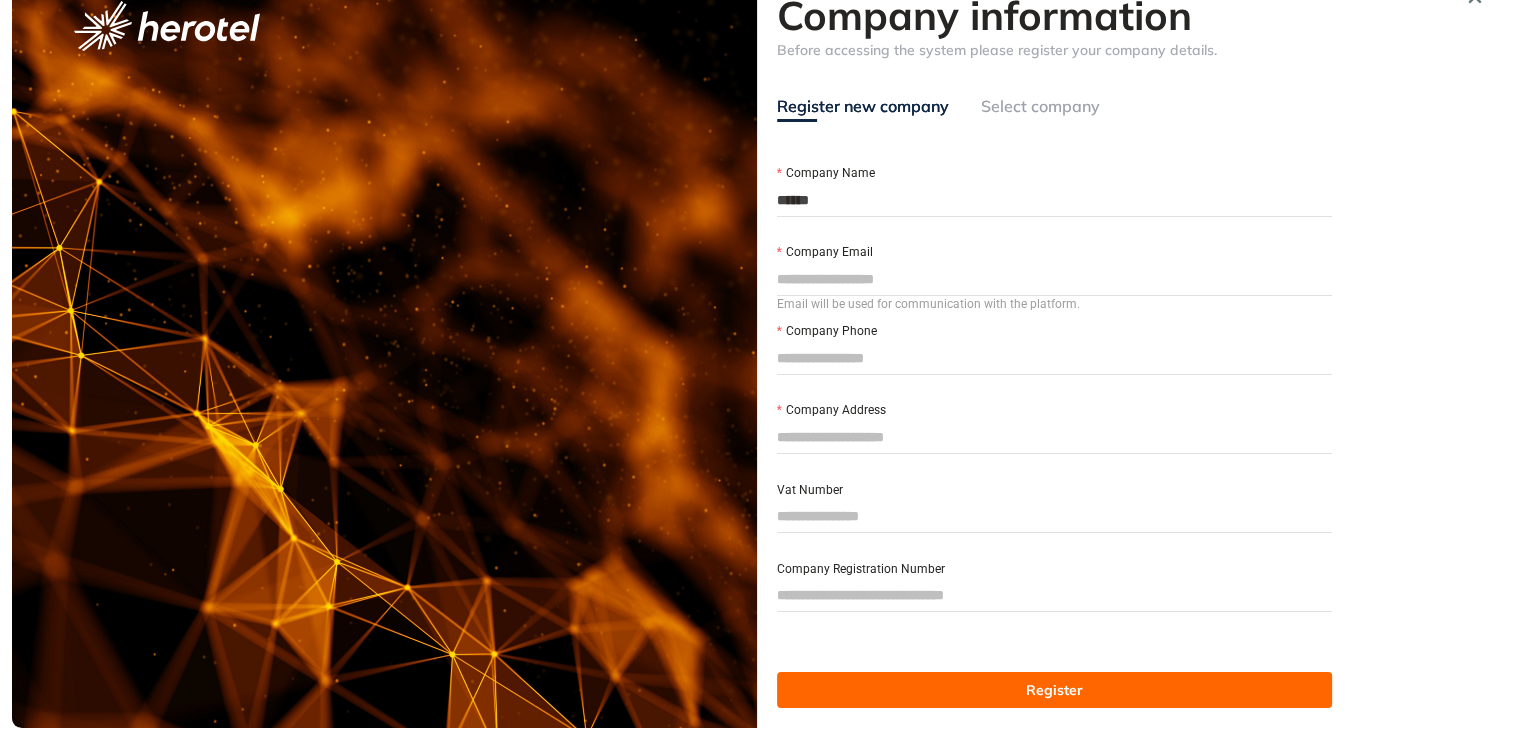 drag, startPoint x: 828, startPoint y: 184, endPoint x: 795, endPoint y: 194, distance: 34.48188 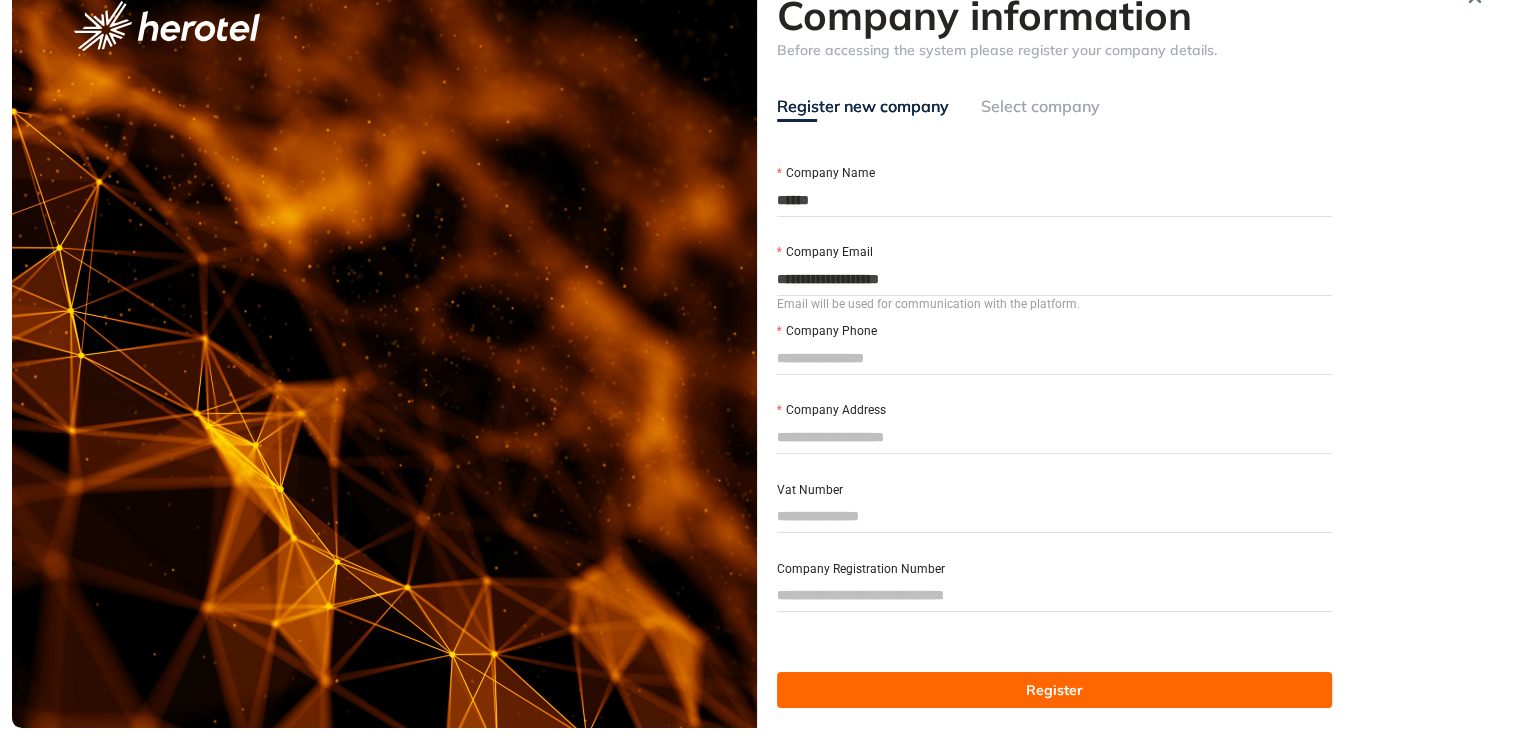 type on "**********" 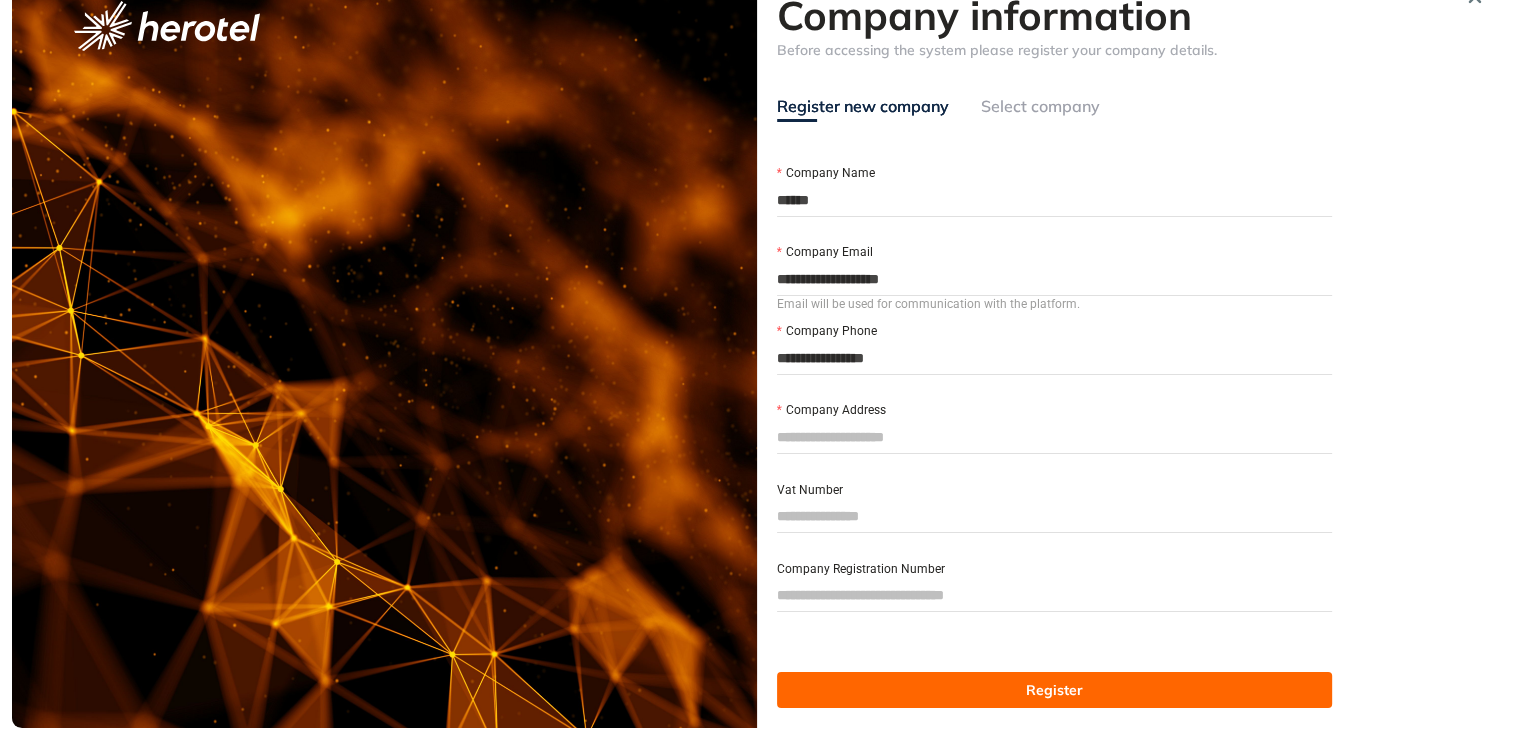 click on "Company Address" at bounding box center [1055, 437] 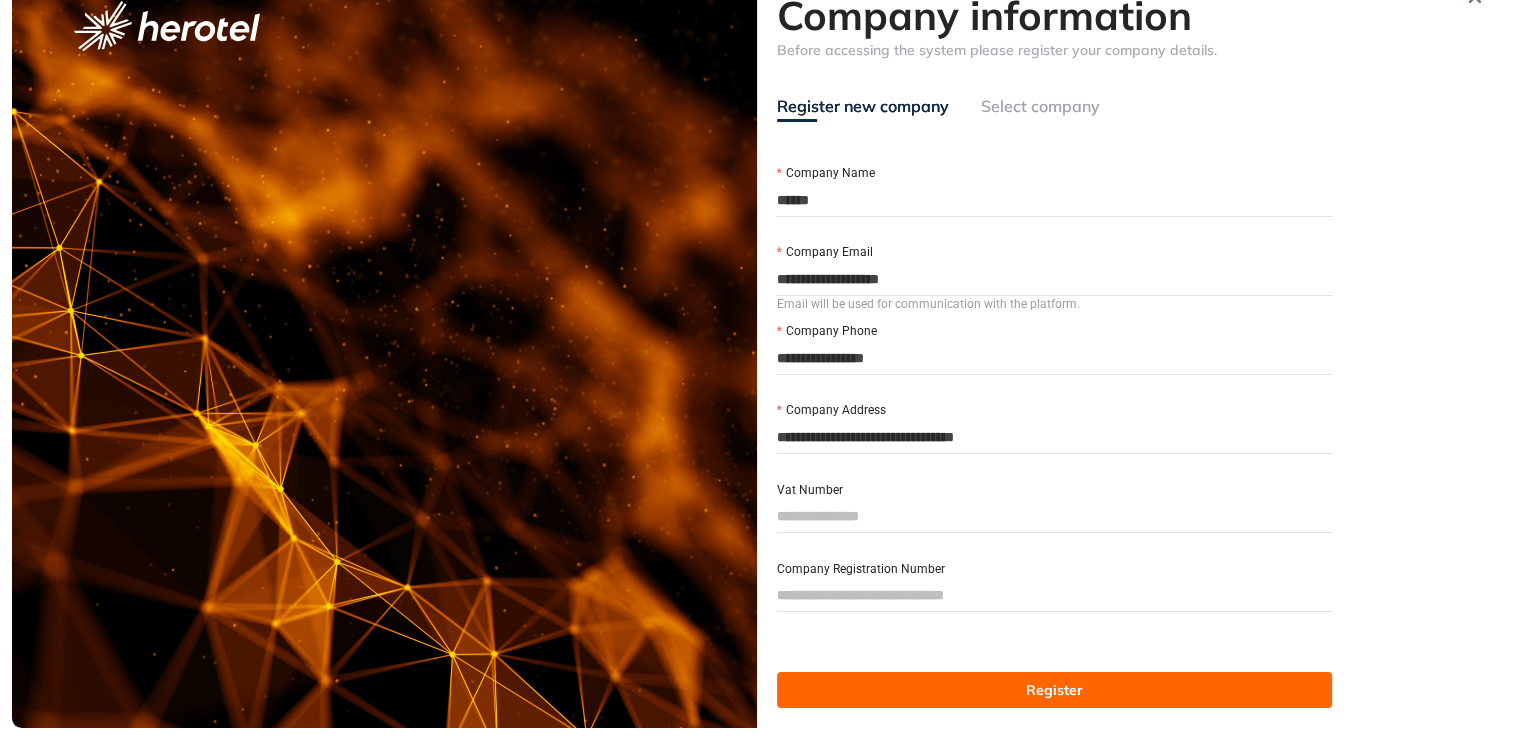 click on "**********" at bounding box center [1055, 437] 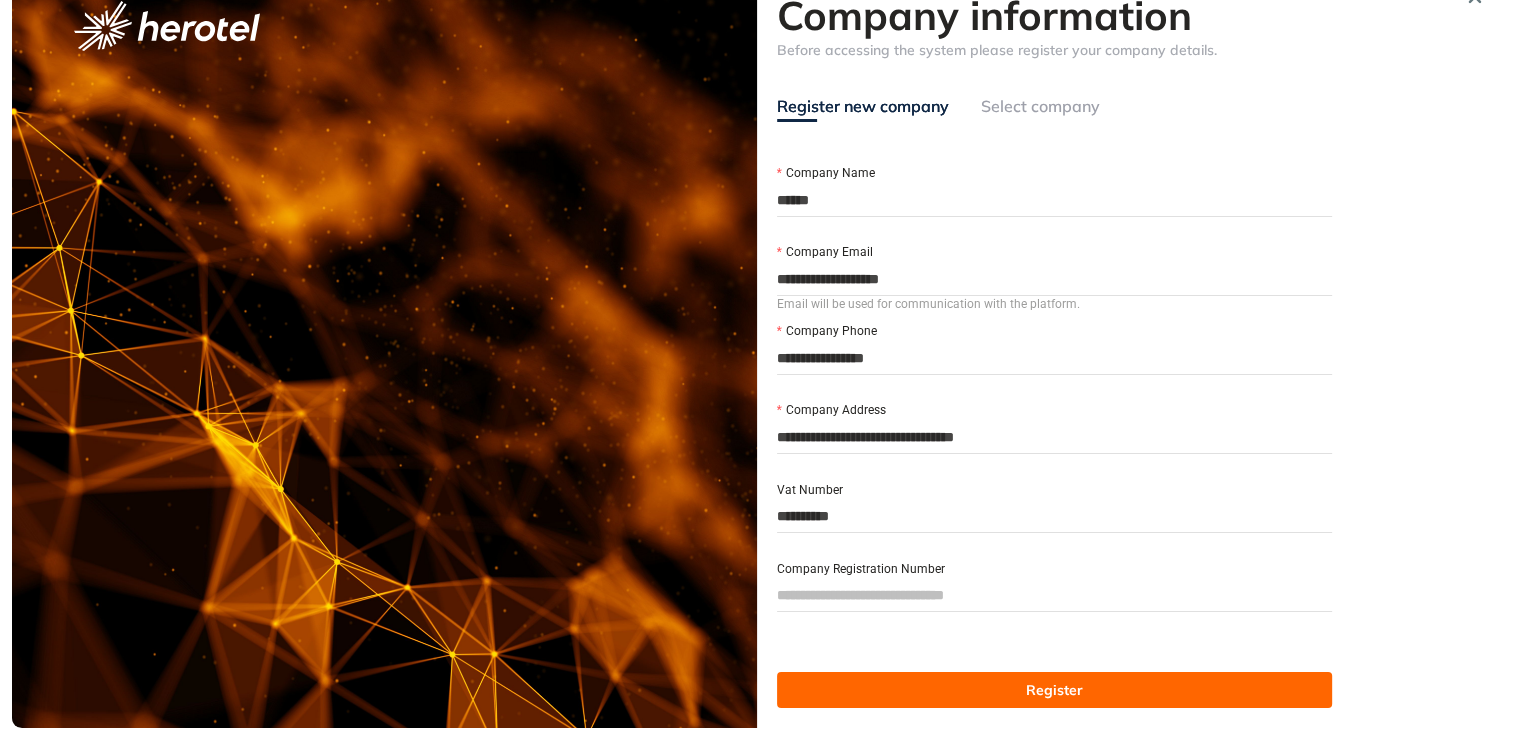 type on "**********" 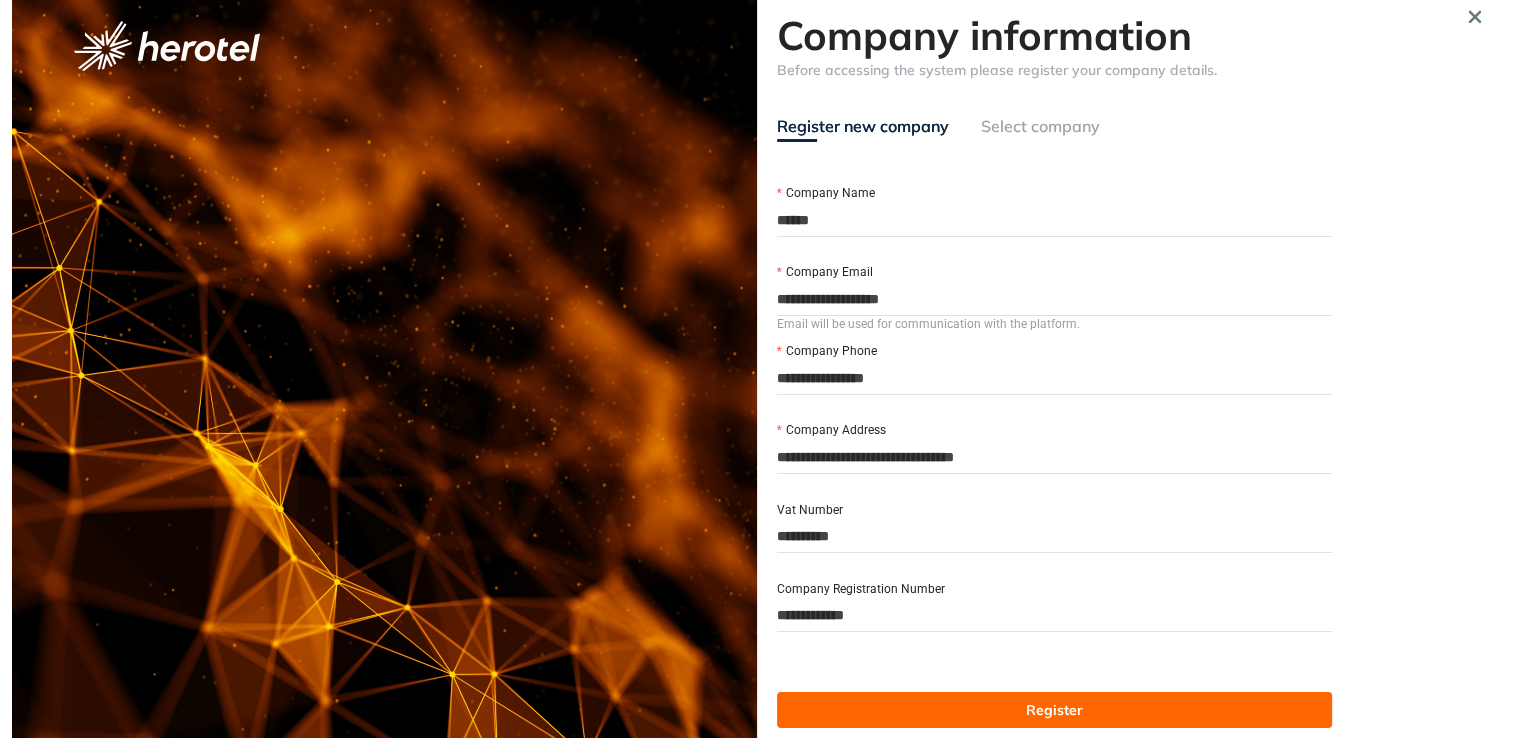 scroll, scrollTop: 41, scrollLeft: 0, axis: vertical 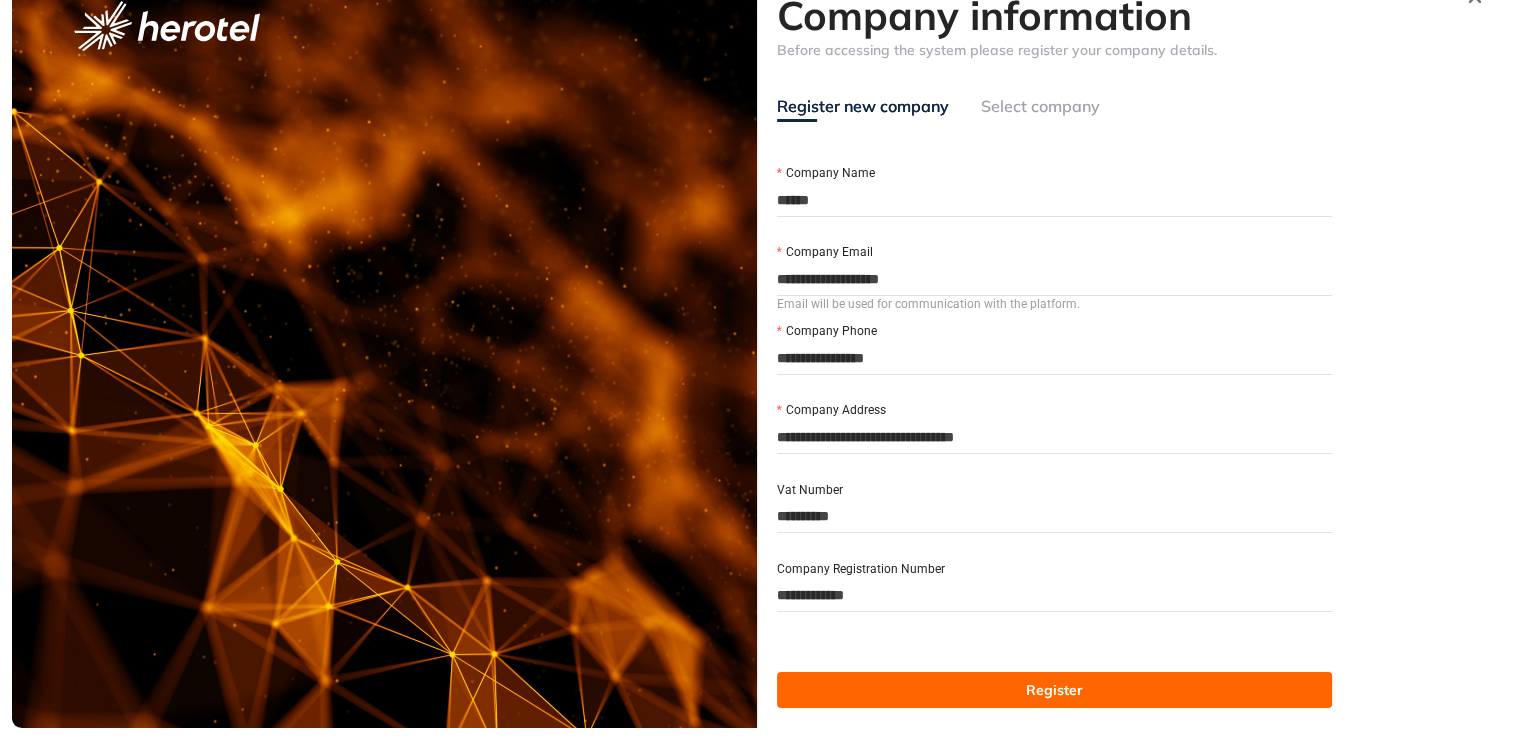type on "**********" 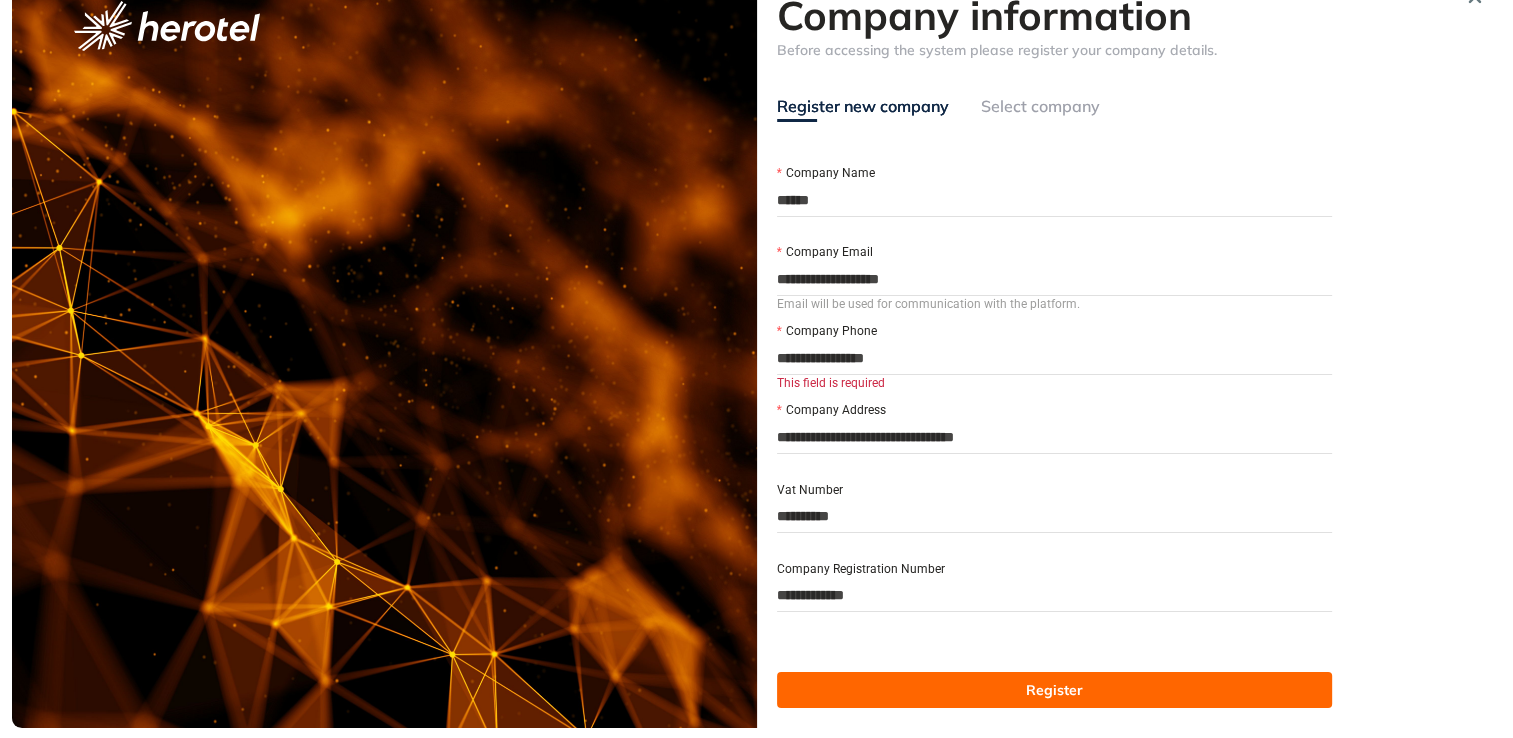 drag, startPoint x: 811, startPoint y: 358, endPoint x: 824, endPoint y: 357, distance: 13.038404 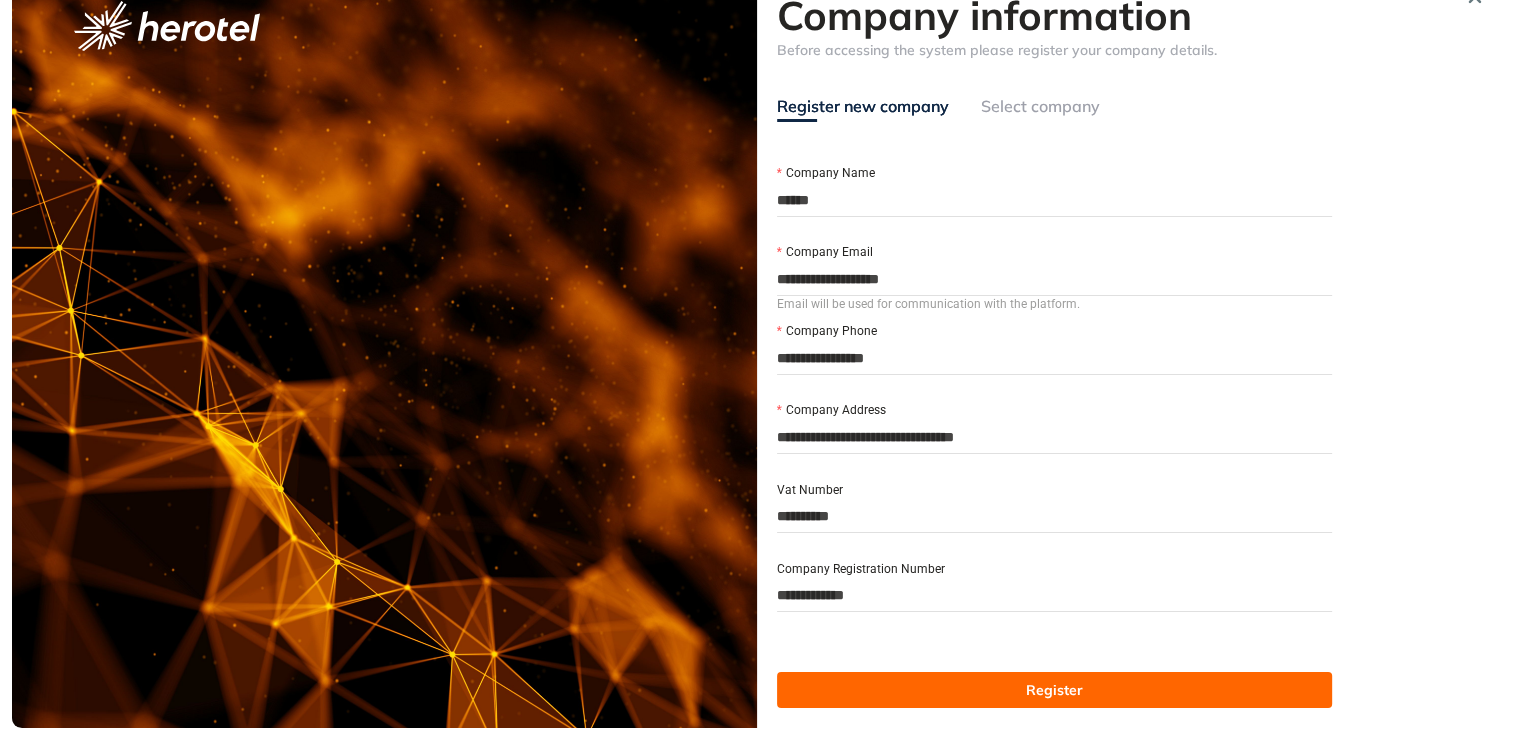 drag, startPoint x: 836, startPoint y: 358, endPoint x: 904, endPoint y: 358, distance: 68 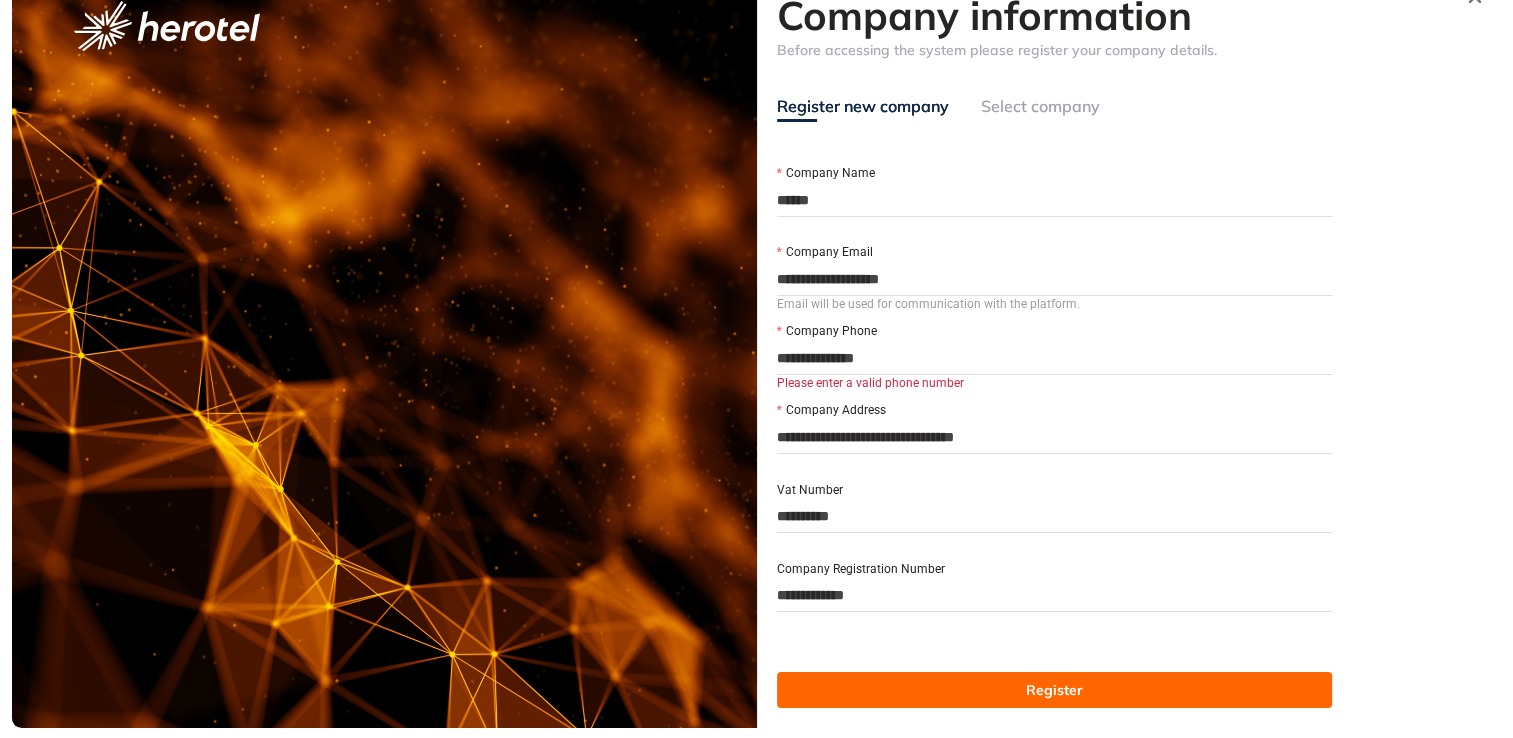 click on "**********" at bounding box center [1055, 358] 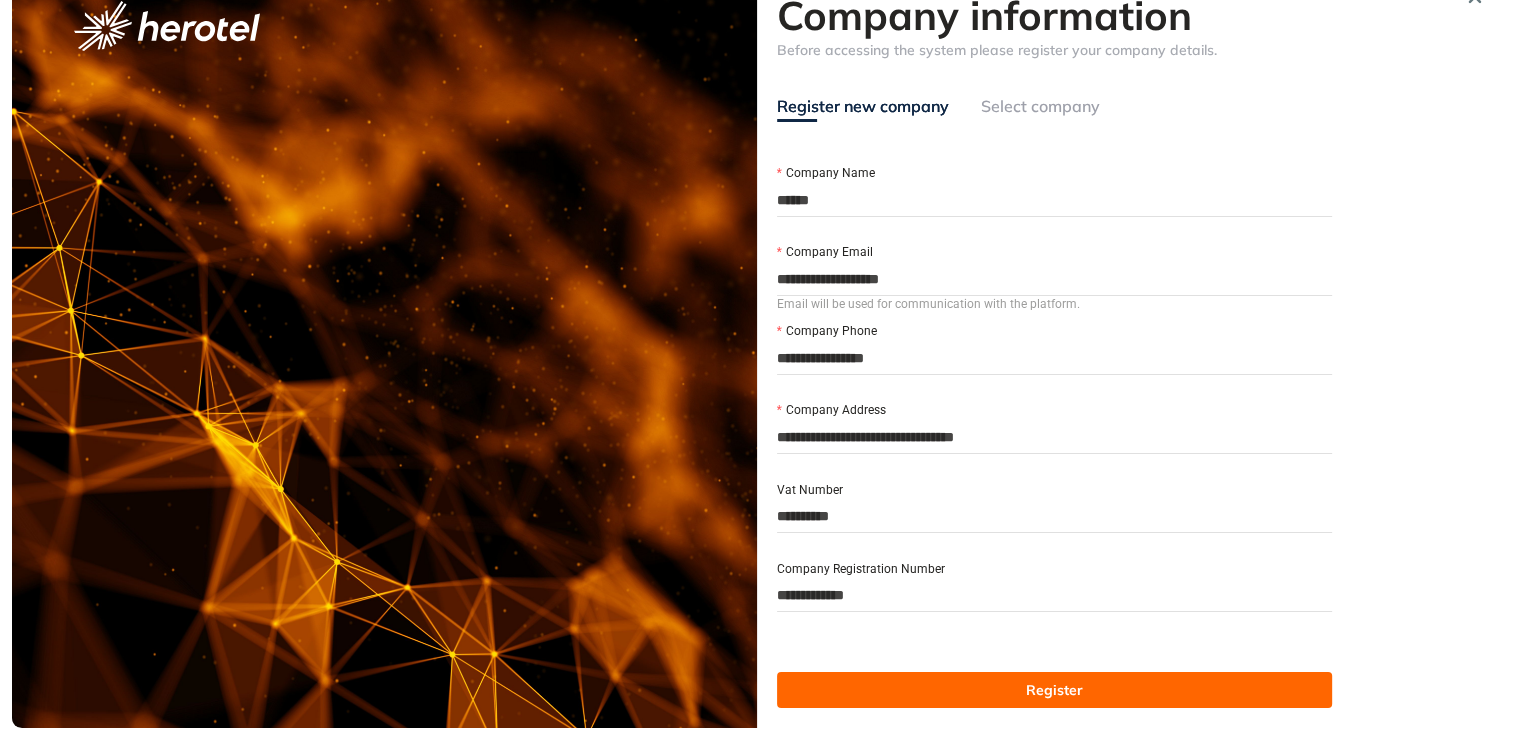 type on "**********" 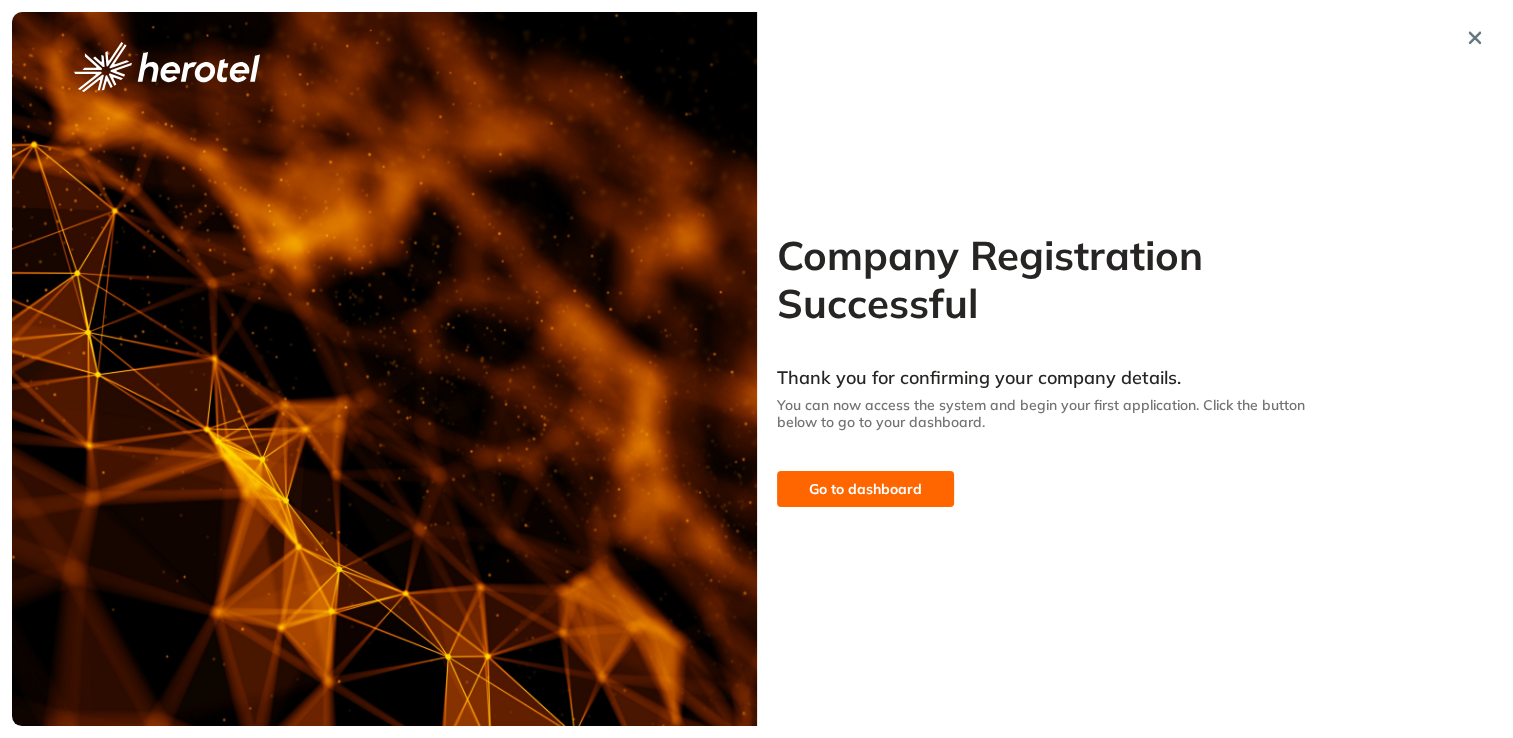 scroll, scrollTop: 0, scrollLeft: 0, axis: both 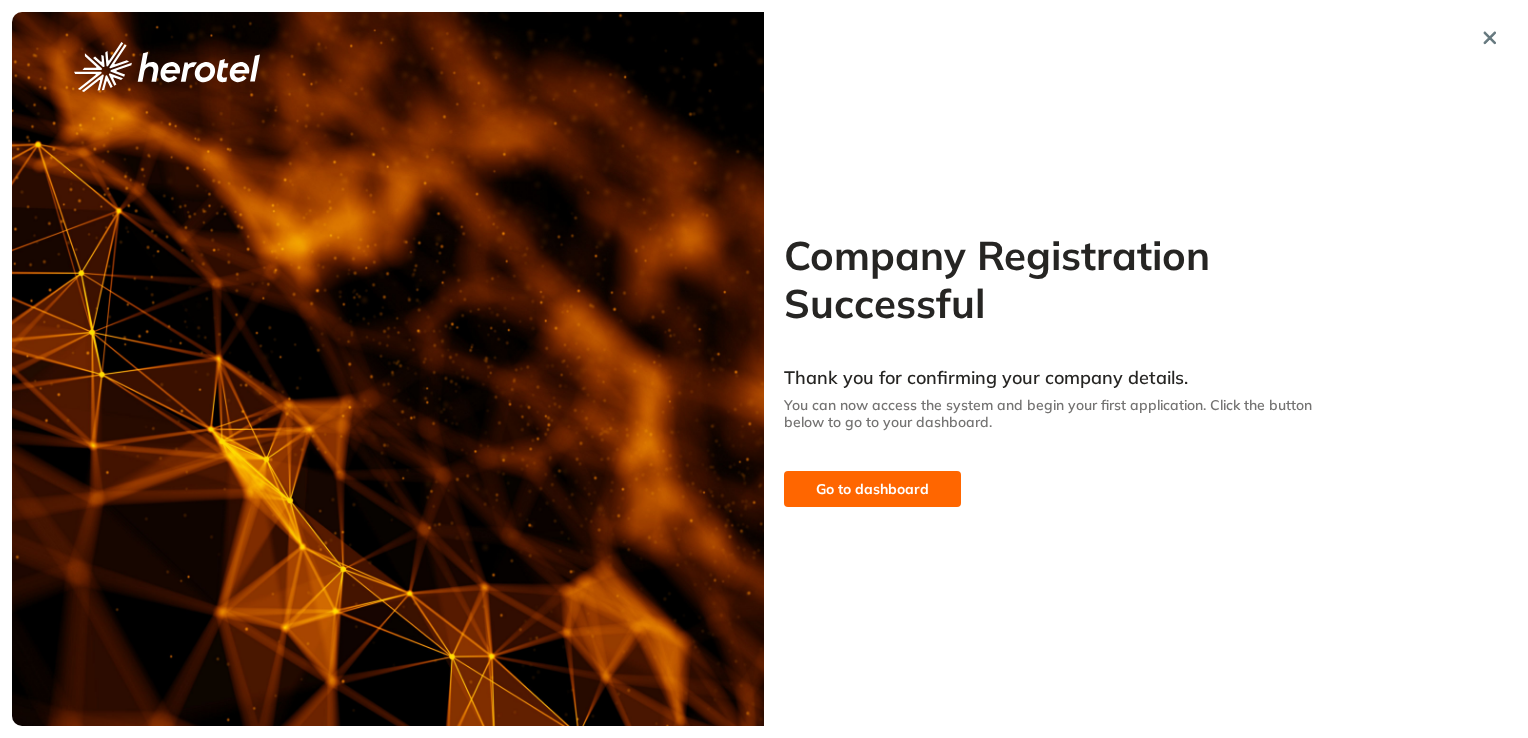 click on "Go to dashboard" at bounding box center [872, 489] 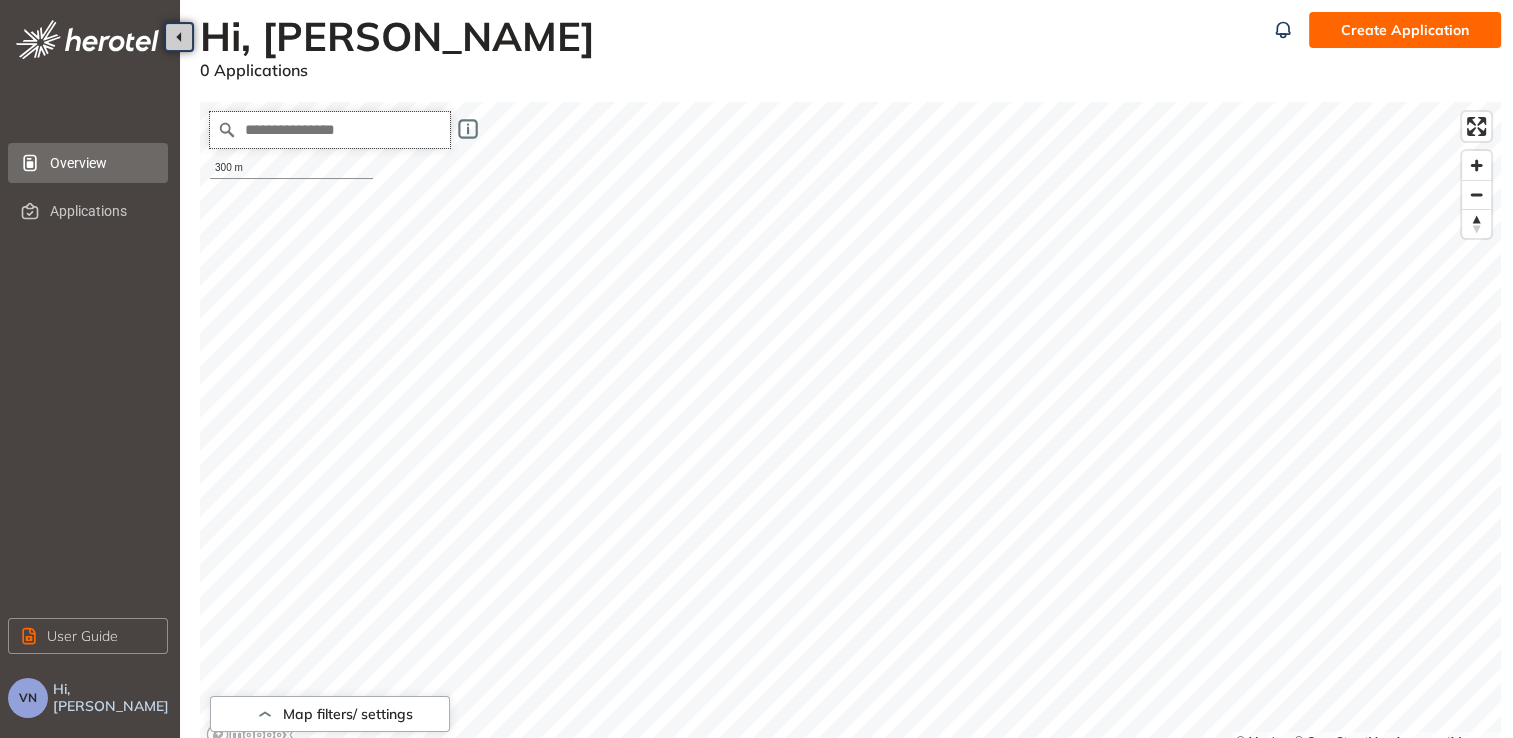 click at bounding box center [330, 130] 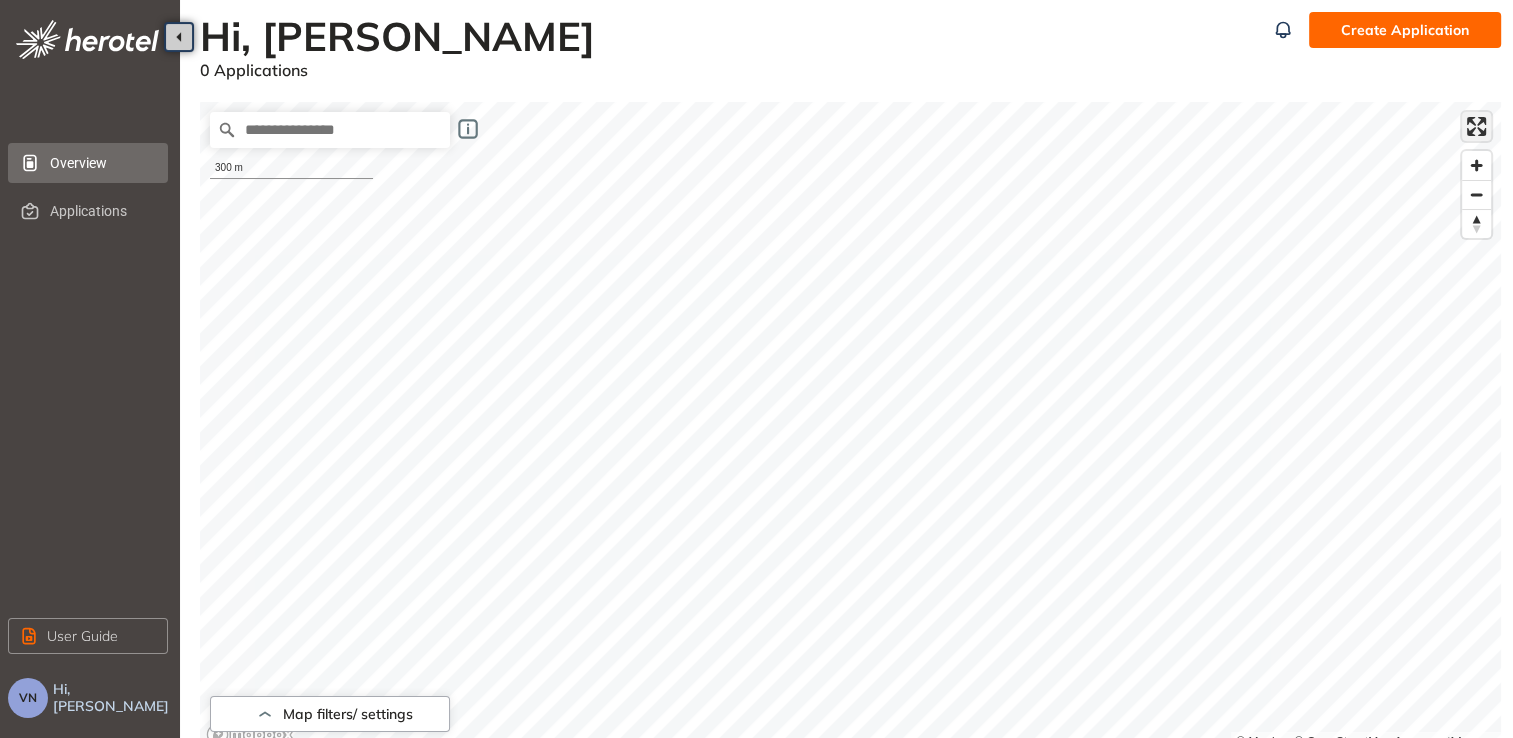 click at bounding box center (1476, 126) 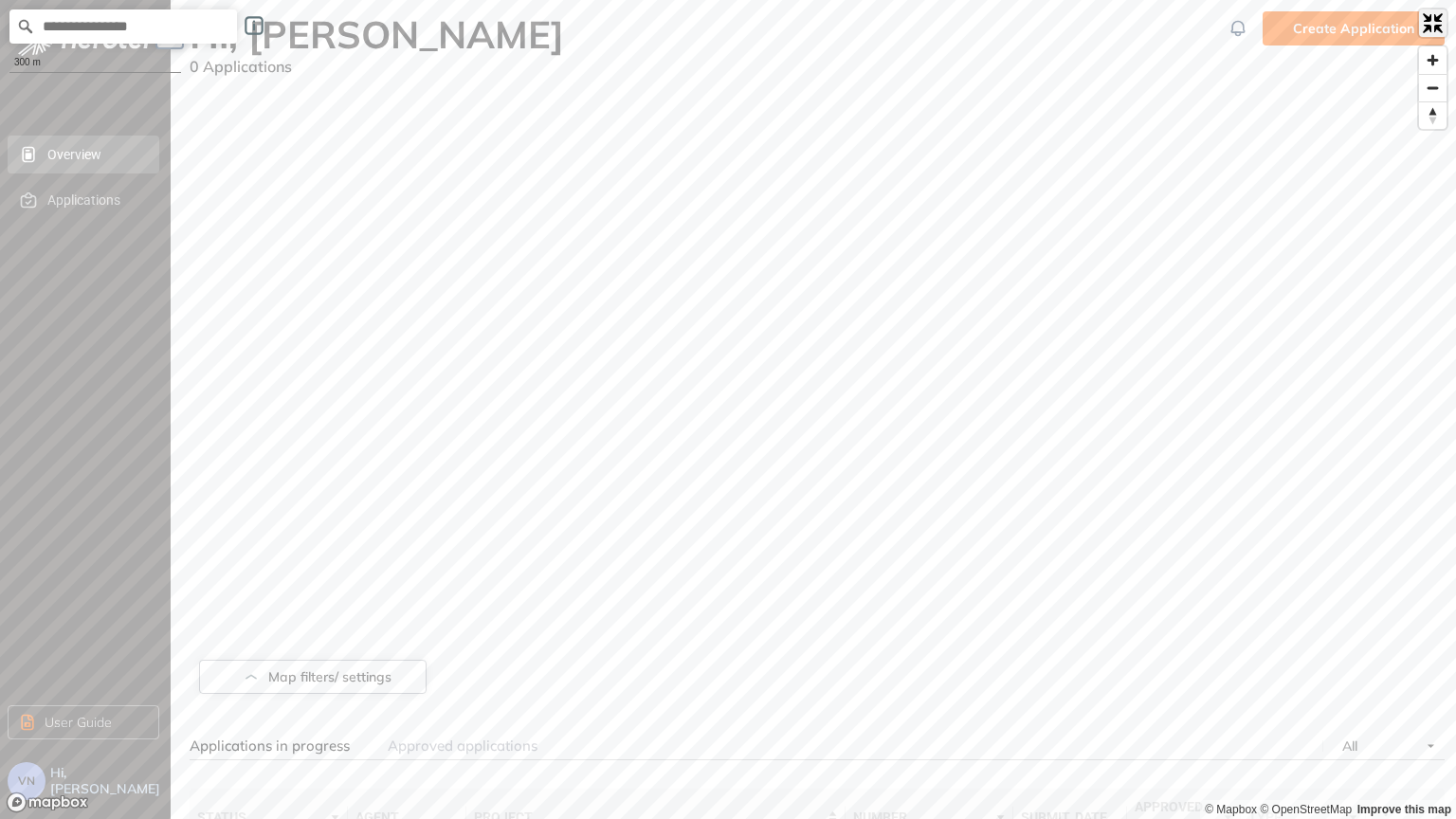 click at bounding box center [1432, 23] 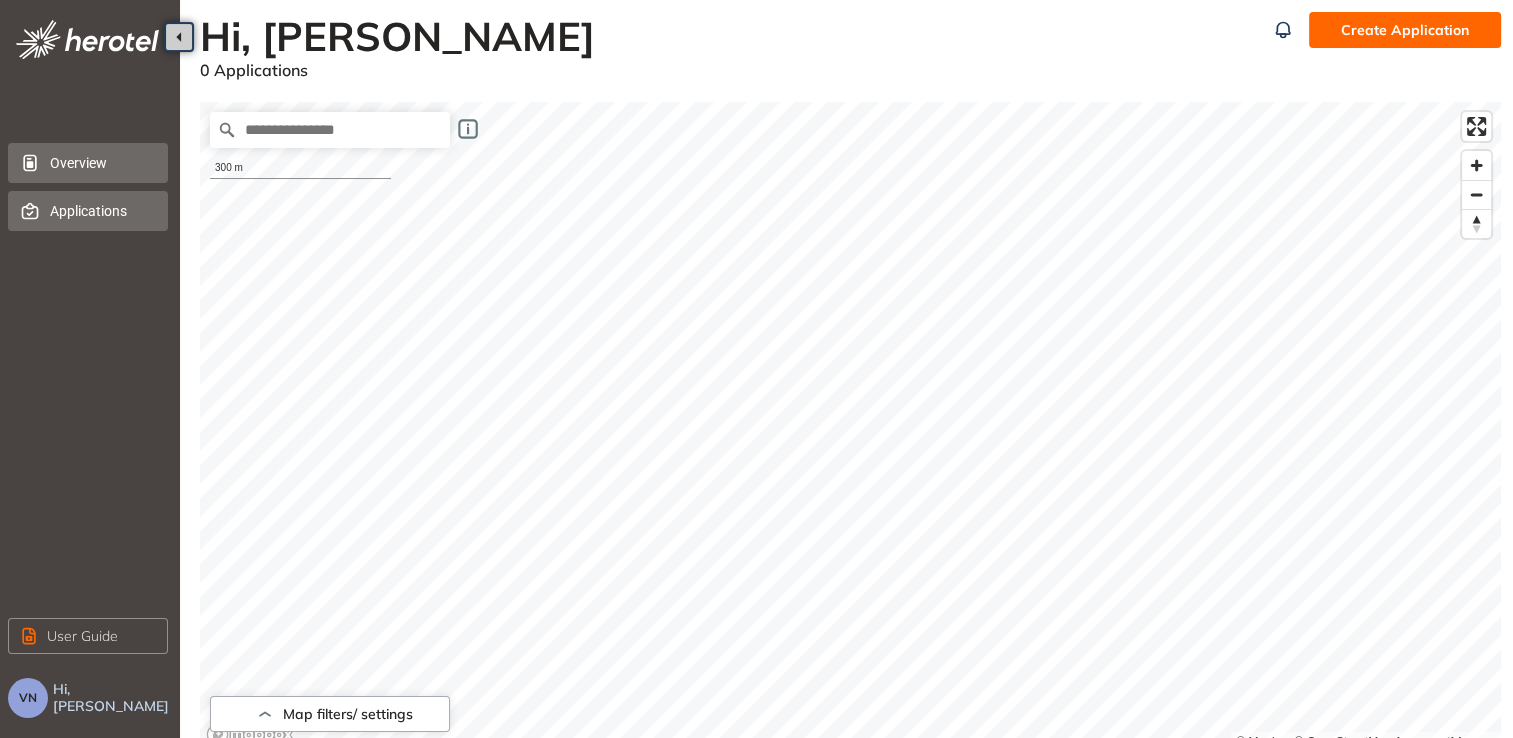 click on "Applications" at bounding box center [101, 211] 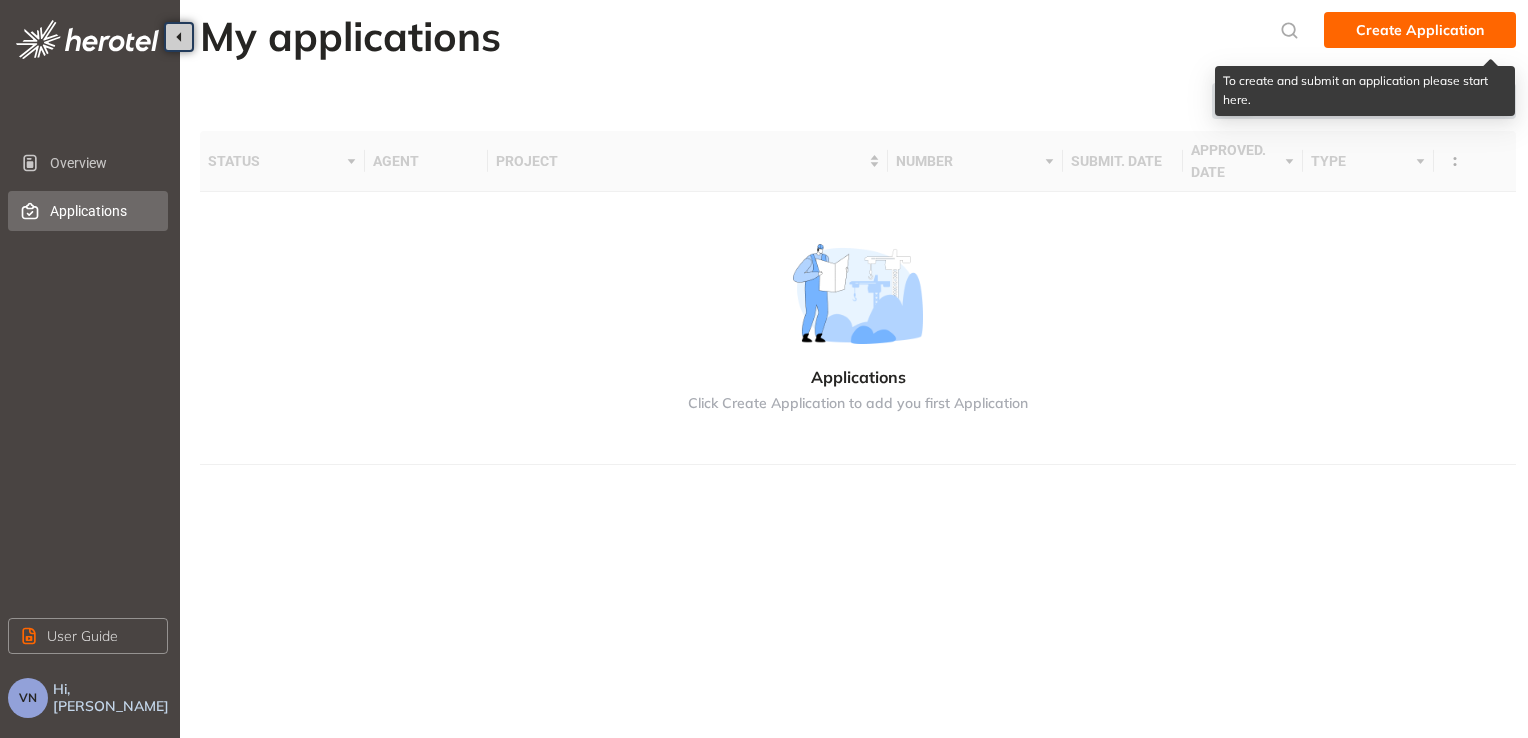 click on "Create Application" at bounding box center (1420, 30) 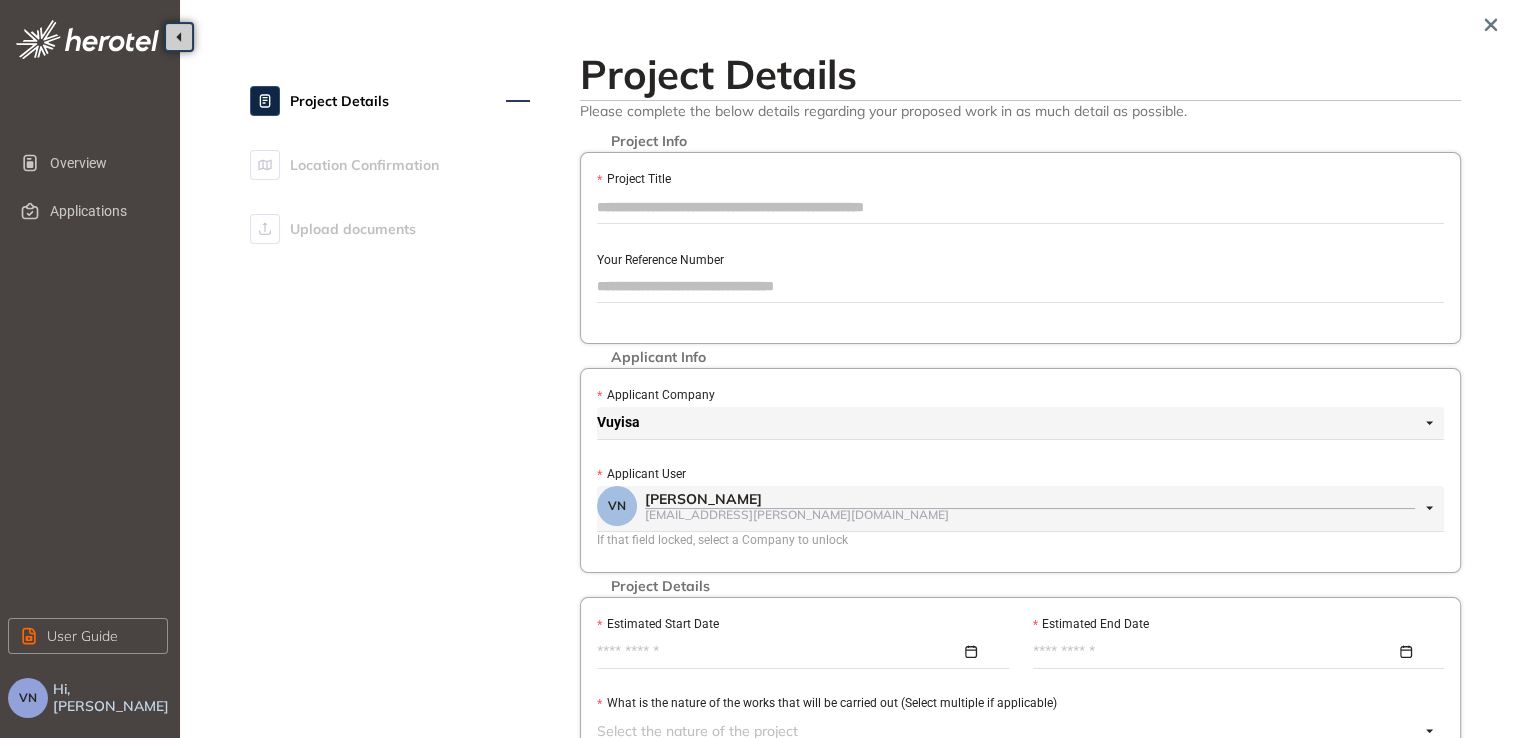 click on "Project Title" at bounding box center (1020, 207) 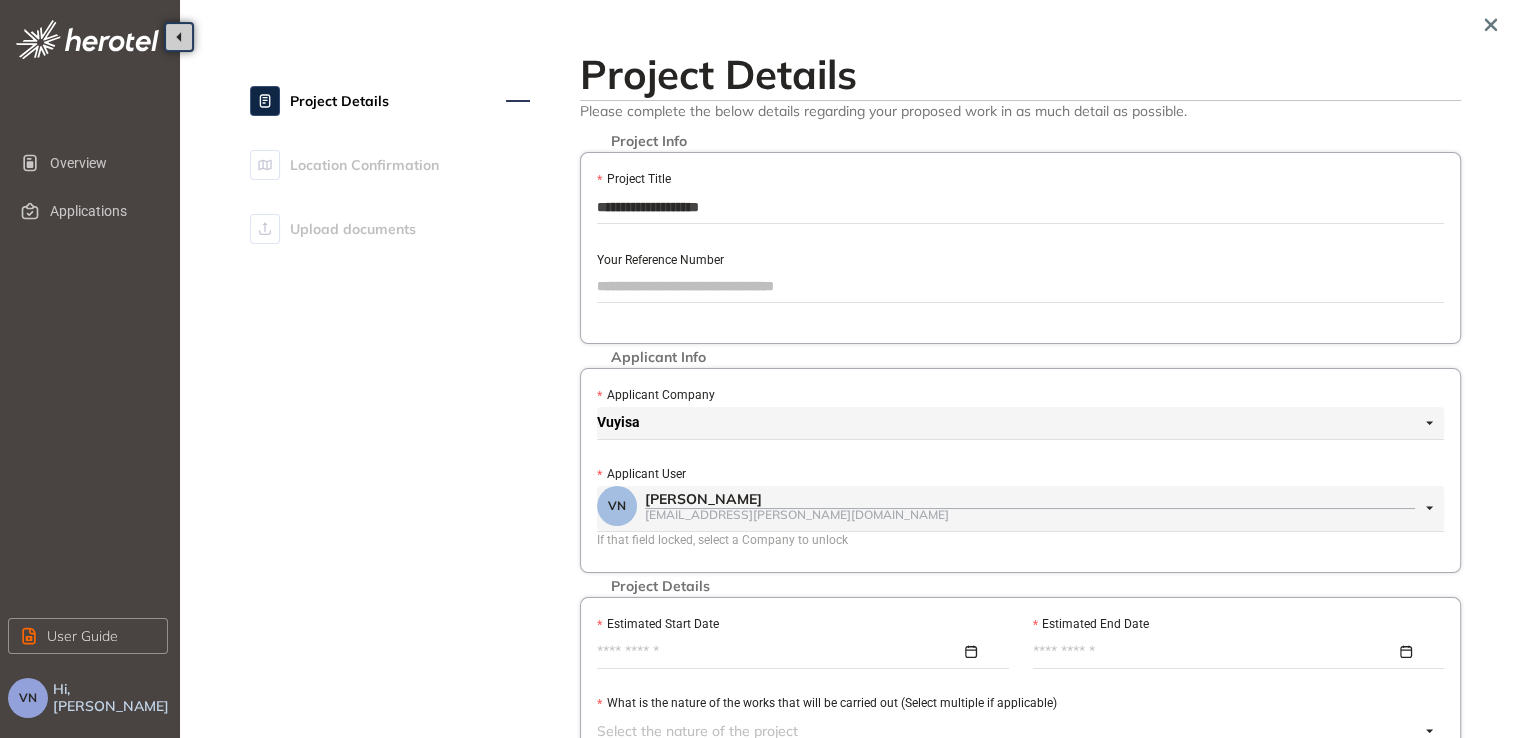 type on "**********" 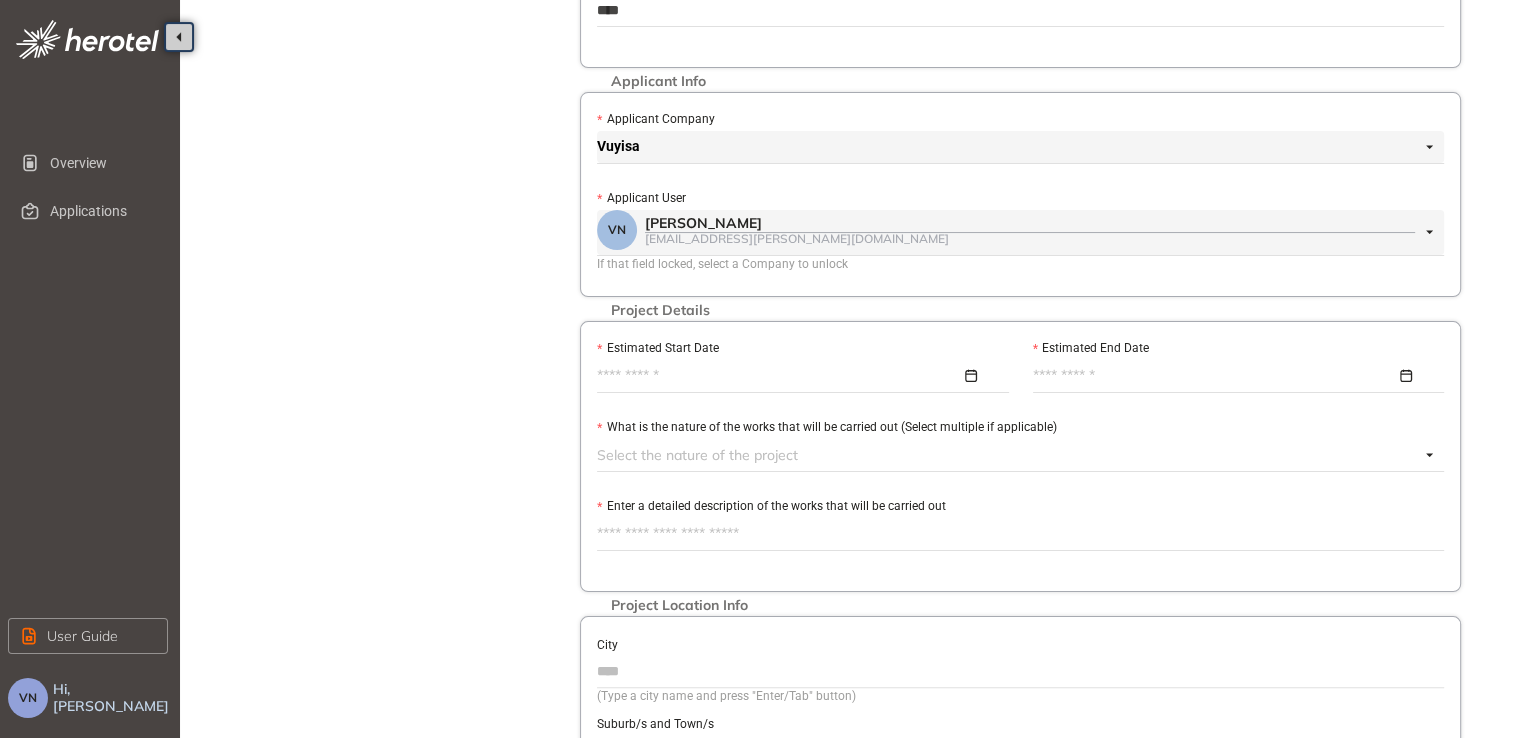 scroll, scrollTop: 300, scrollLeft: 0, axis: vertical 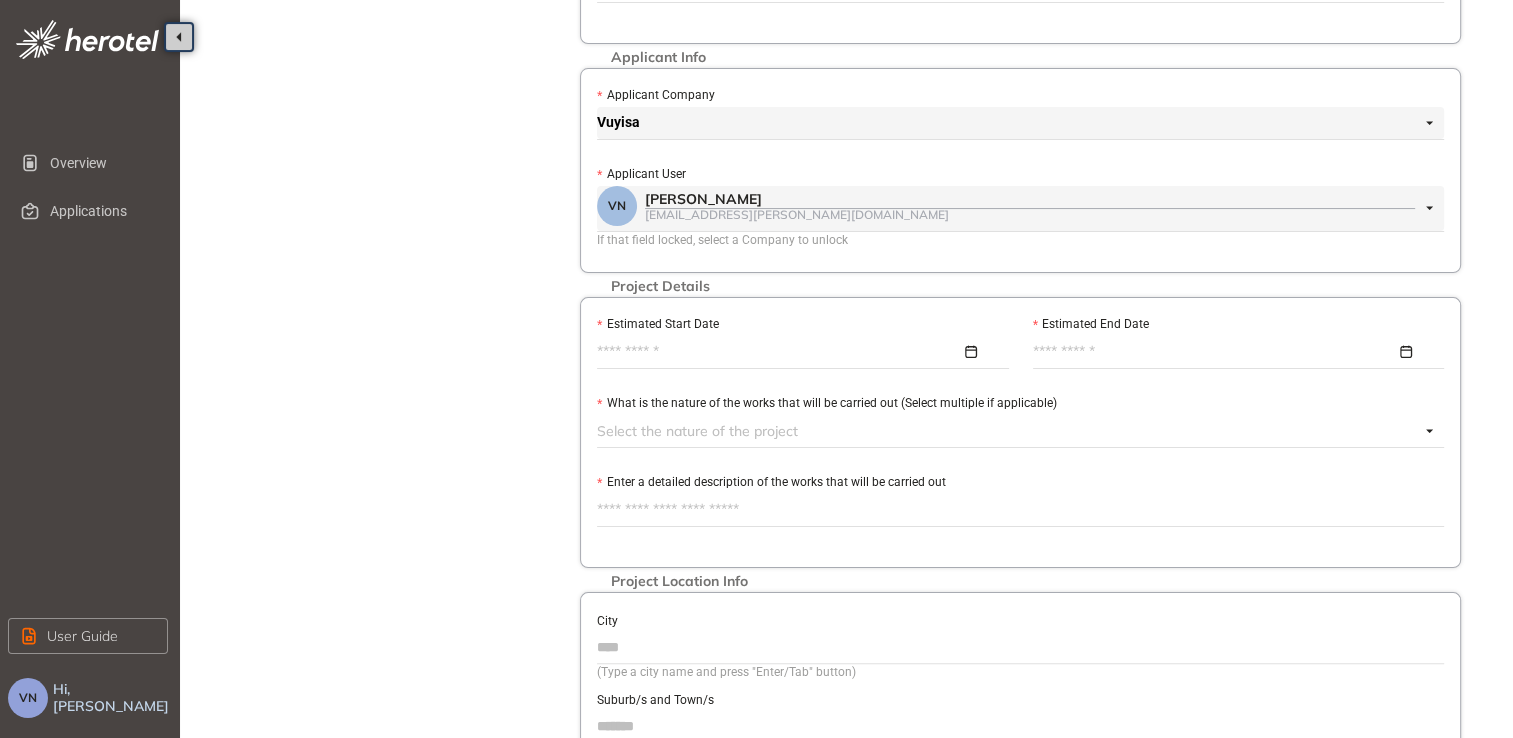 type on "****" 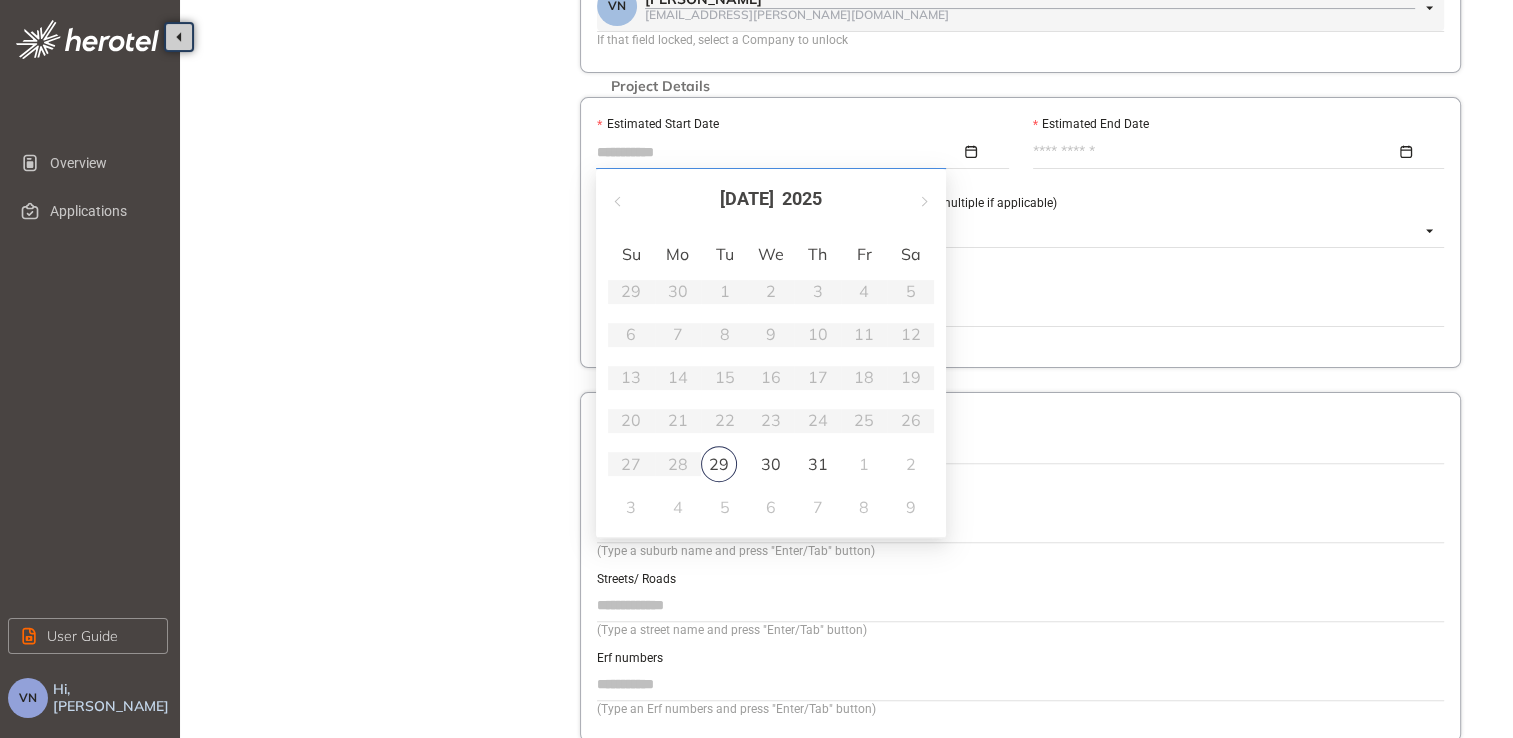 type on "**********" 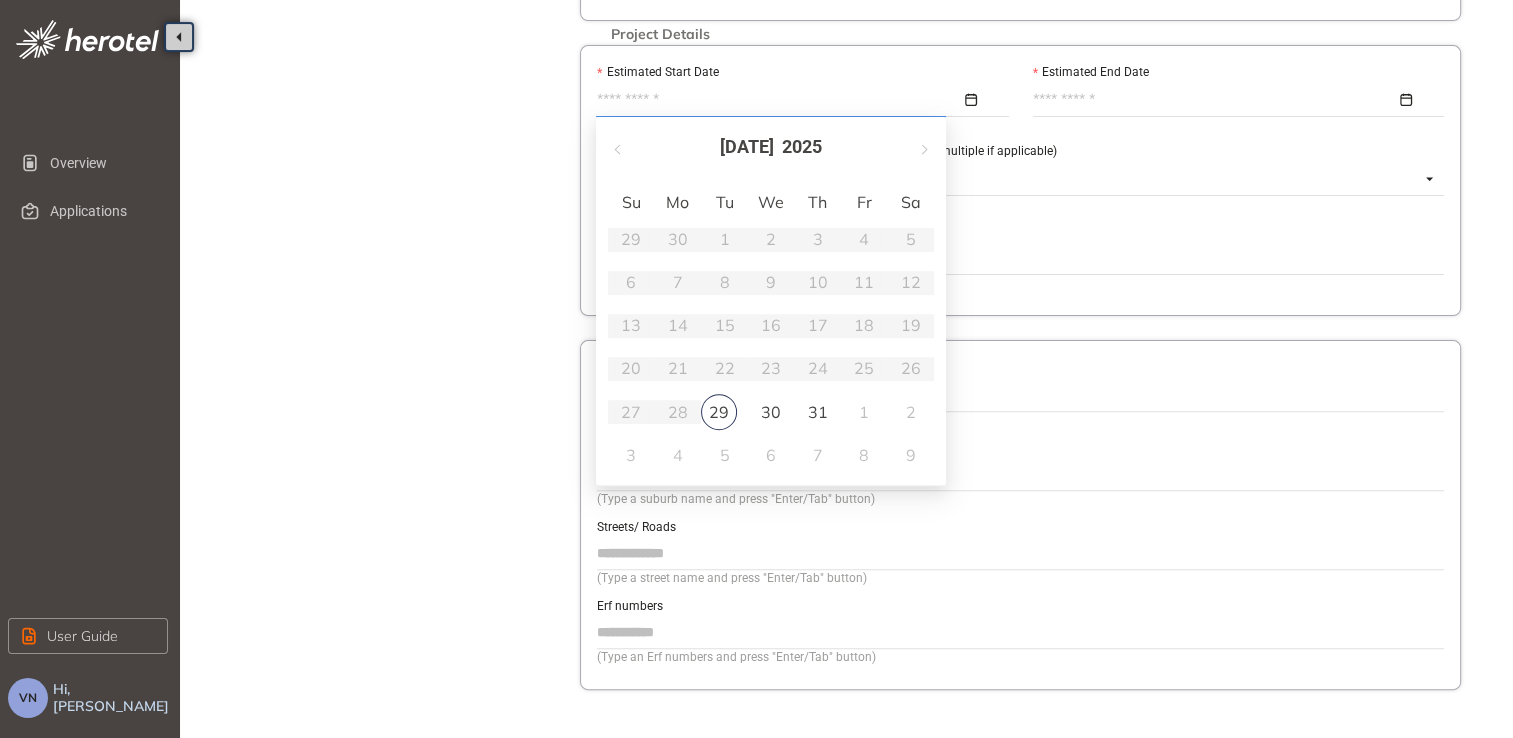 scroll, scrollTop: 600, scrollLeft: 0, axis: vertical 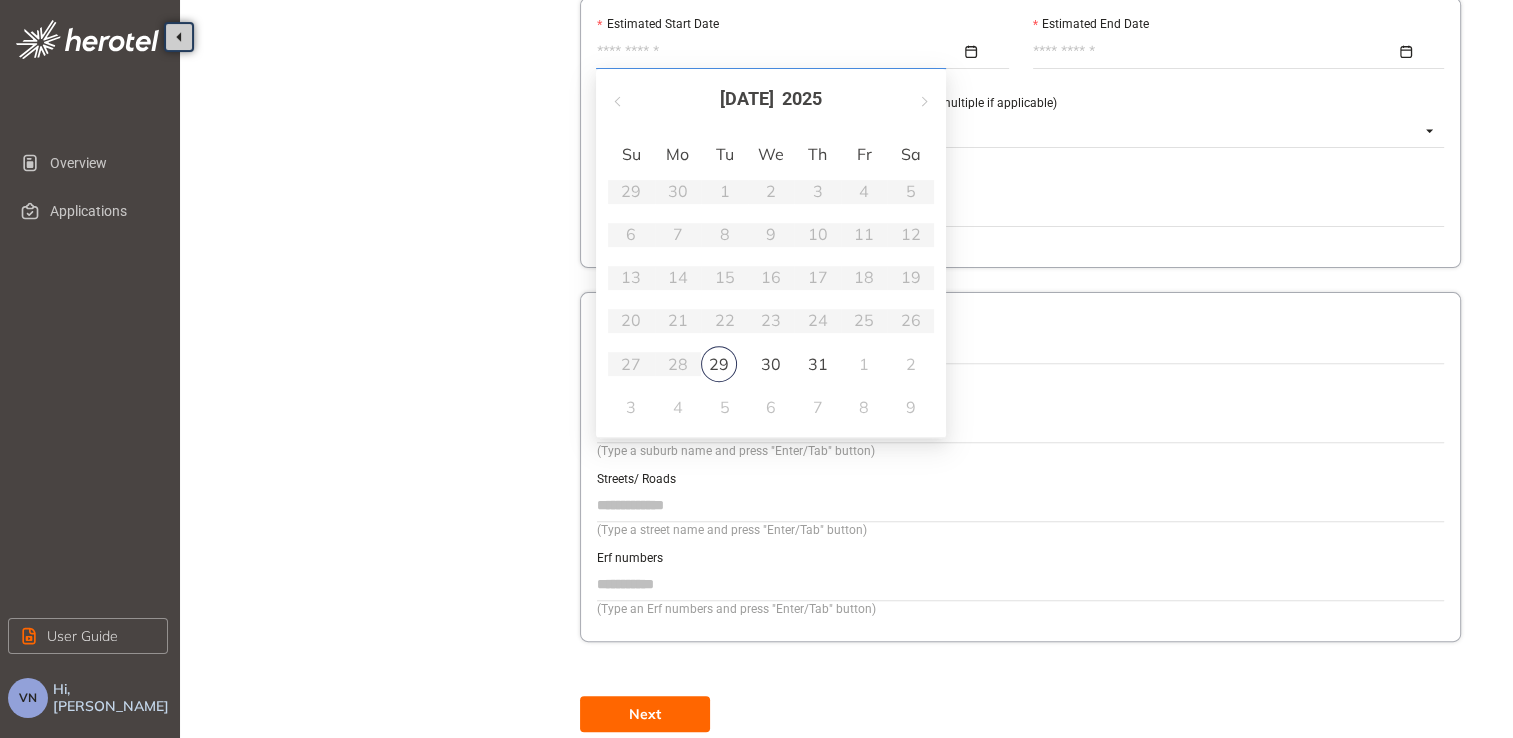 type on "**********" 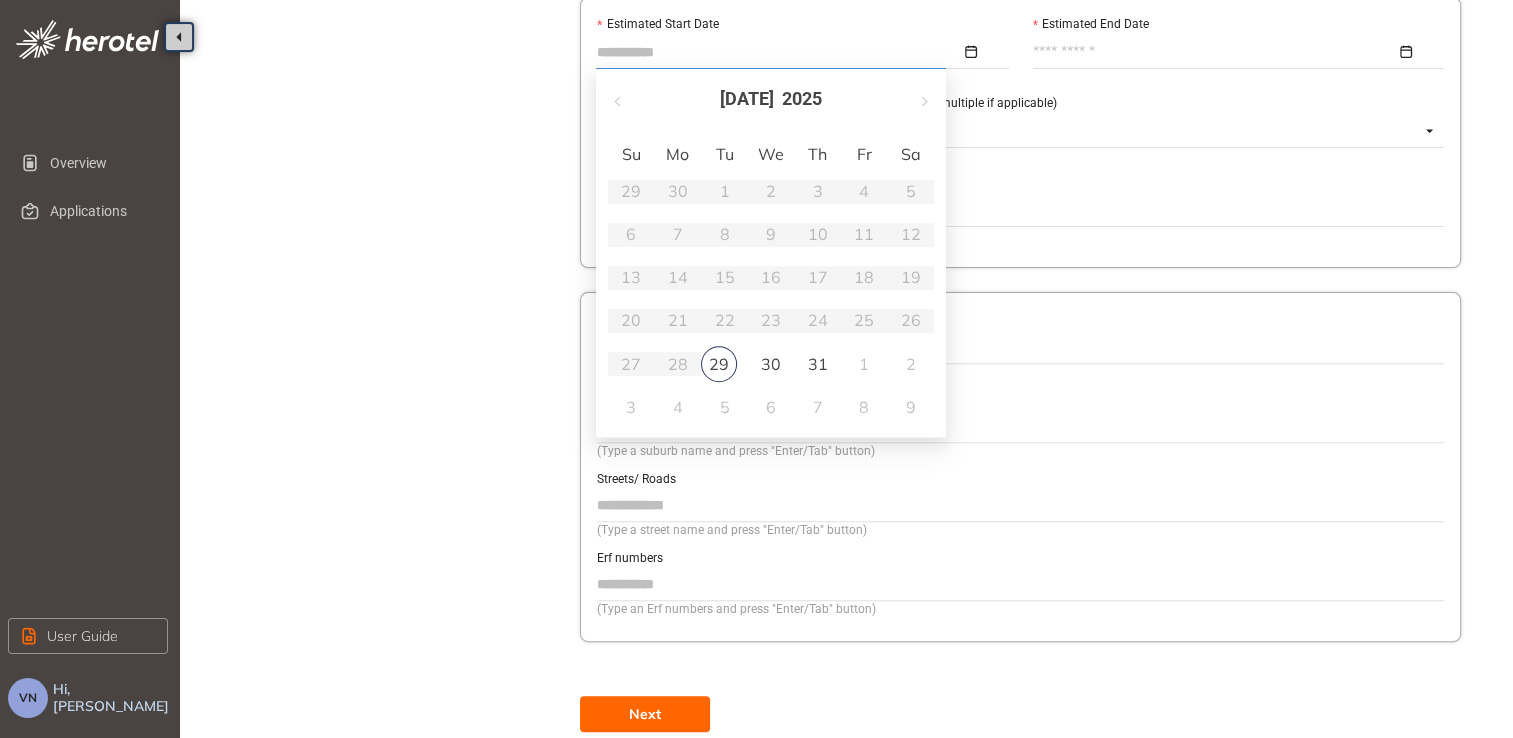 click on "4" at bounding box center (678, 407) 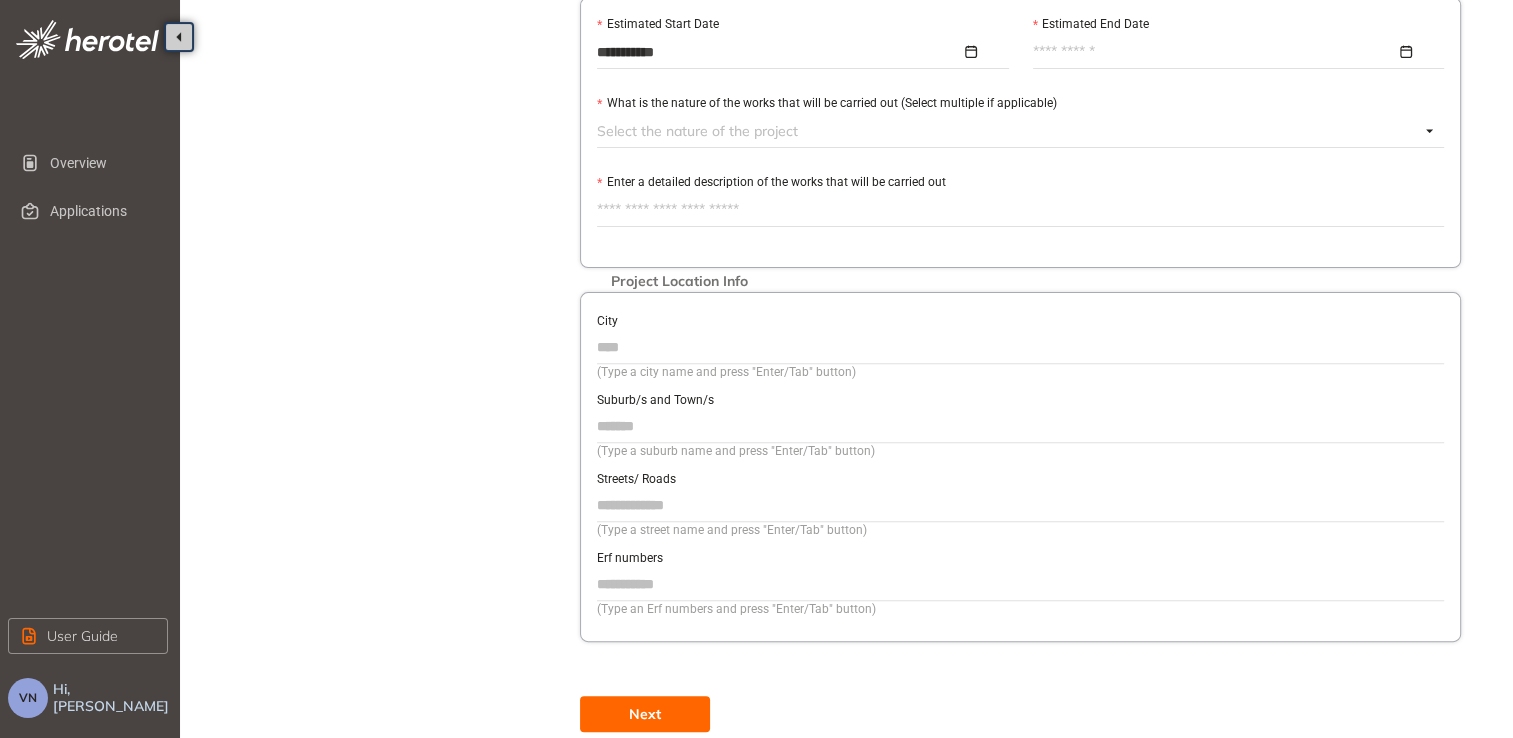 click at bounding box center (1233, 52) 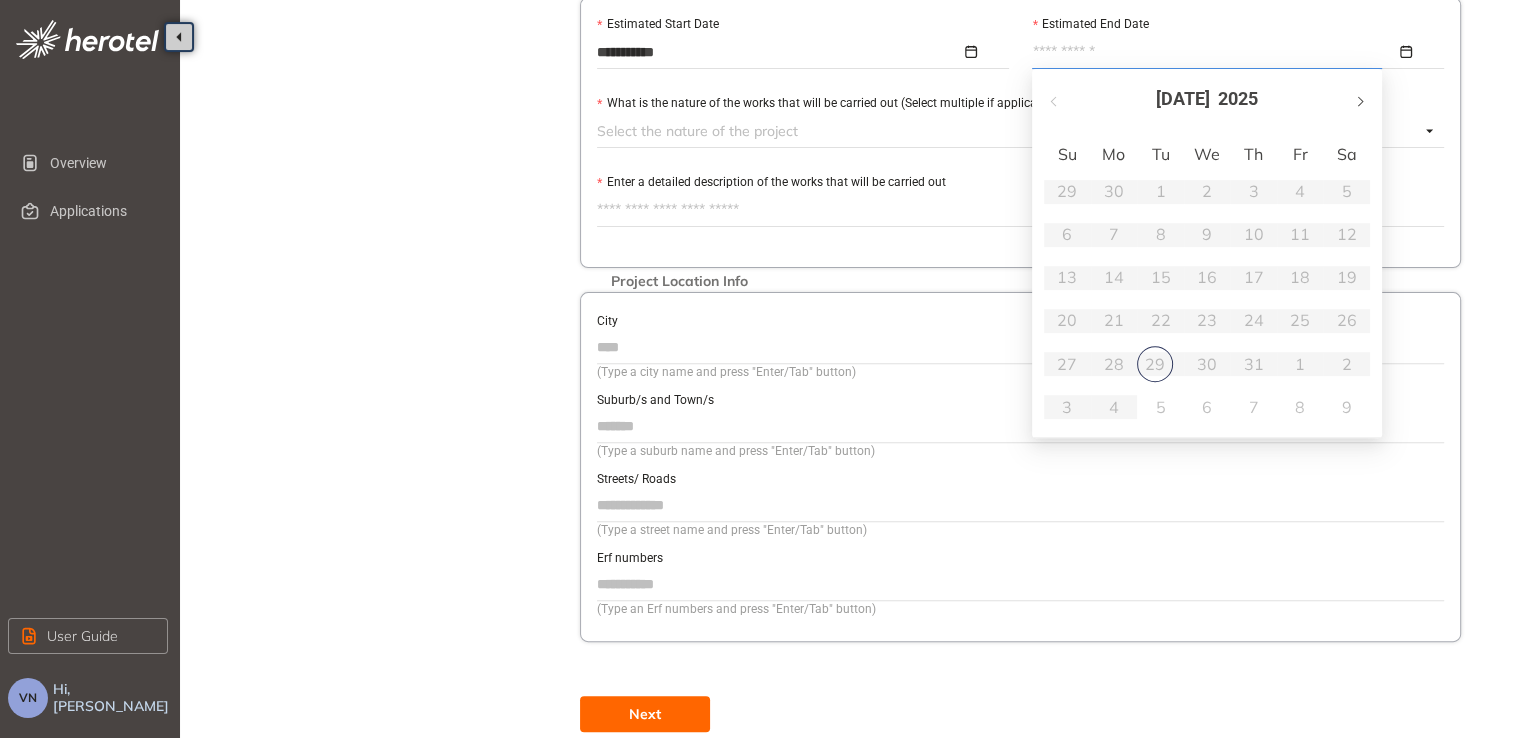 click at bounding box center (1359, 99) 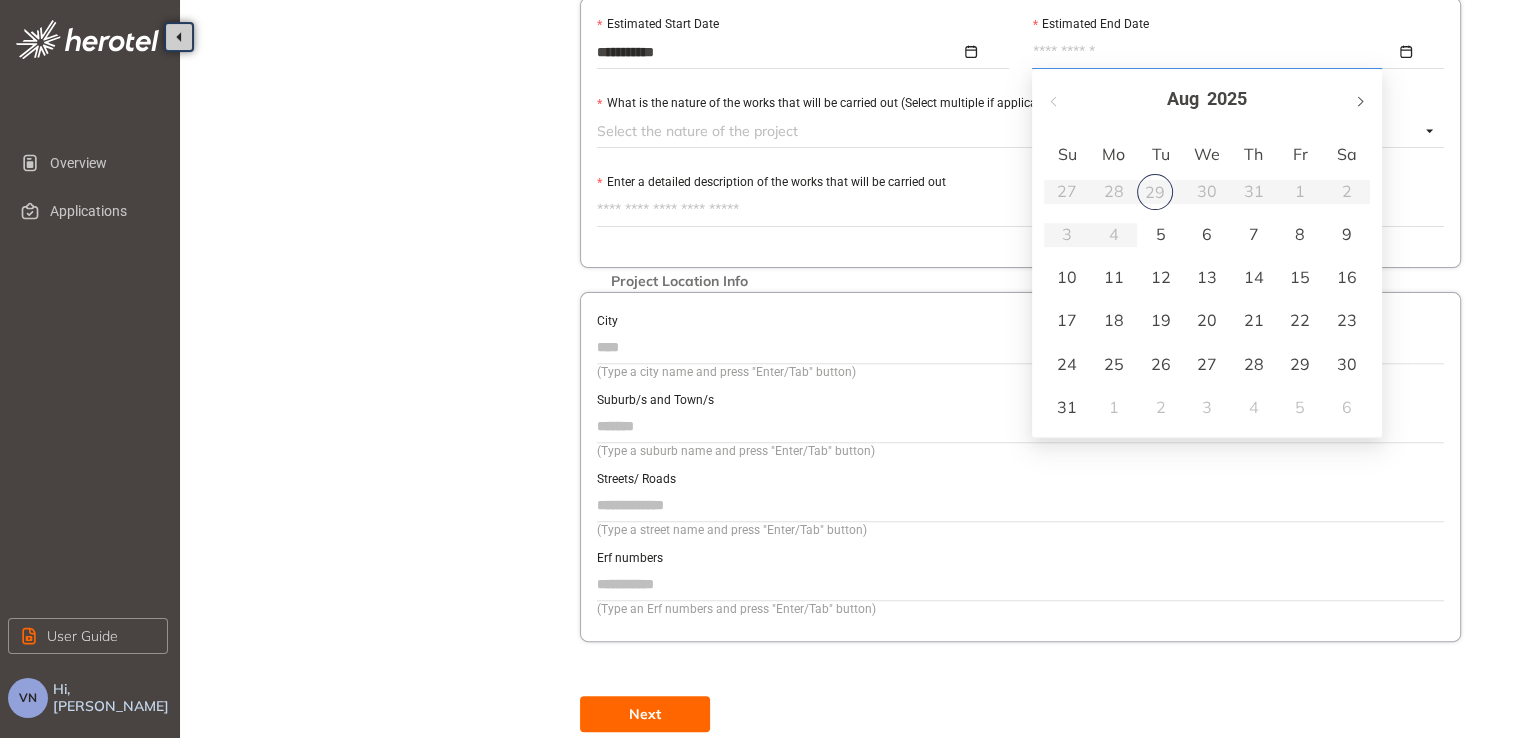 click at bounding box center [1359, 99] 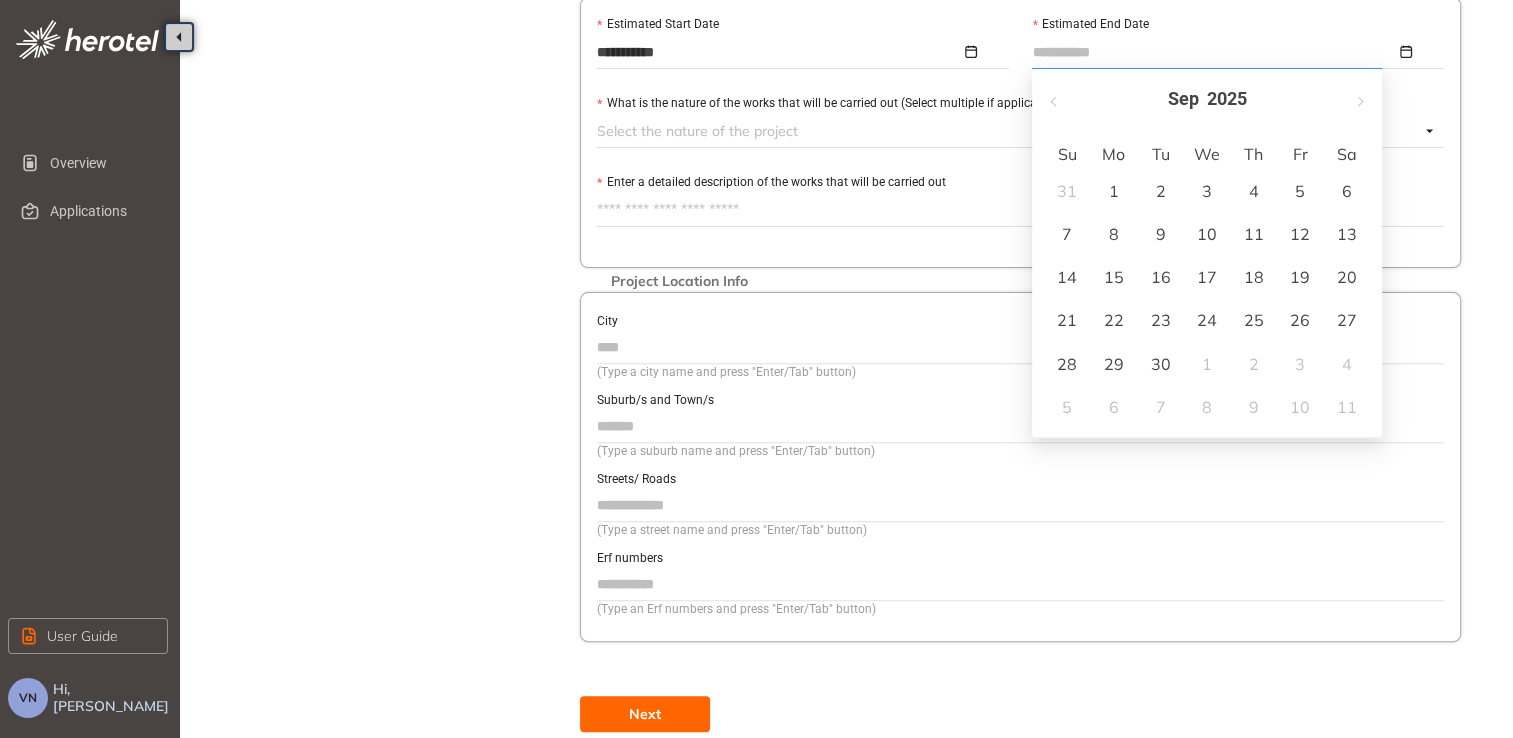 type on "**********" 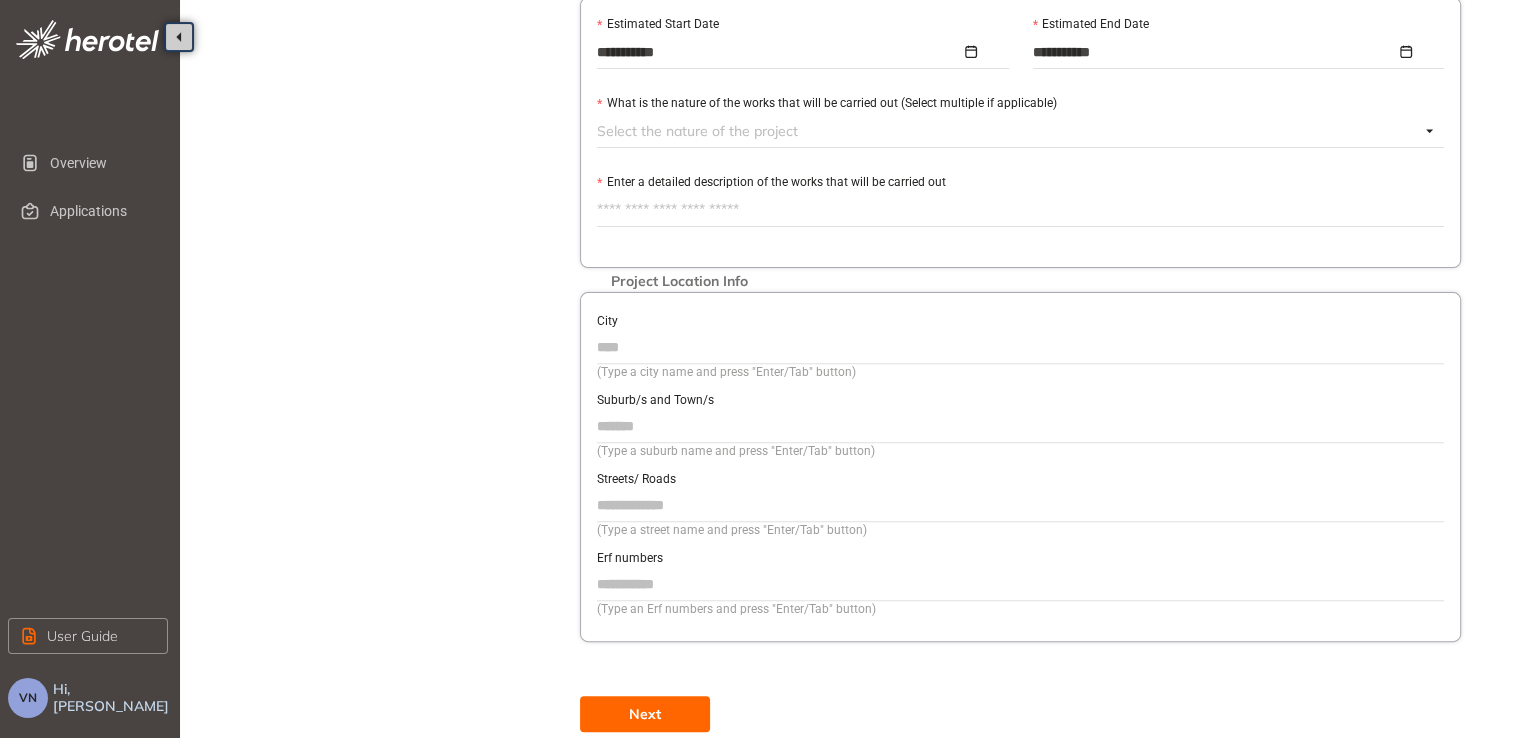 click at bounding box center (1008, 131) 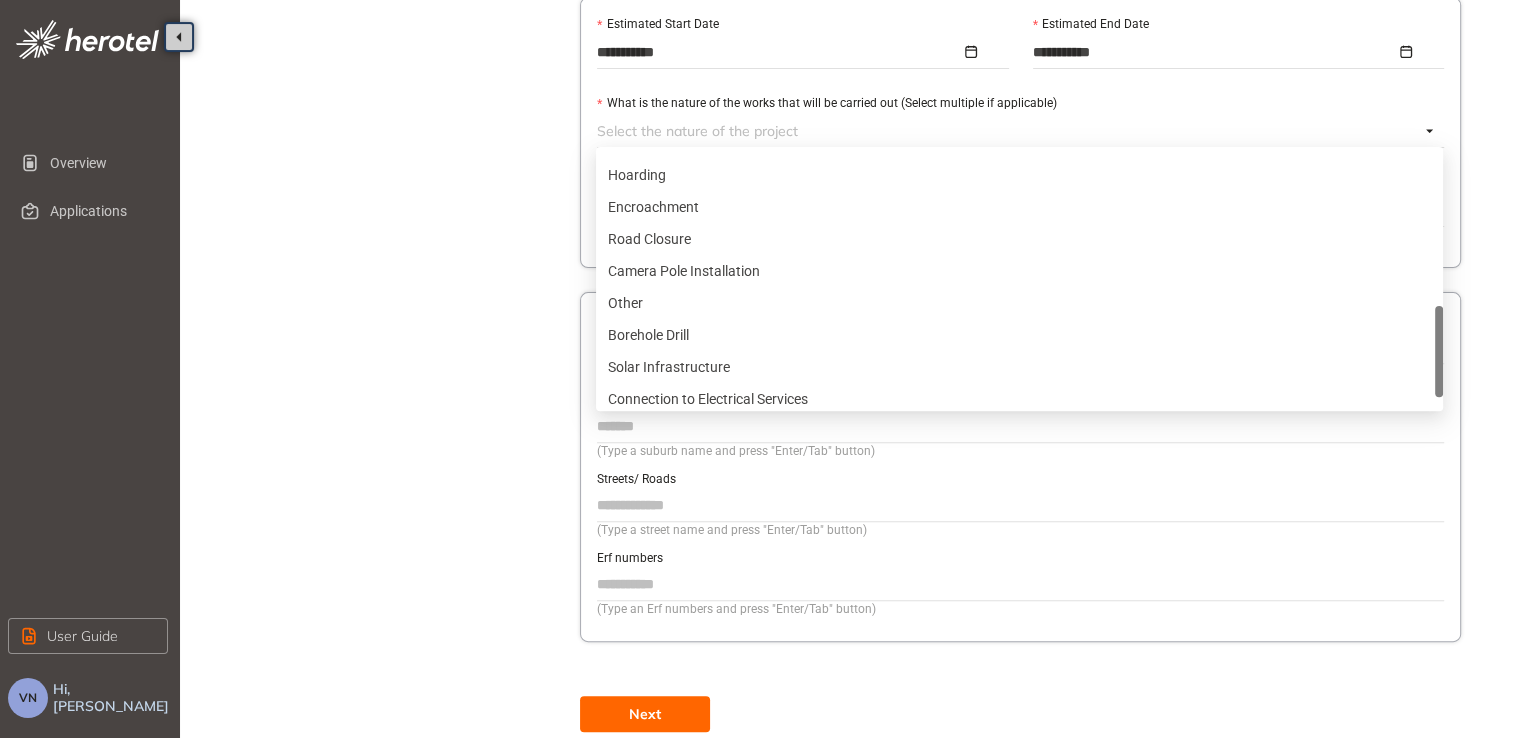 scroll, scrollTop: 640, scrollLeft: 0, axis: vertical 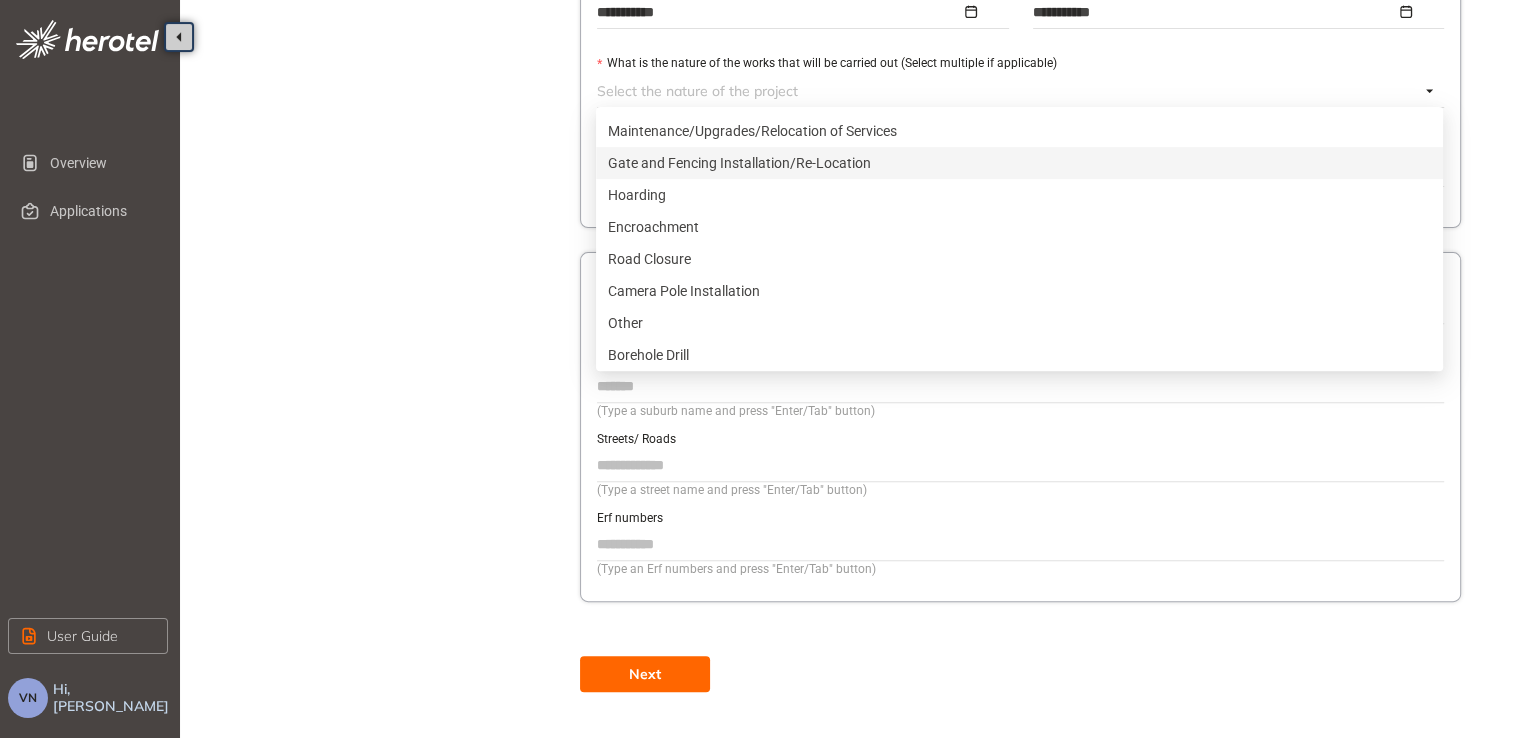 click on "Gate and Fencing Installation/Re-Location" at bounding box center (1019, 163) 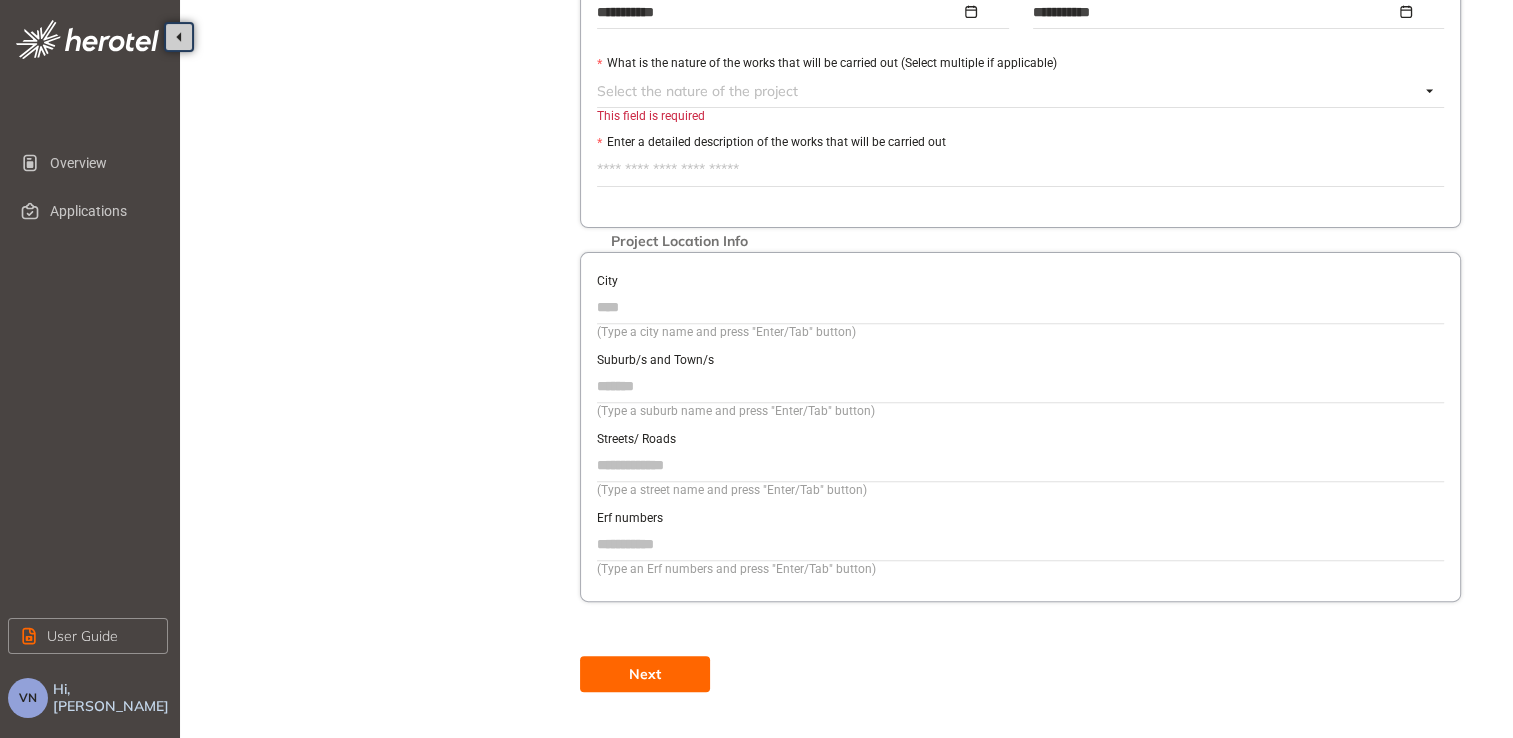 click at bounding box center (1008, 91) 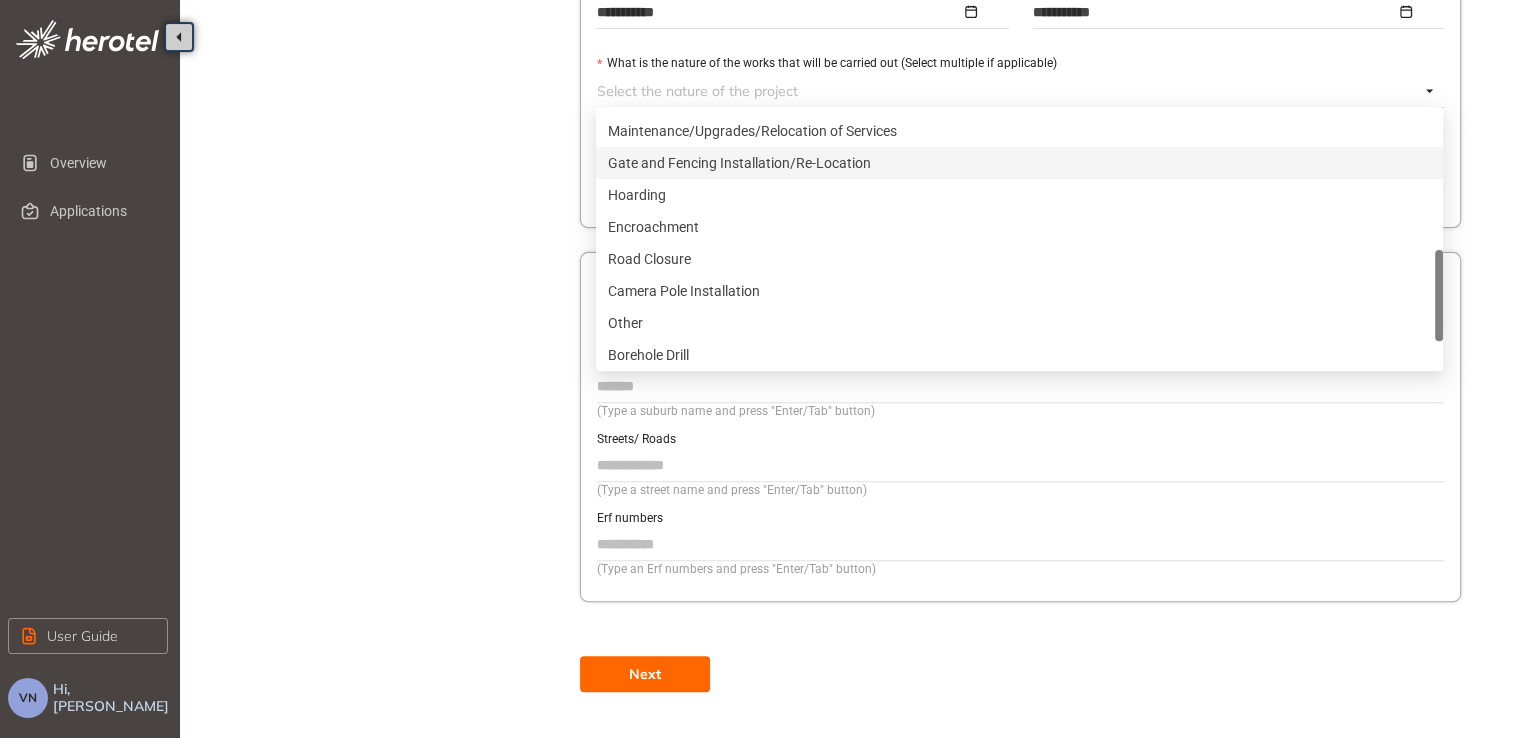 click on "Gate and Fencing Installation/Re-Location" at bounding box center (1019, 163) 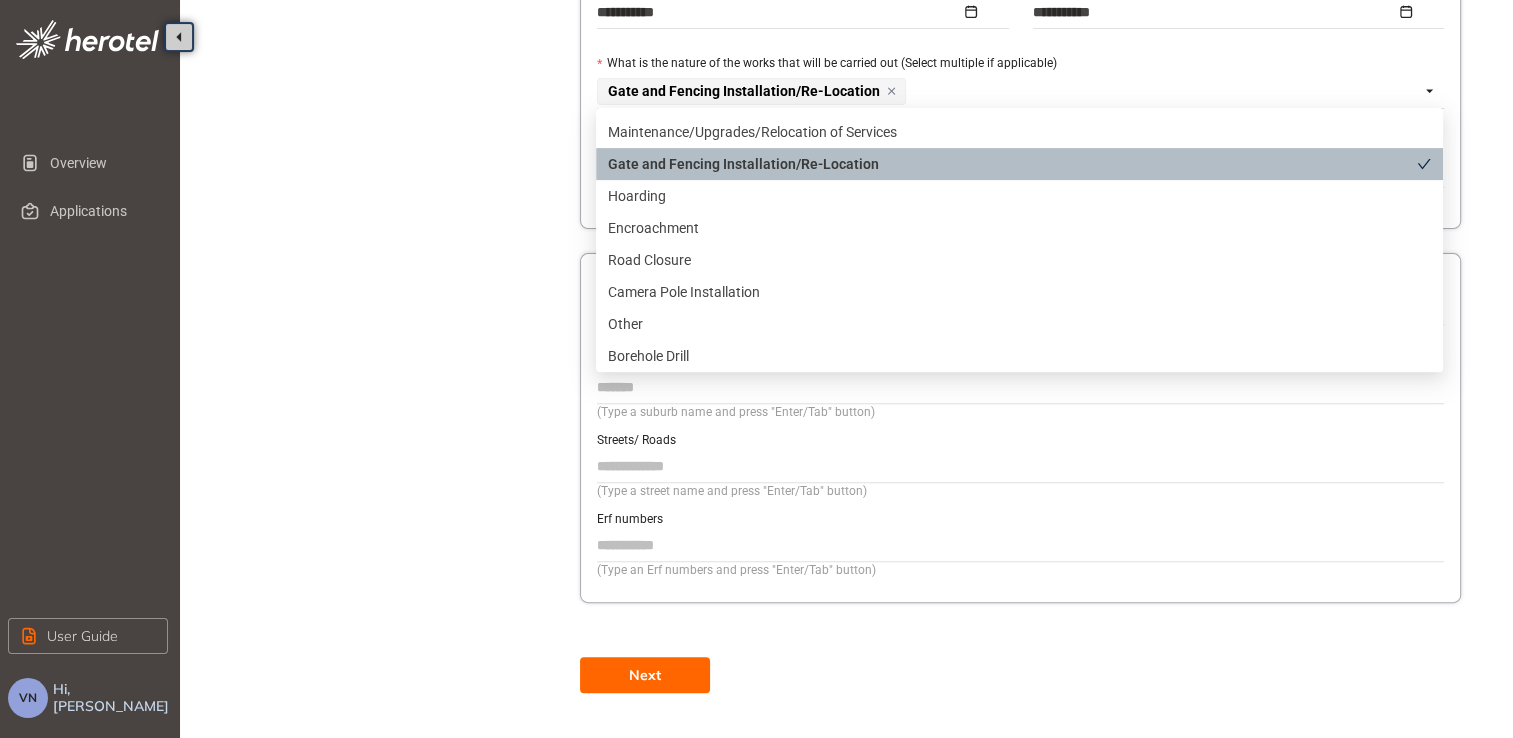 click on "Gate and Fencing Installation/Re-Location" at bounding box center (1012, 164) 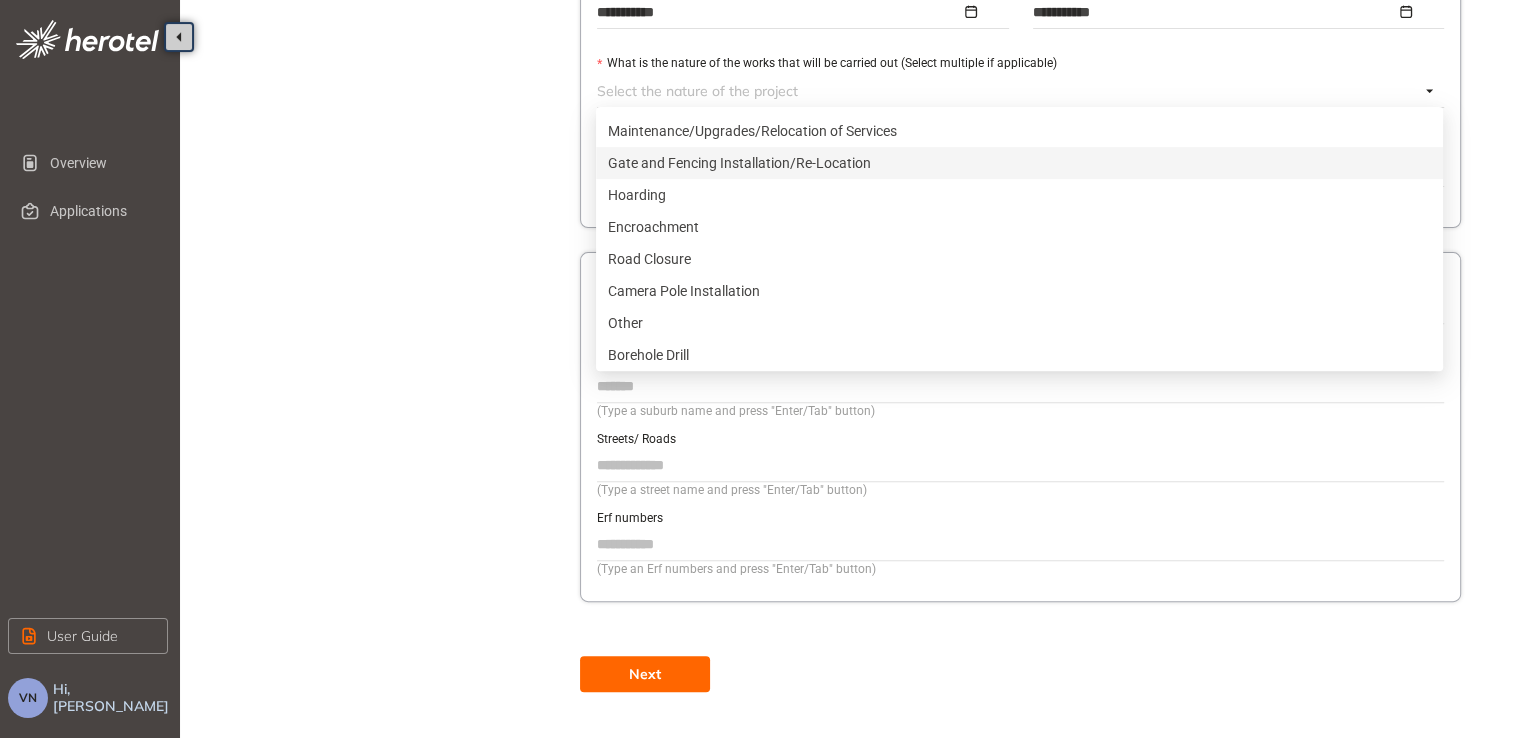 click on "Gate and Fencing Installation/Re-Location" at bounding box center [1019, 163] 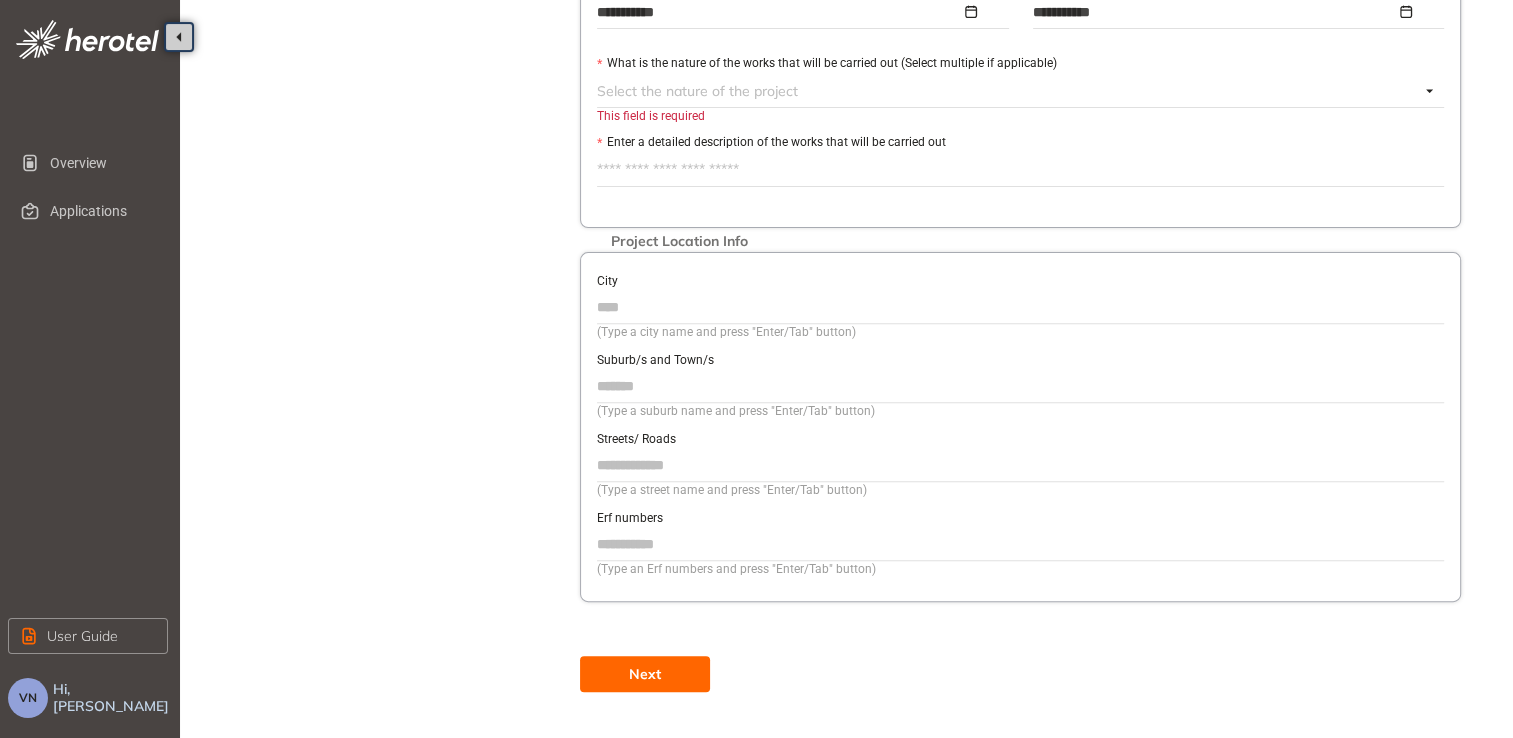 click at bounding box center (1008, 91) 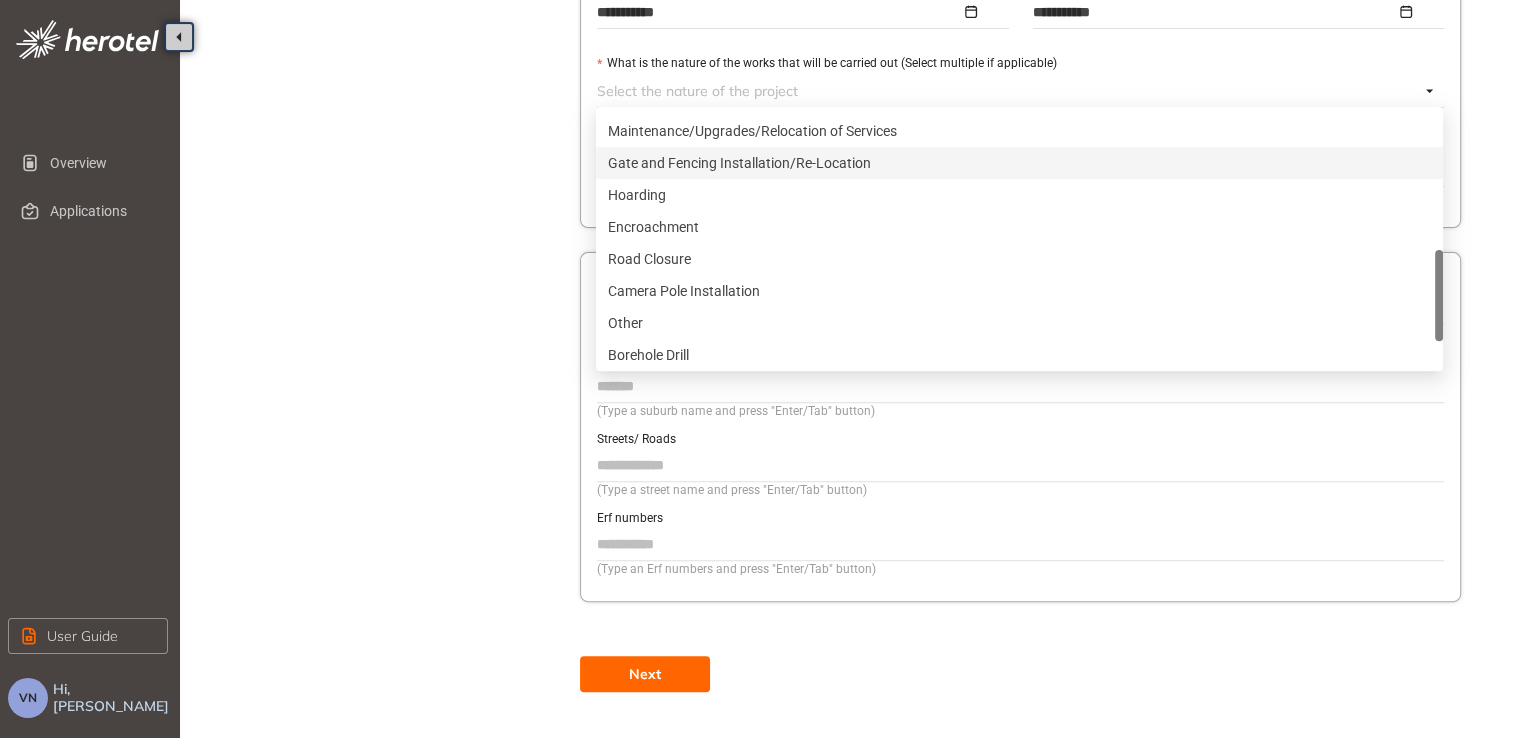 click on "Gate and Fencing Installation/Re-Location" at bounding box center (1019, 163) 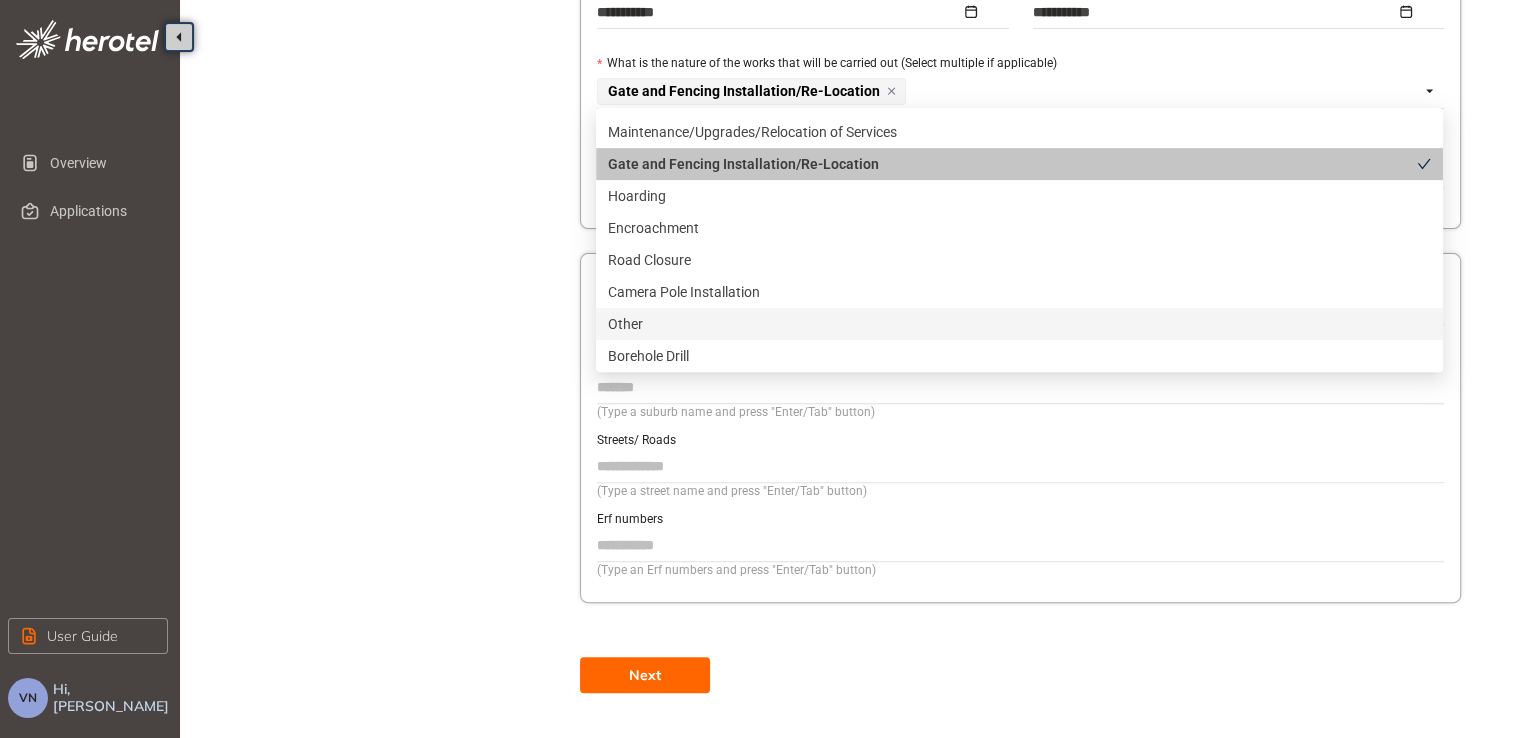 click on "Next" at bounding box center [645, 675] 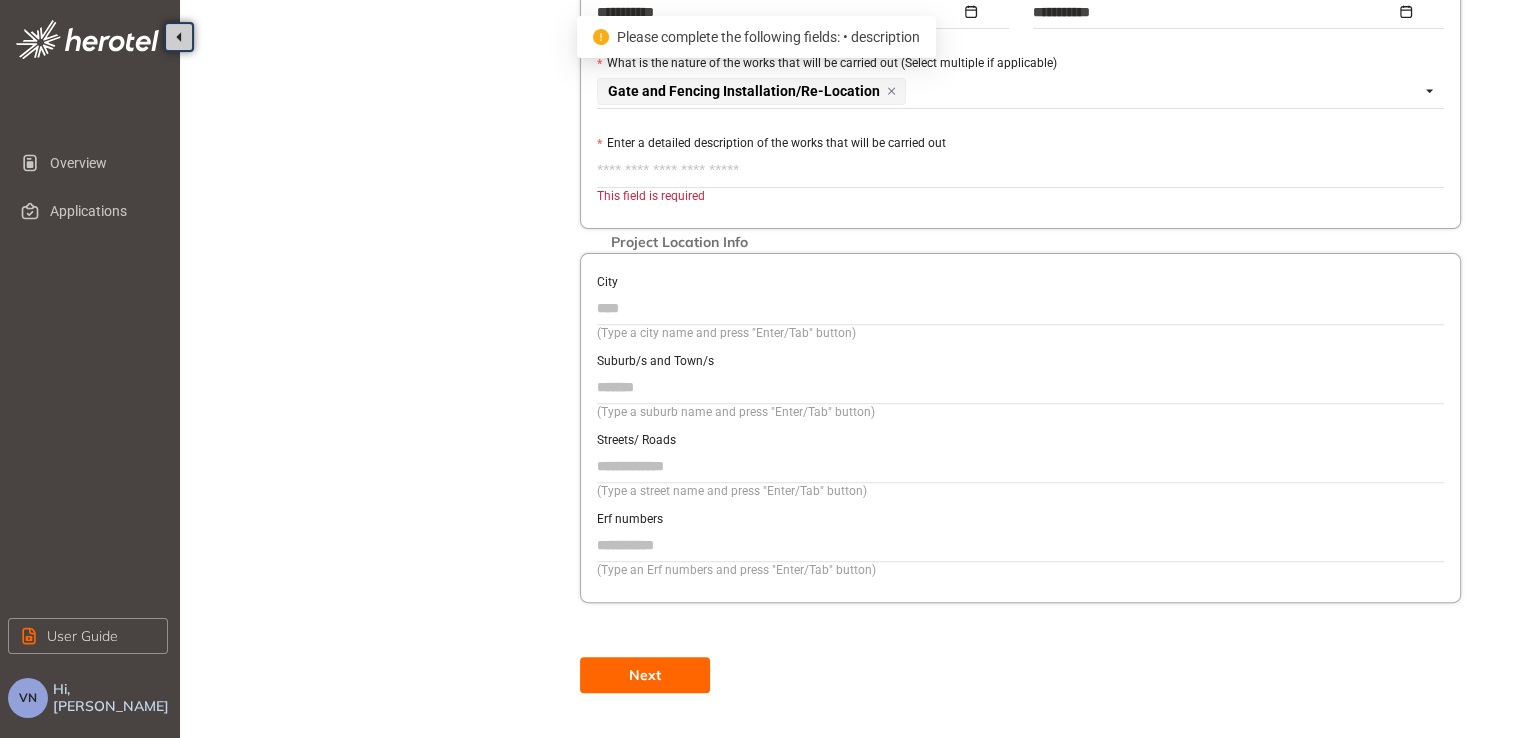 click on "Enter a detailed description of the works that will be carried out" at bounding box center [1020, 171] 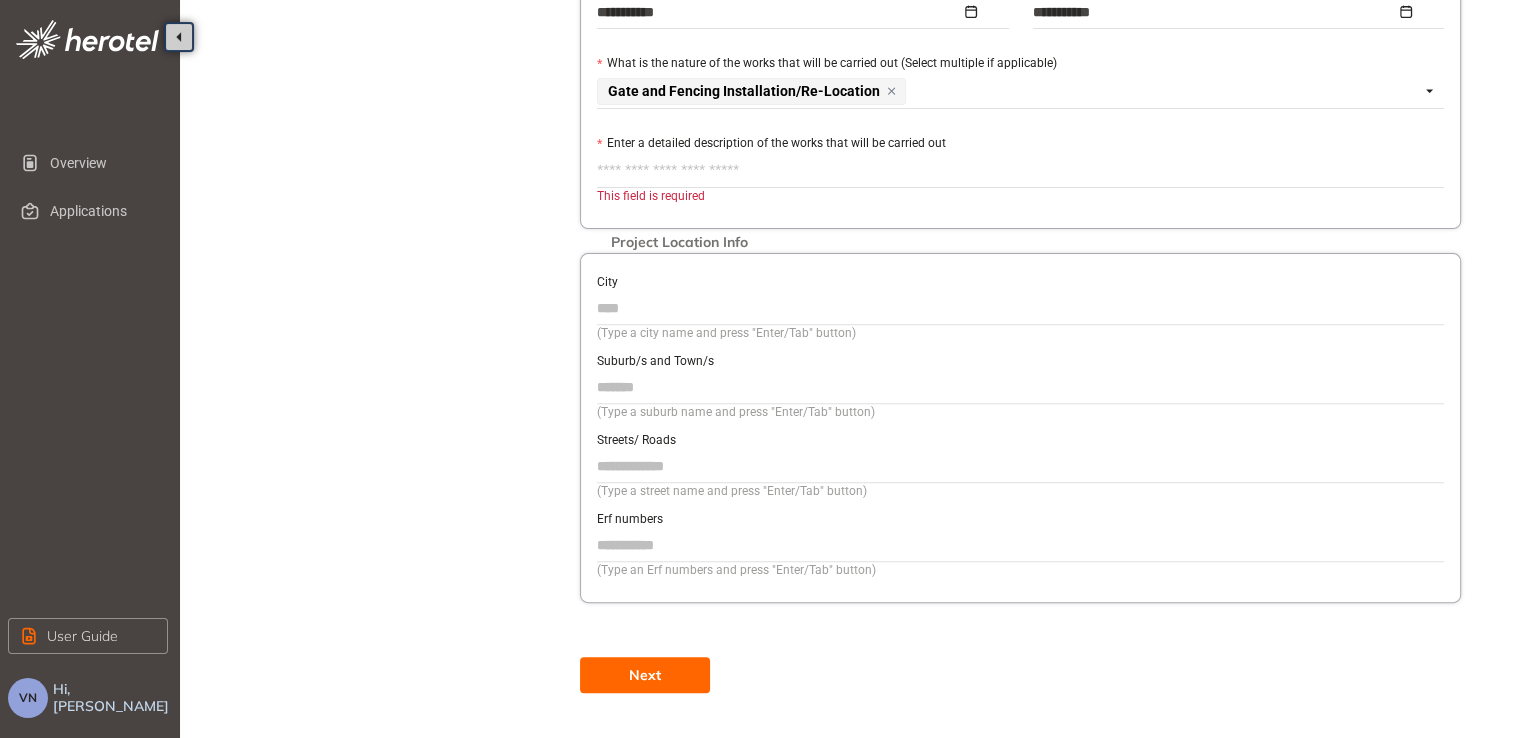 type on "*" 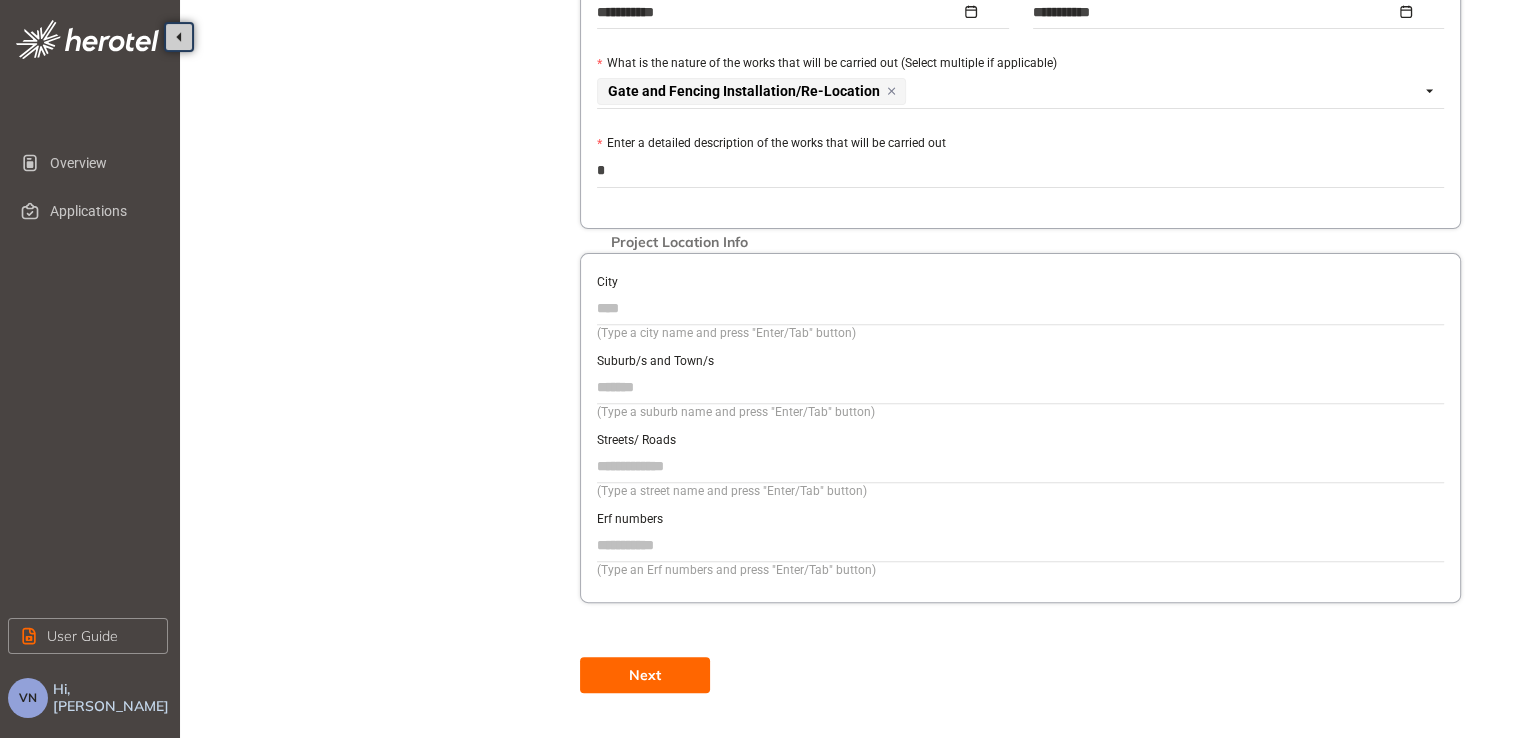 type on "**" 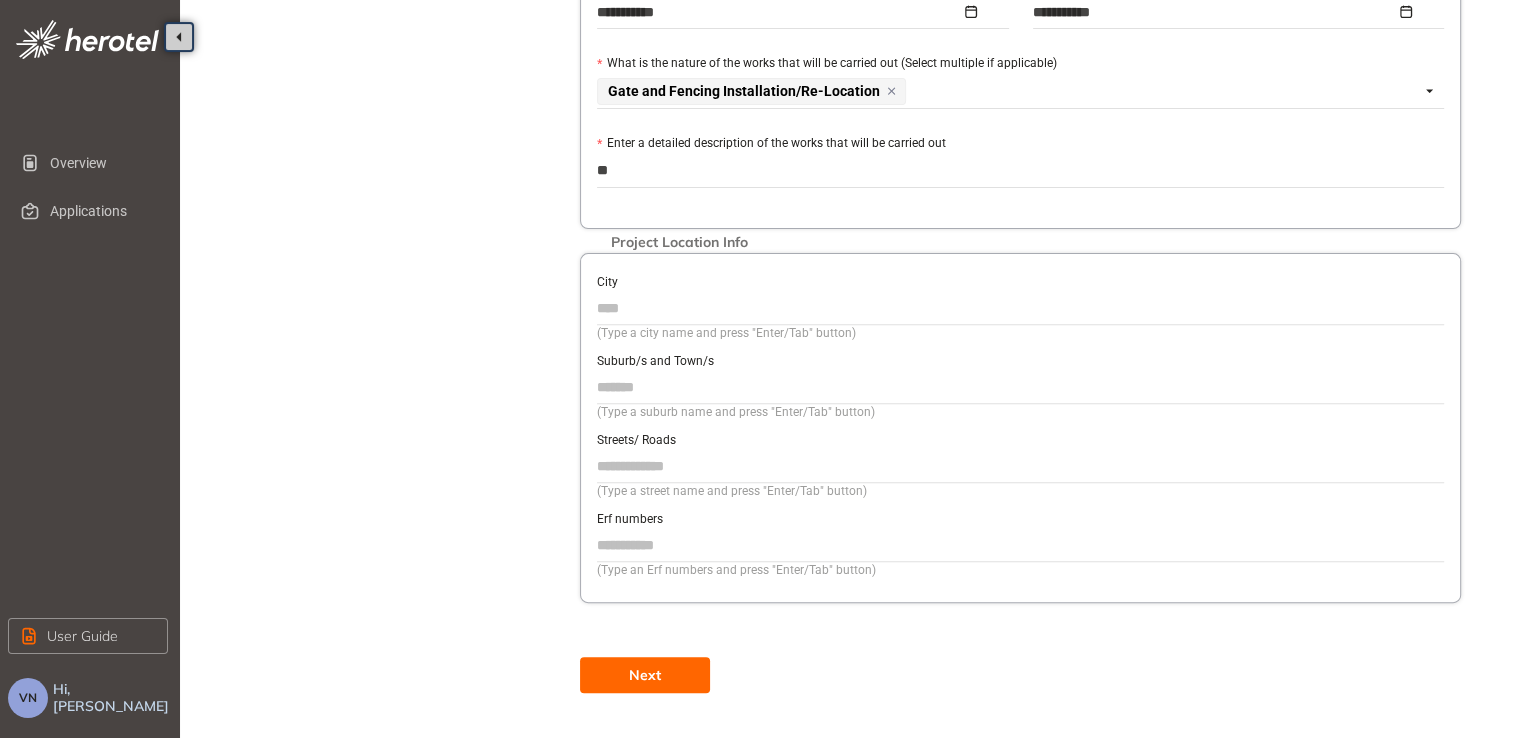 type on "***" 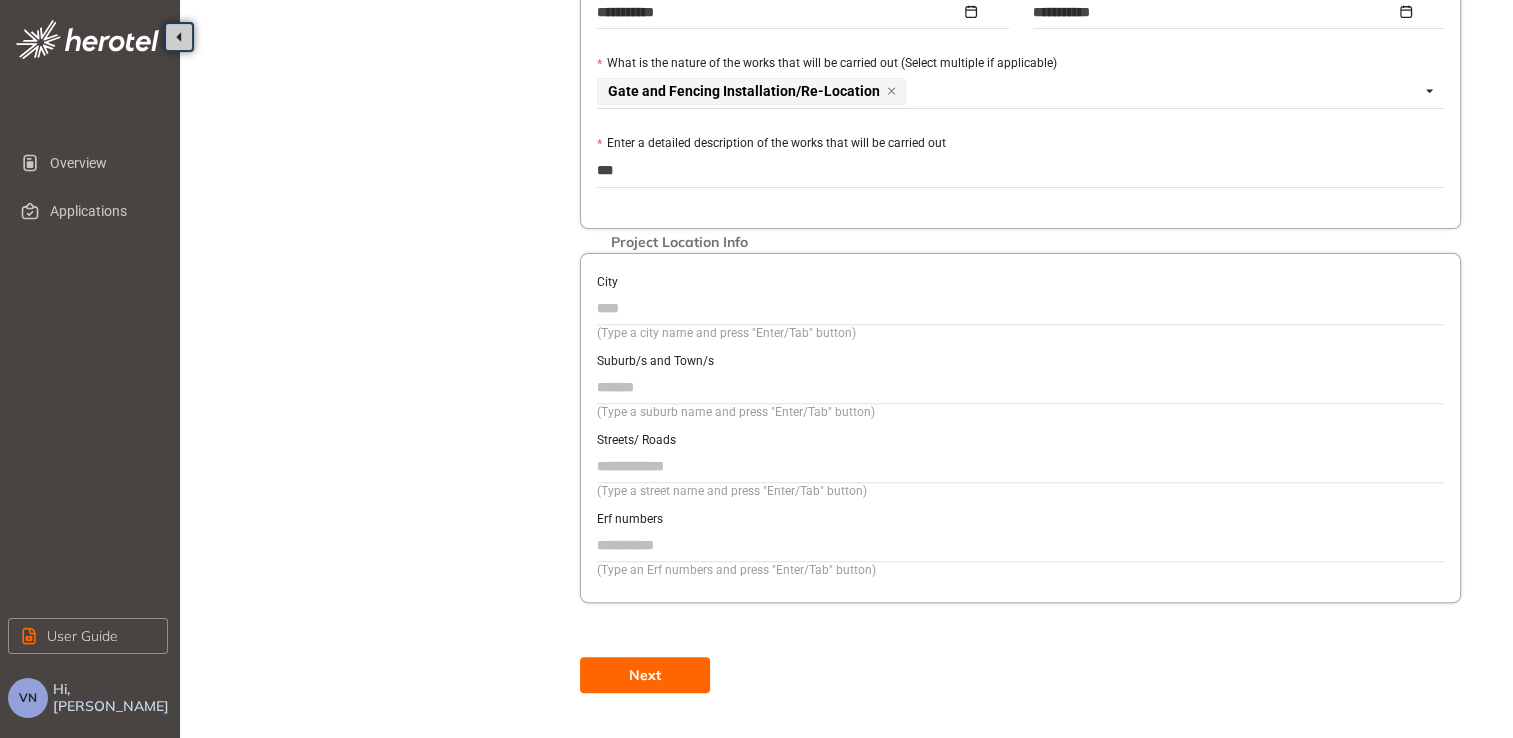 type on "****" 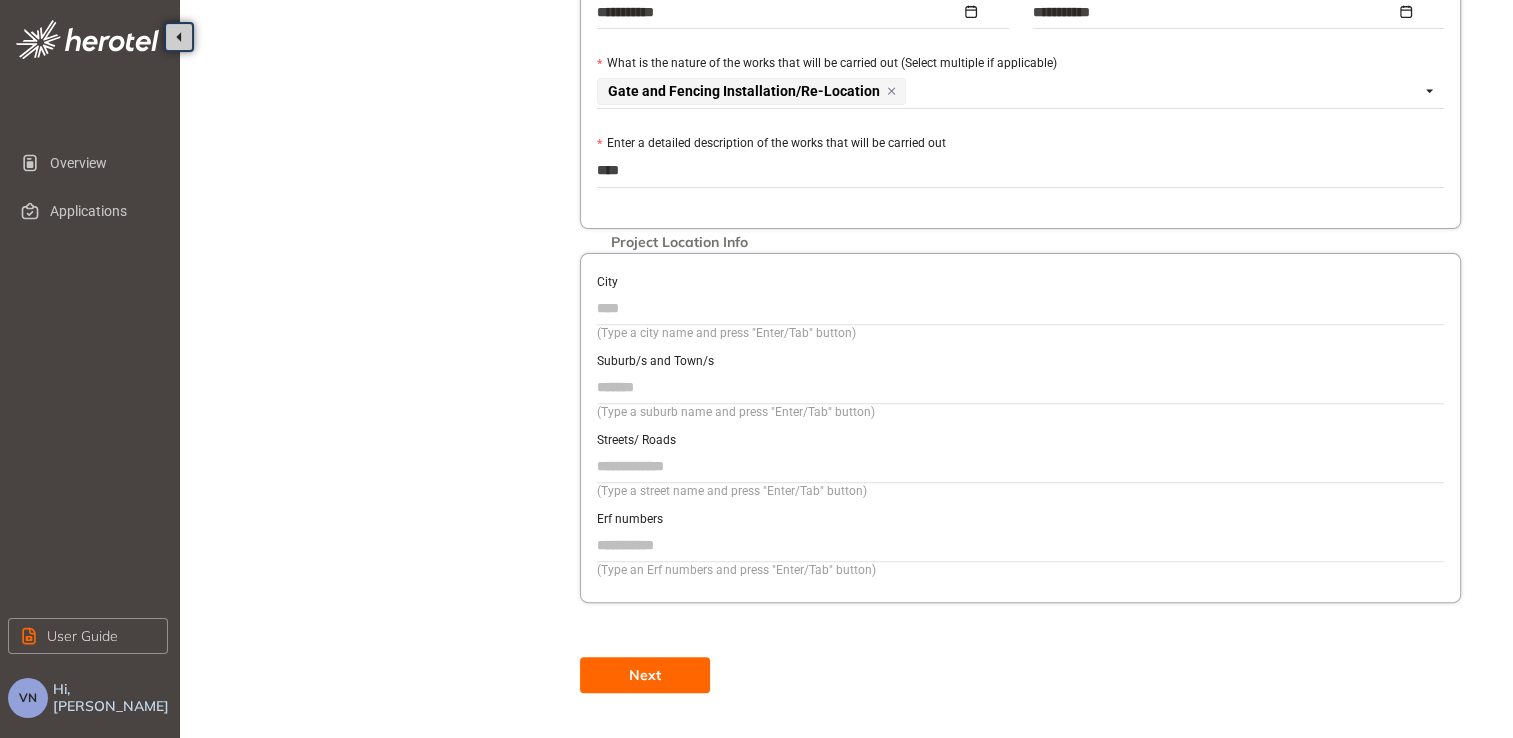 type on "*****" 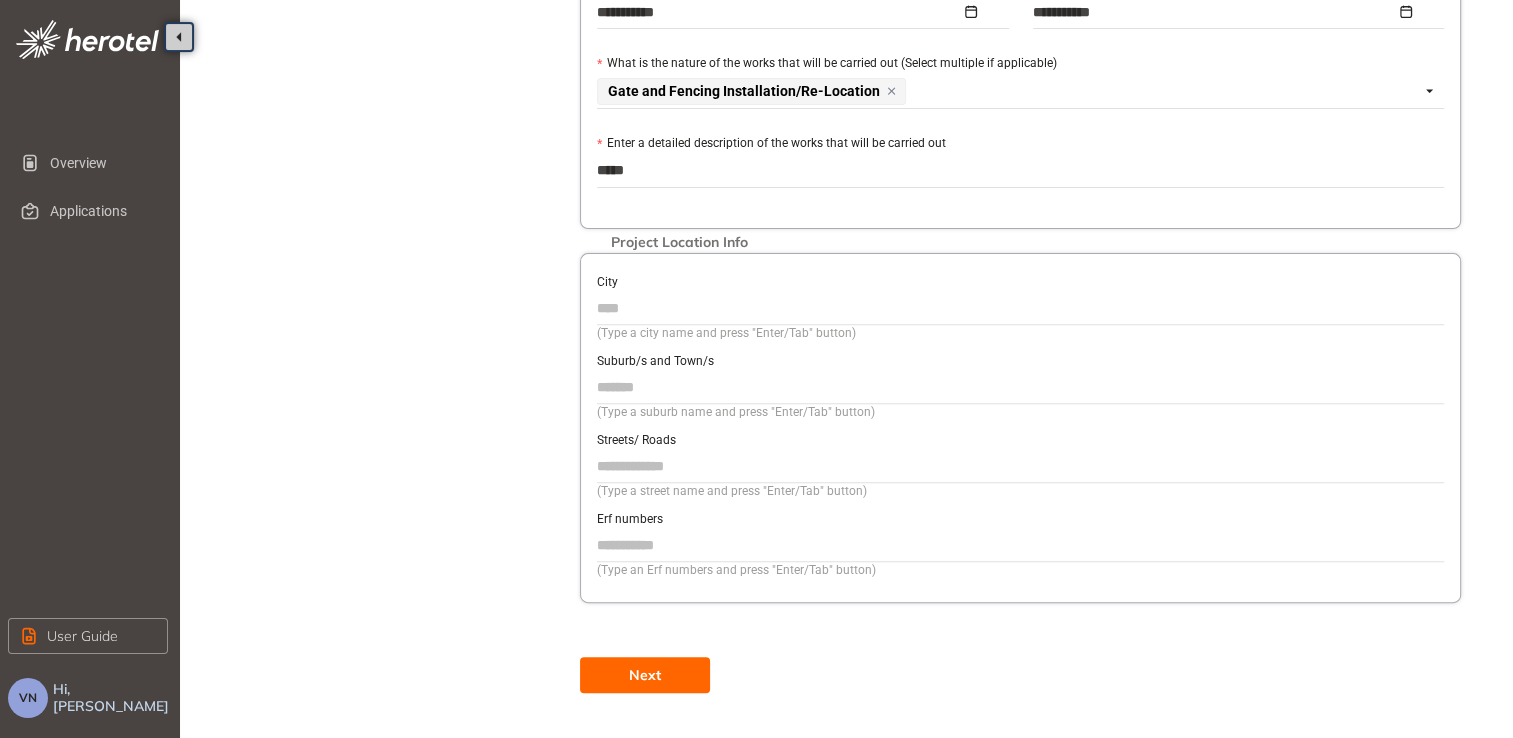 type on "******" 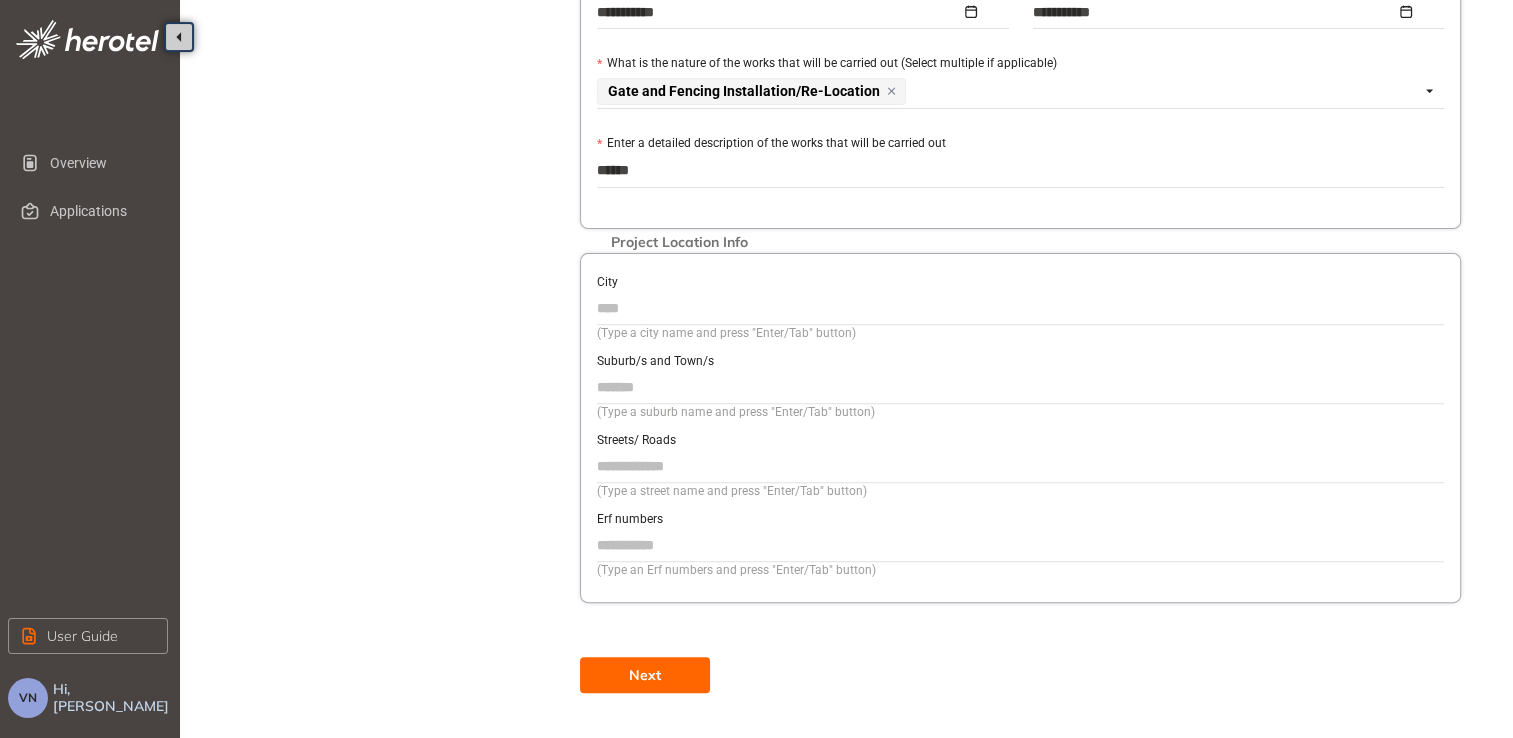 type on "*******" 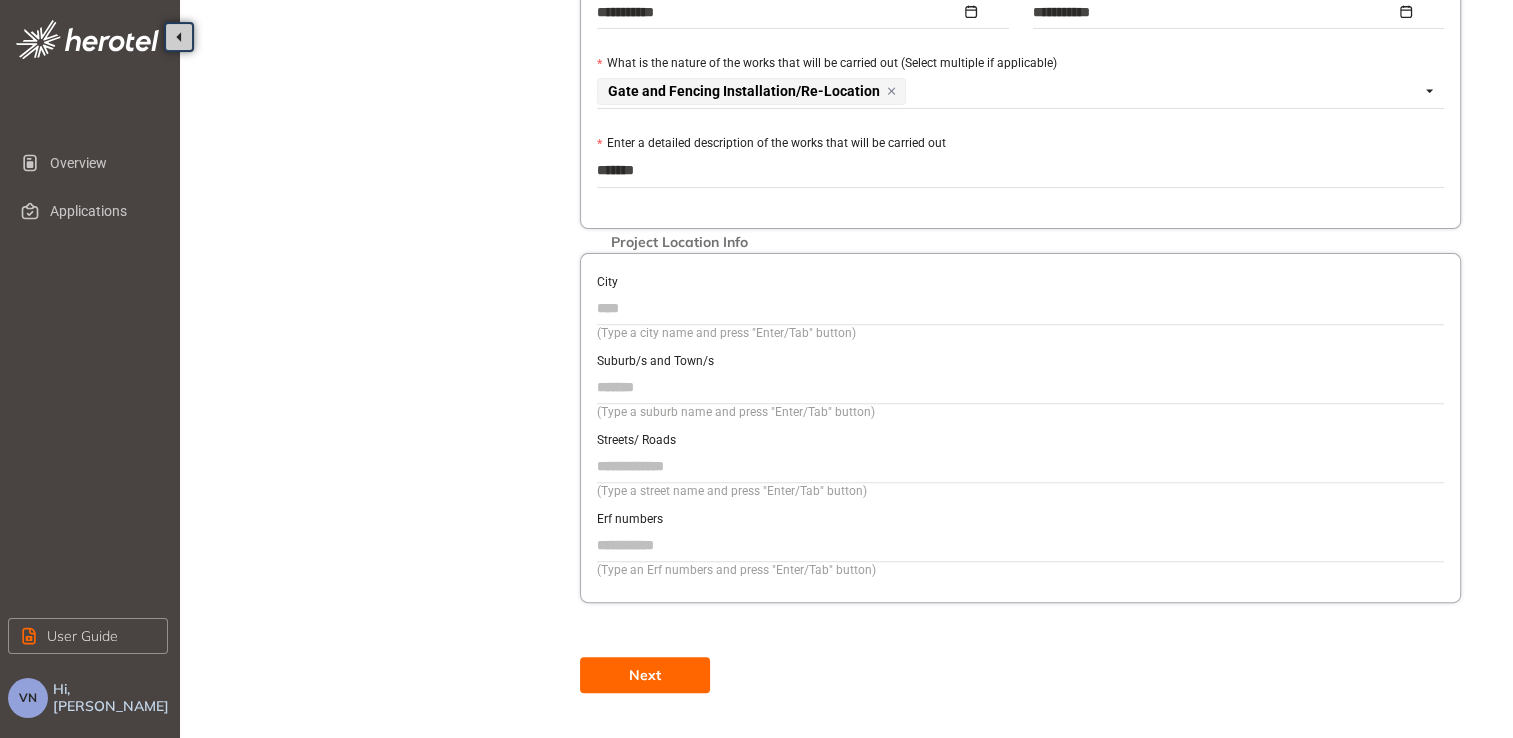 type on "*******" 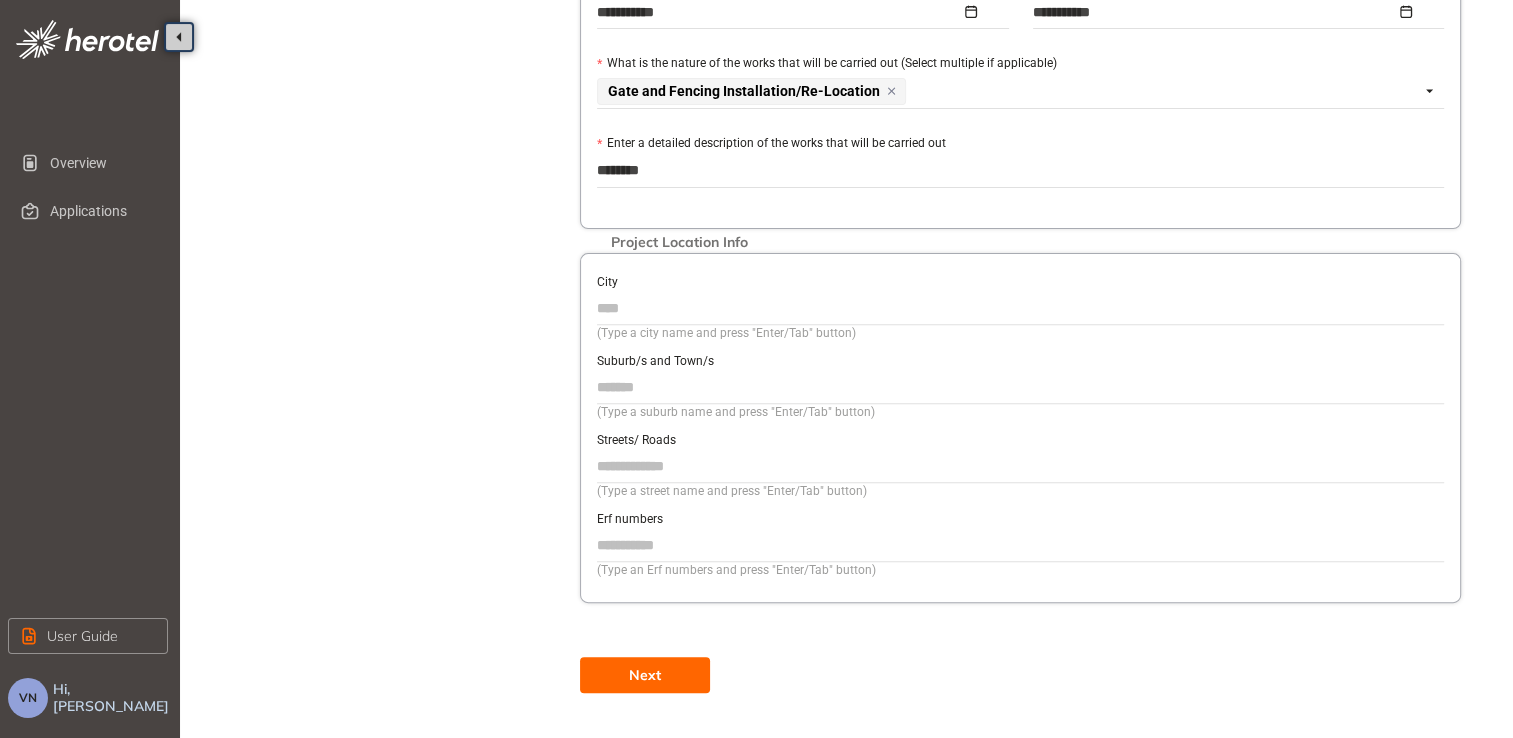 type on "*********" 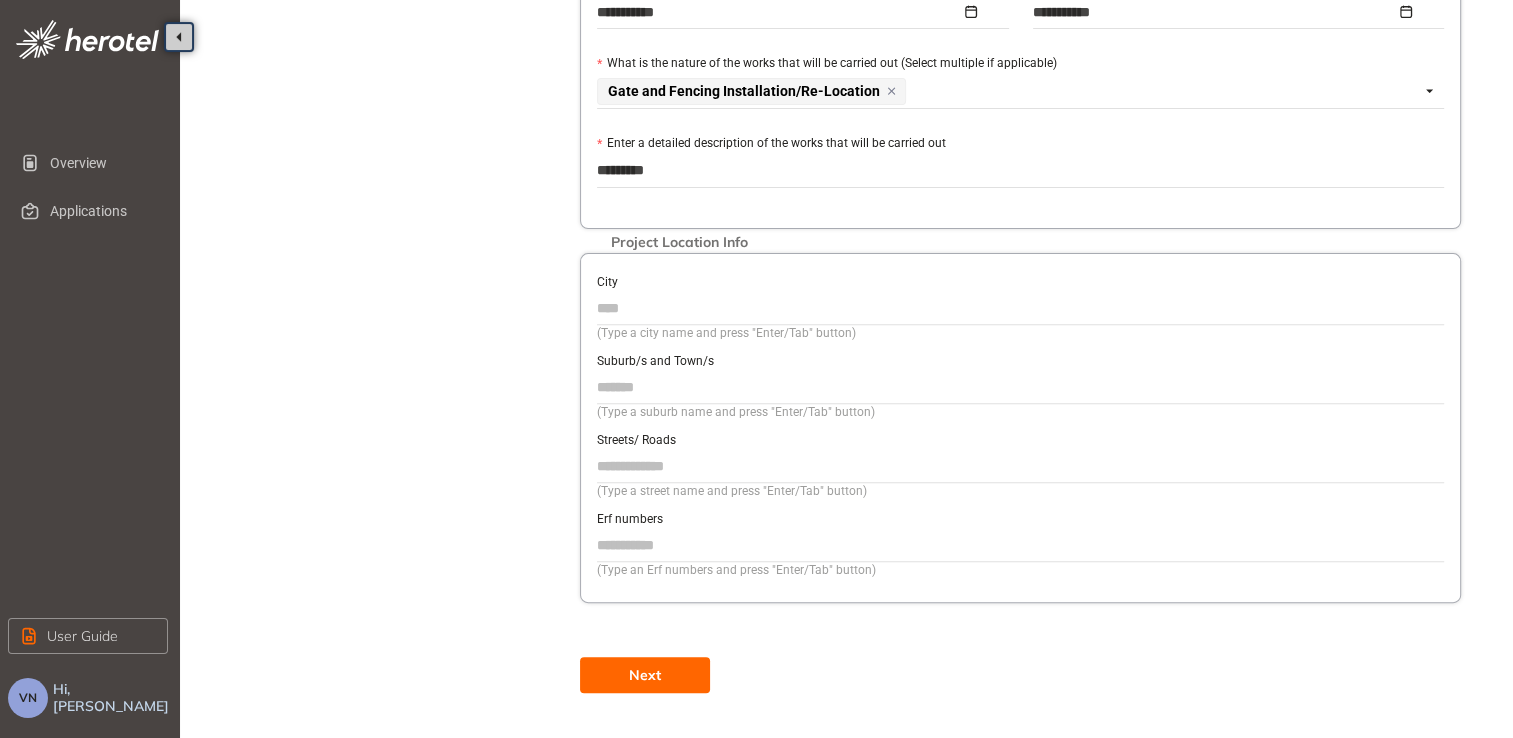 type on "**********" 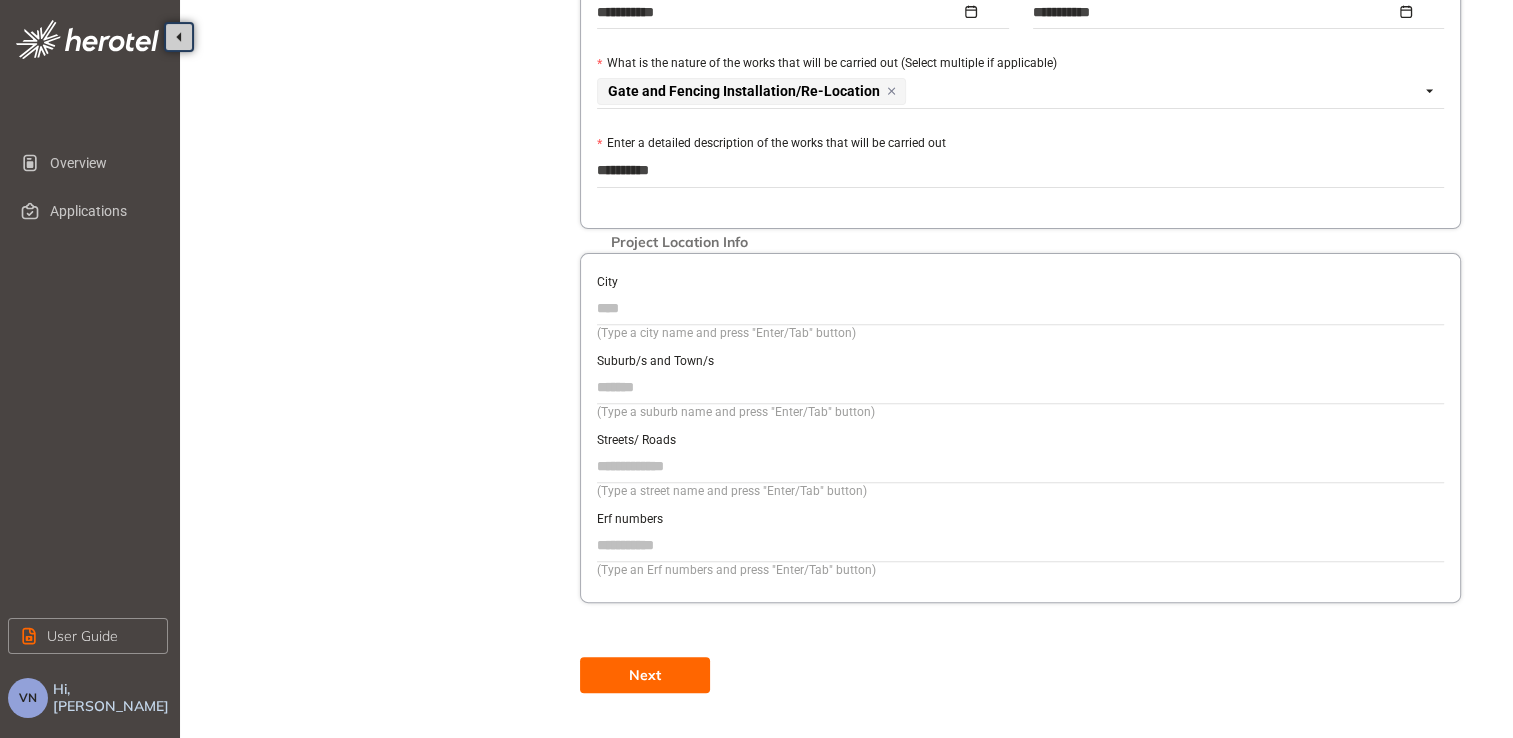 type on "**********" 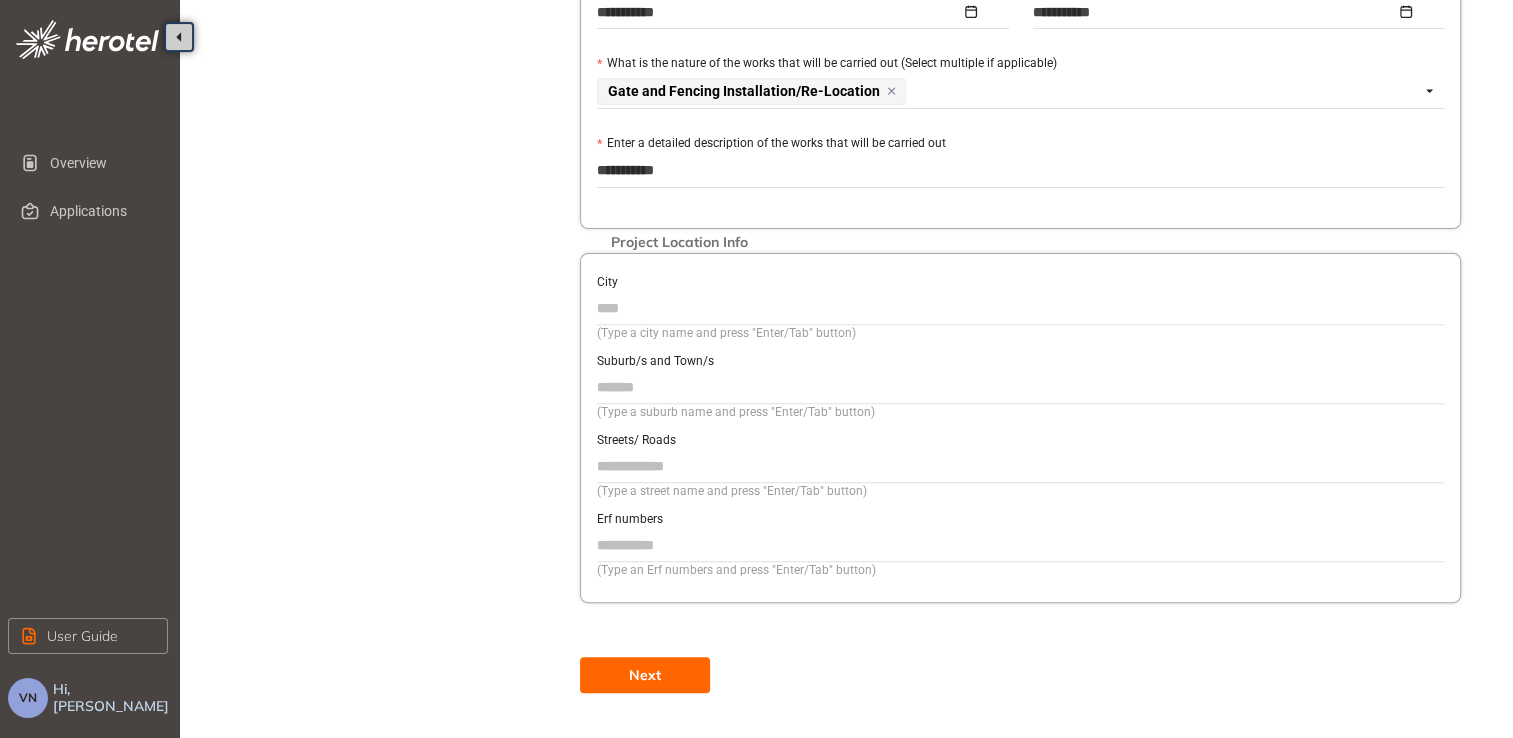 type on "**********" 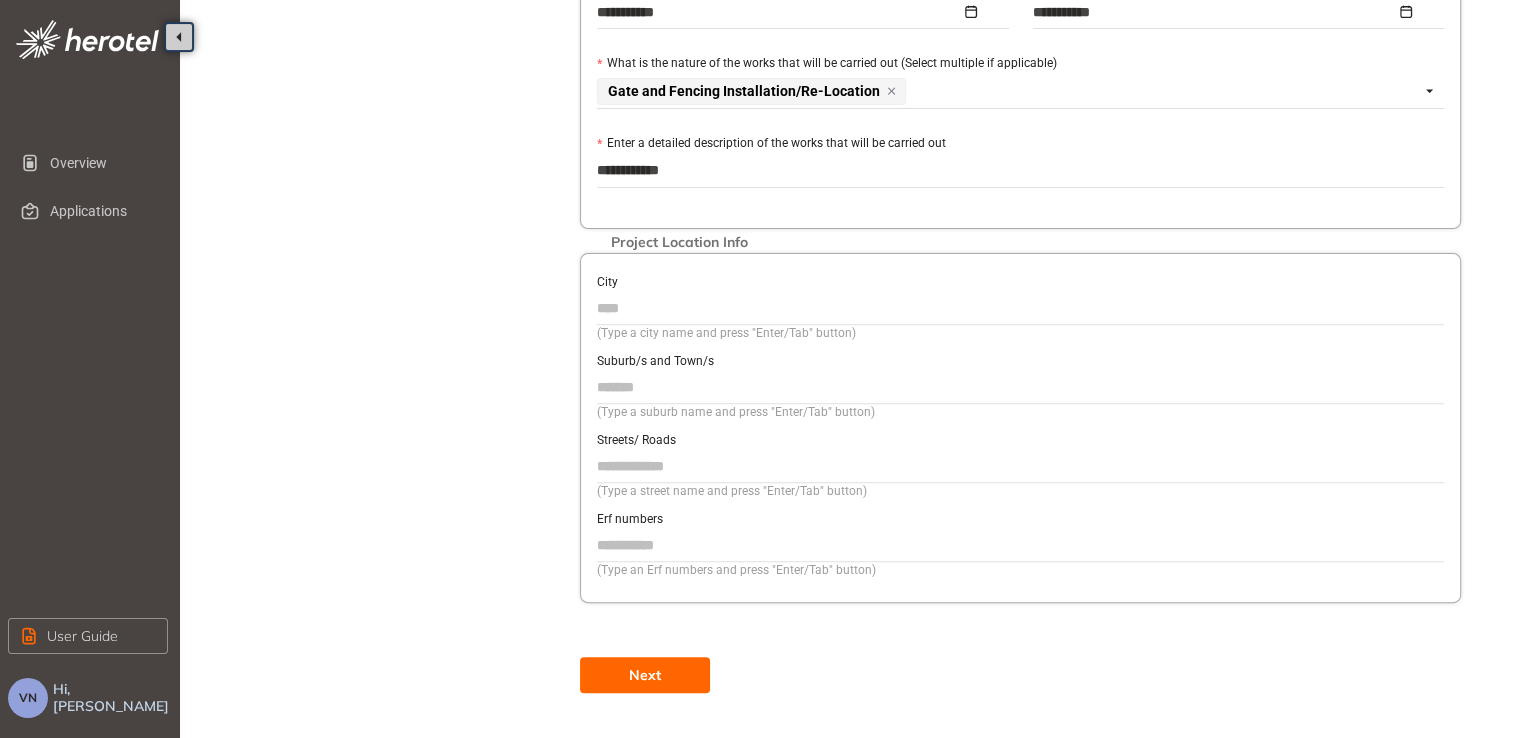 type on "**********" 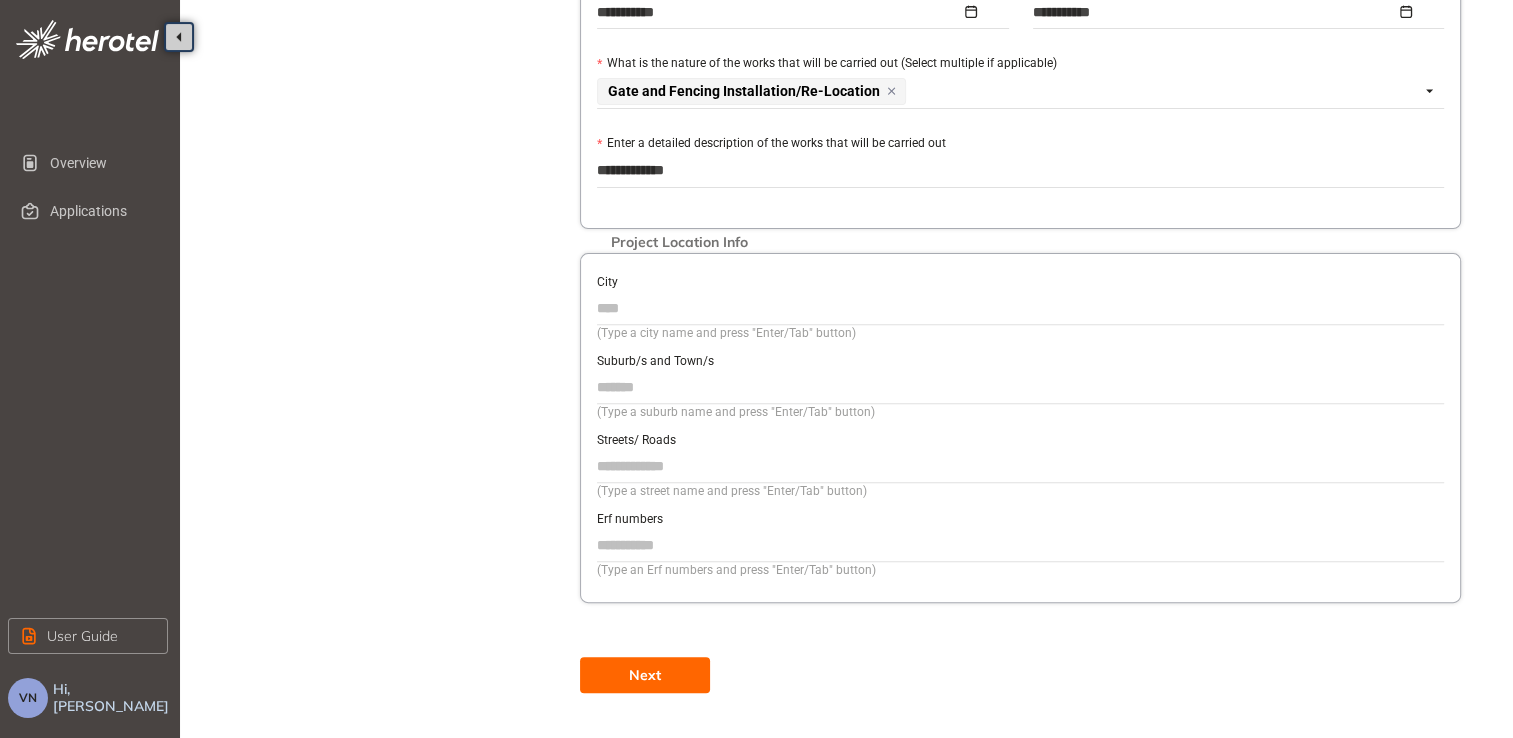 type on "**********" 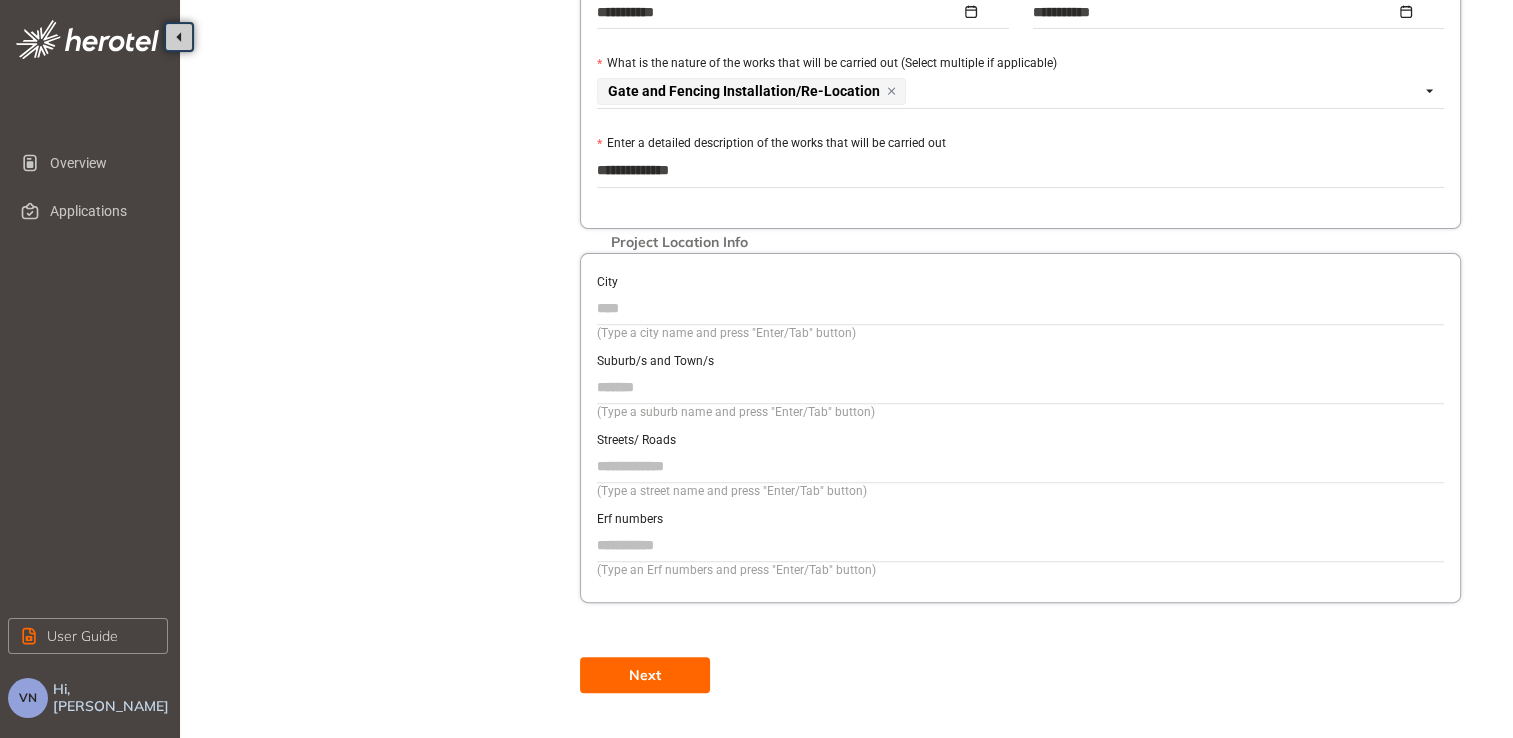 type on "**********" 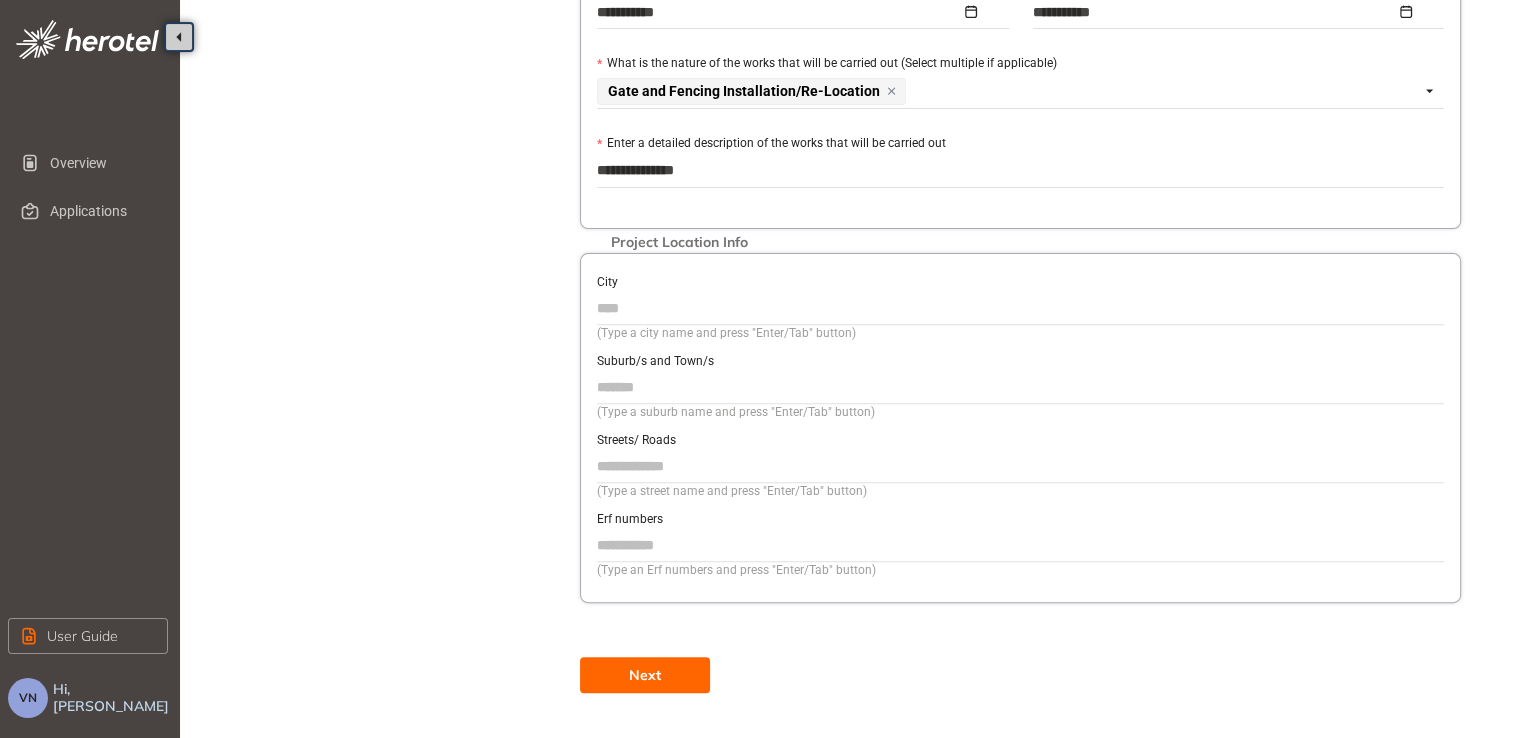 type on "**********" 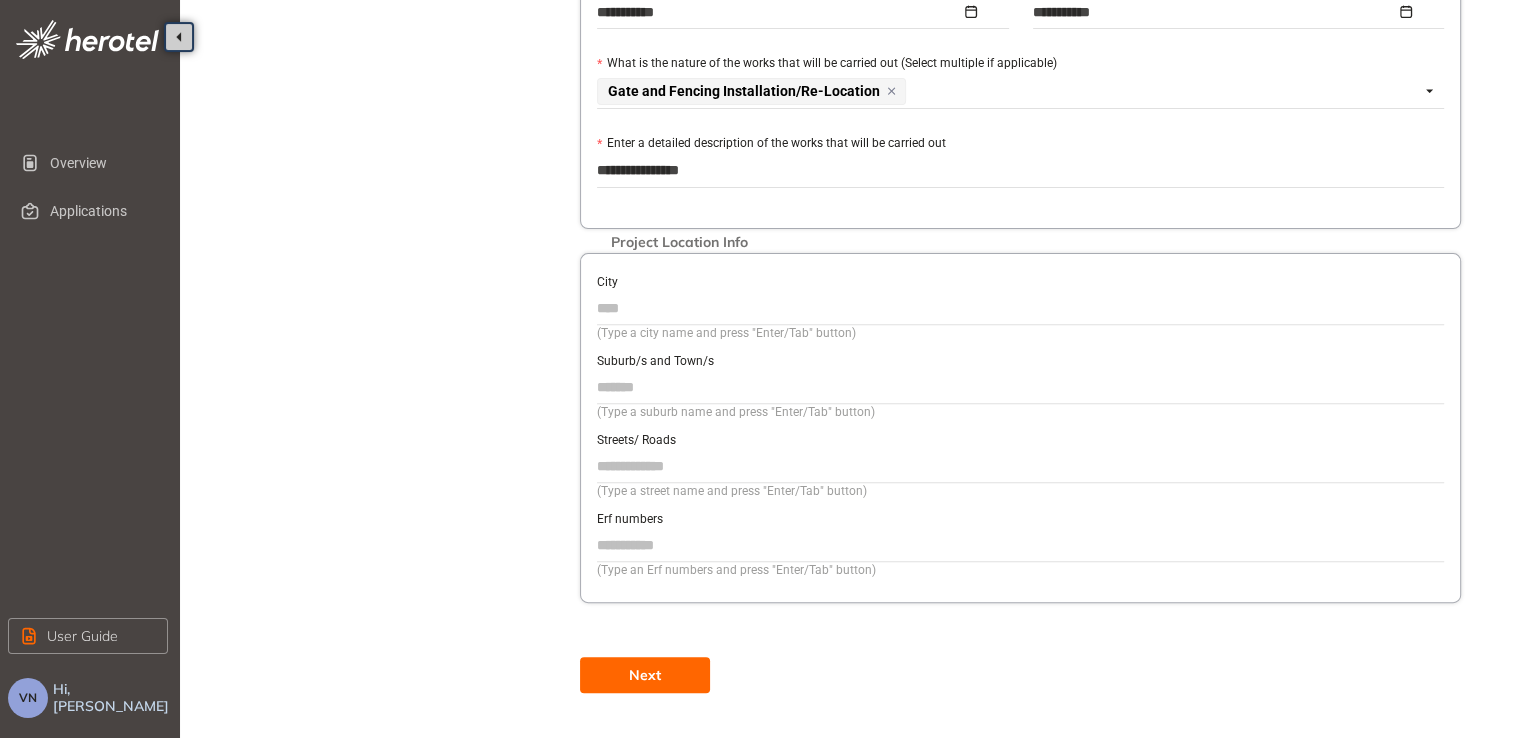type on "**********" 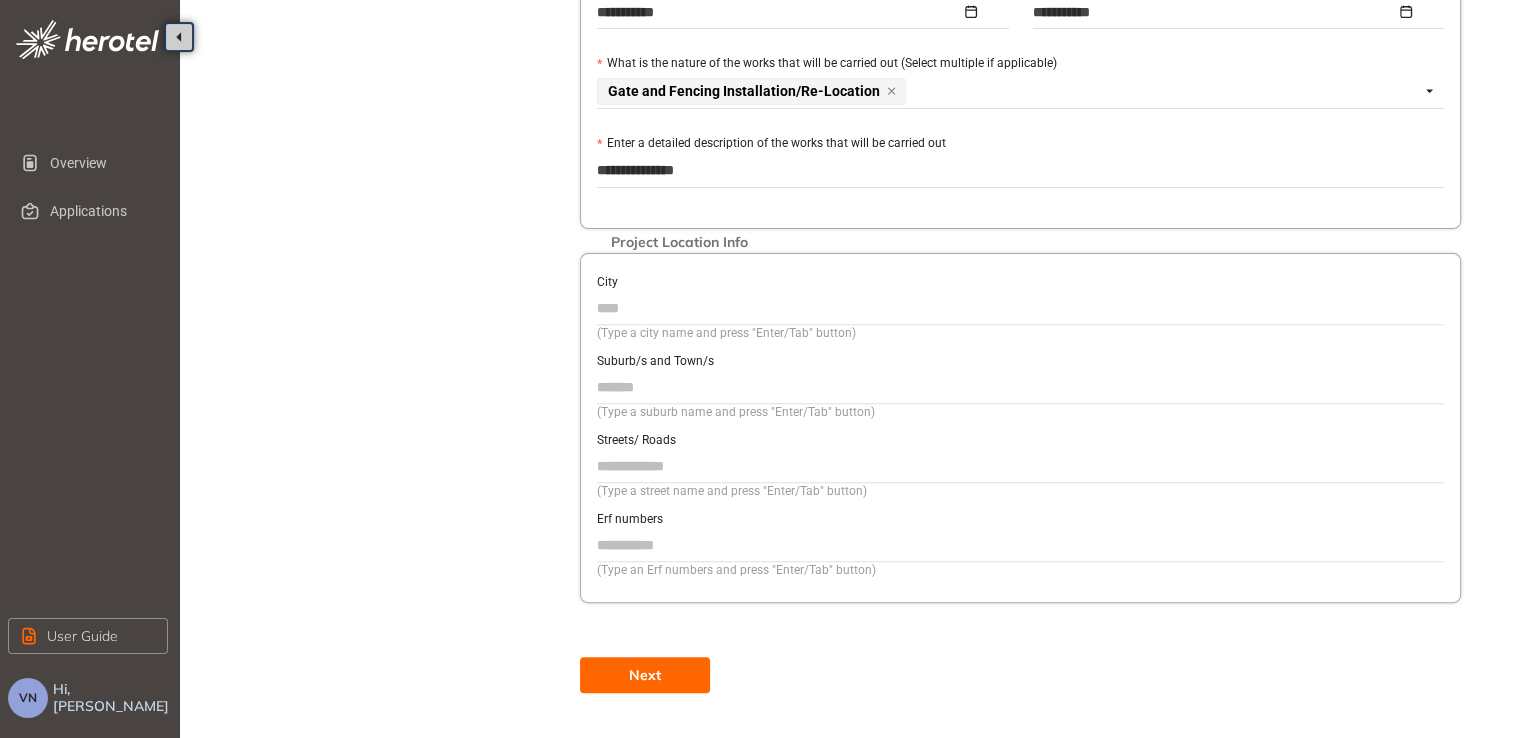 type on "**********" 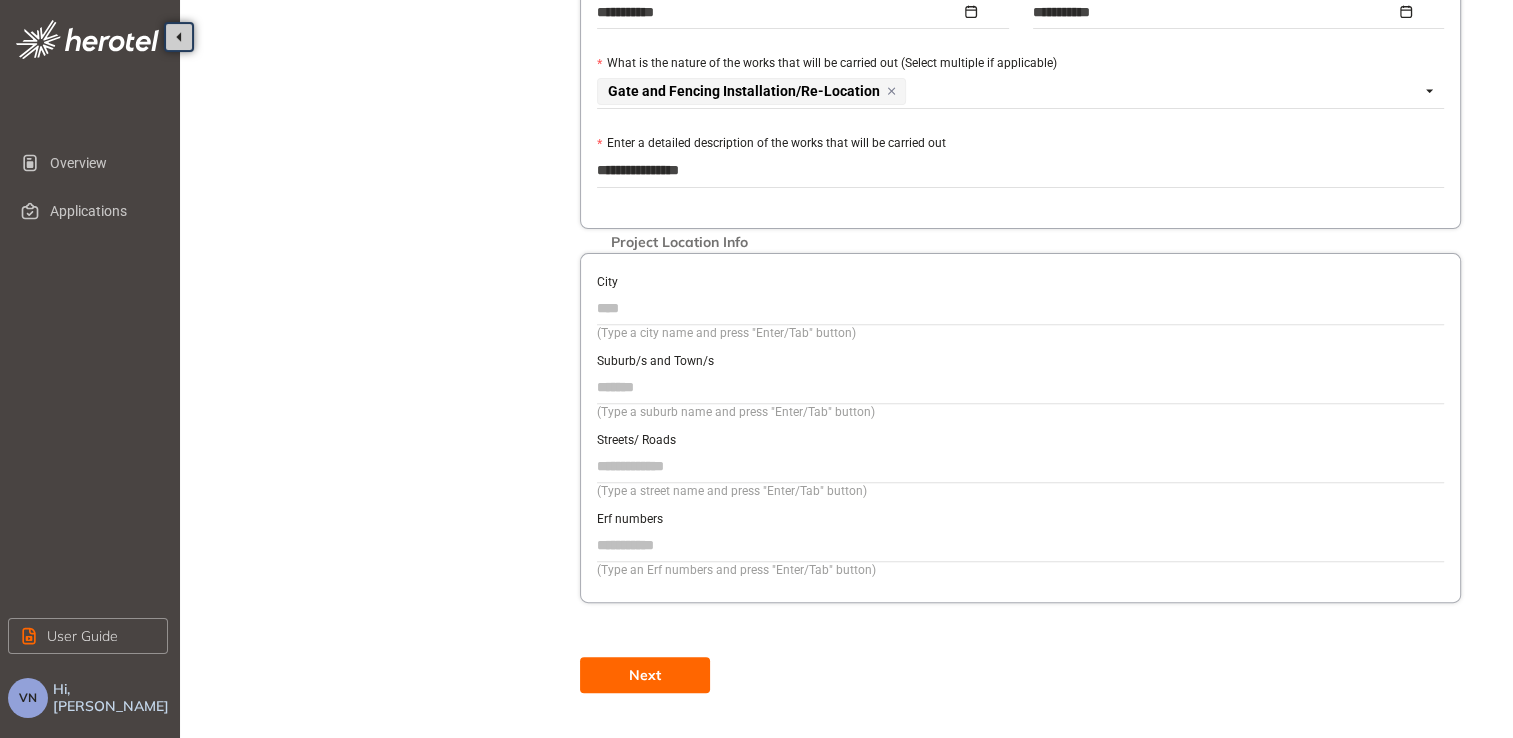 type on "**********" 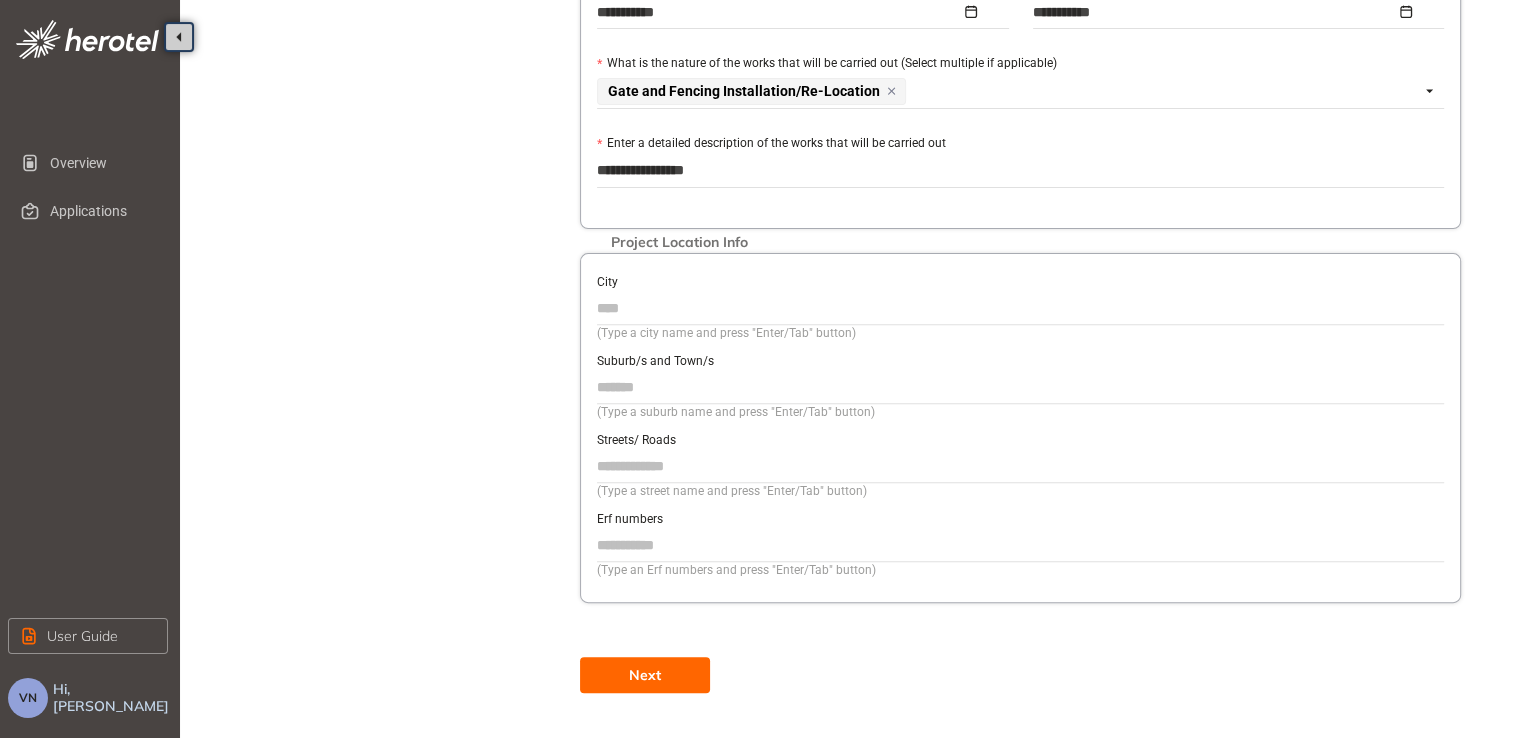type on "**********" 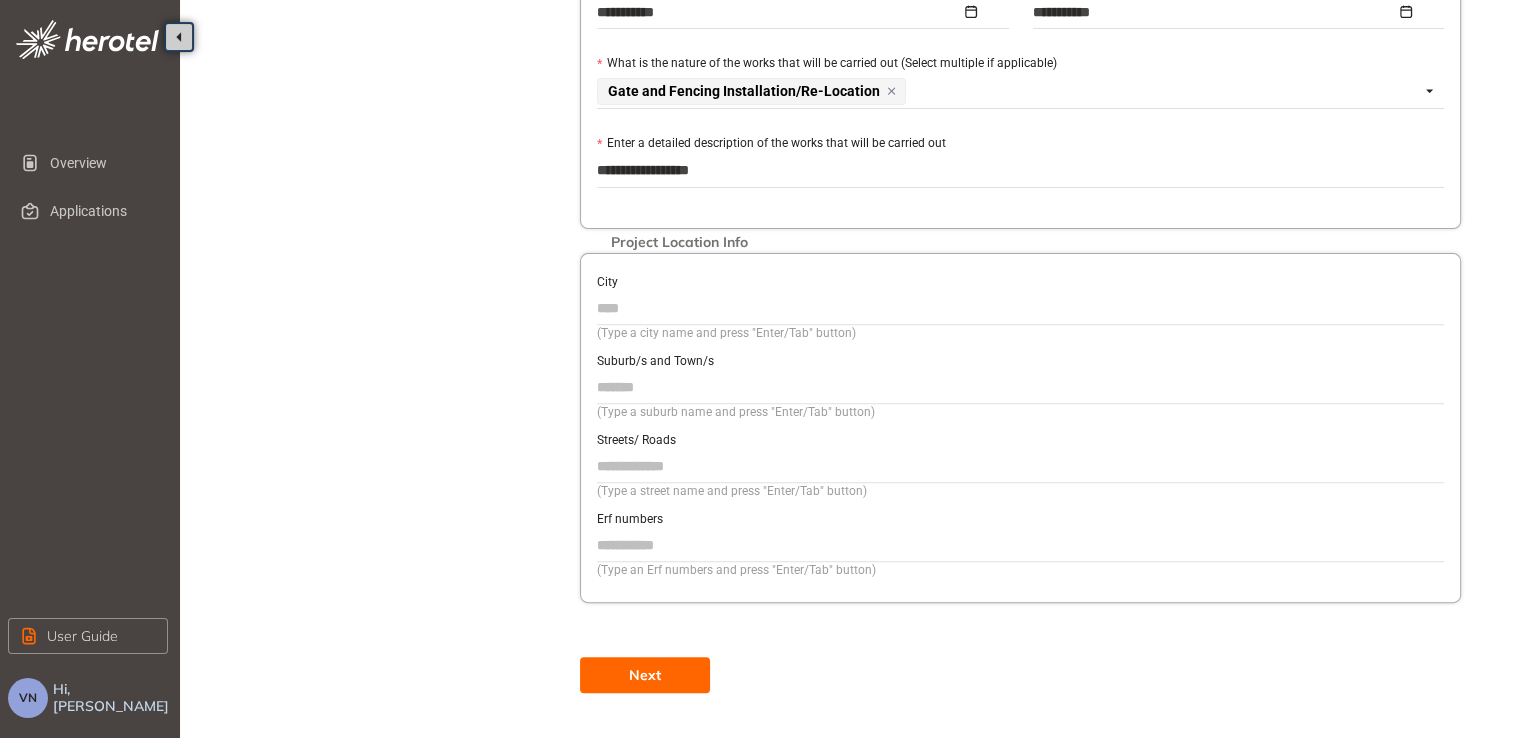 type on "**********" 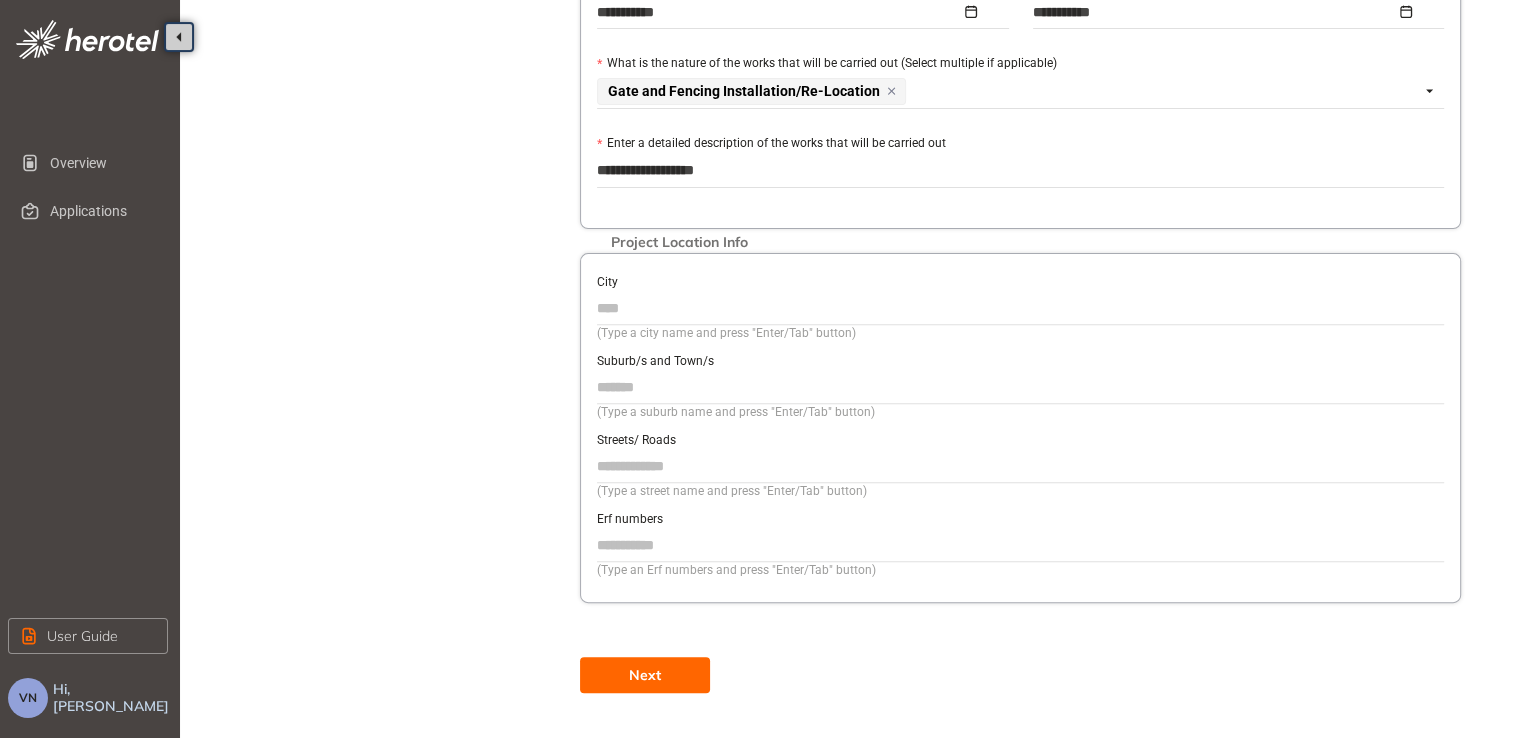 type on "**********" 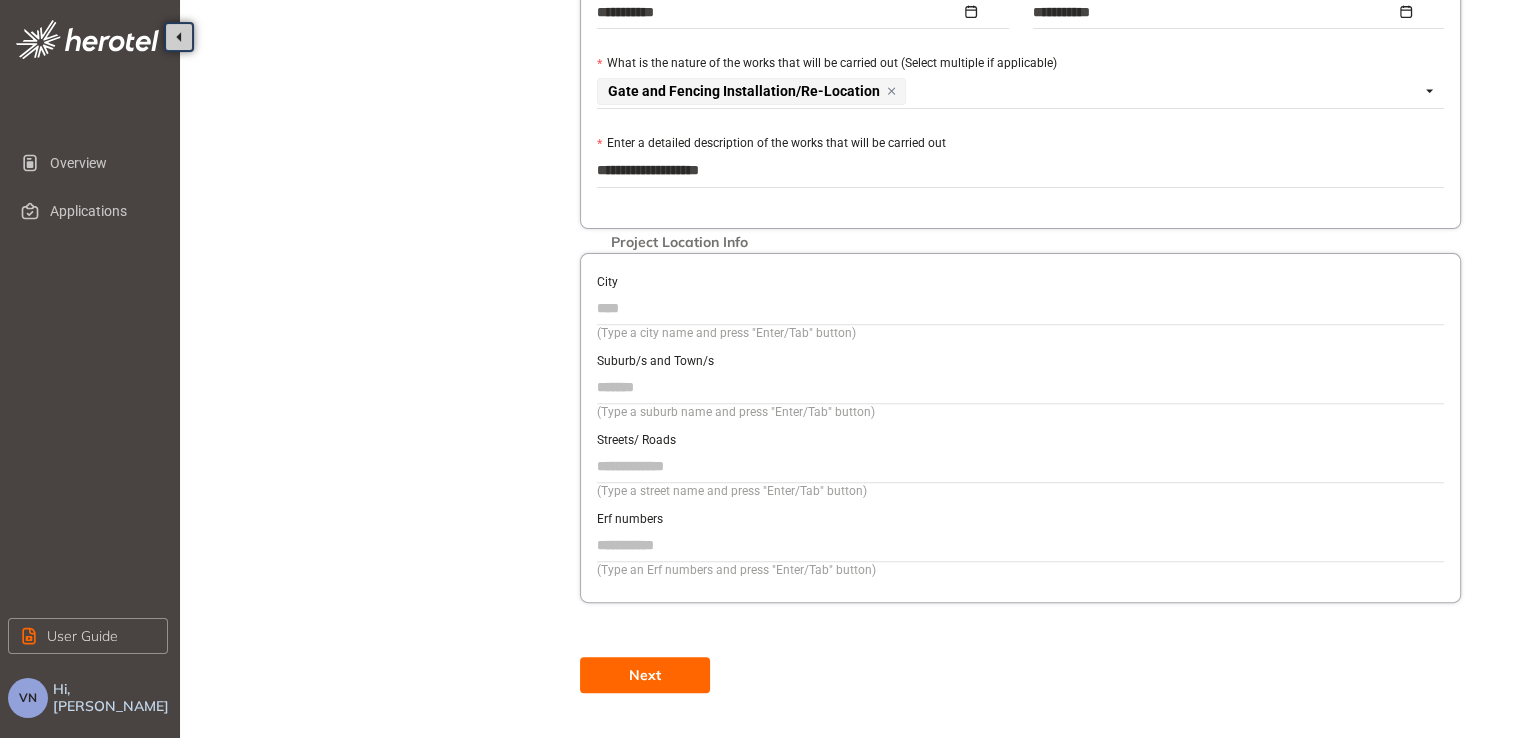 type on "**********" 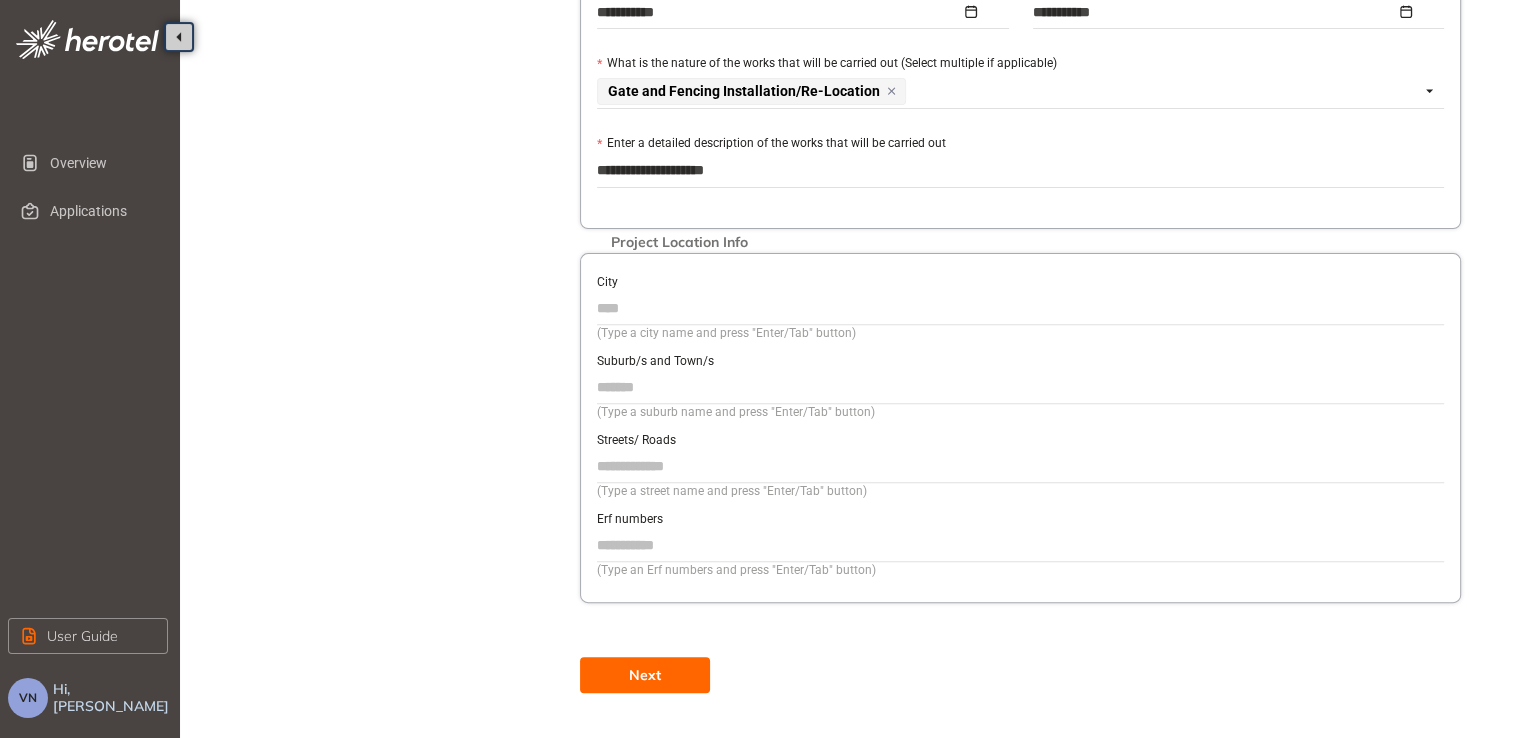 type on "**********" 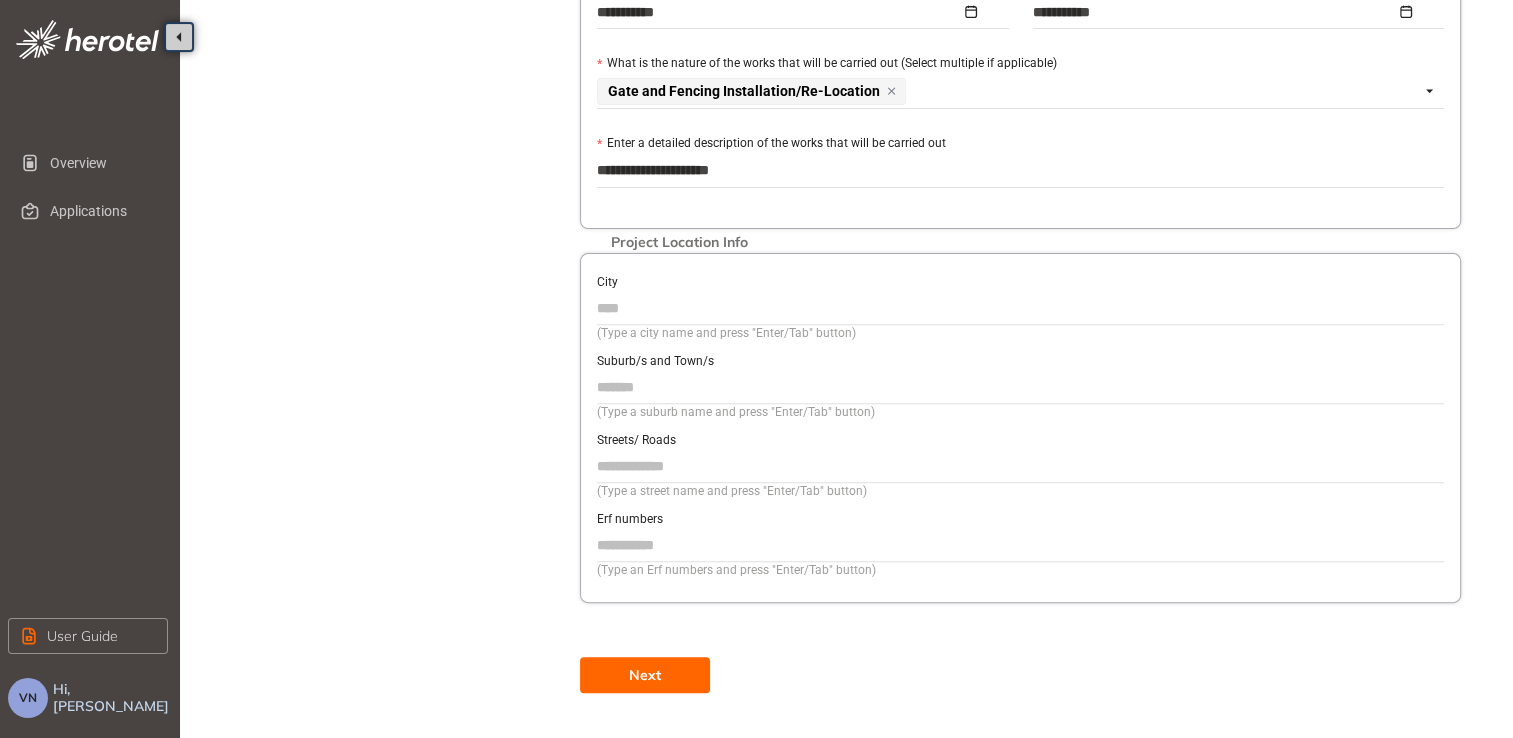 type on "**********" 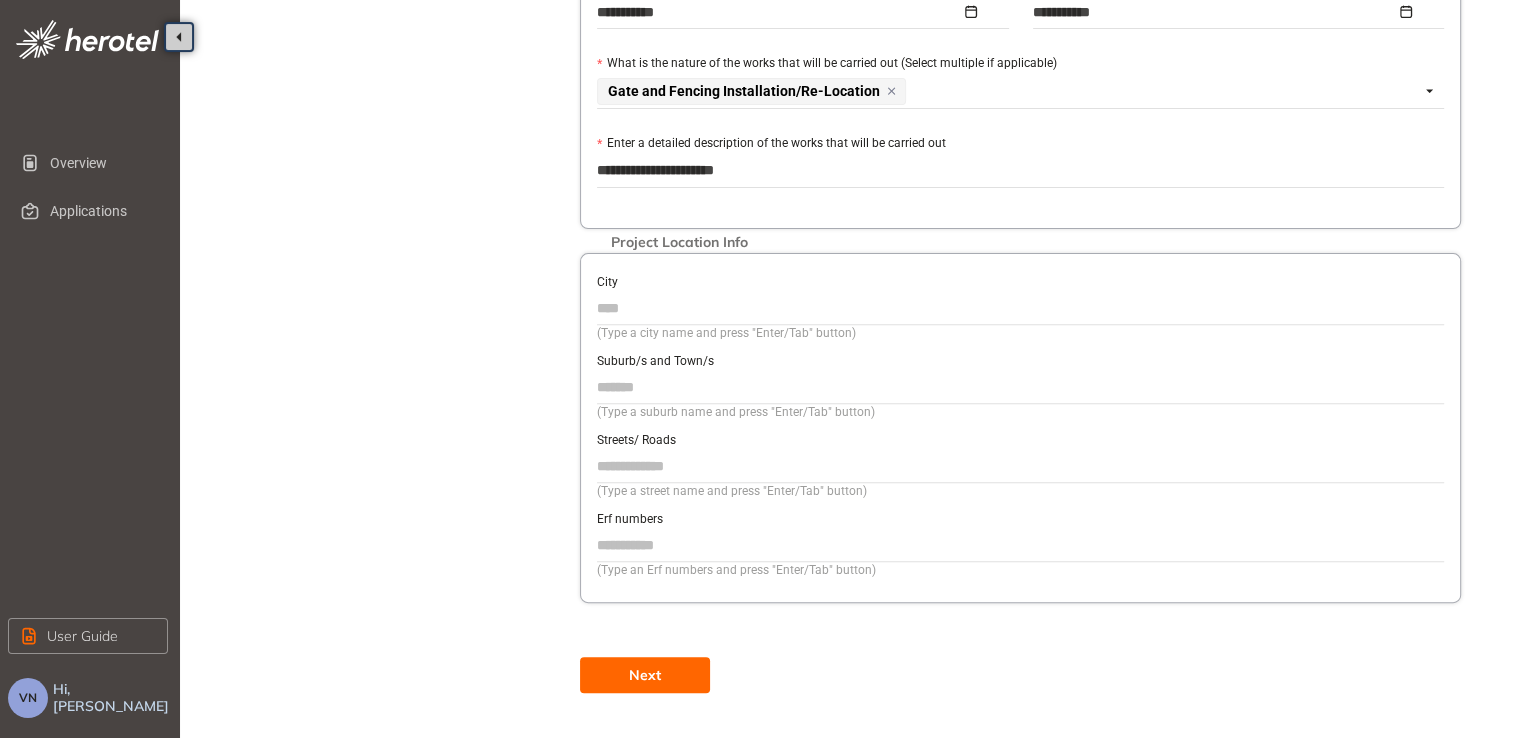 type on "**********" 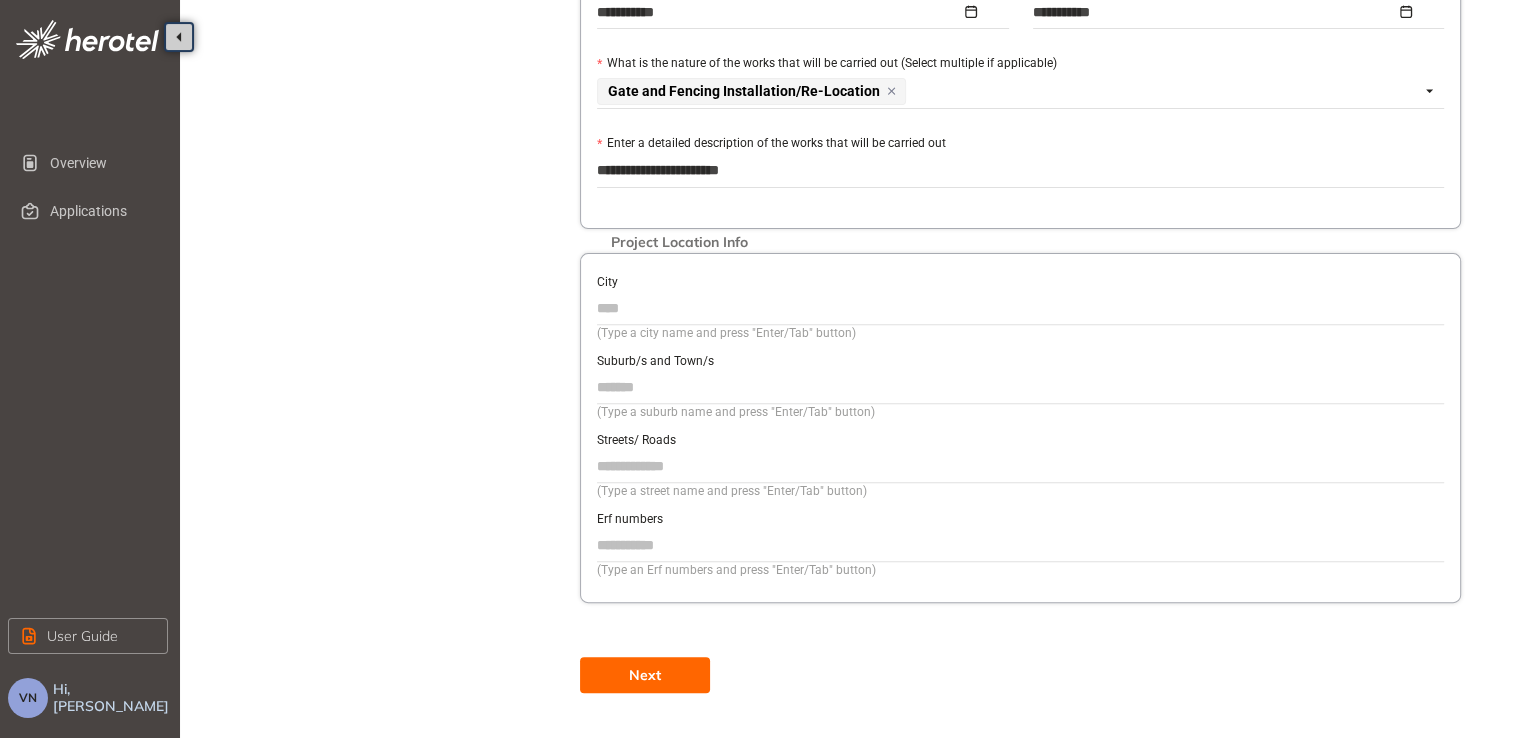 type on "**********" 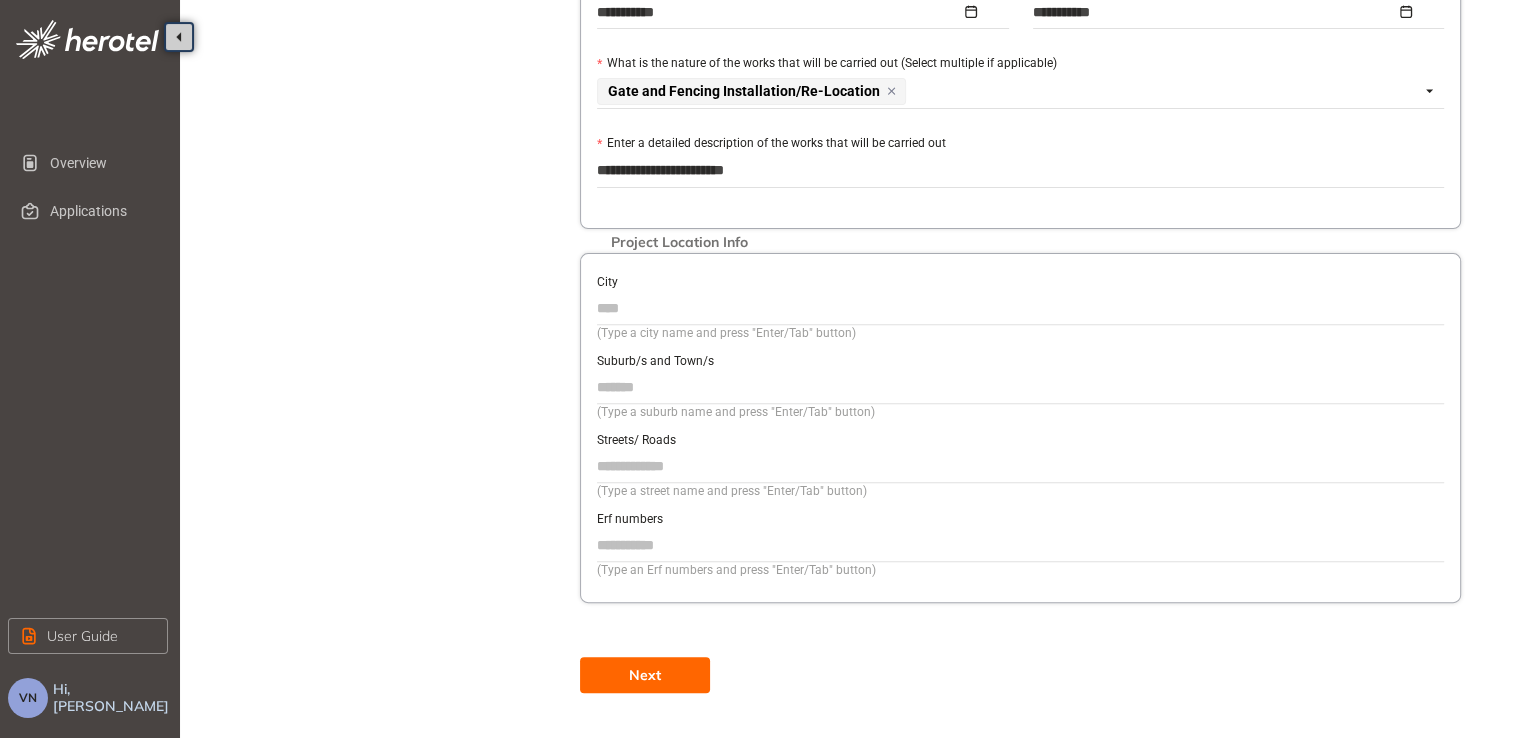 type on "**********" 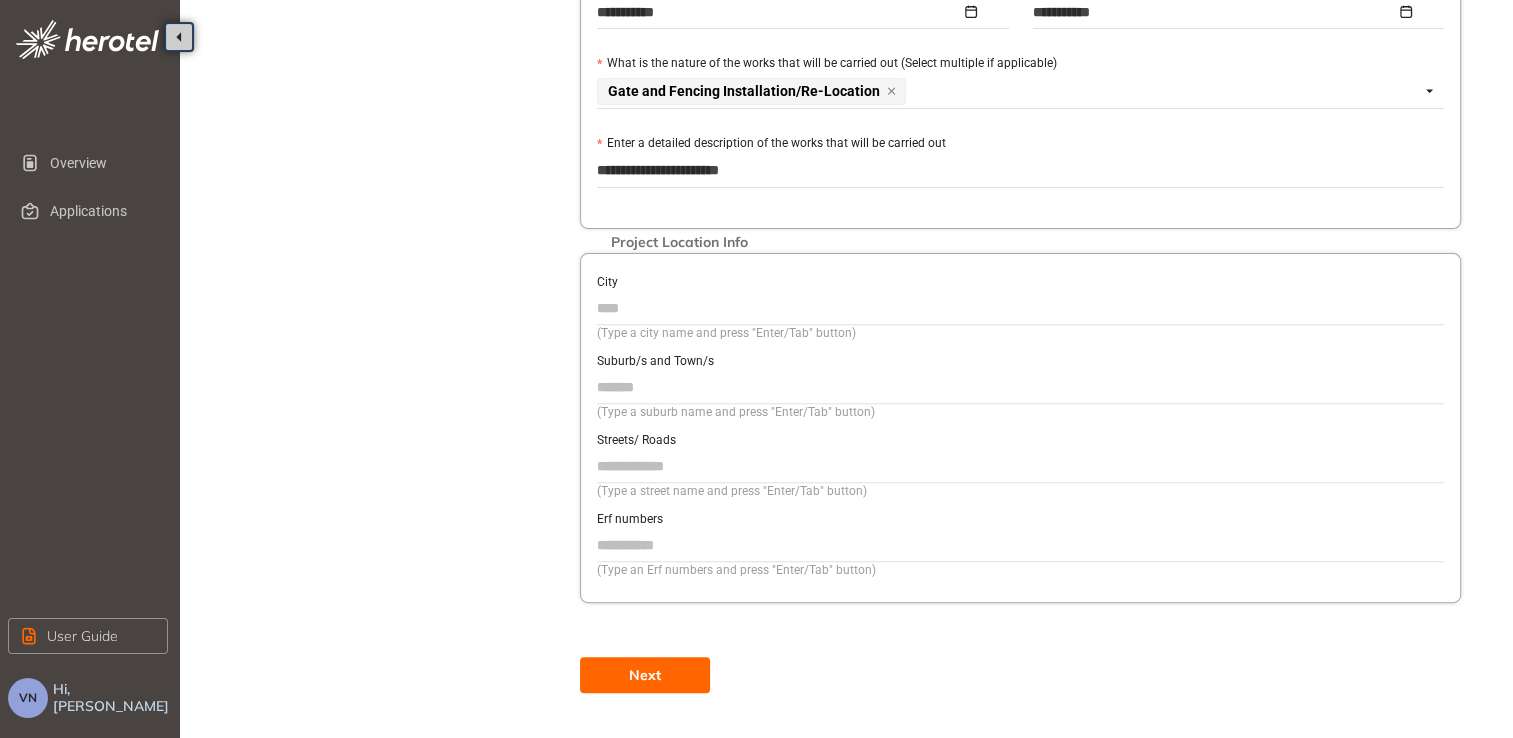 type on "**********" 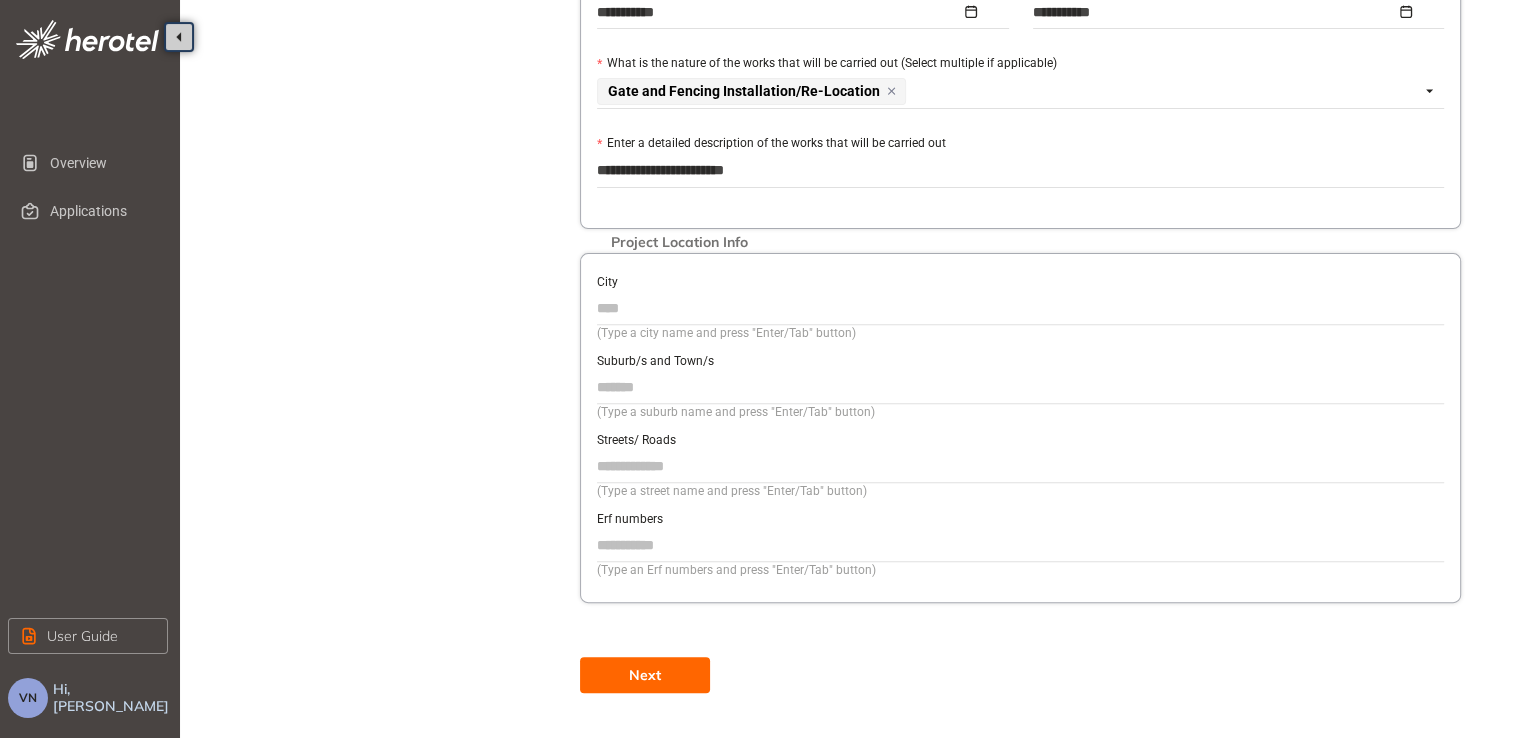 type on "**********" 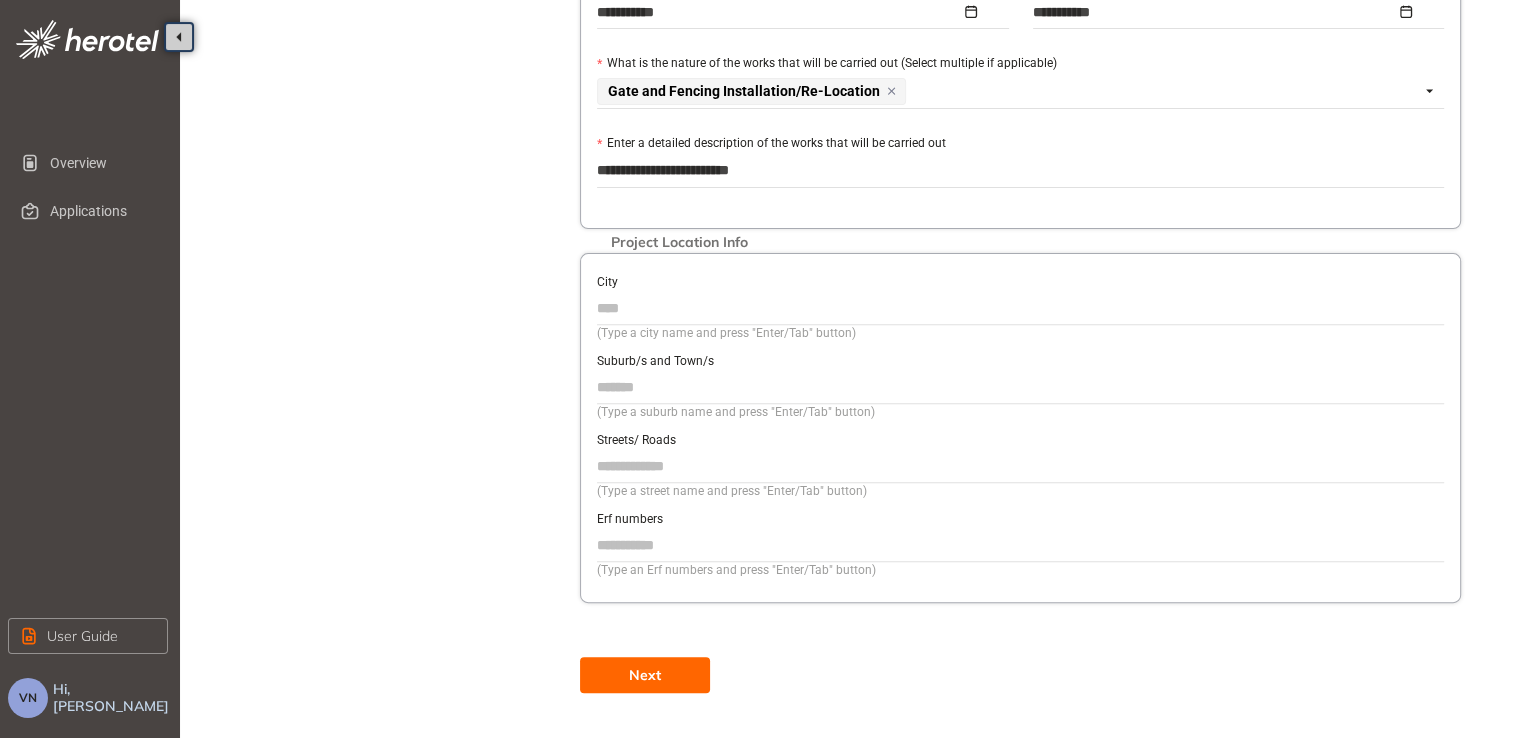 type on "**********" 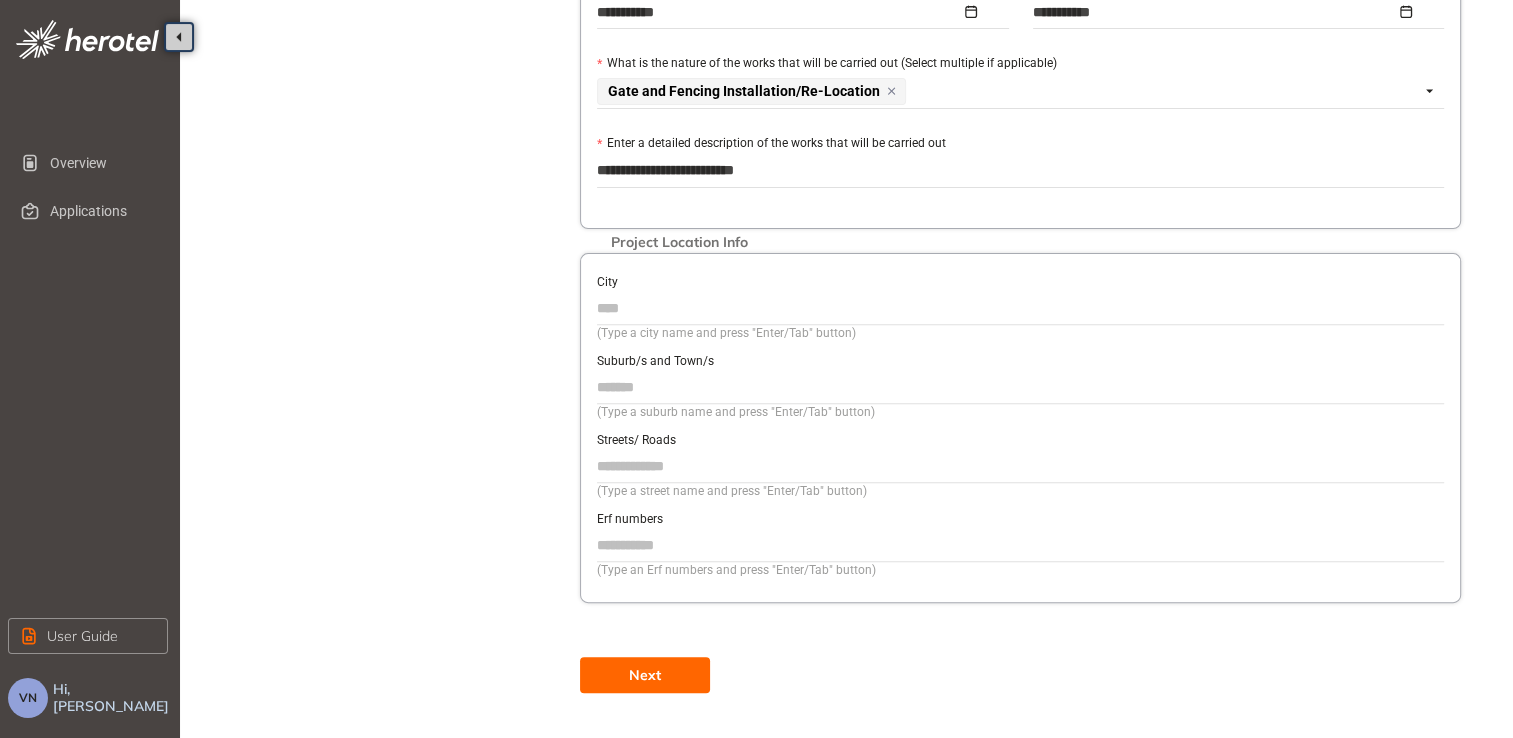 type on "**********" 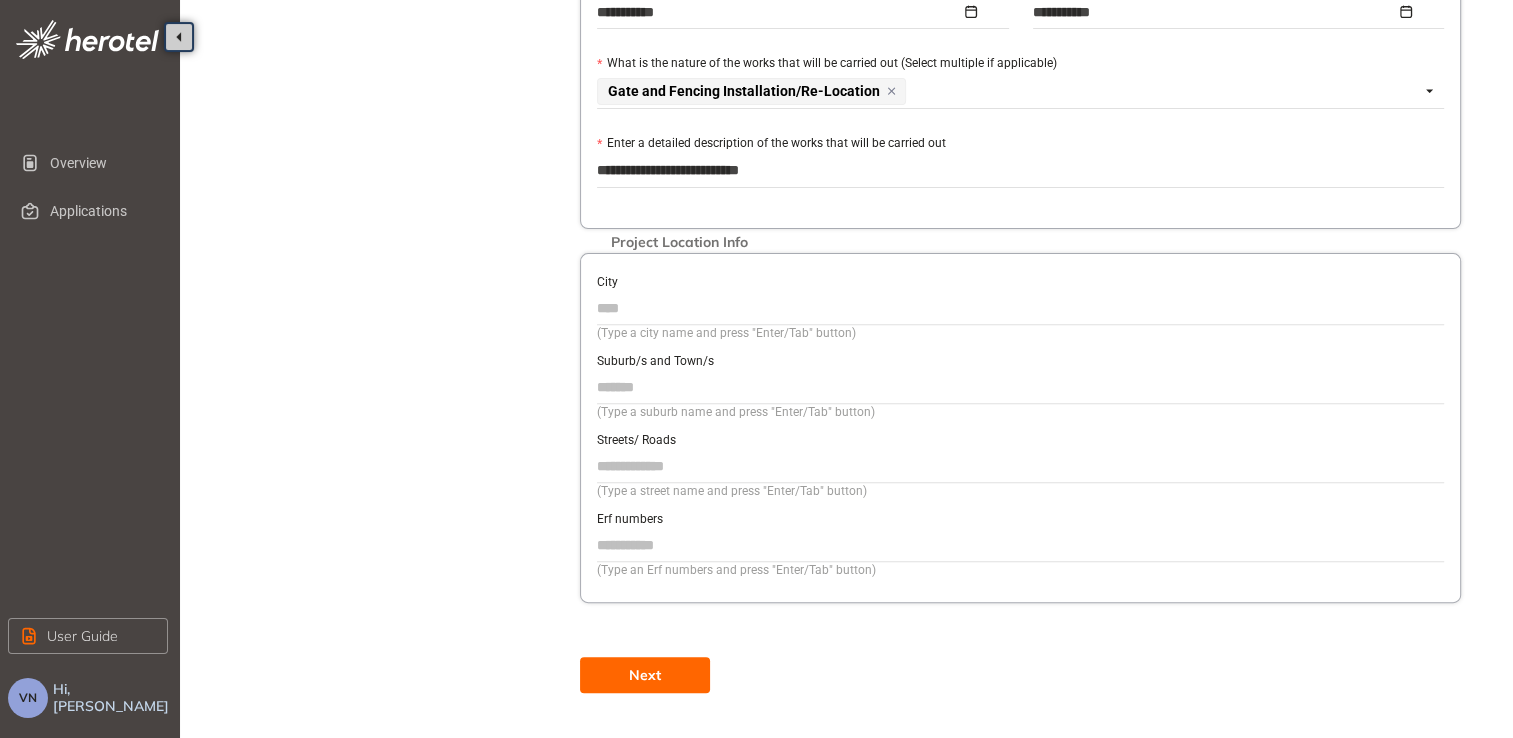 type on "**********" 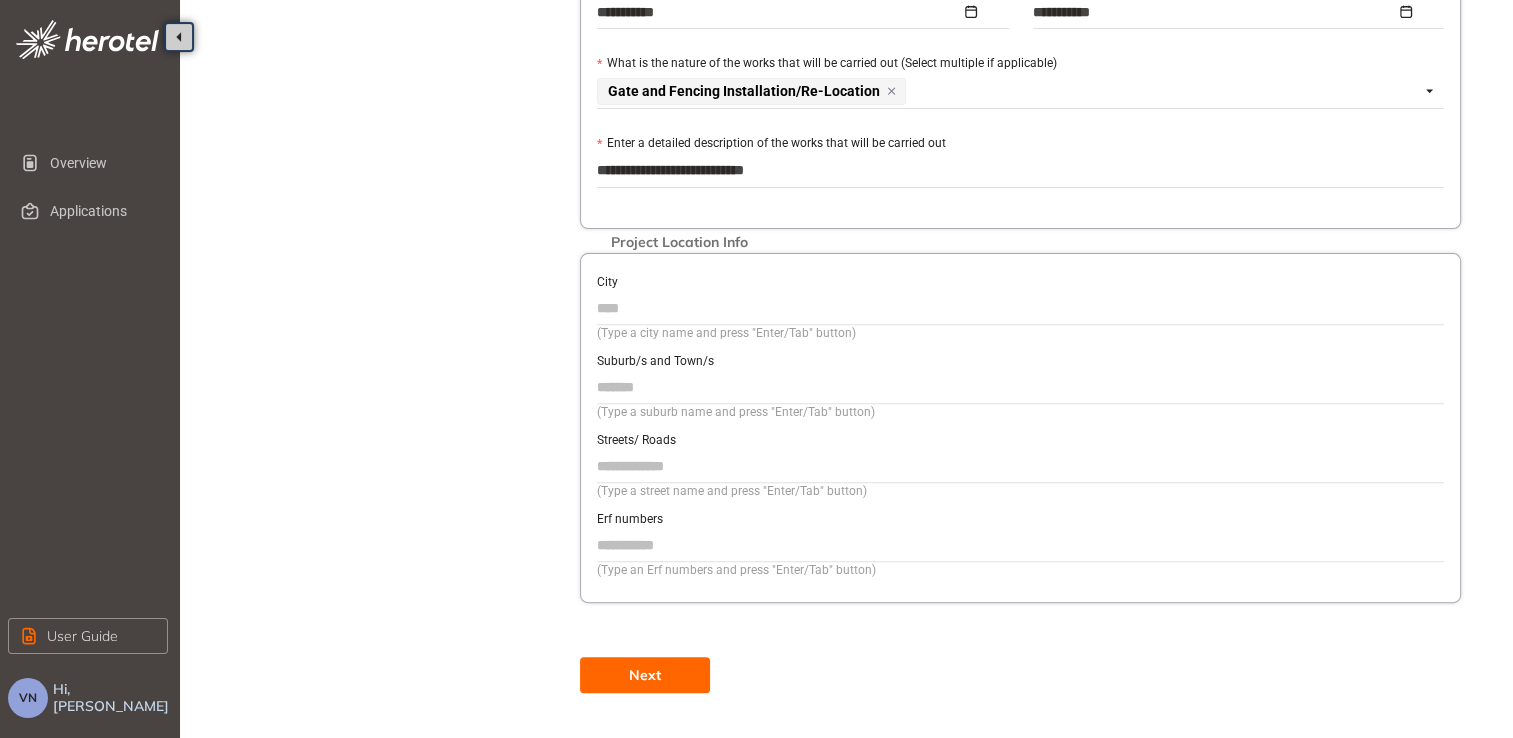 drag, startPoint x: 762, startPoint y: 169, endPoint x: 960, endPoint y: 182, distance: 198.42632 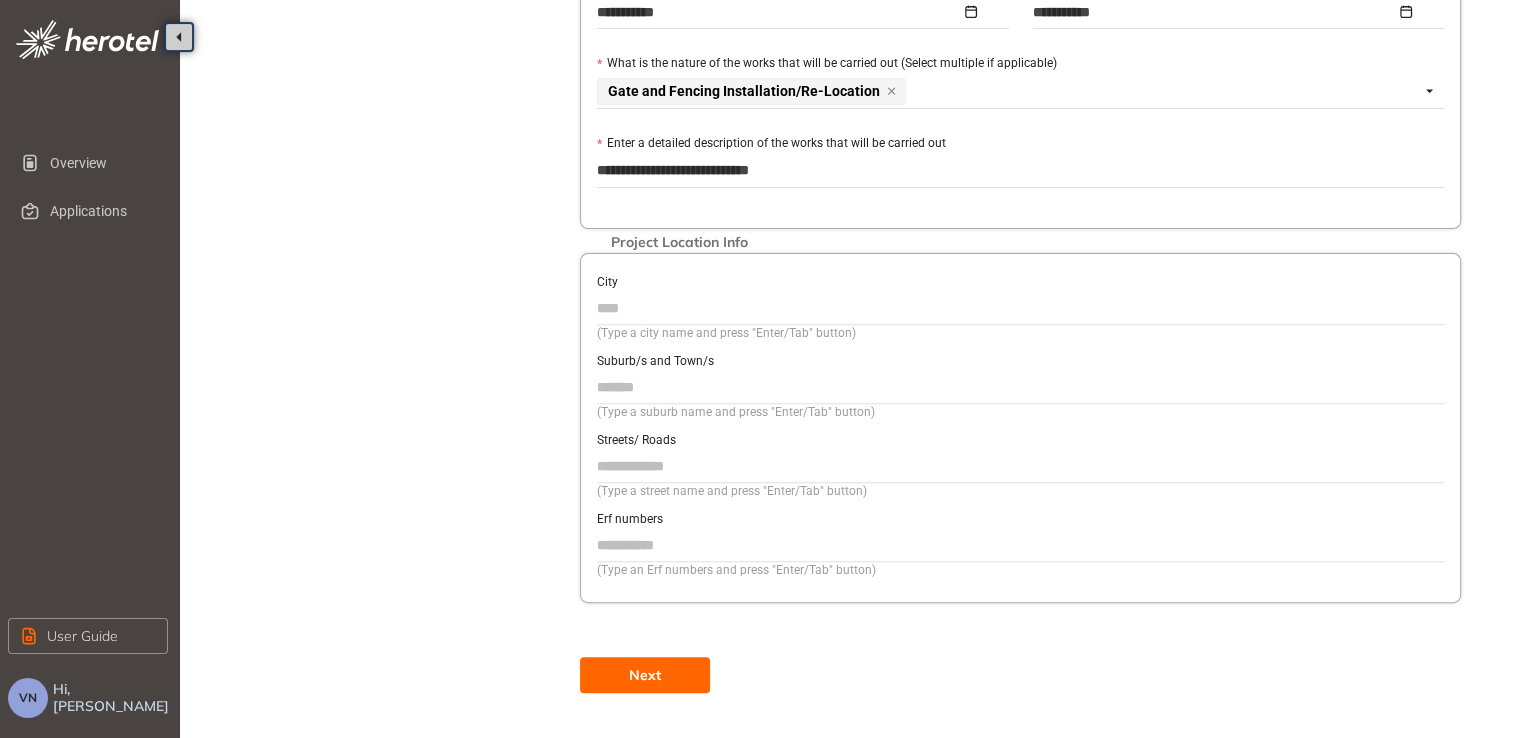 type on "**********" 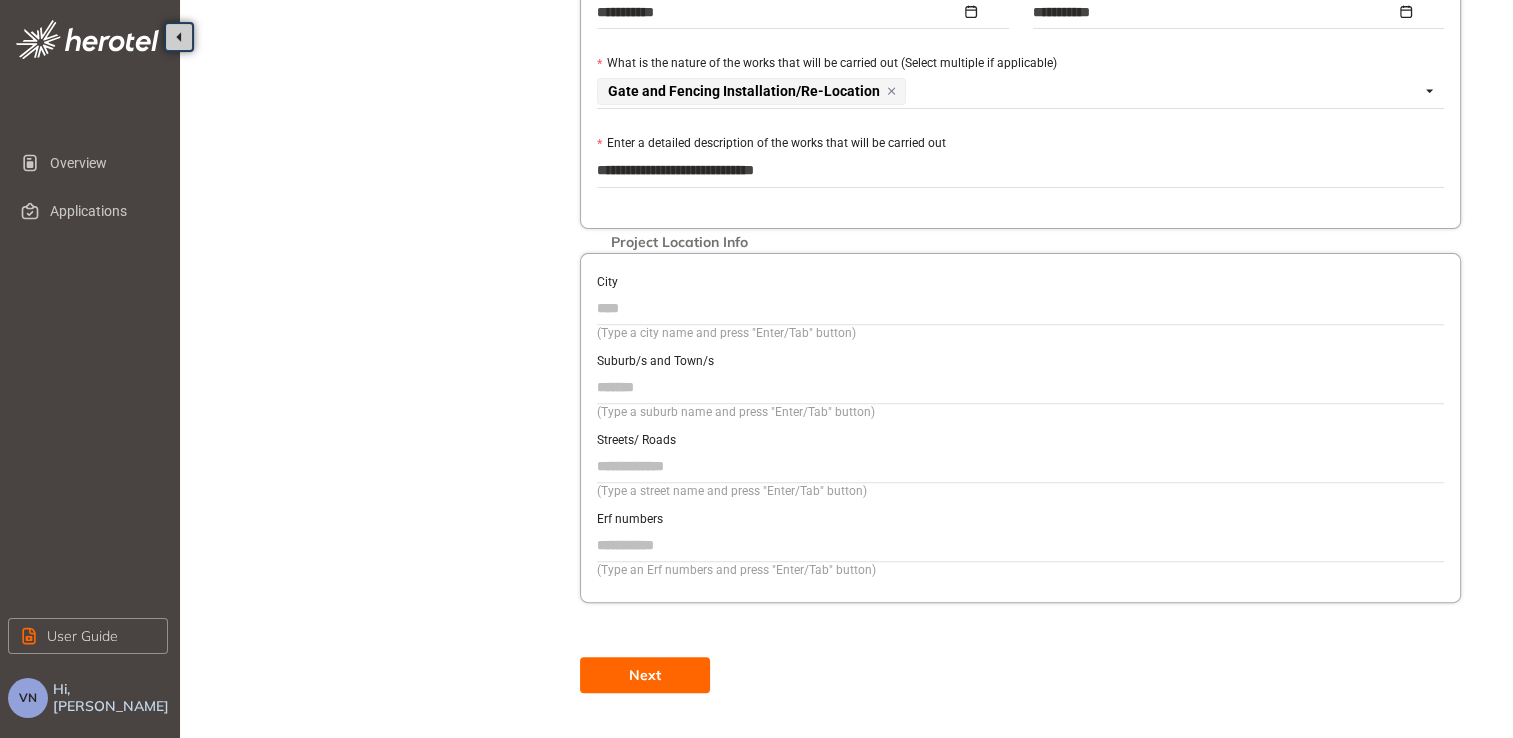 type on "**********" 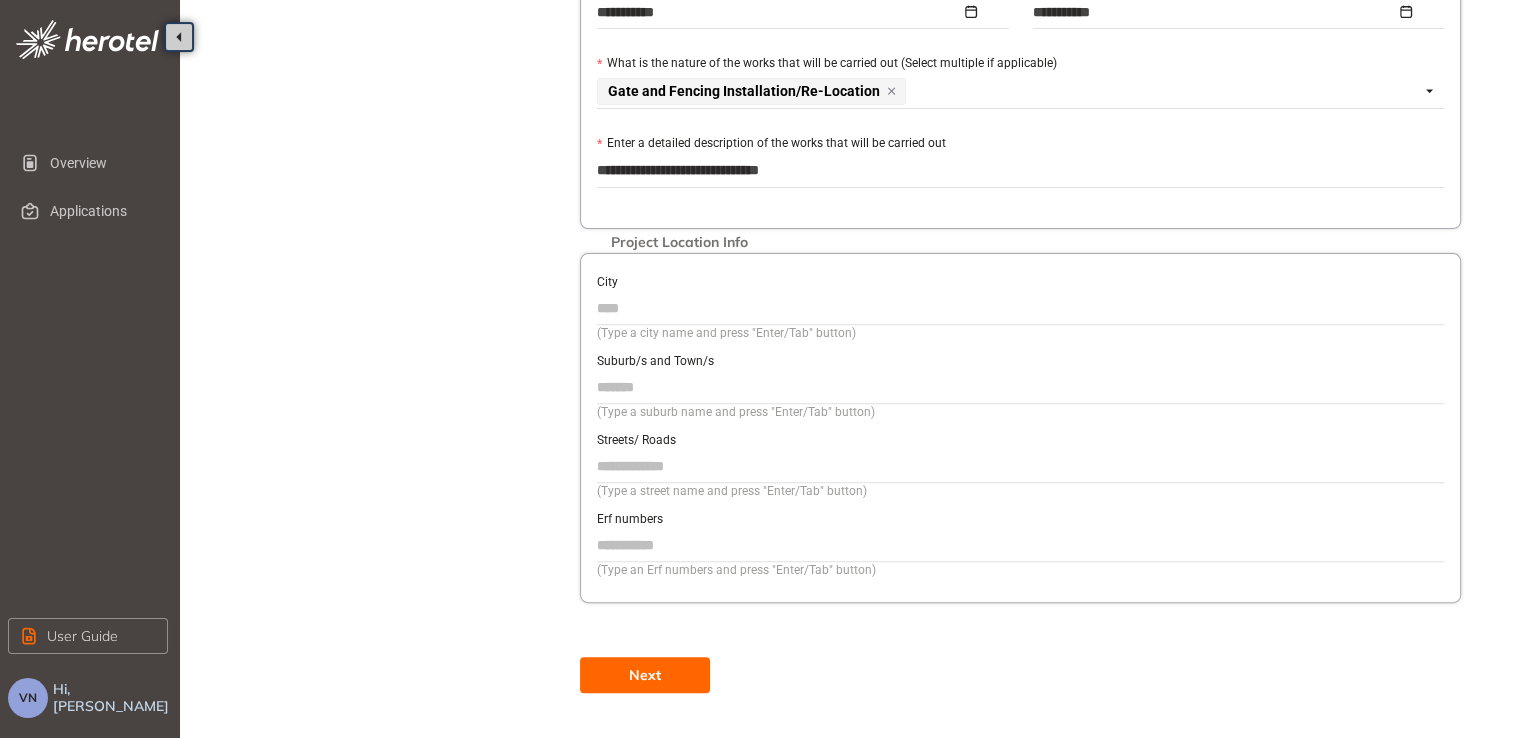 type on "**********" 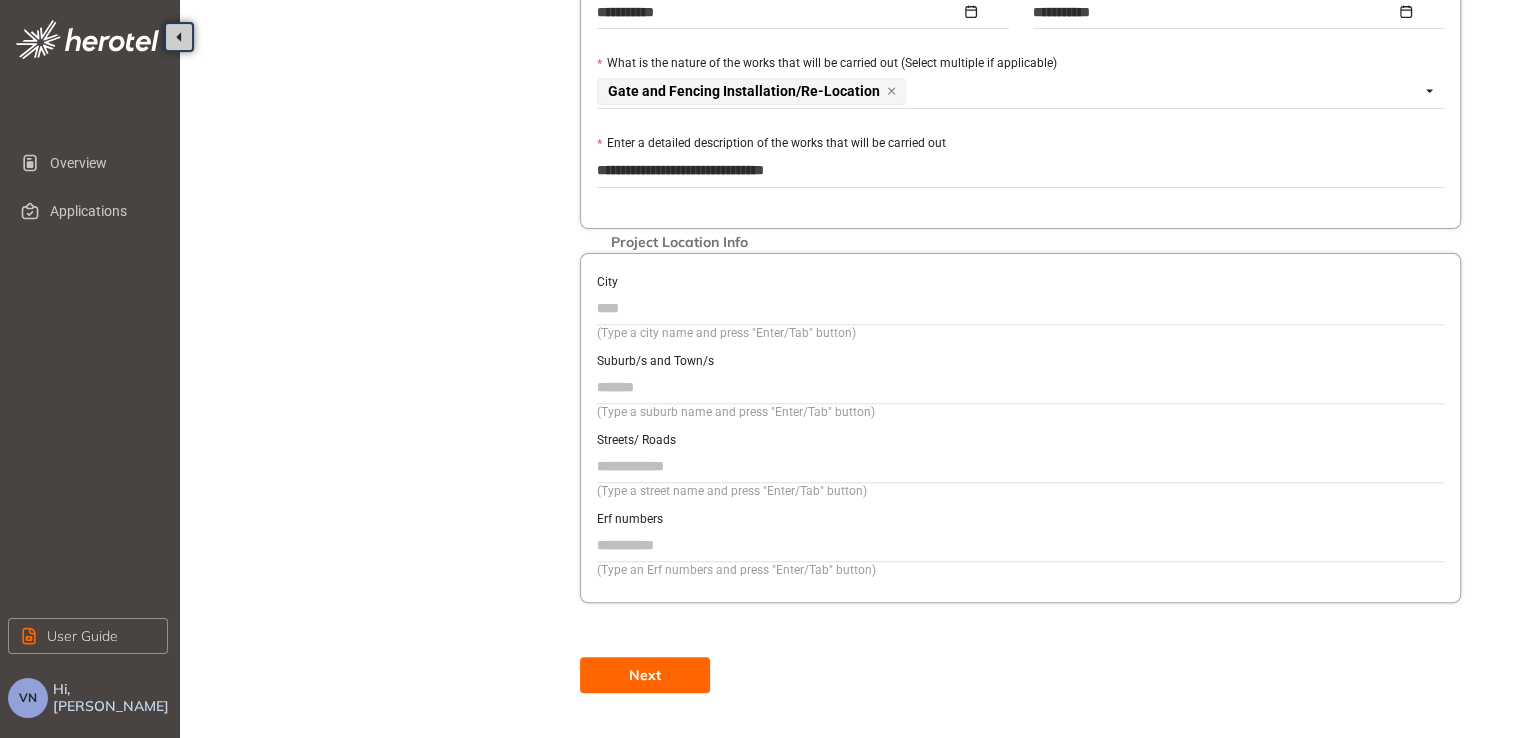 type on "**********" 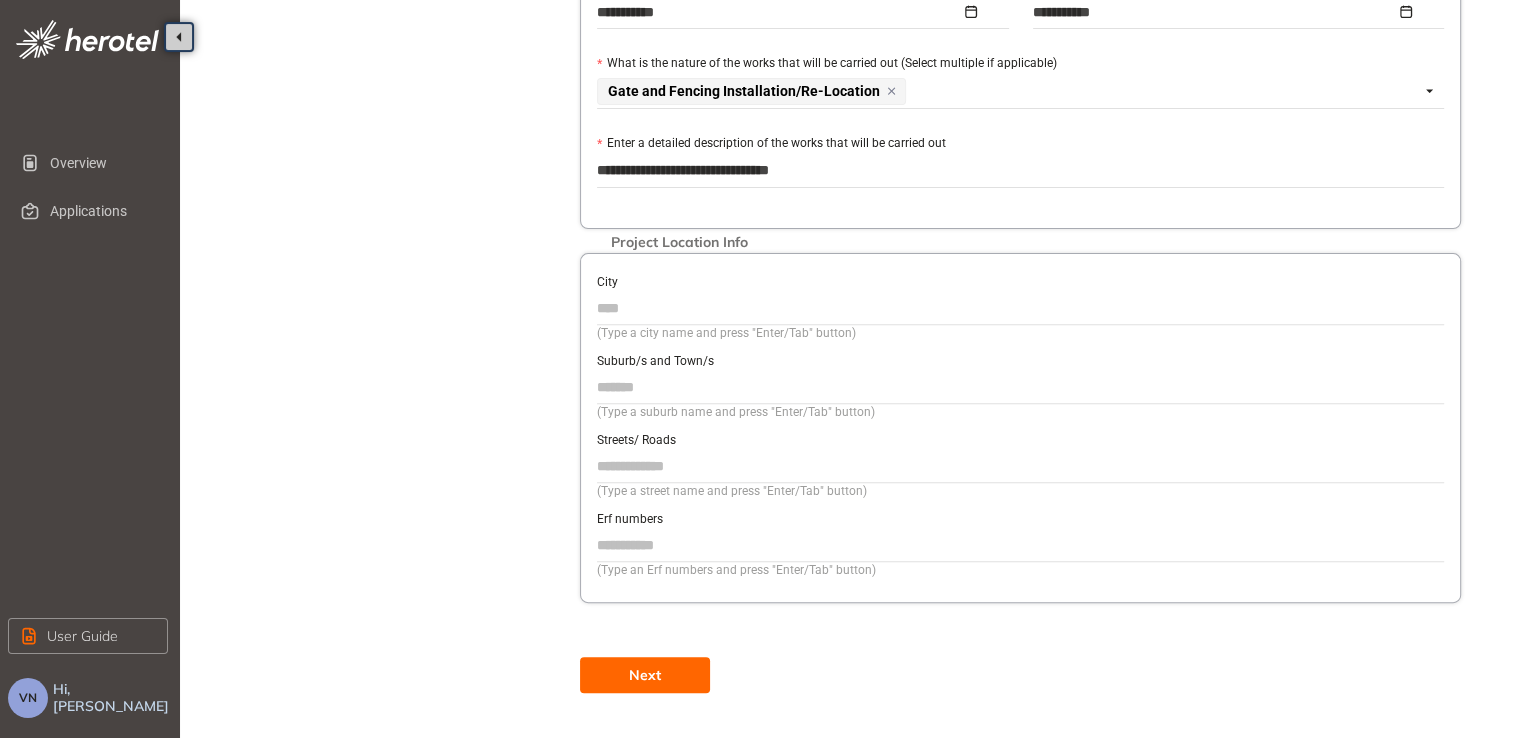 type on "**********" 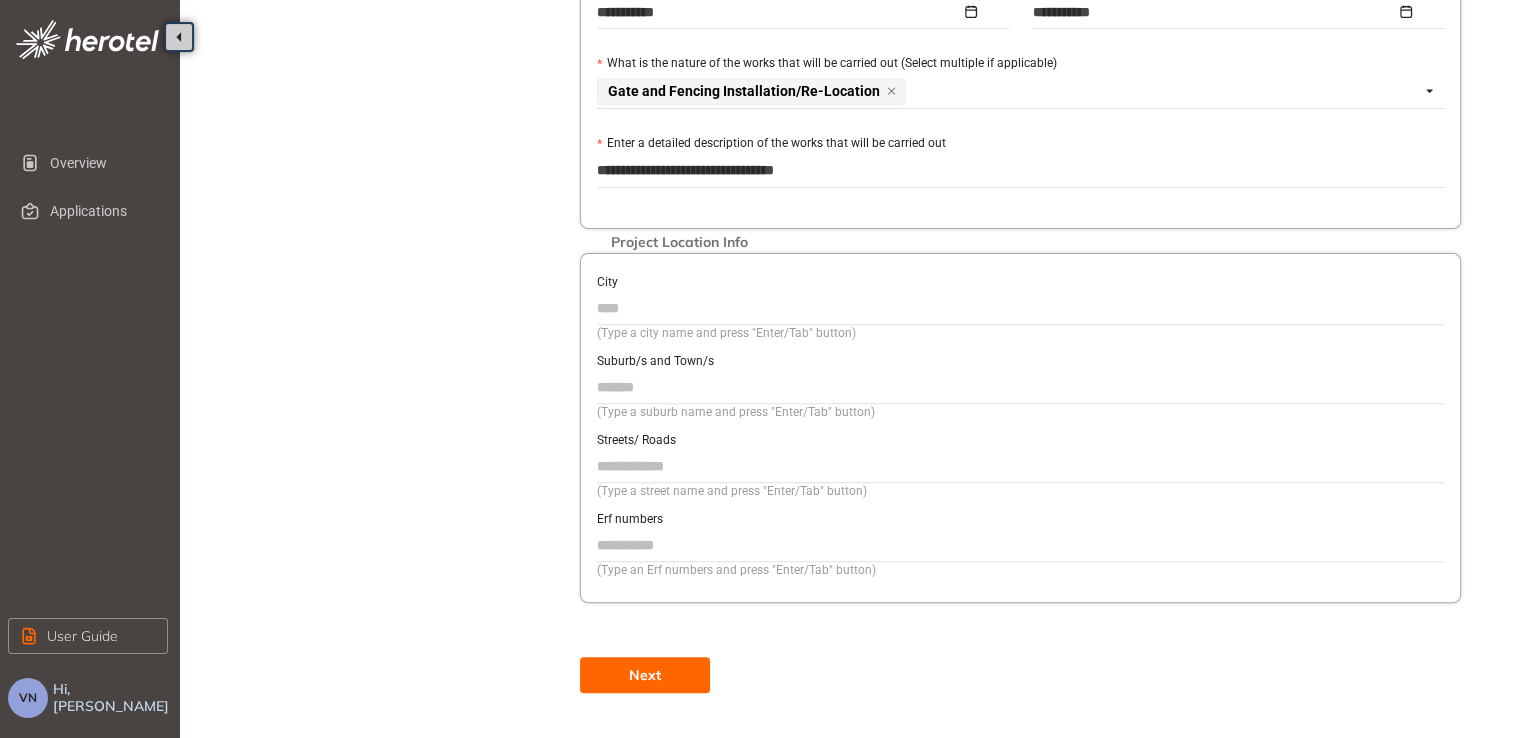 type on "**********" 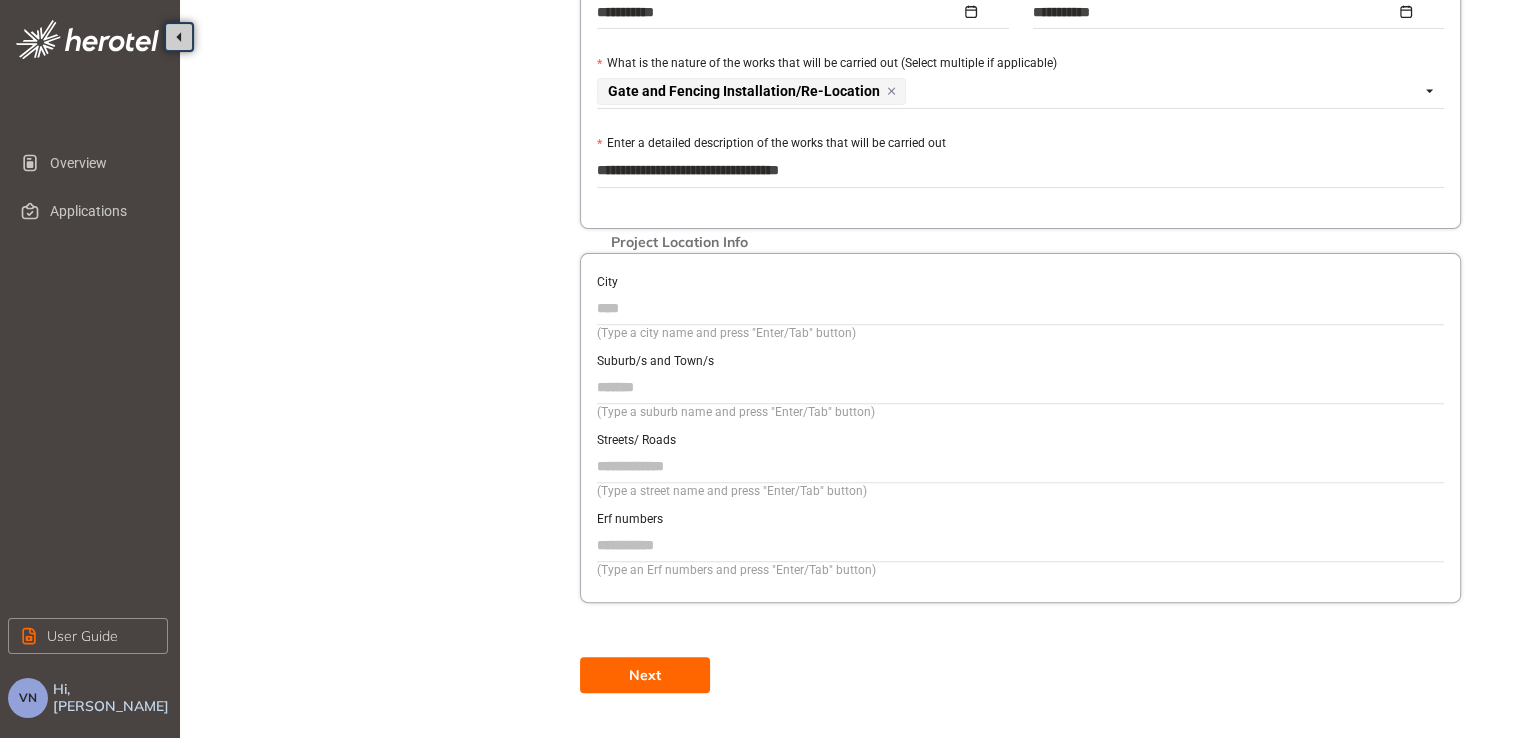 type on "**********" 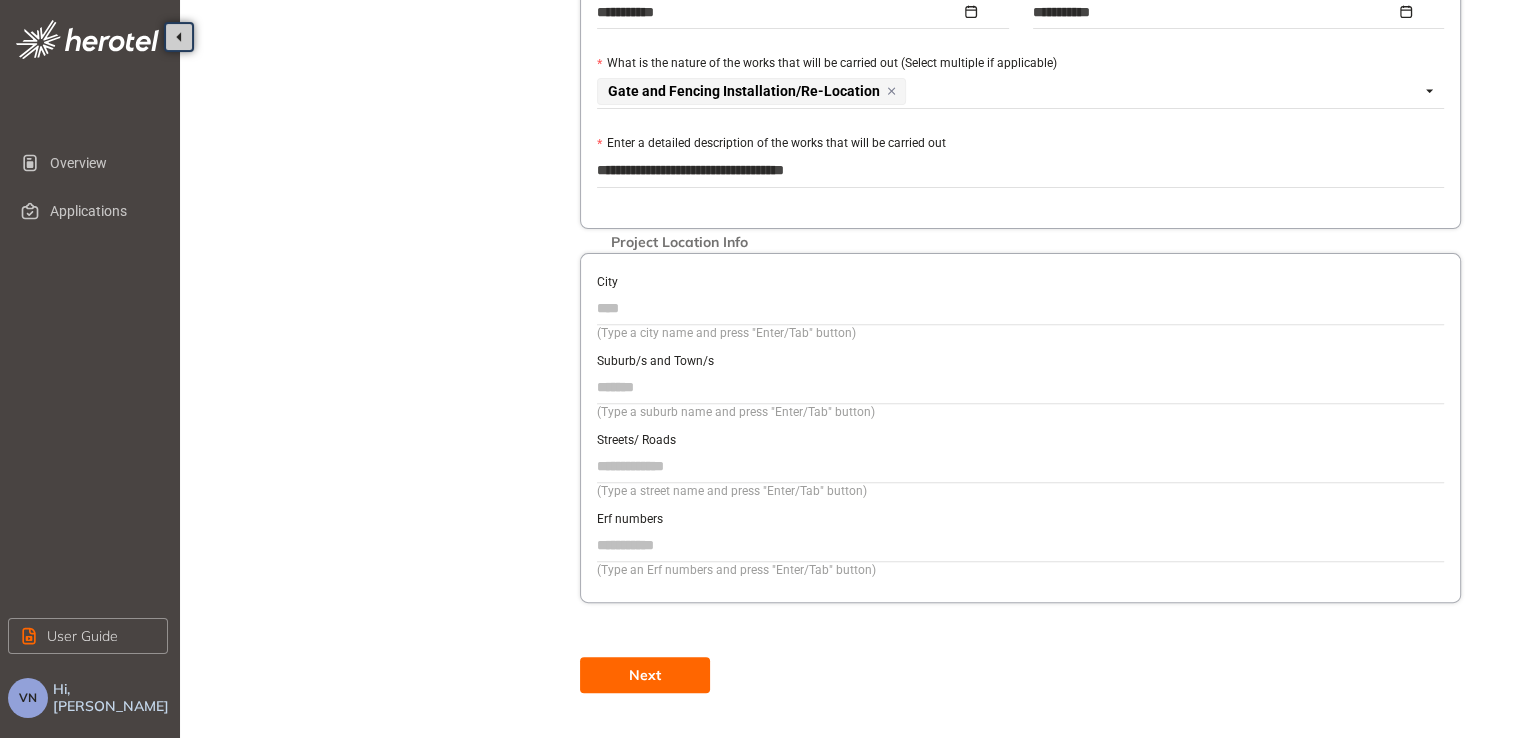 type on "**********" 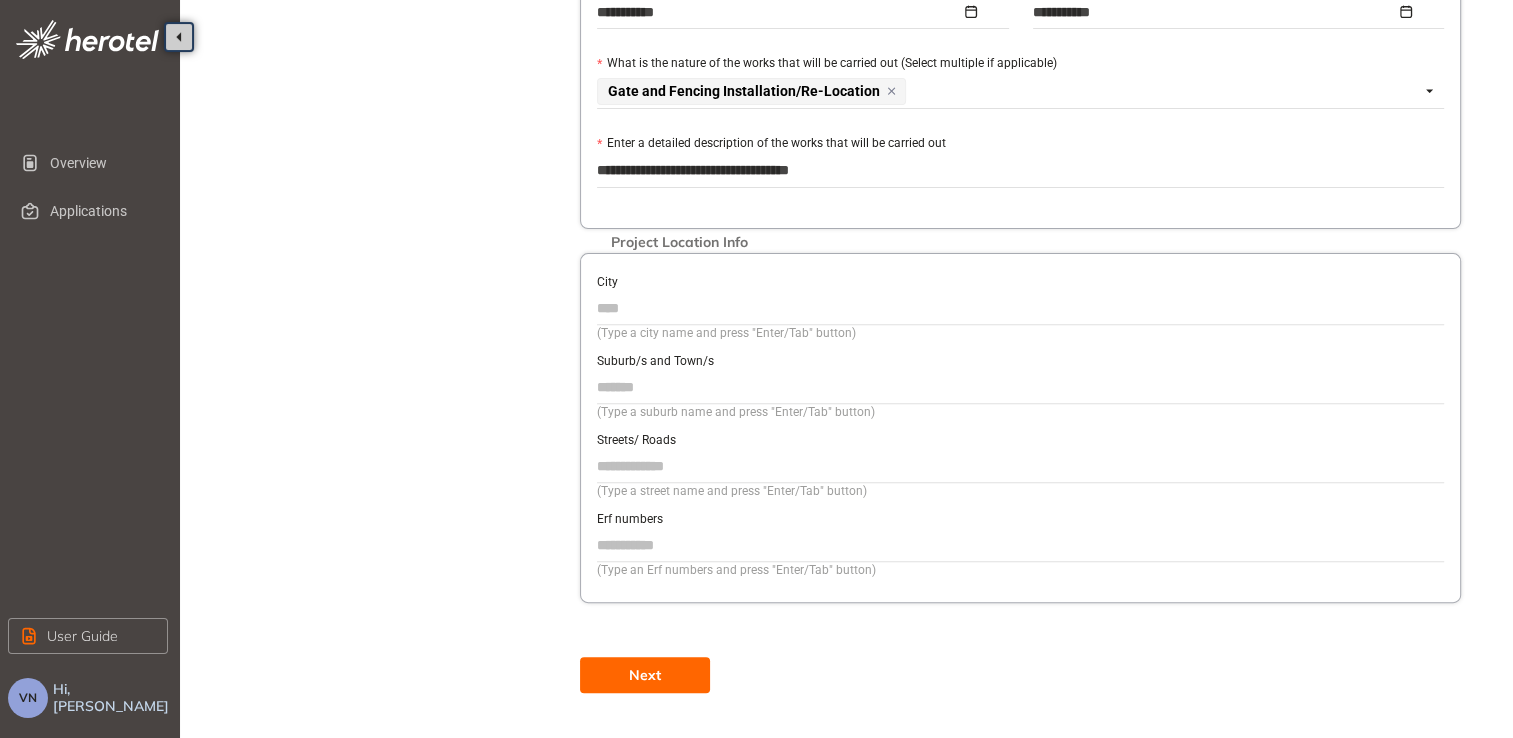 type on "**********" 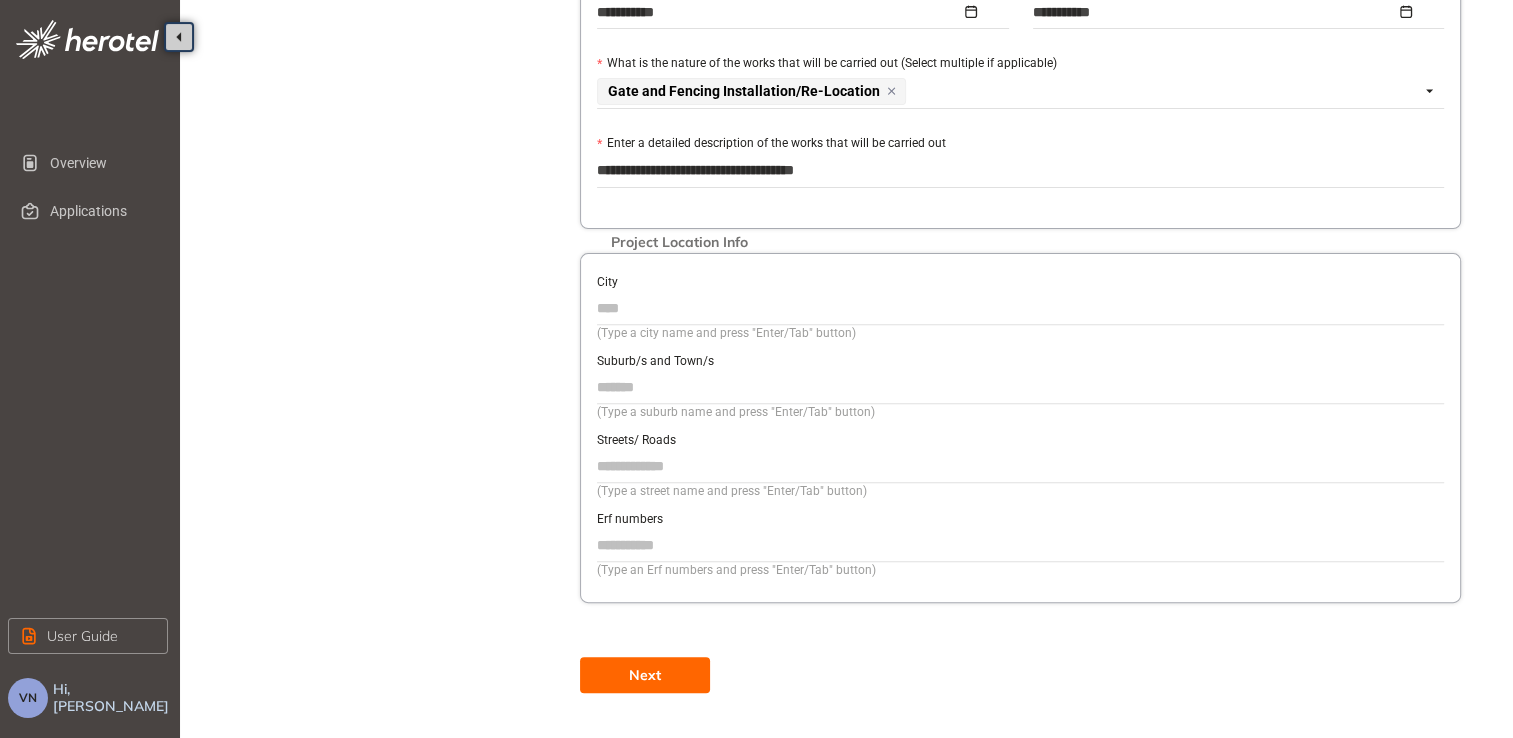 type on "**********" 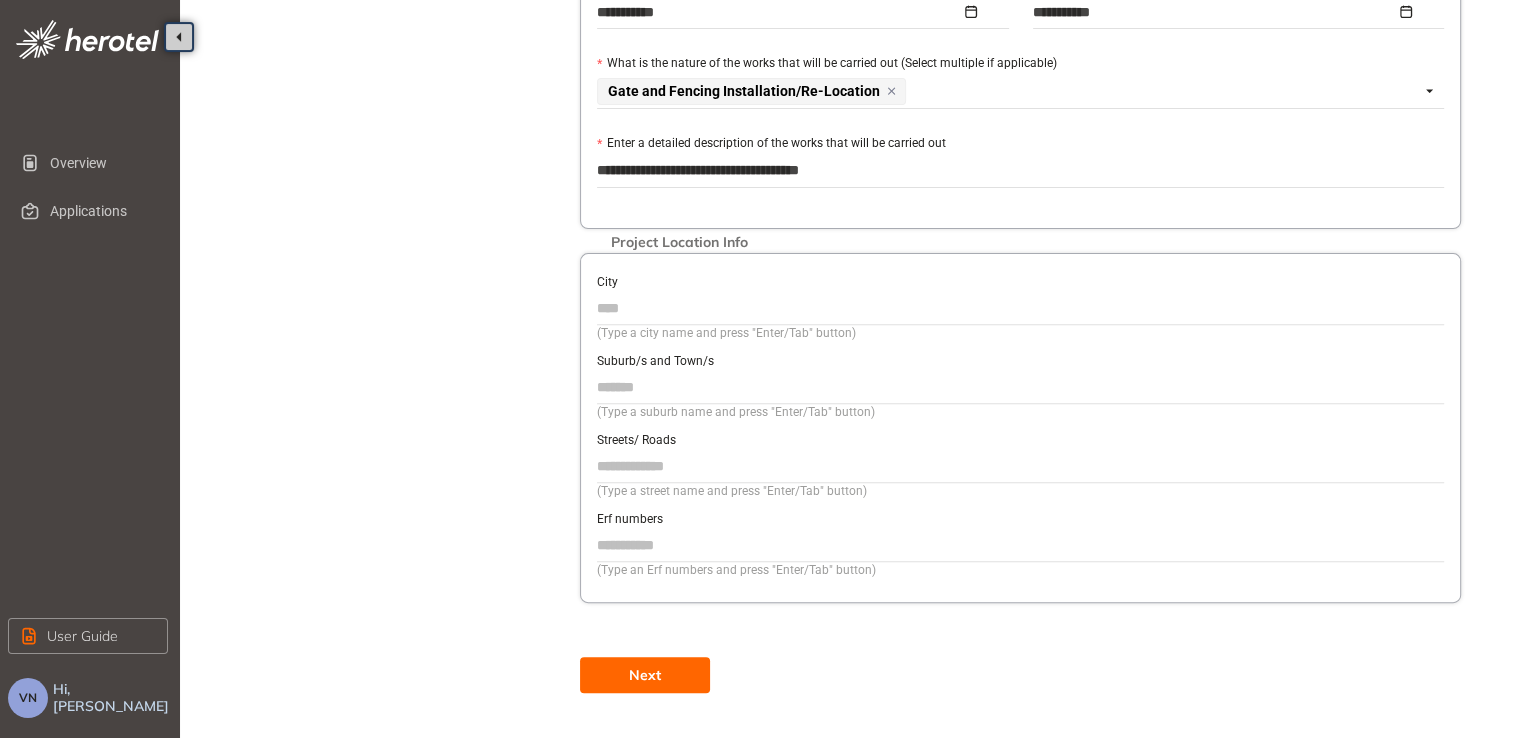 type on "**********" 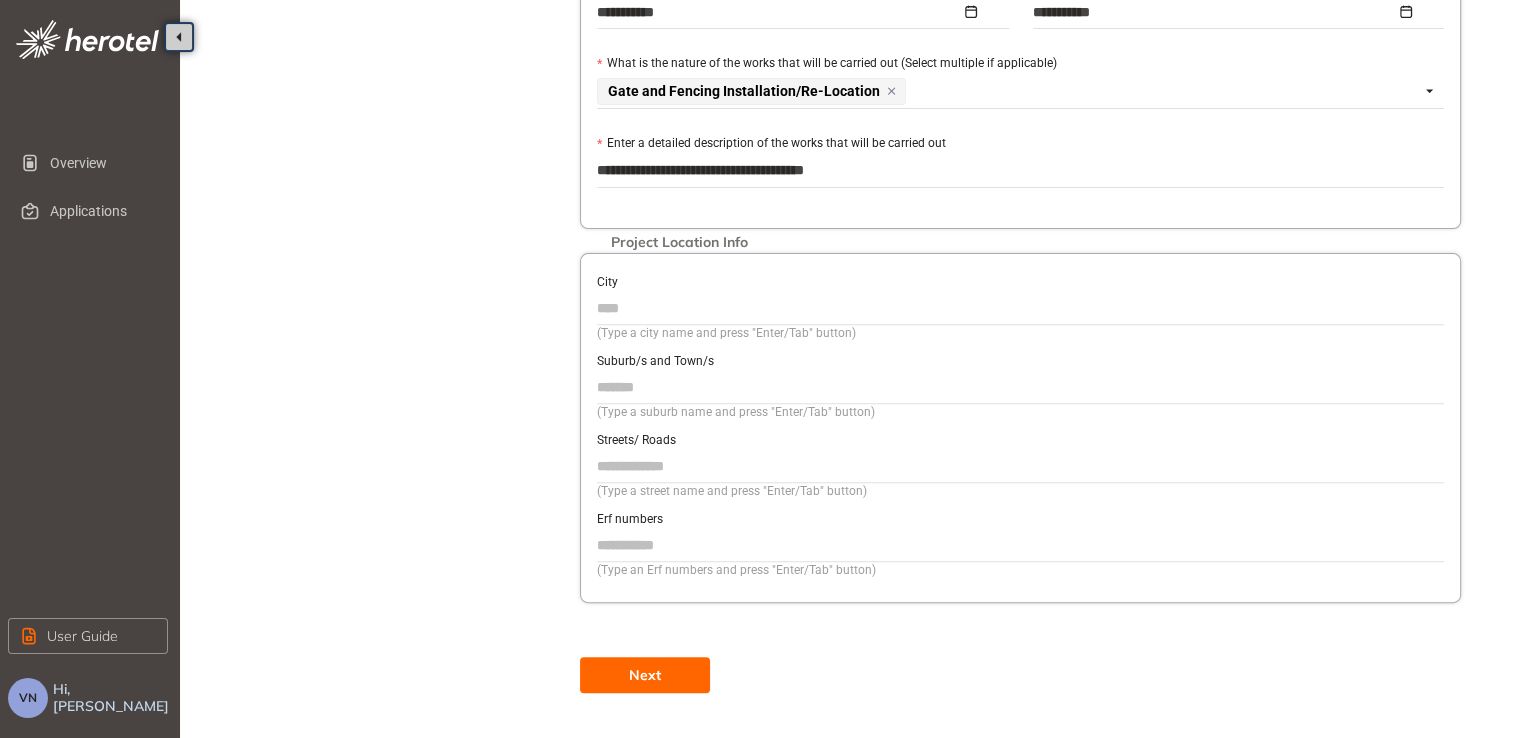 type on "**********" 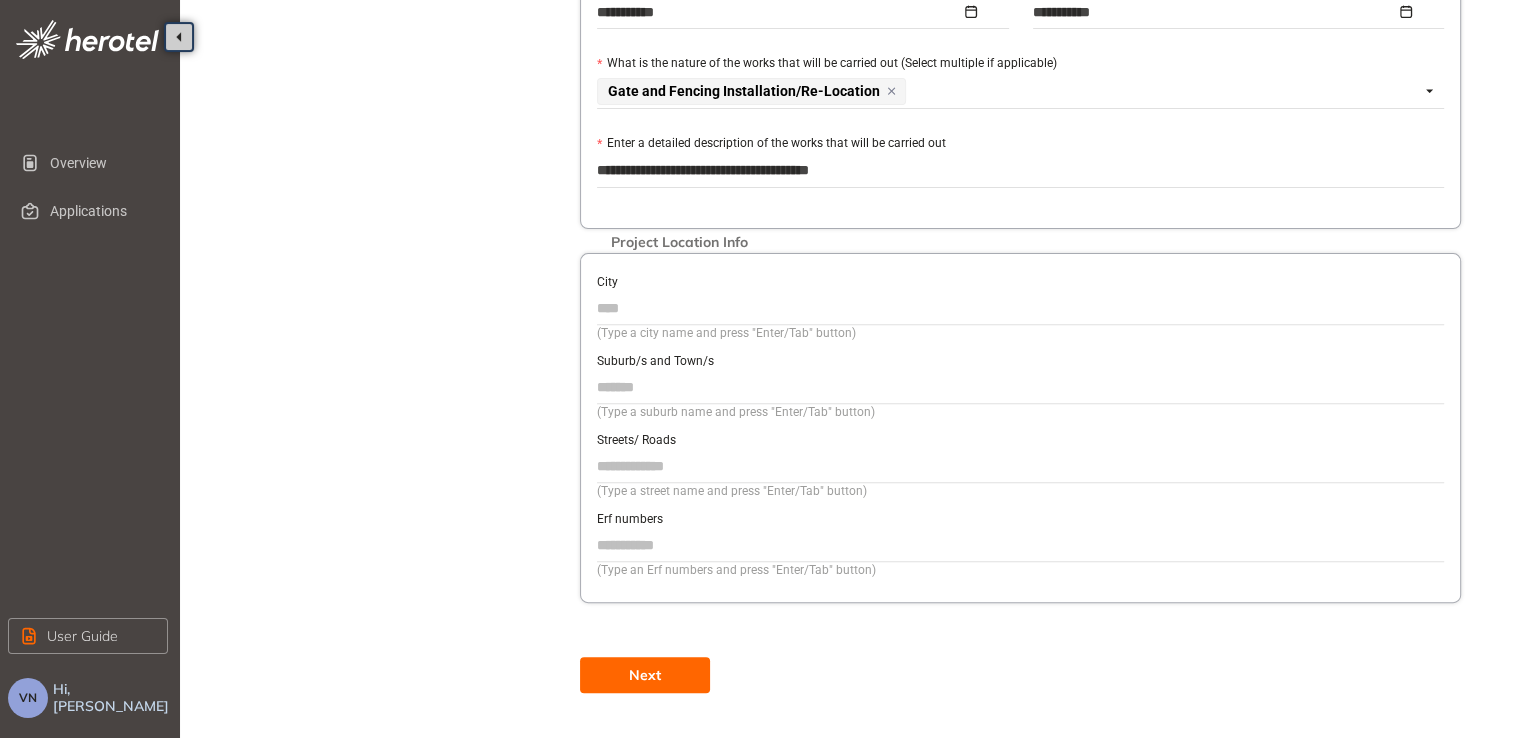 type on "**********" 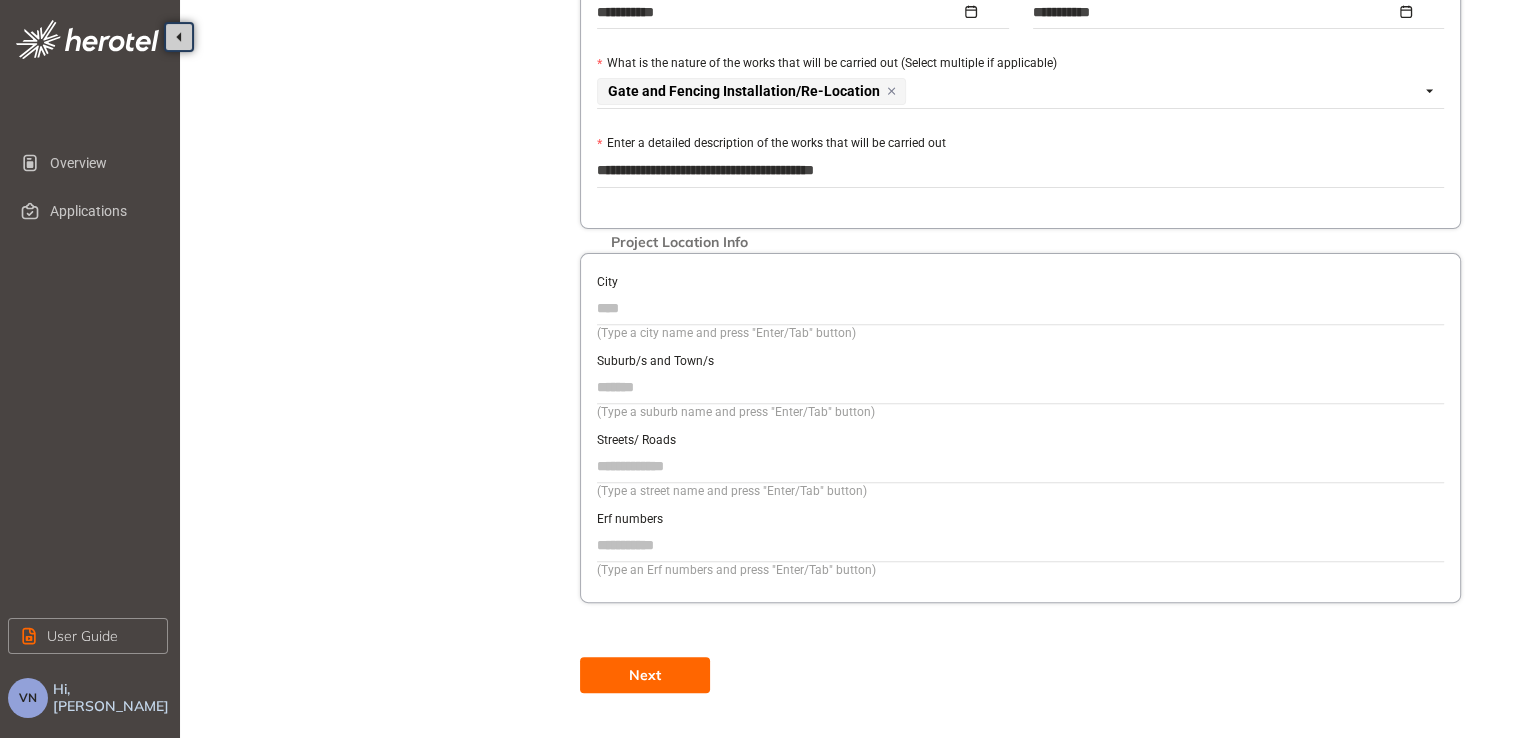 type on "**********" 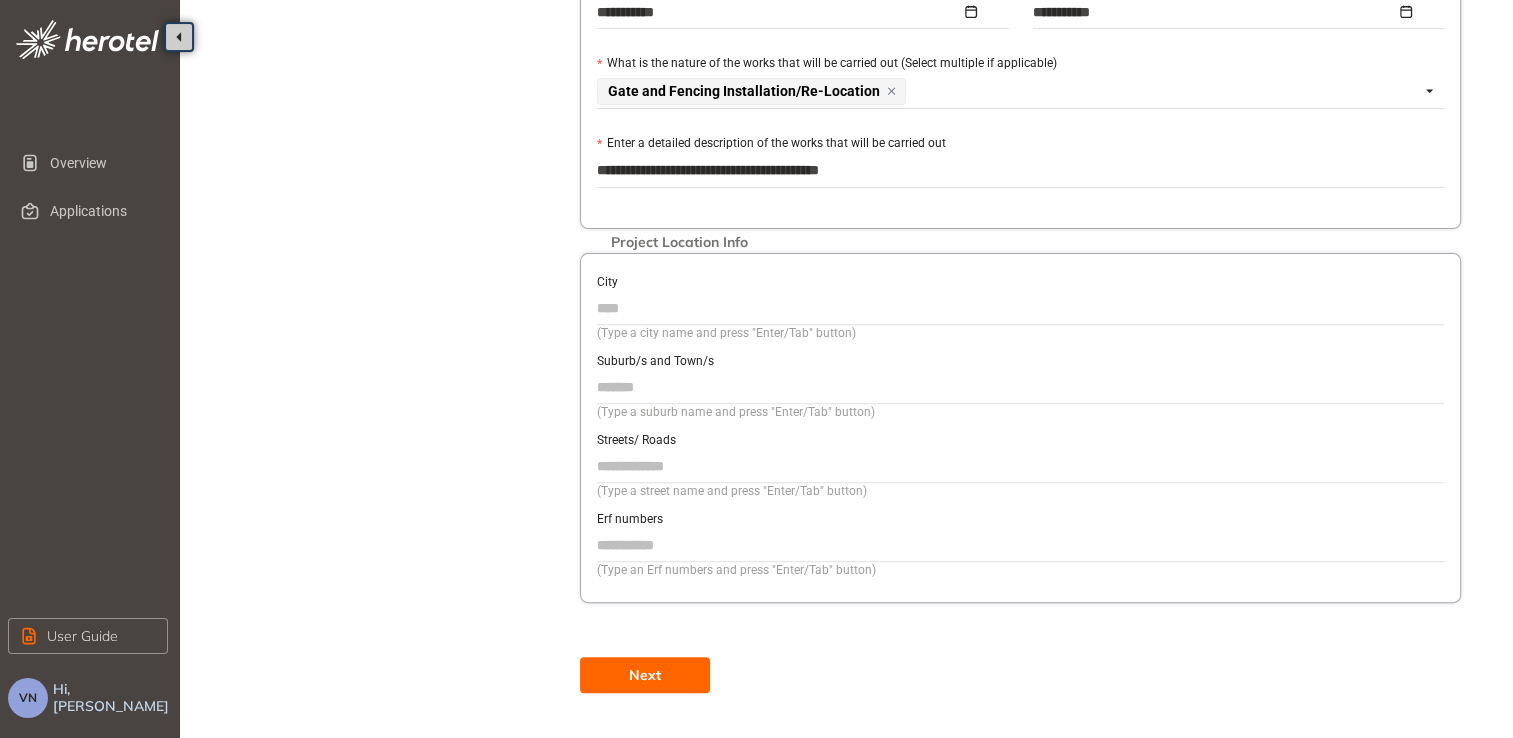 type on "**********" 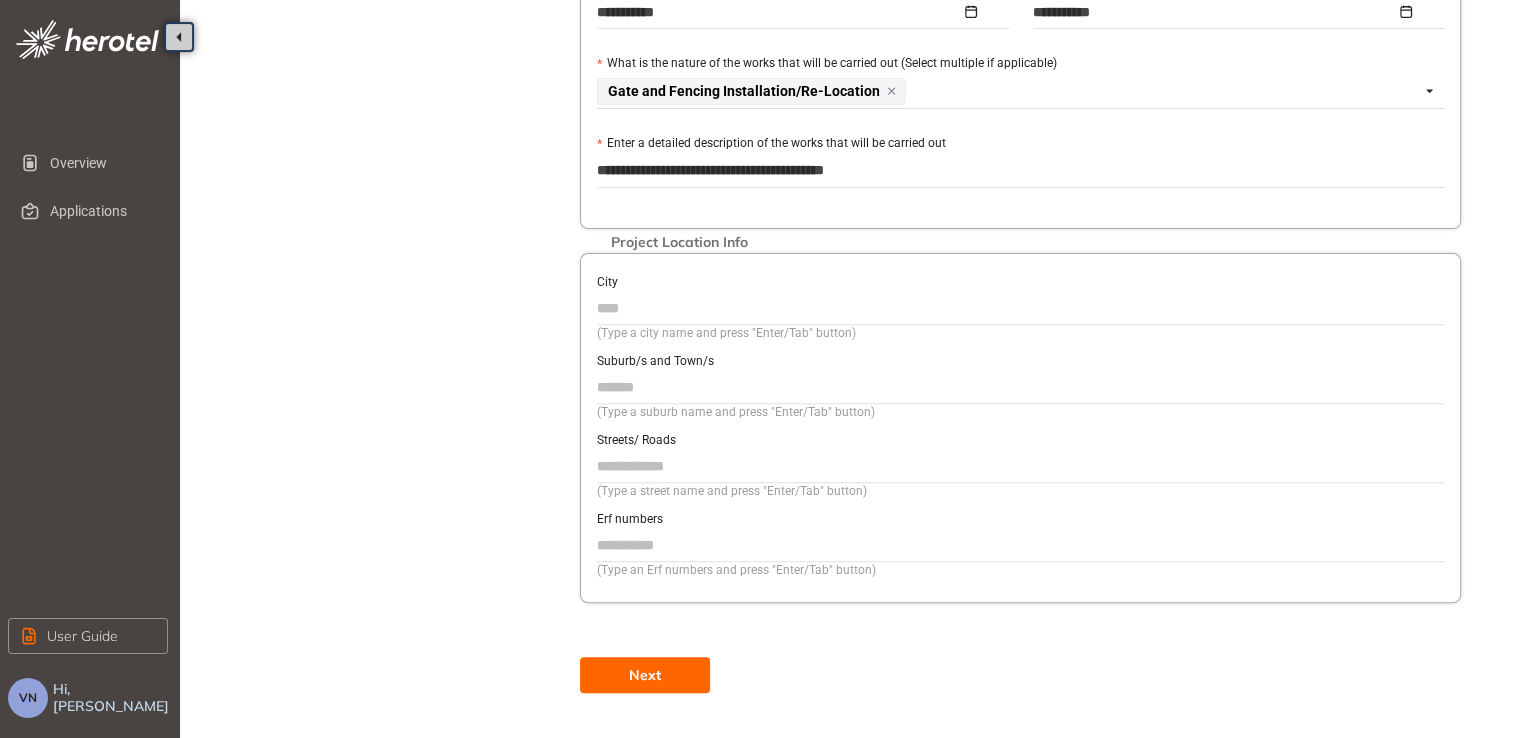 type on "**********" 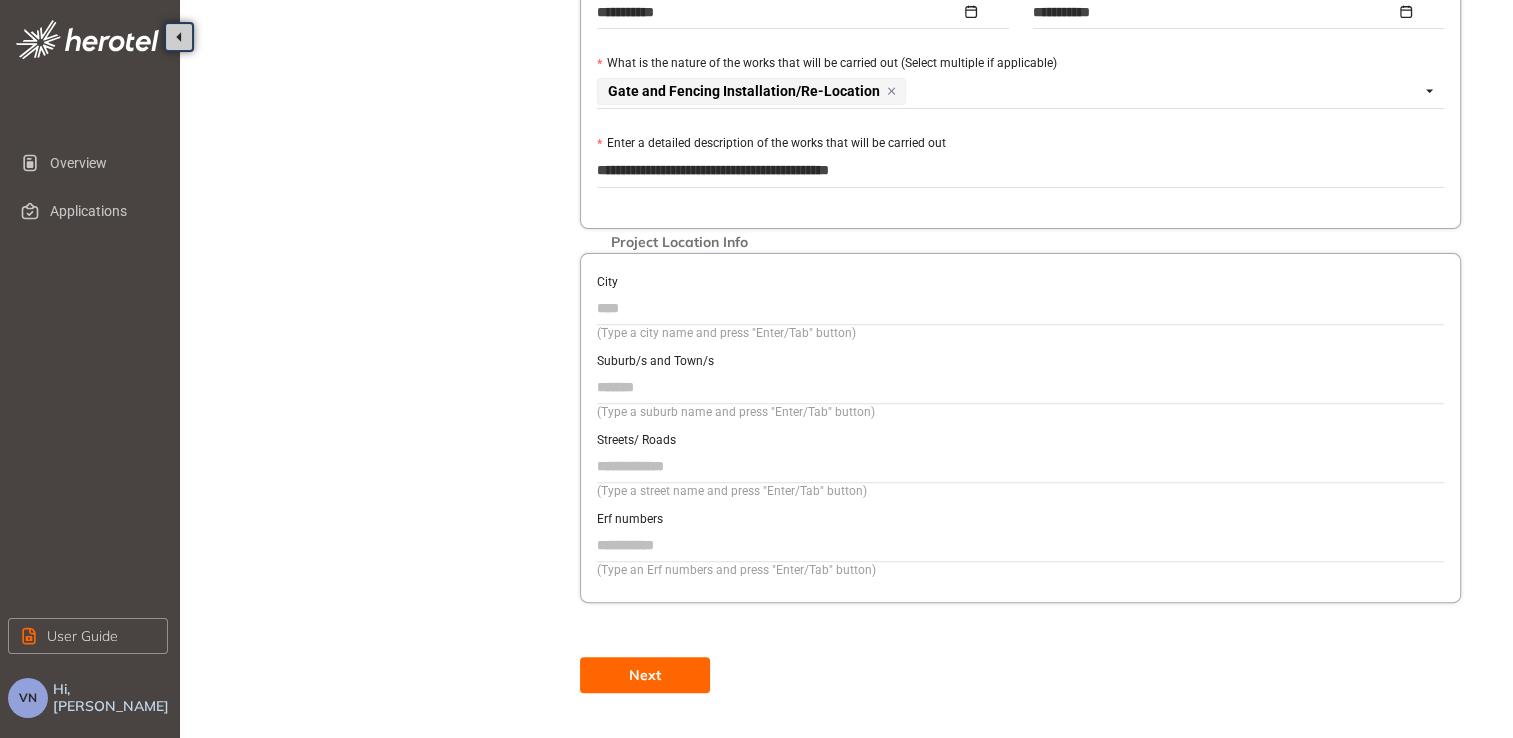 type on "**********" 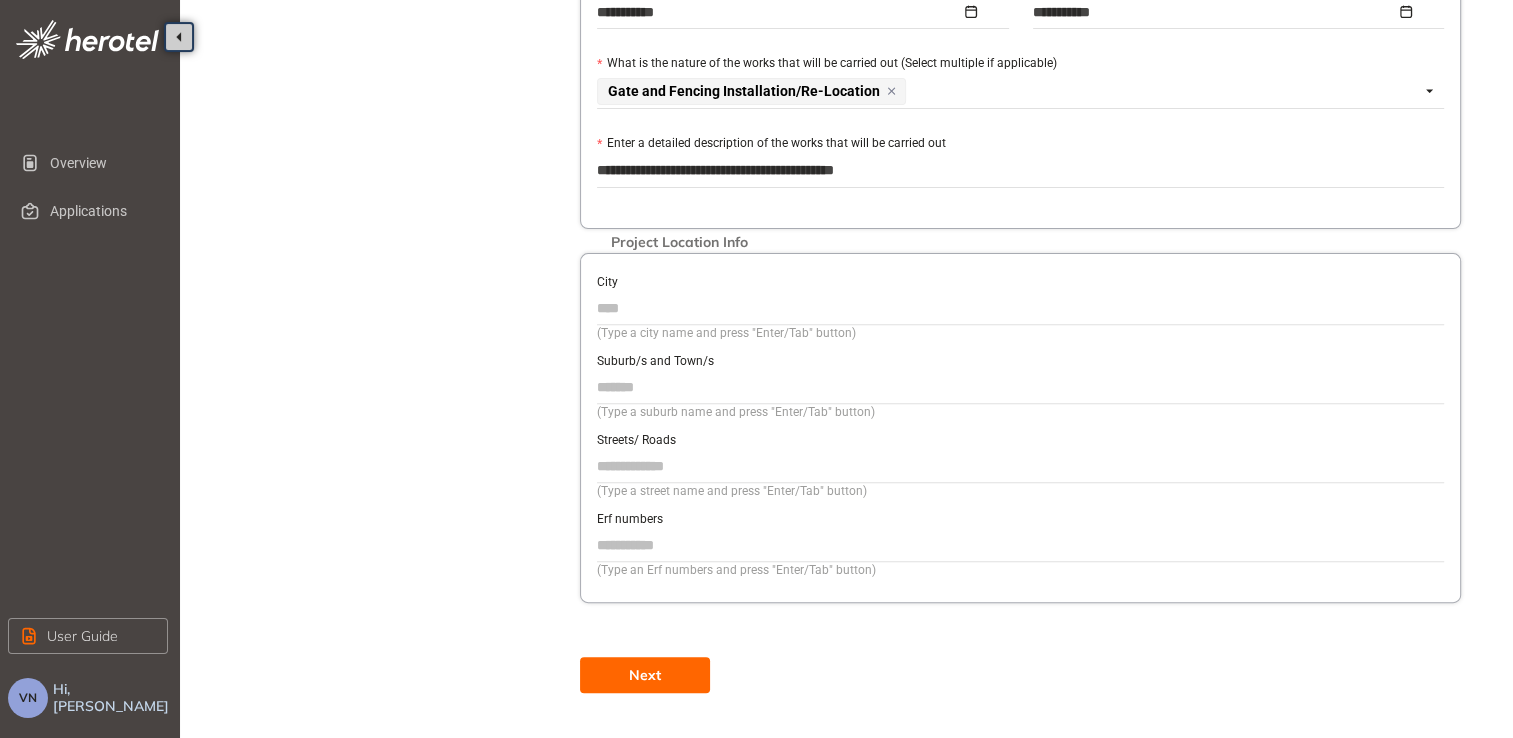 type on "**********" 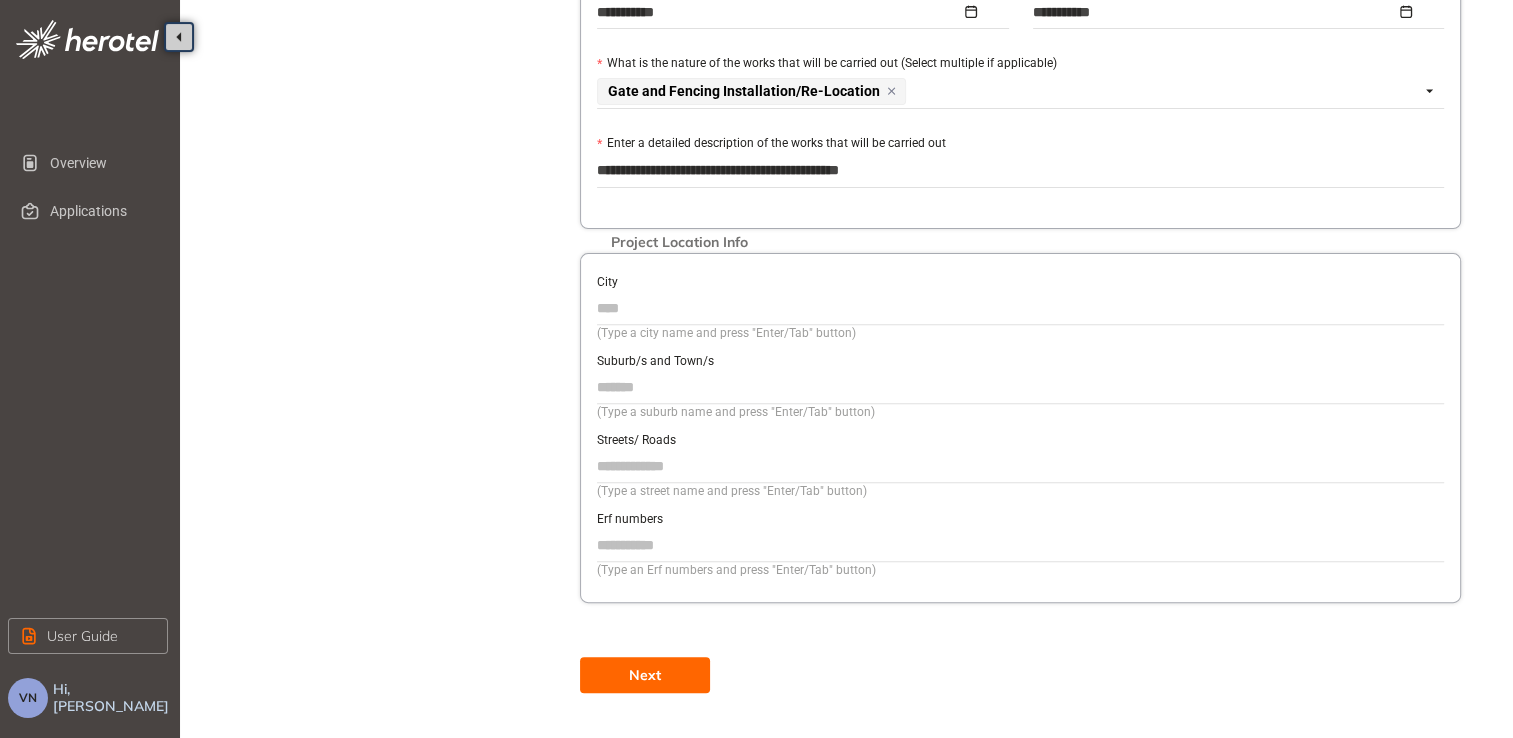 type on "**********" 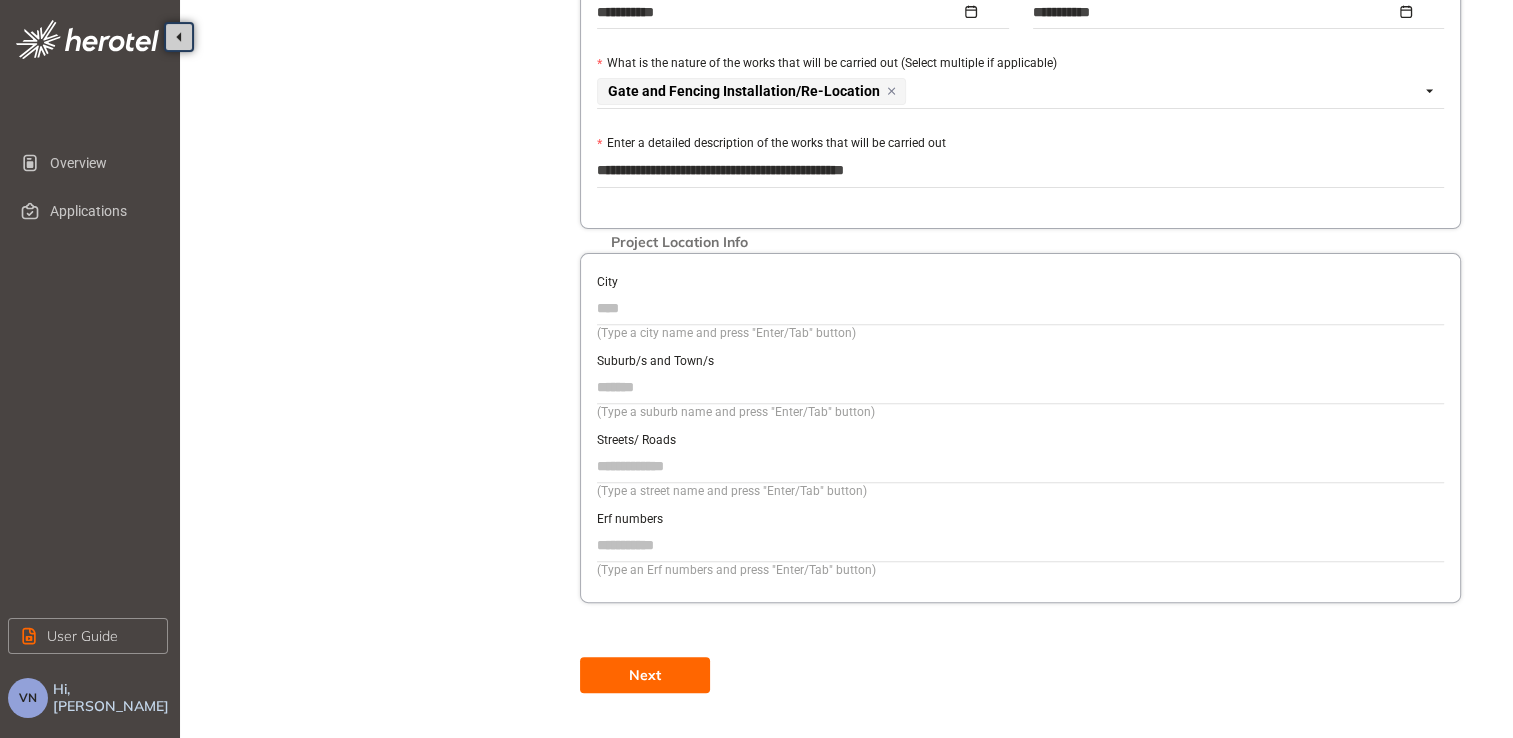 type on "**********" 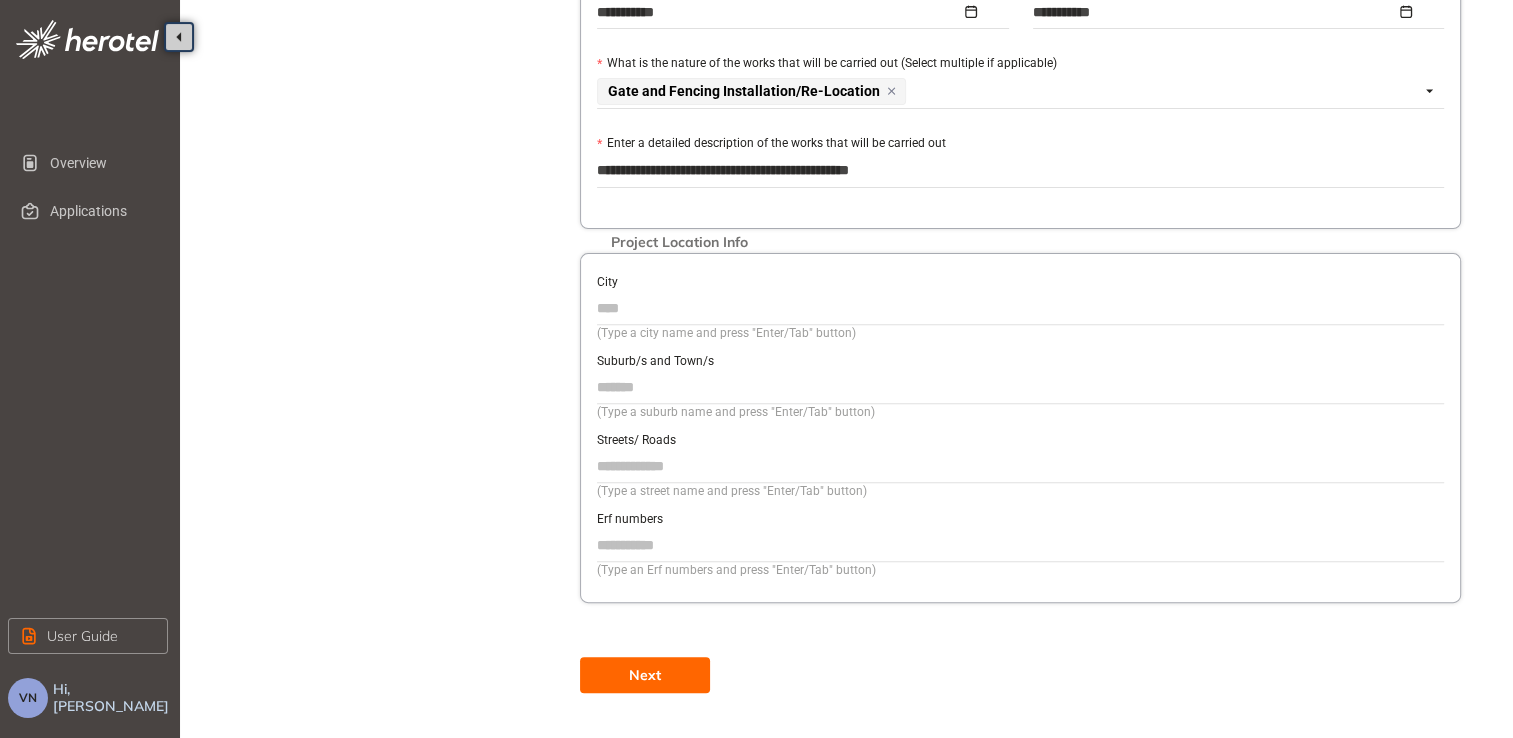 type on "**********" 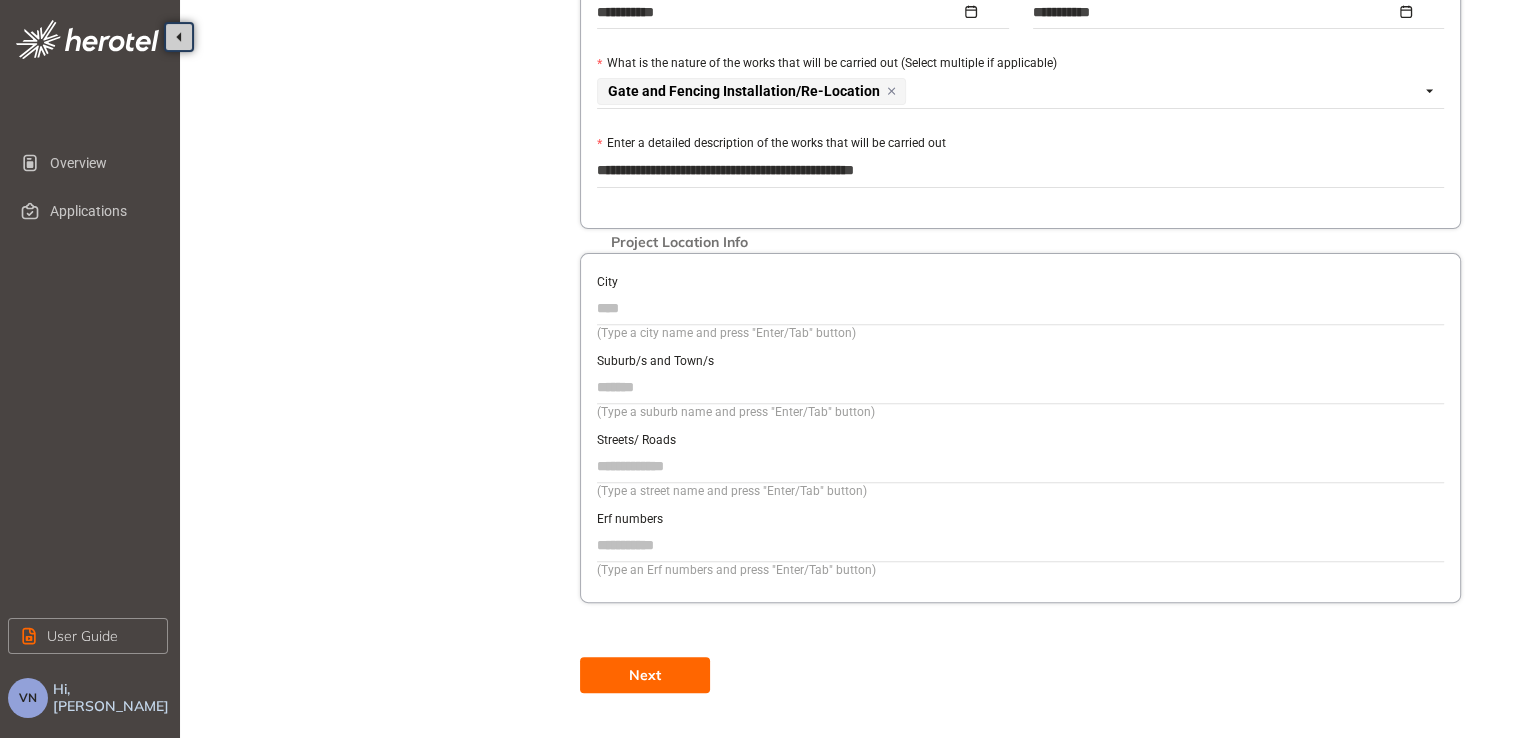type on "**********" 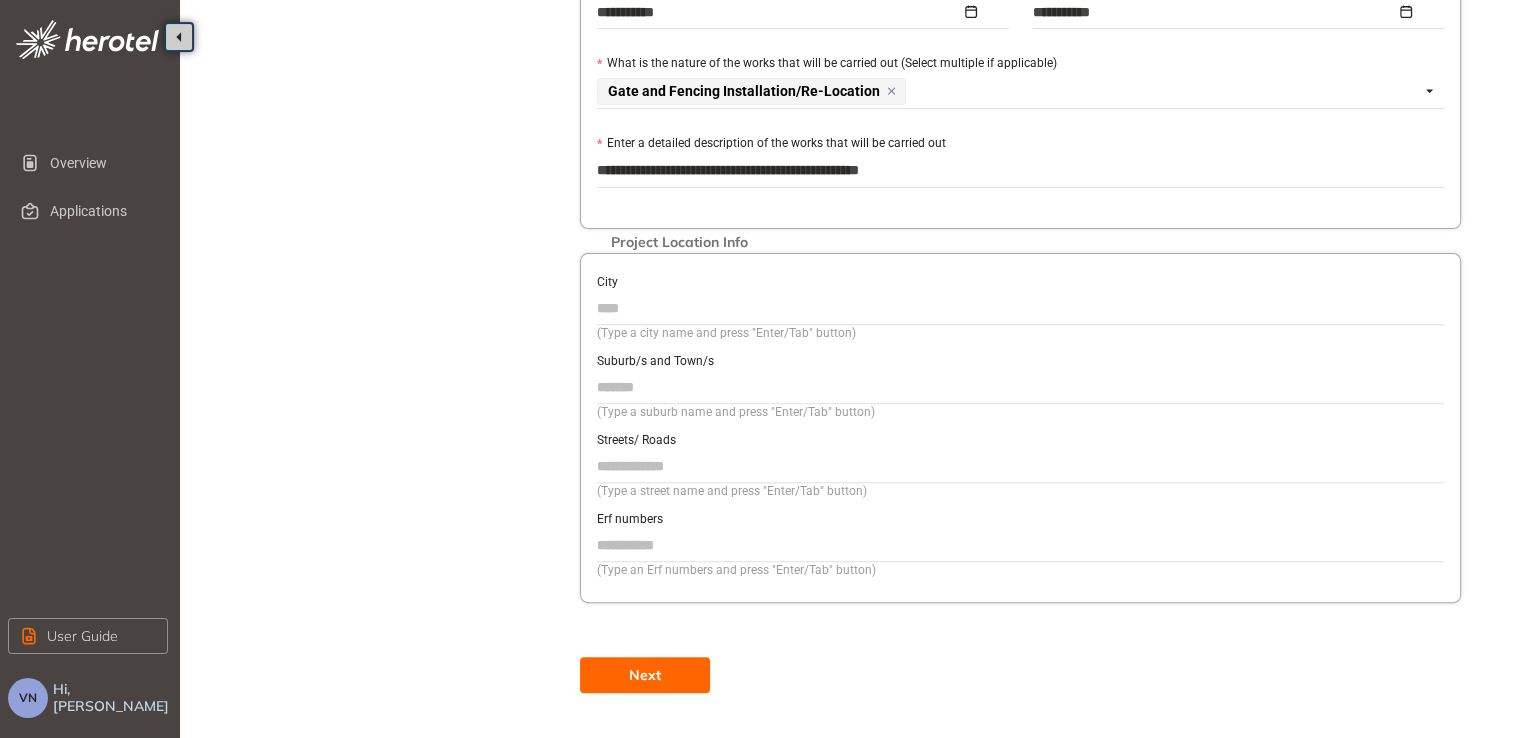 type on "**********" 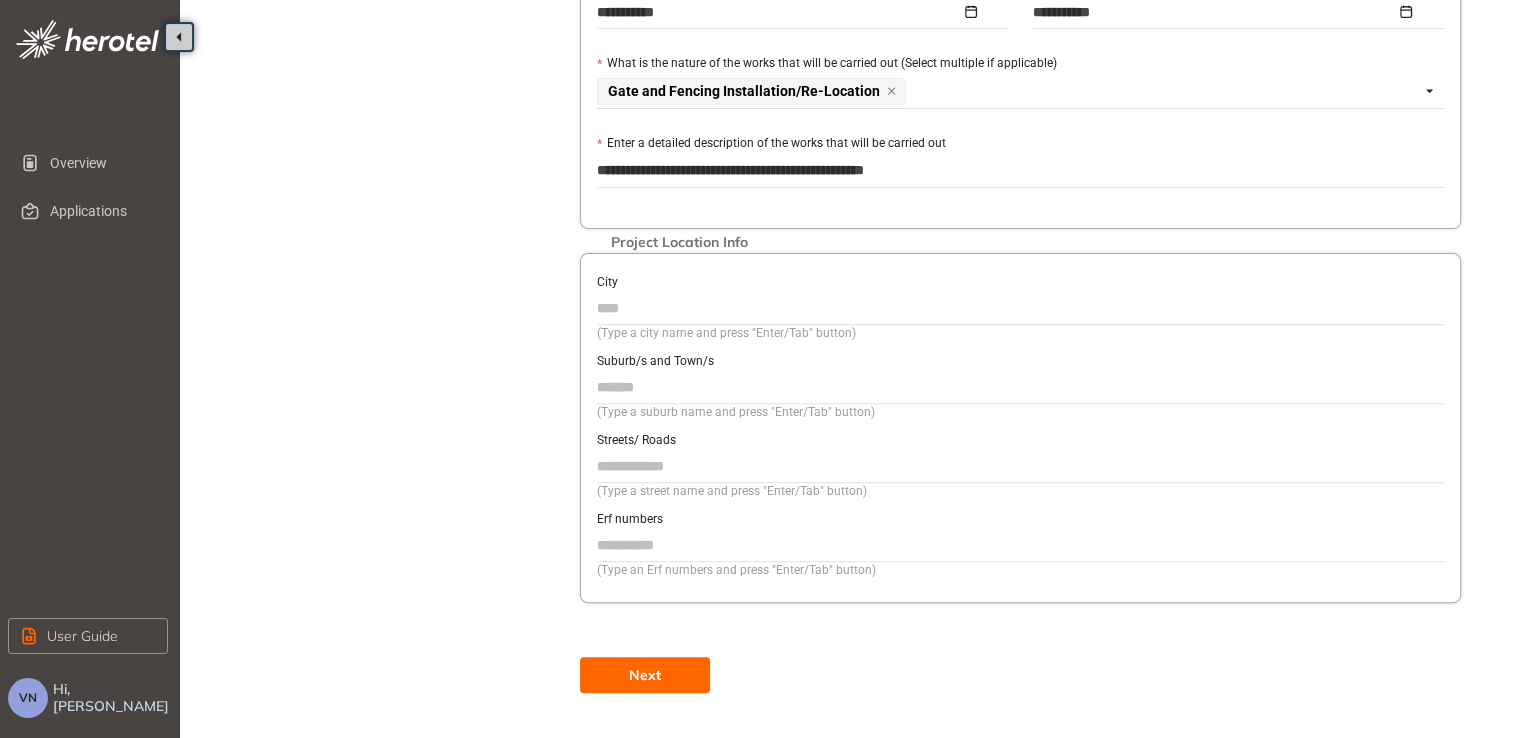 type on "**********" 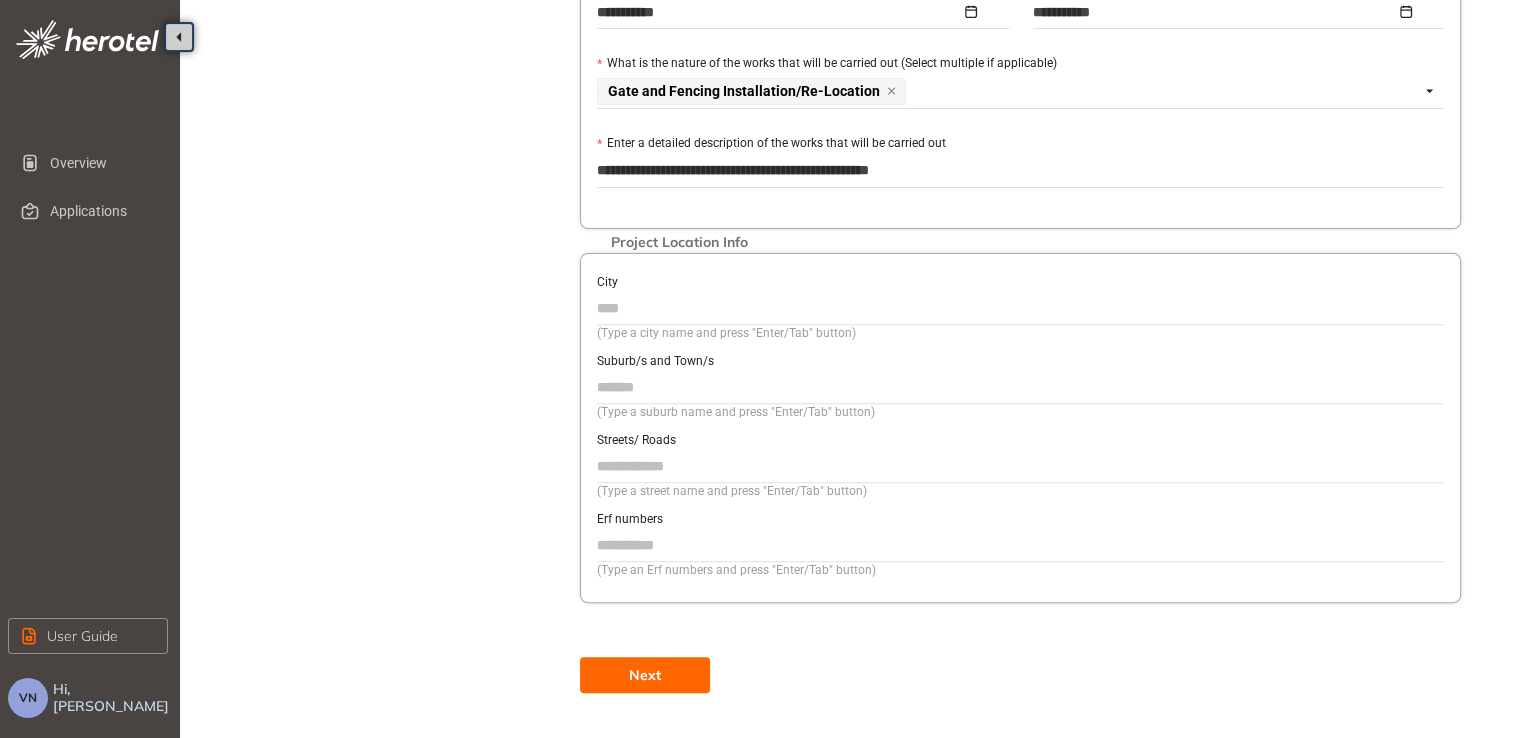 type on "**********" 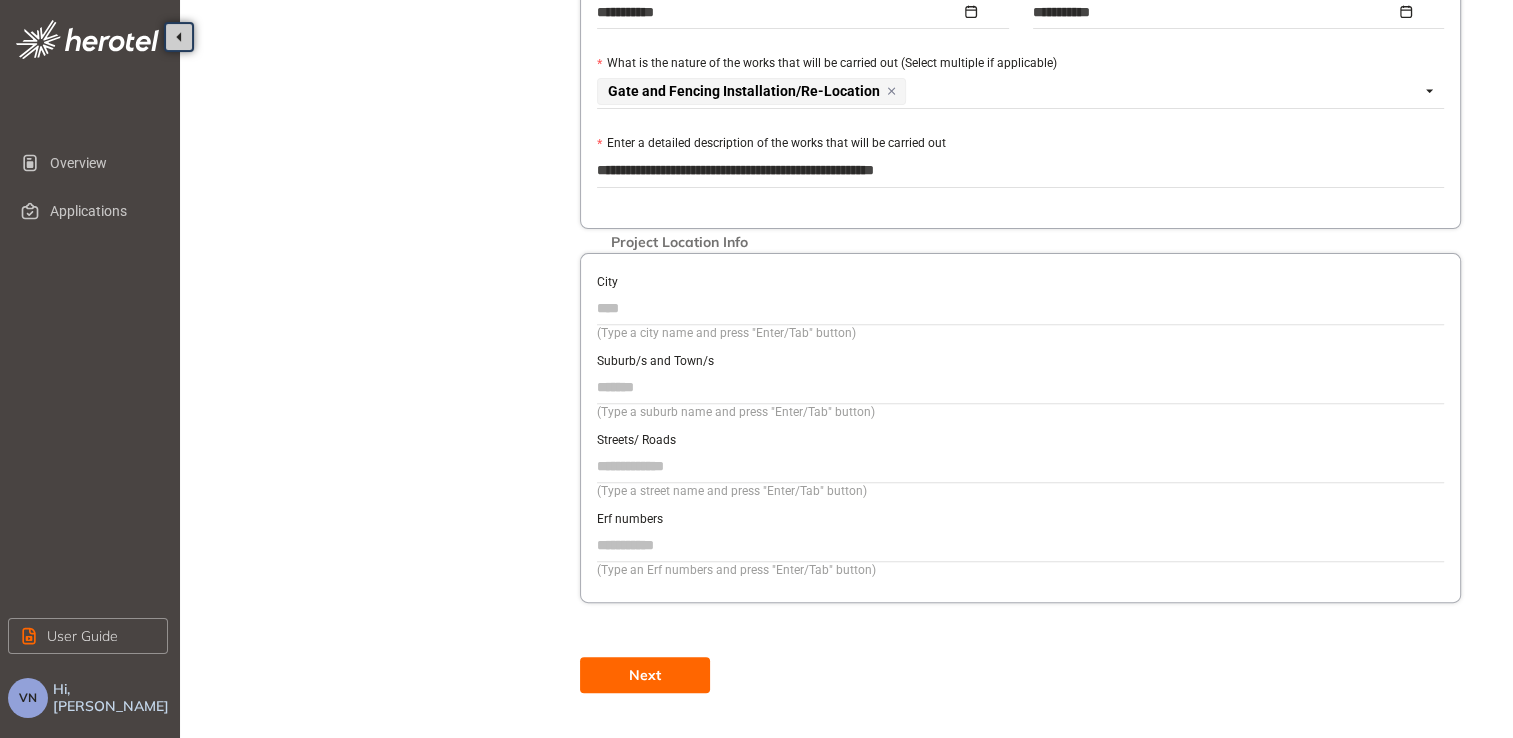 type on "**********" 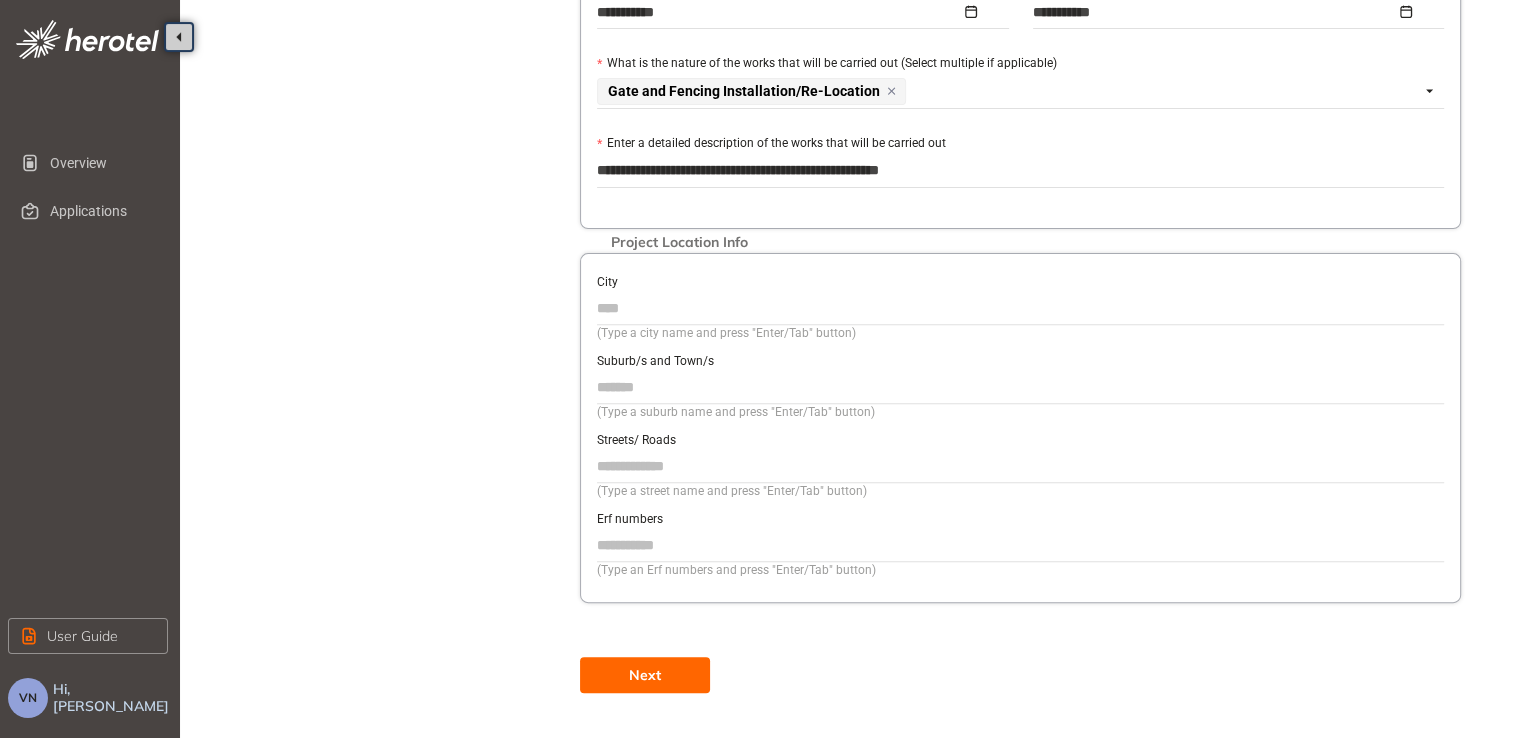 type on "**********" 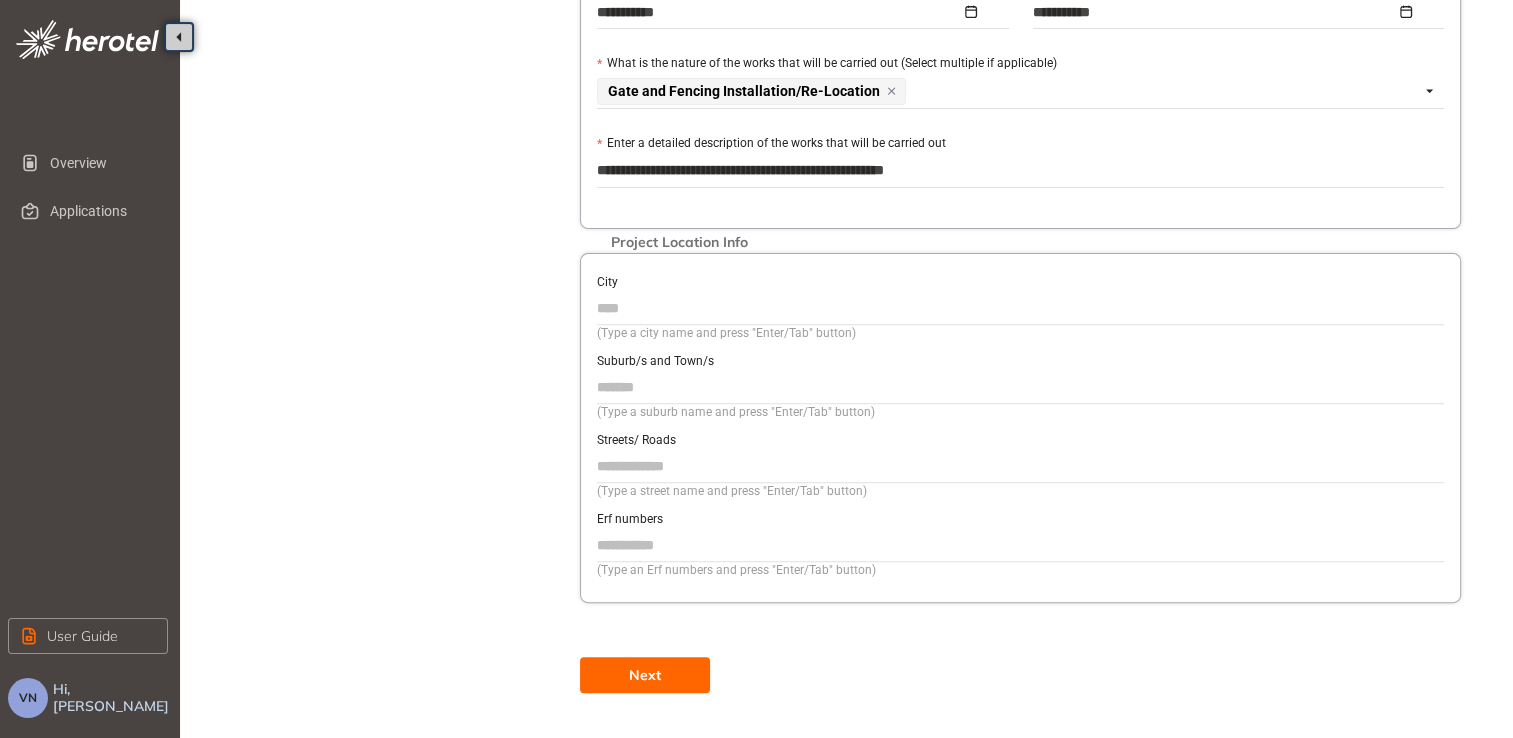 type on "**********" 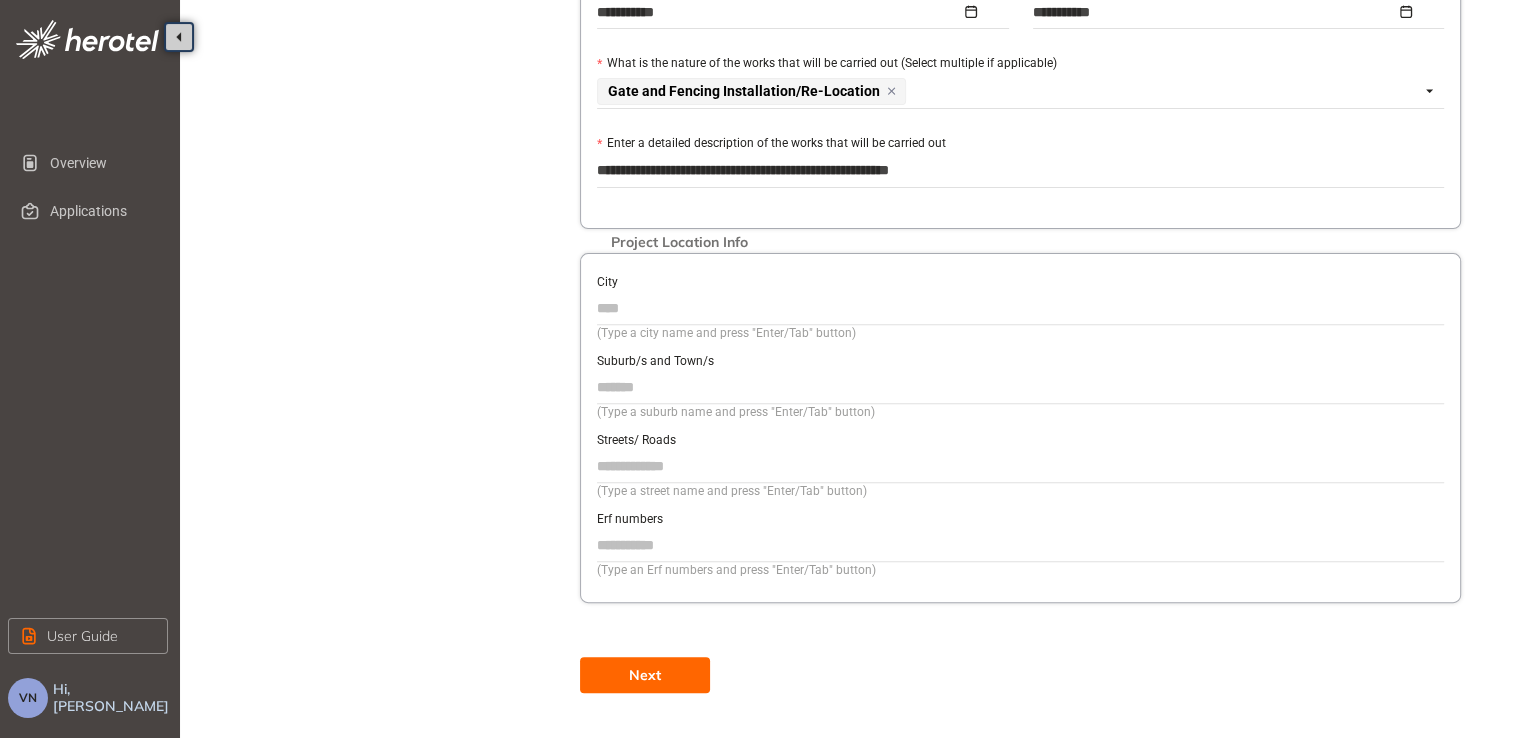 type on "**********" 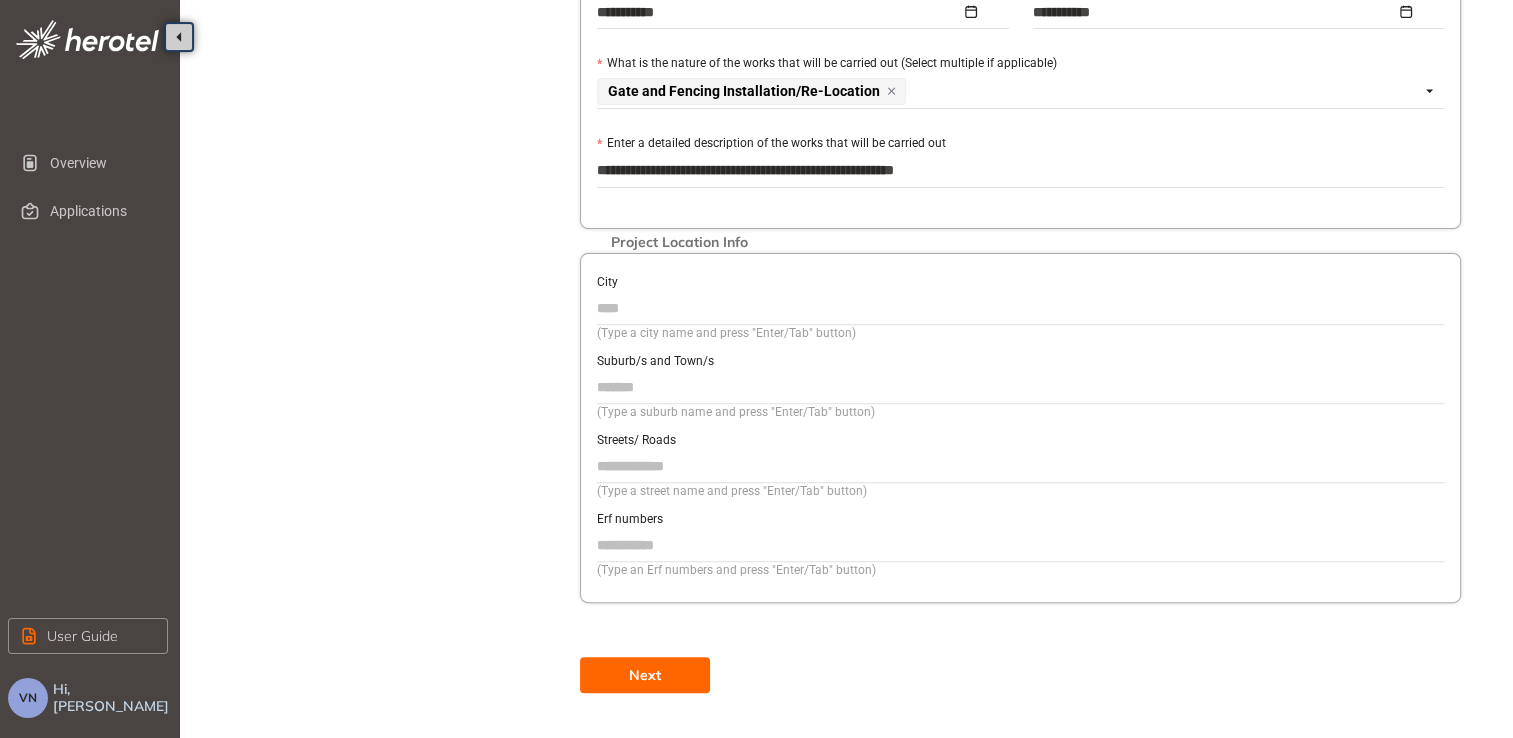 type on "**********" 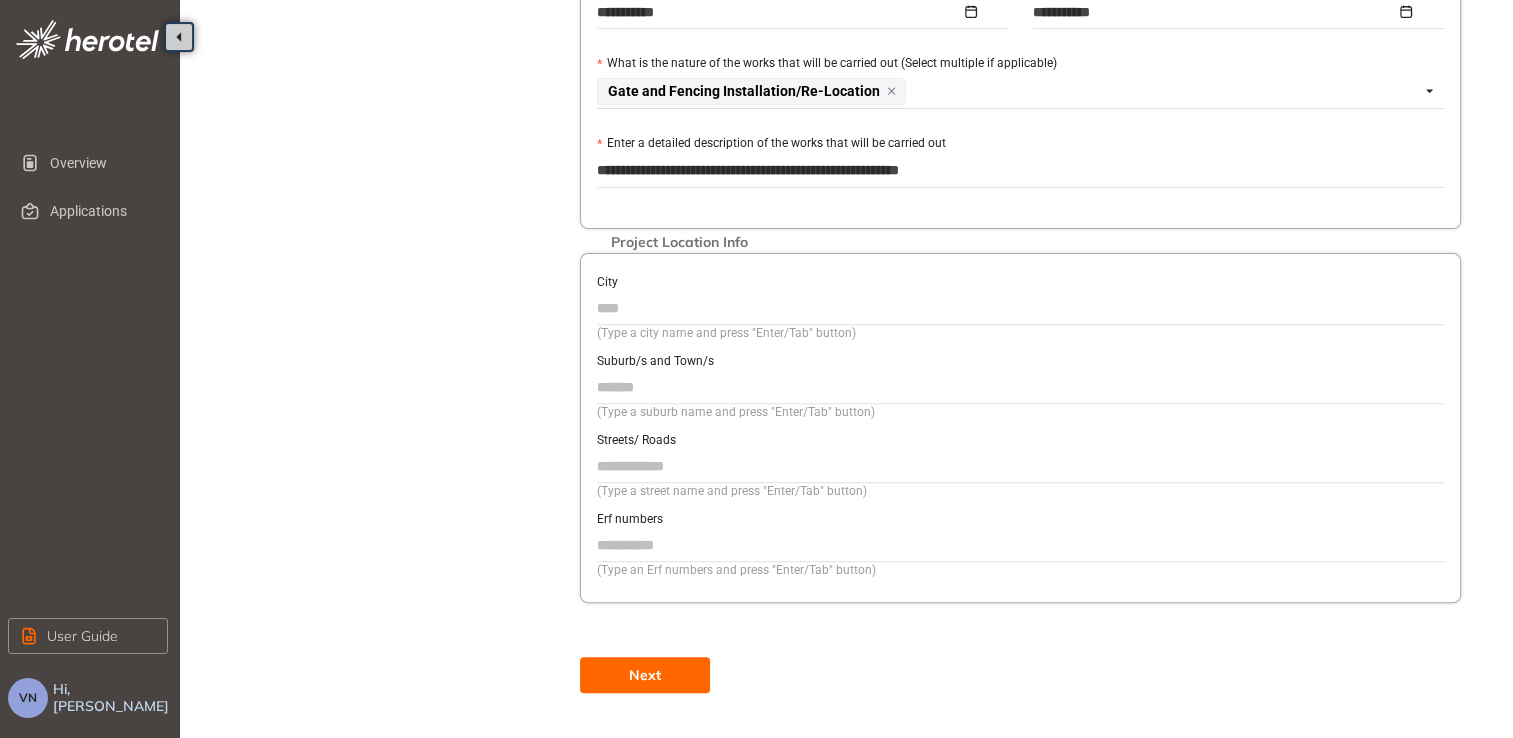 type on "**********" 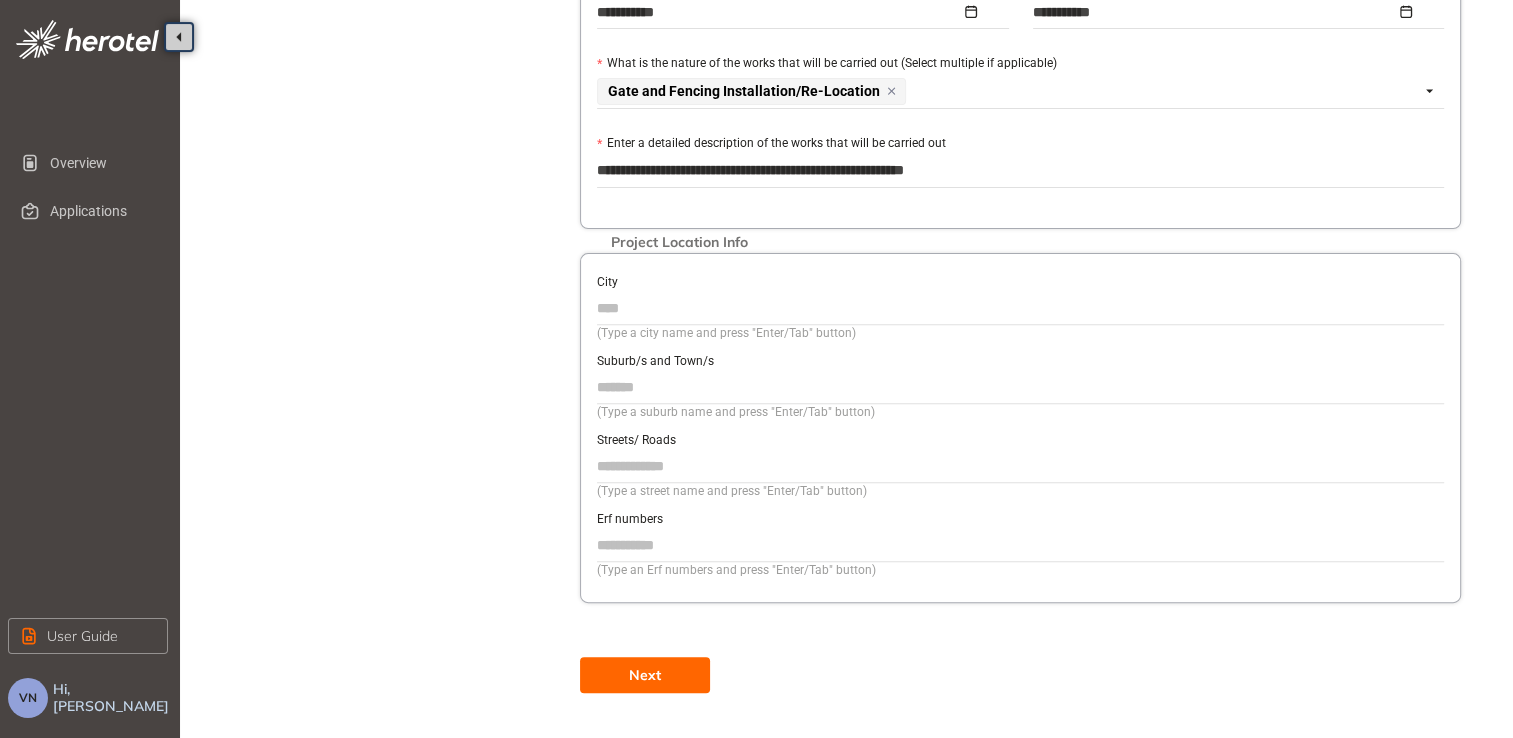 type on "**********" 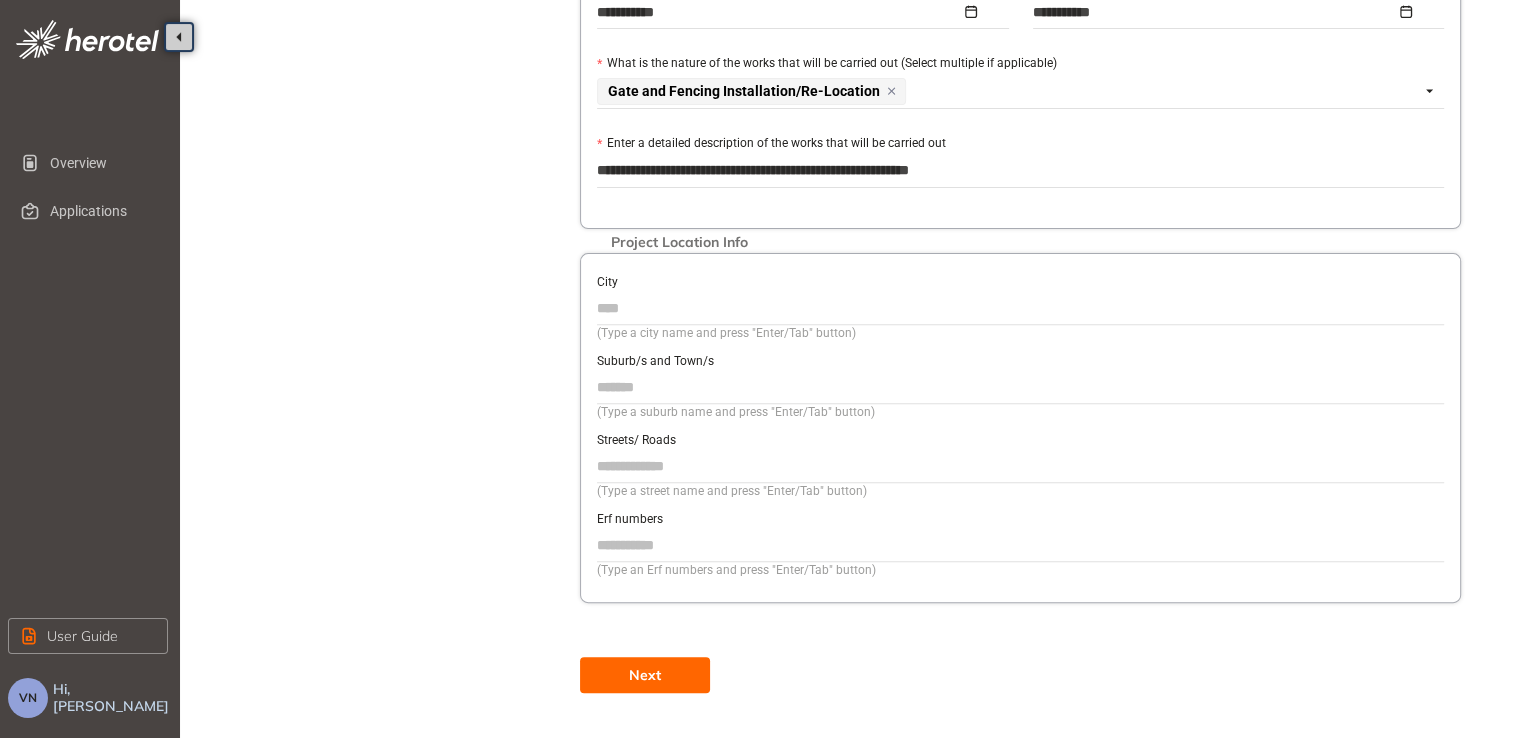 type on "**********" 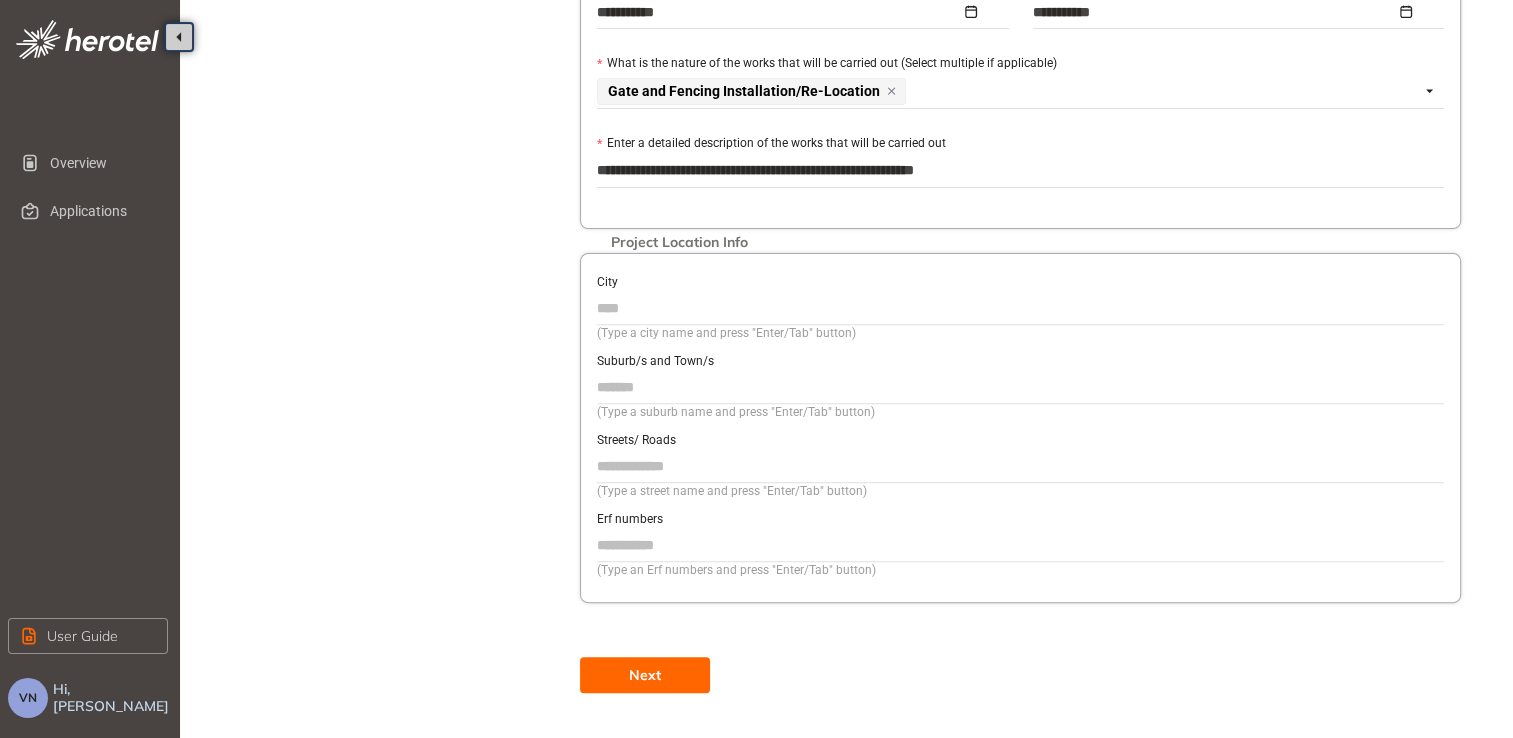 type on "**********" 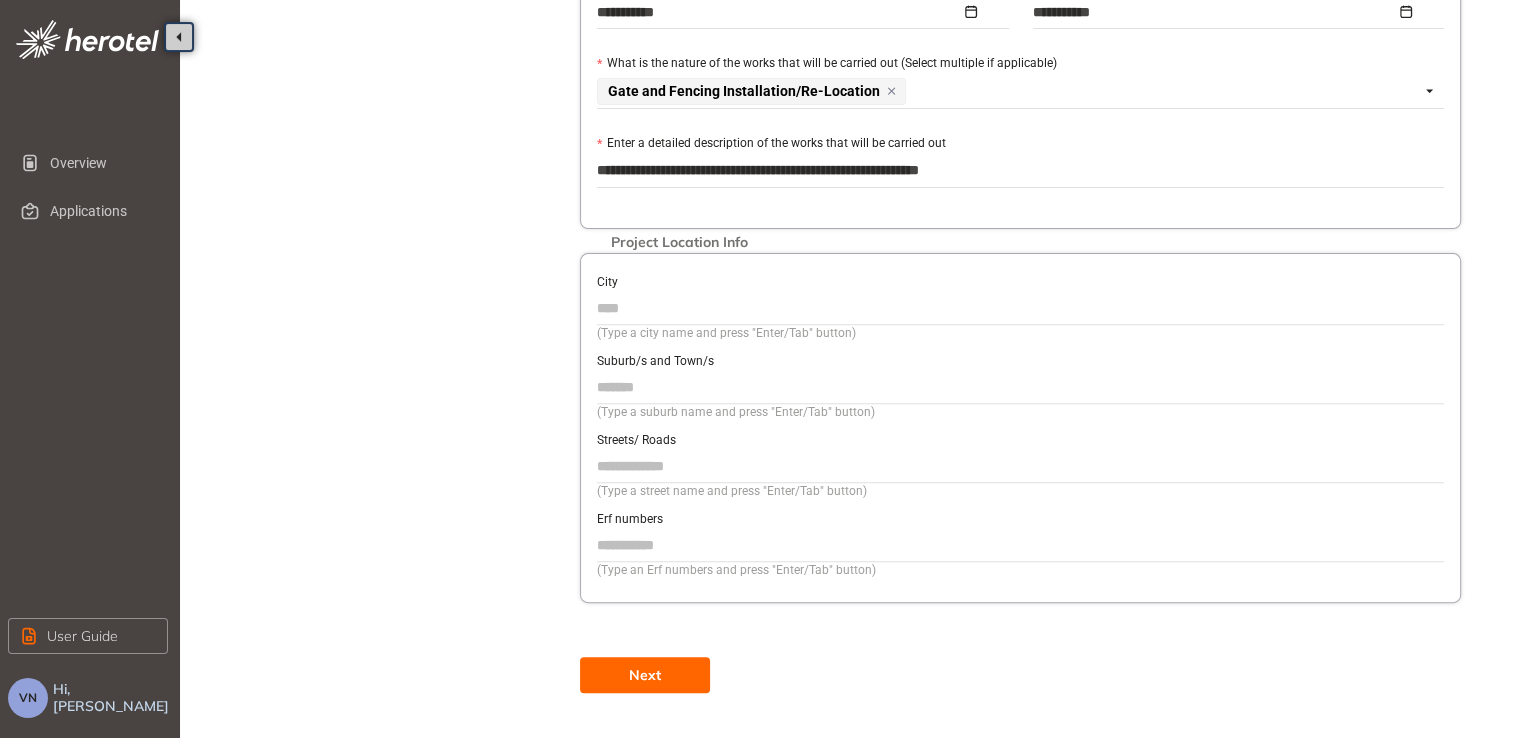 type on "**********" 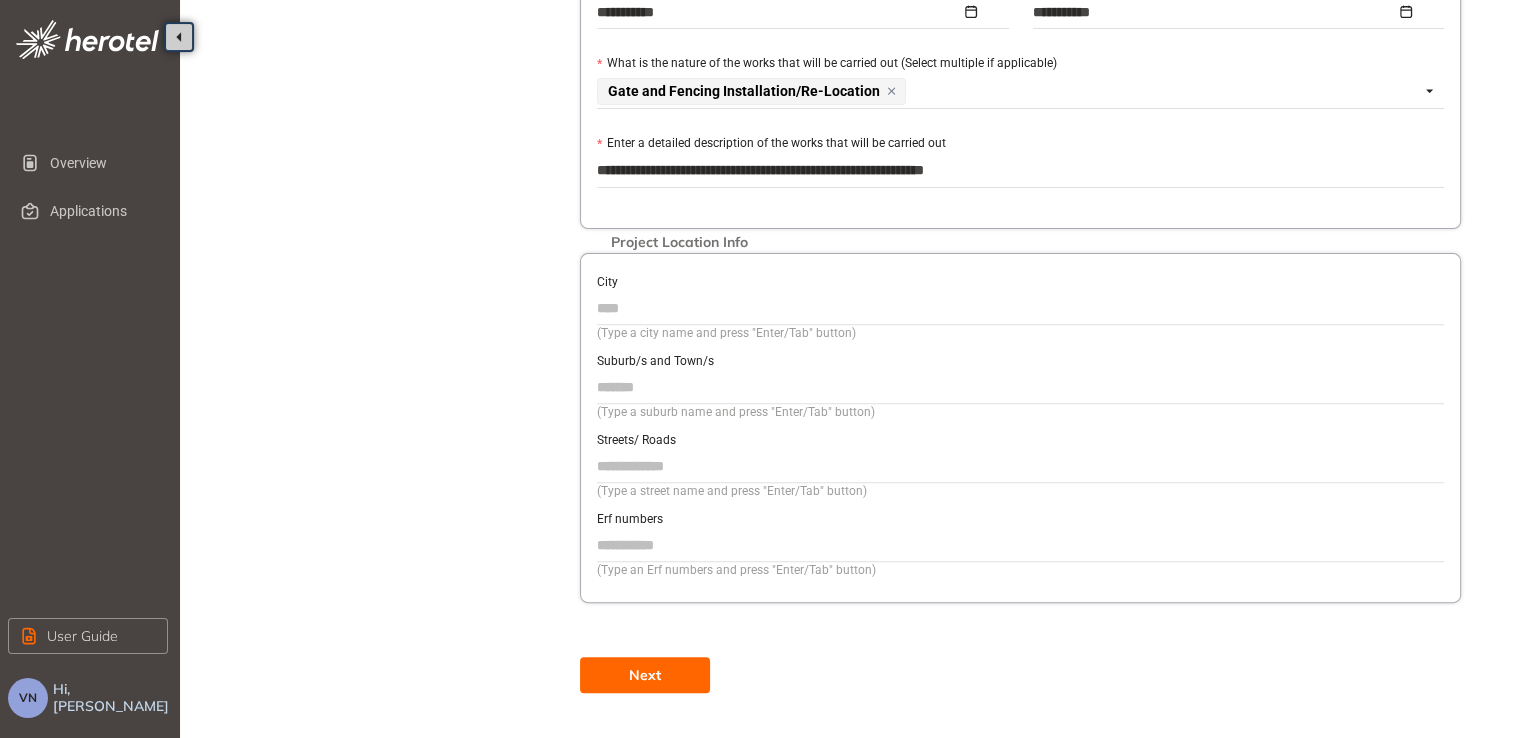 type on "**********" 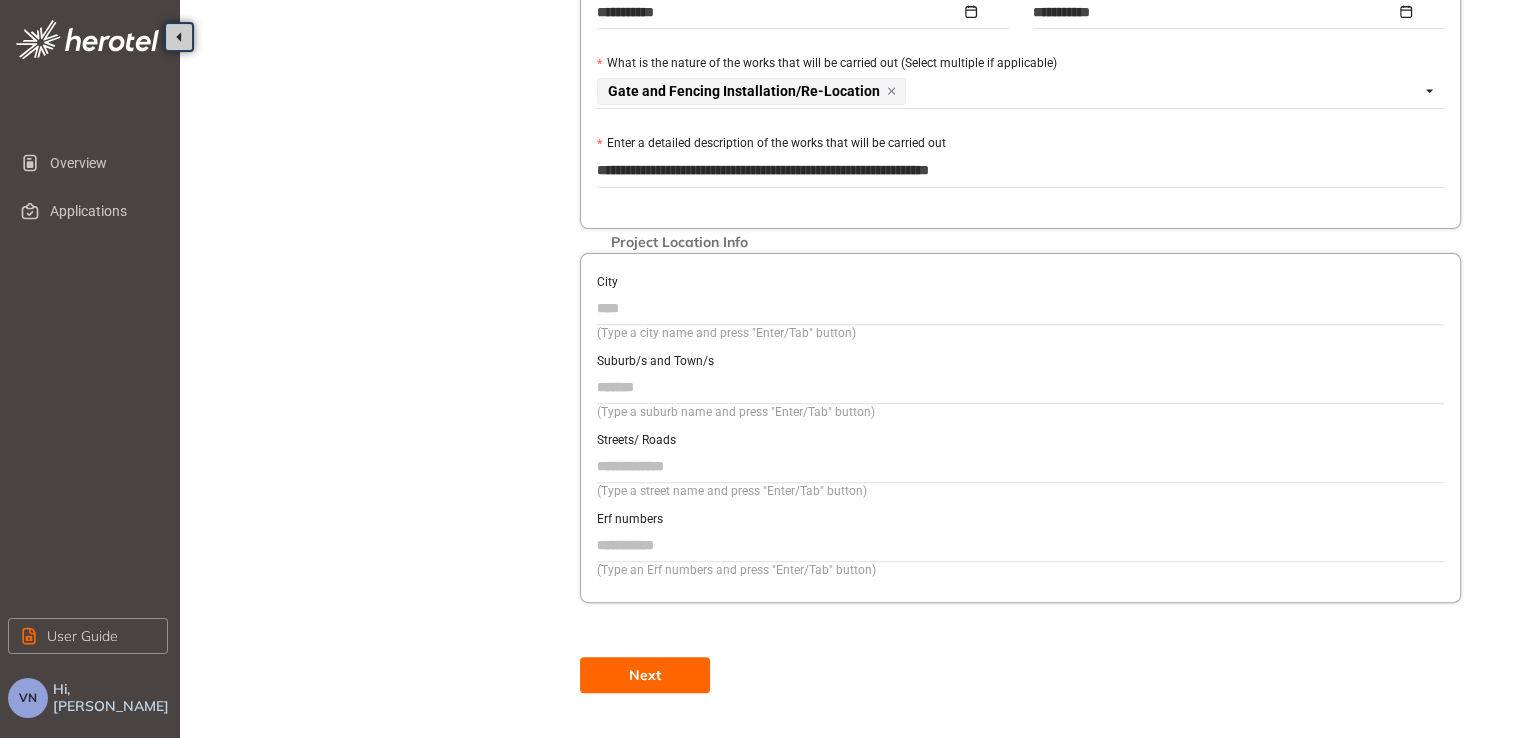 type on "**********" 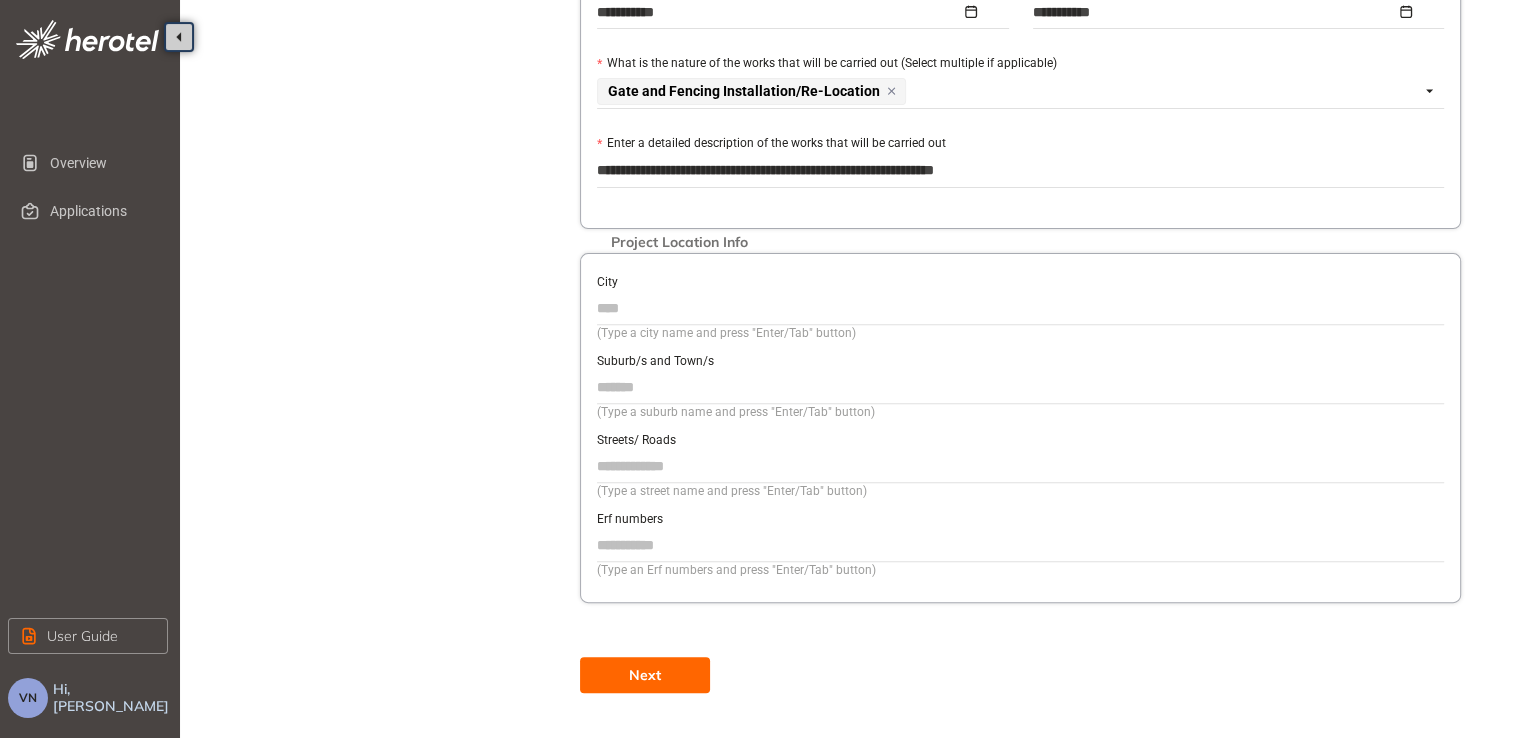 type on "**********" 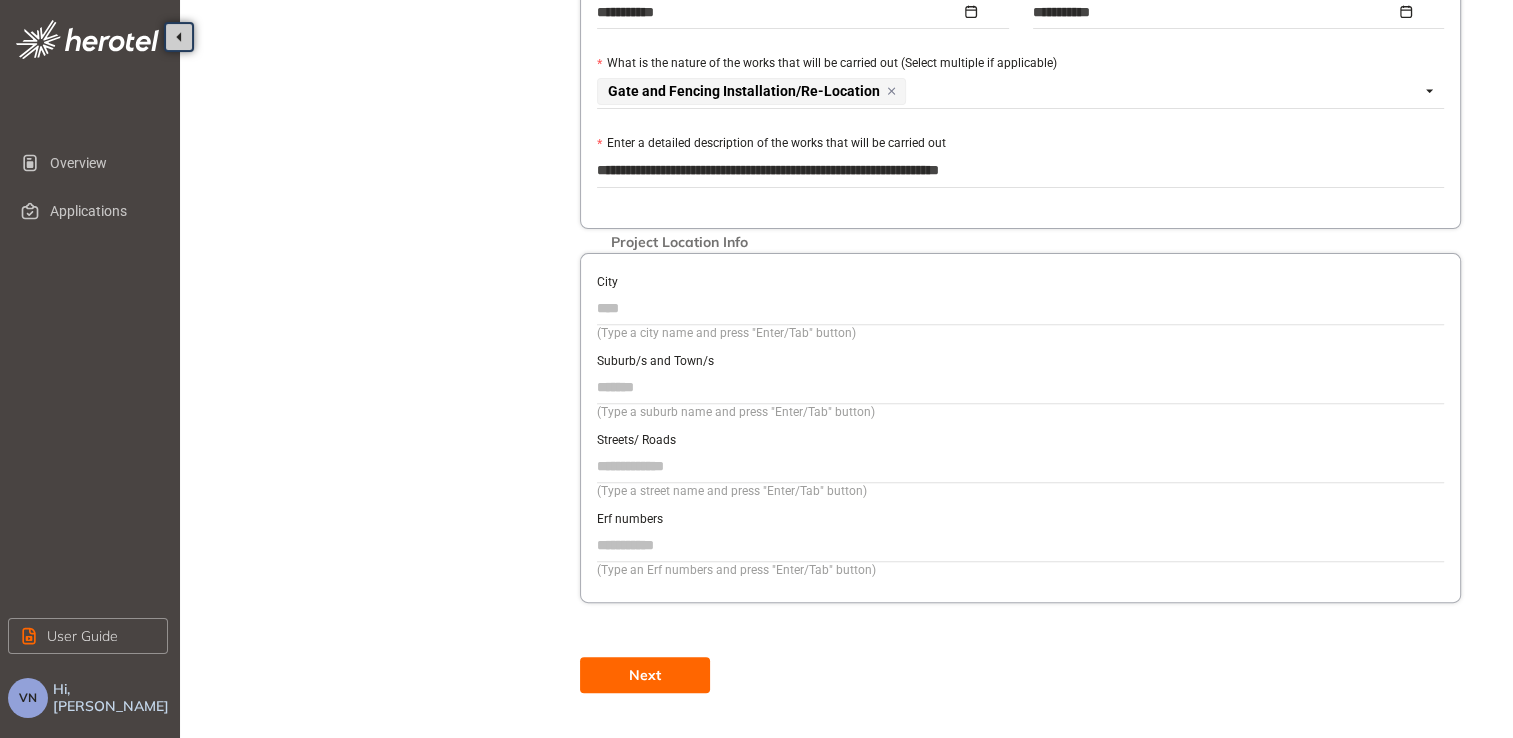 type on "**********" 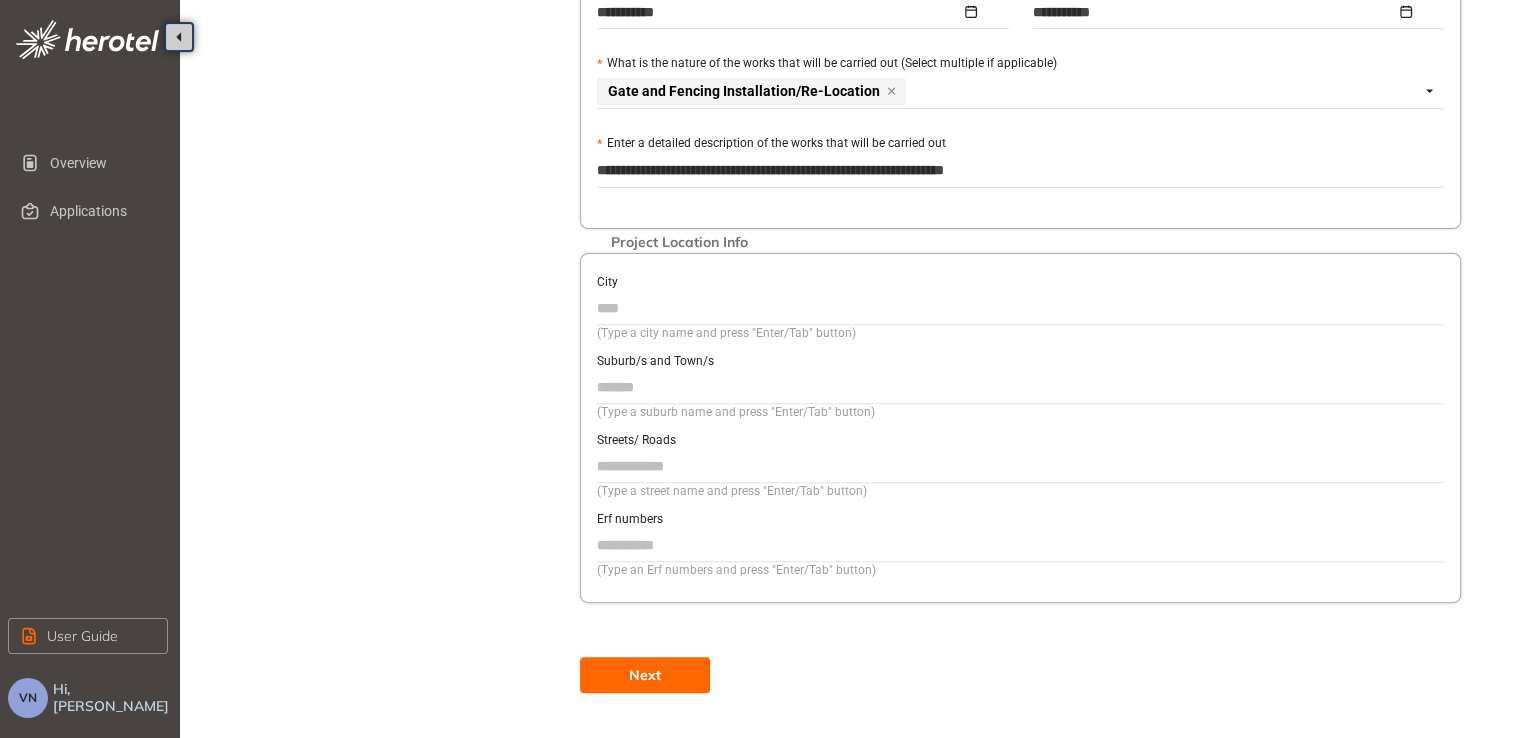 type on "**********" 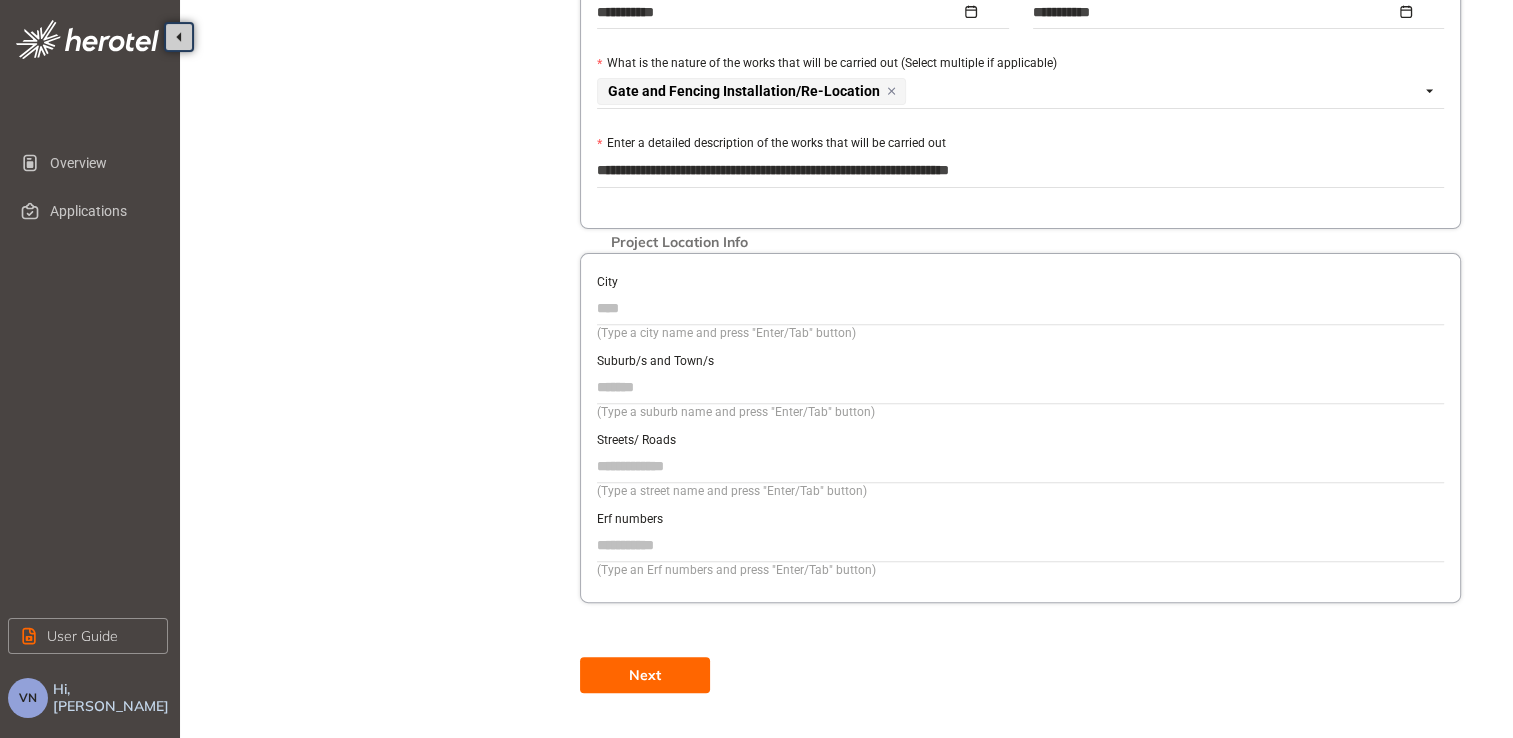 type on "**********" 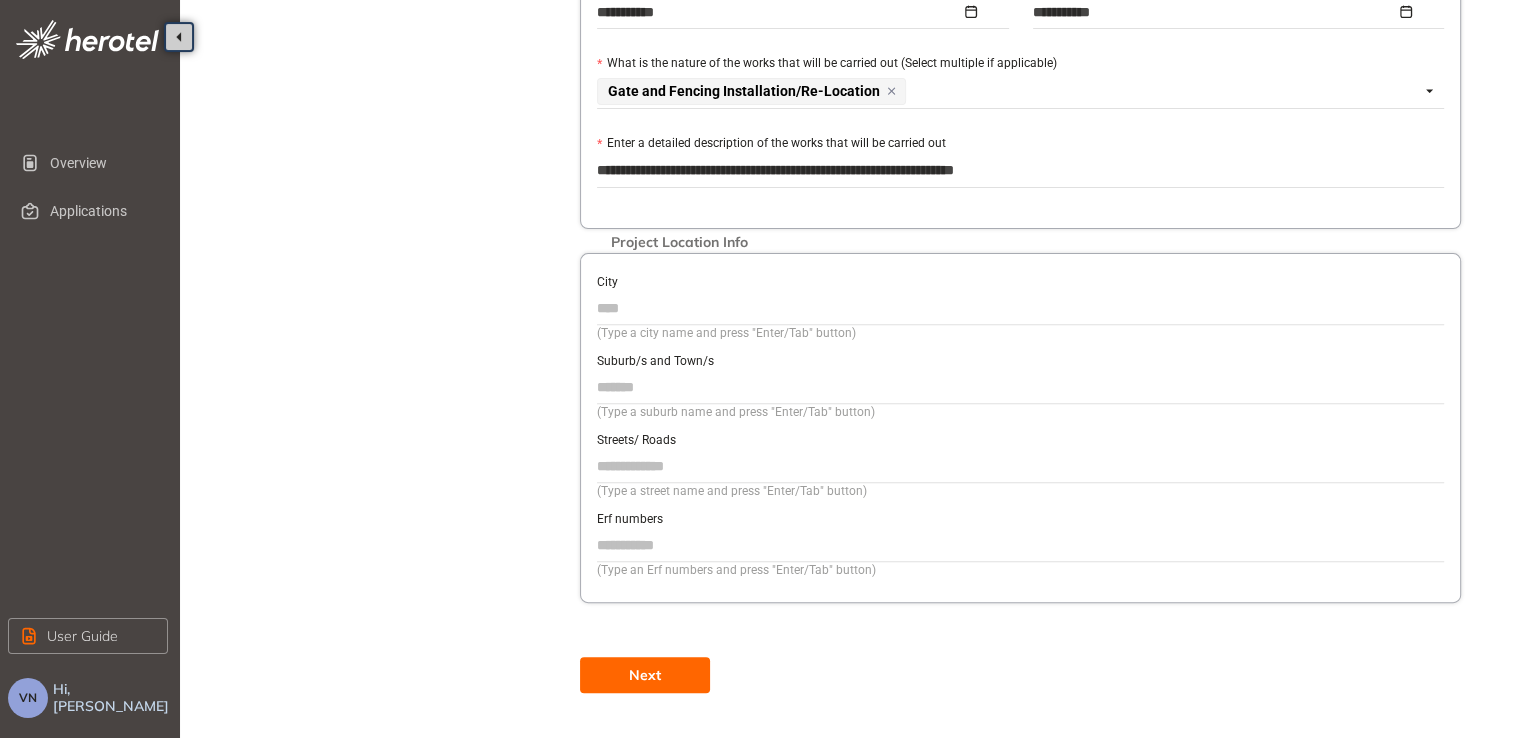 type on "**********" 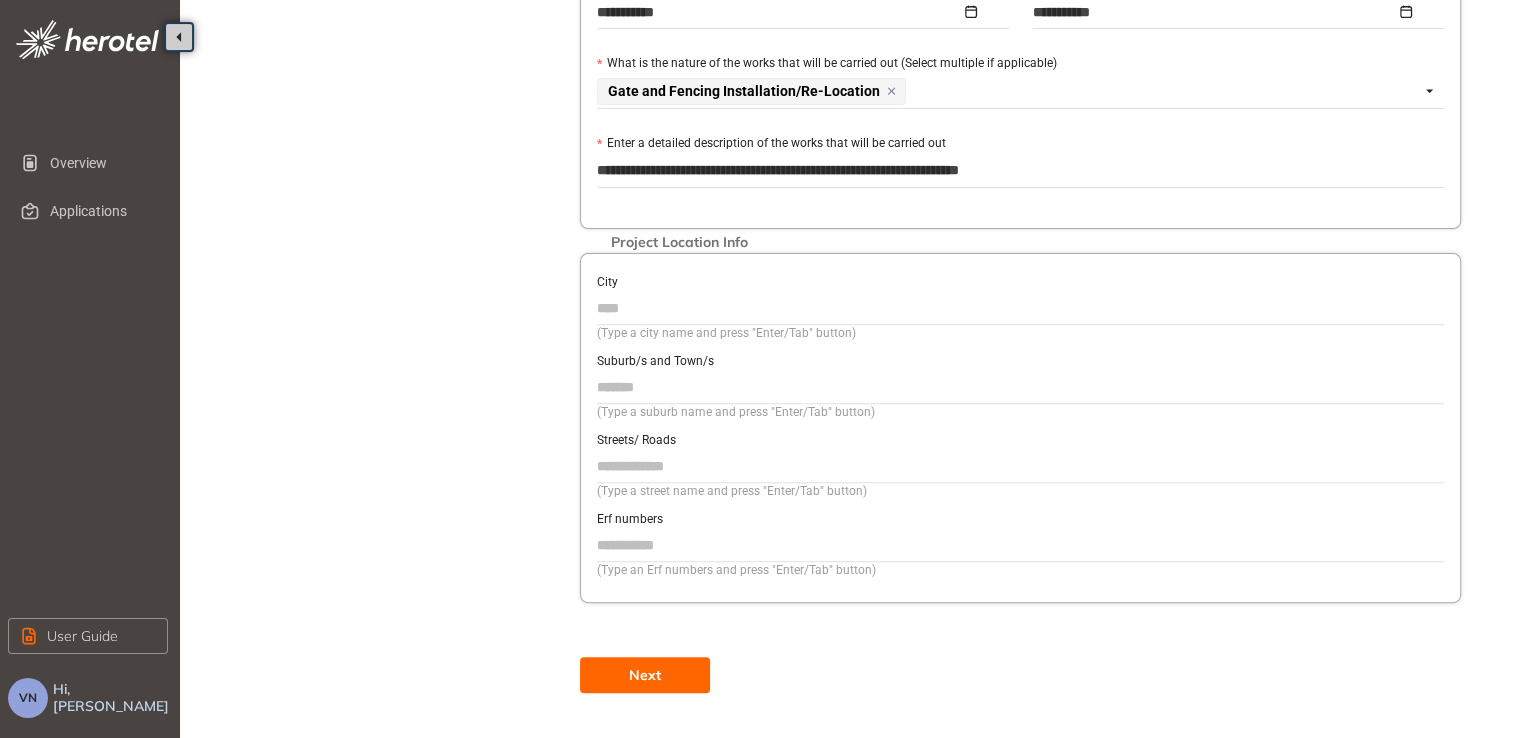 type on "**********" 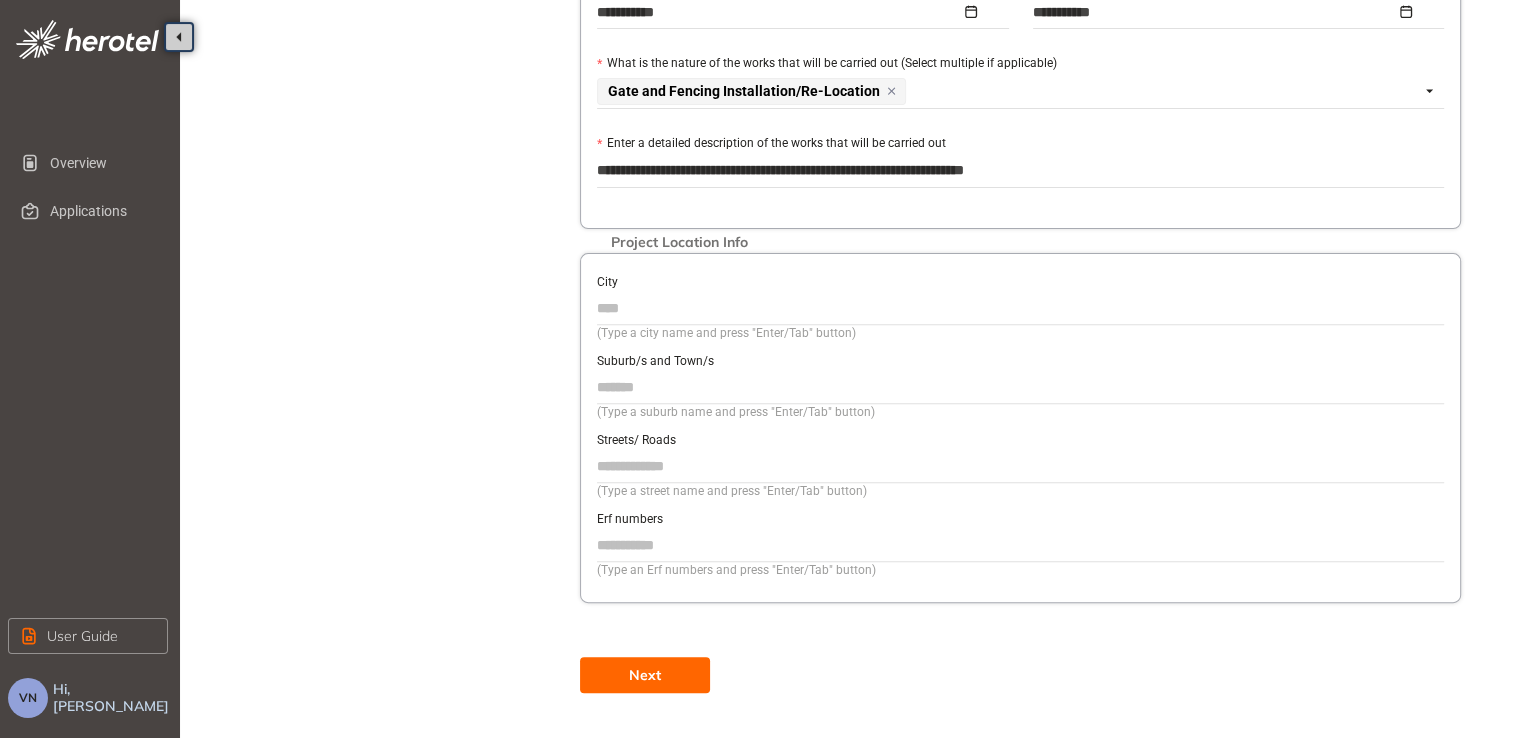 type on "**********" 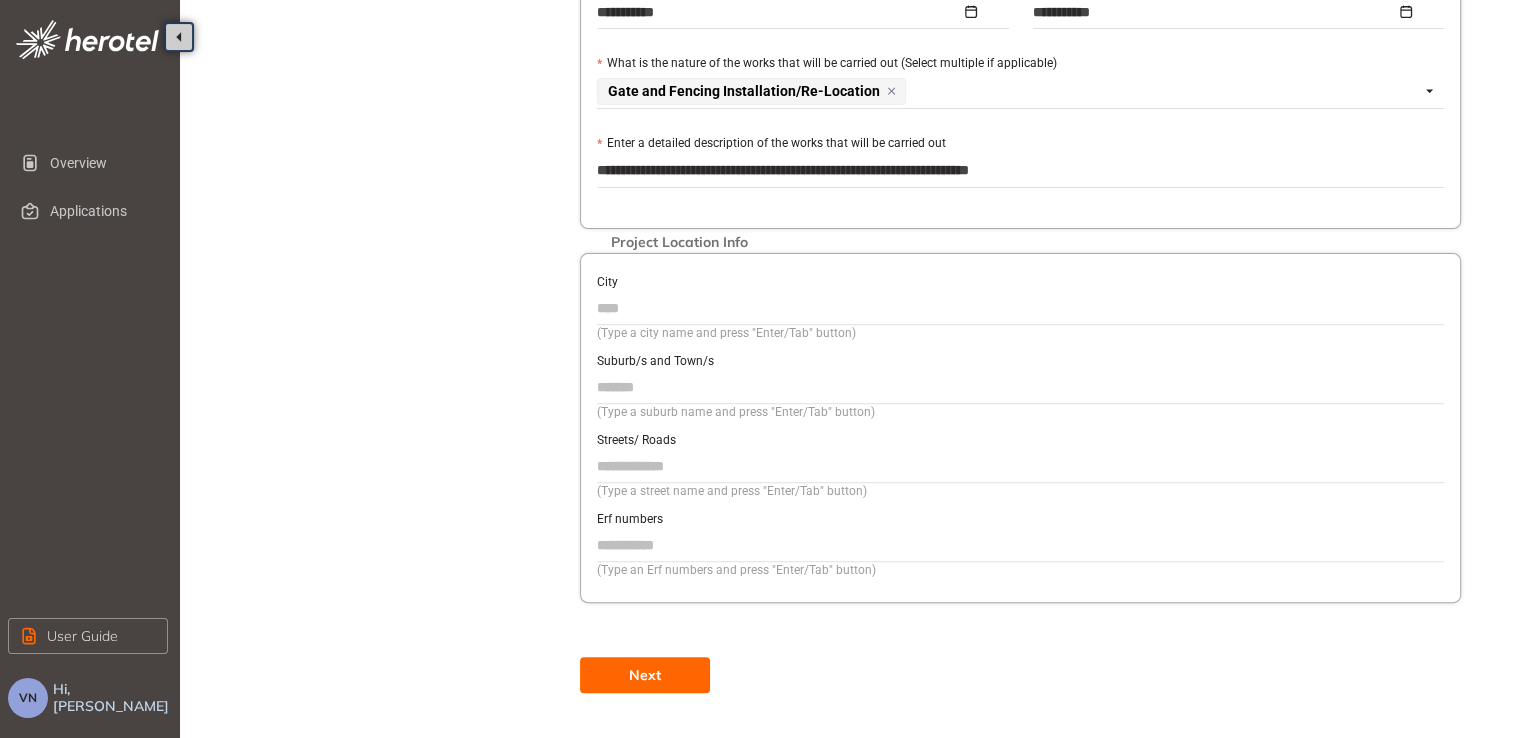 type on "**********" 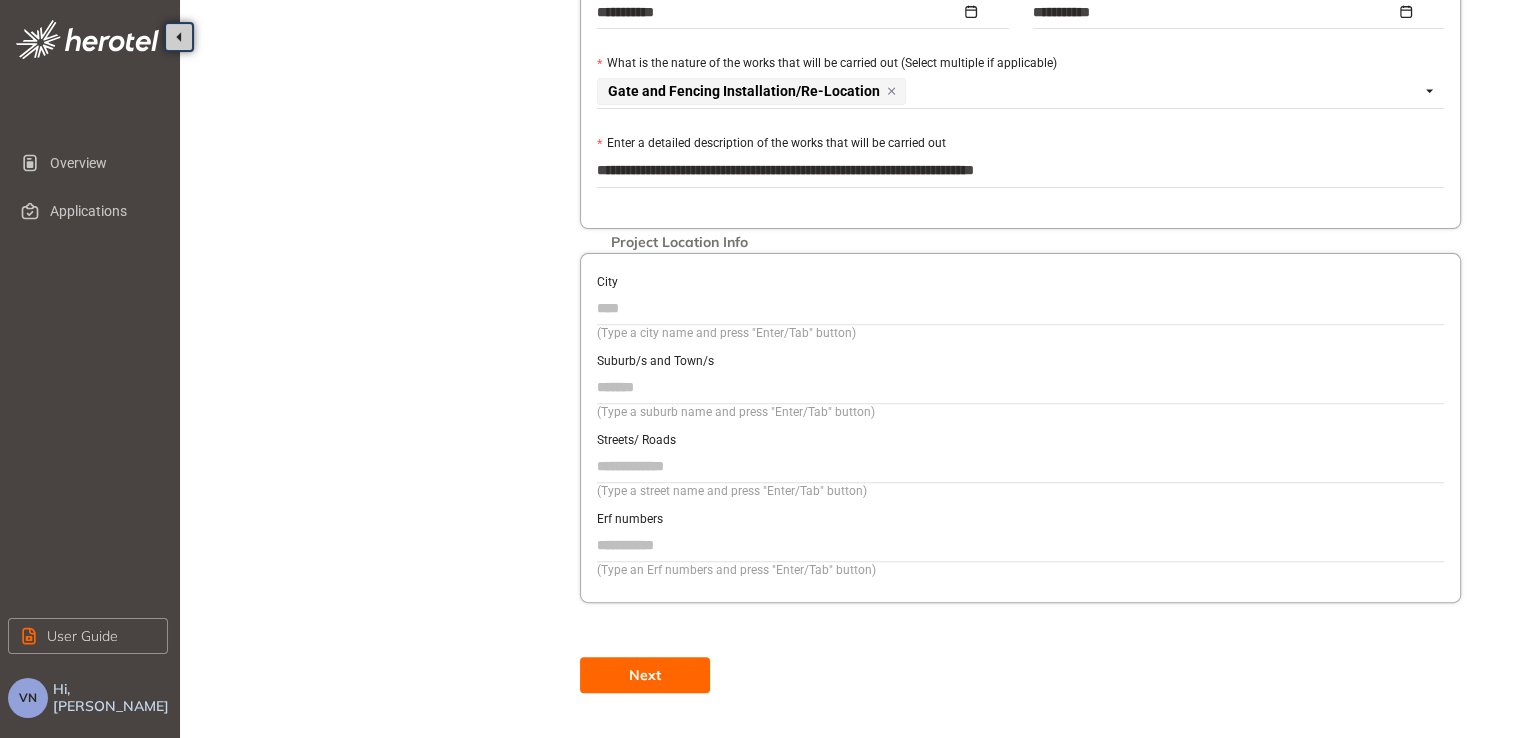type on "**********" 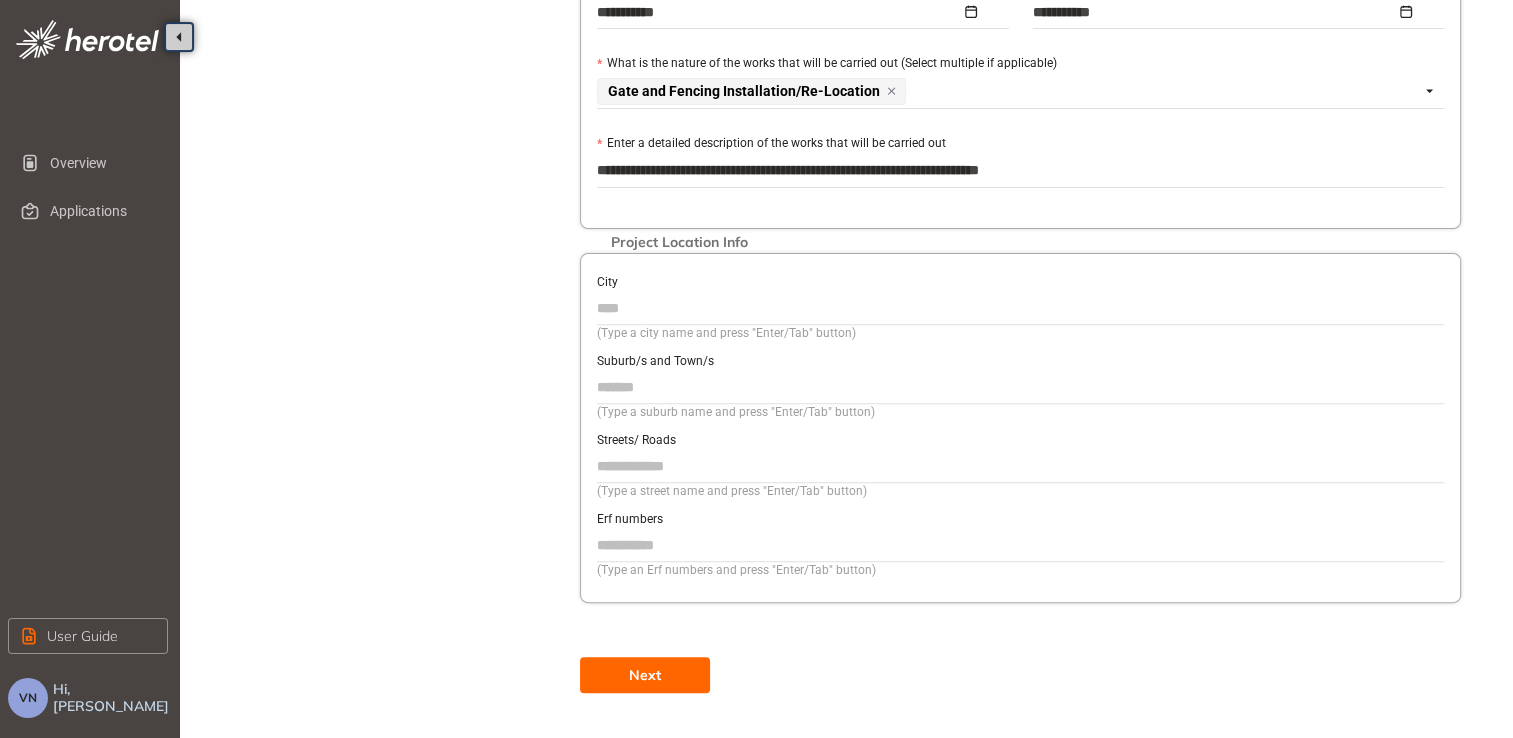 type on "**********" 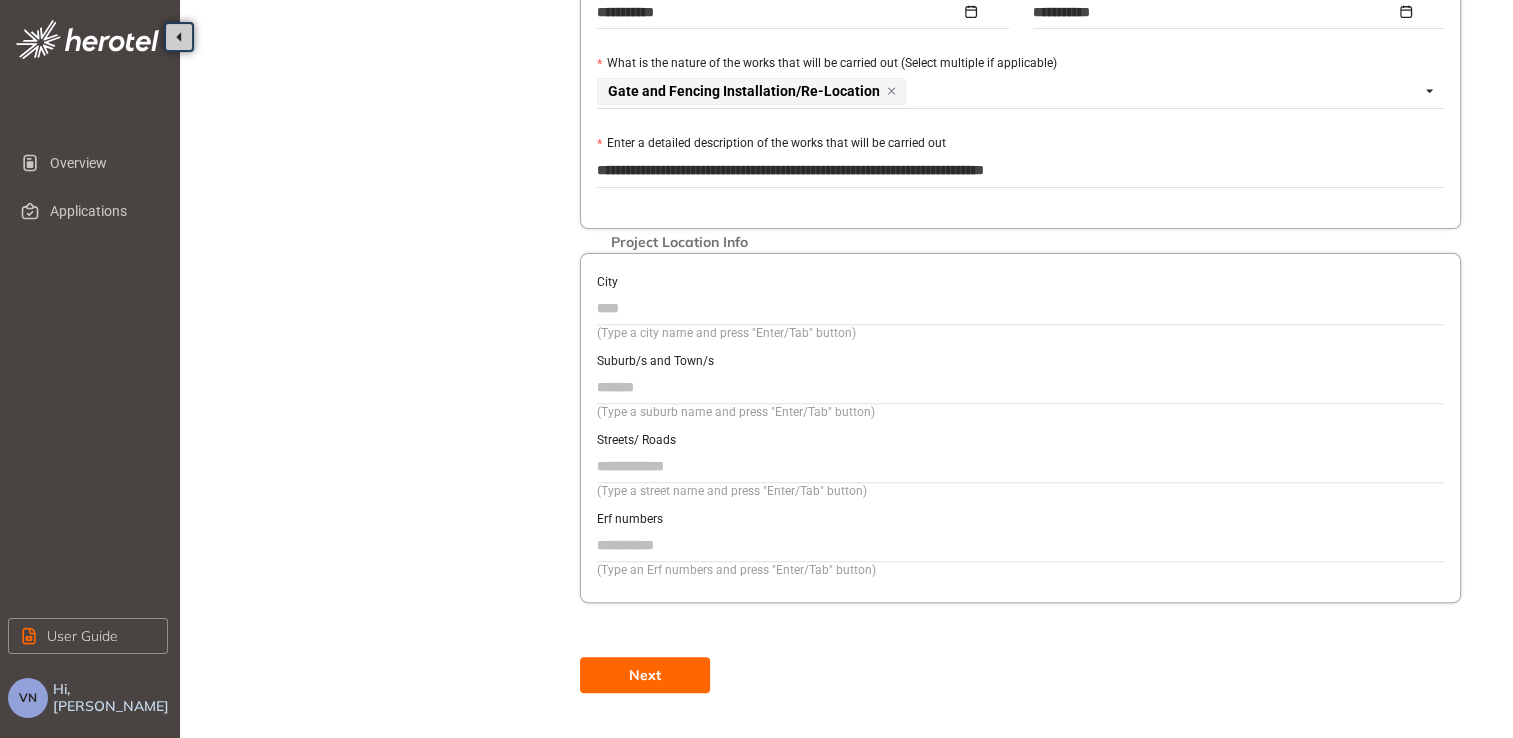 type on "**********" 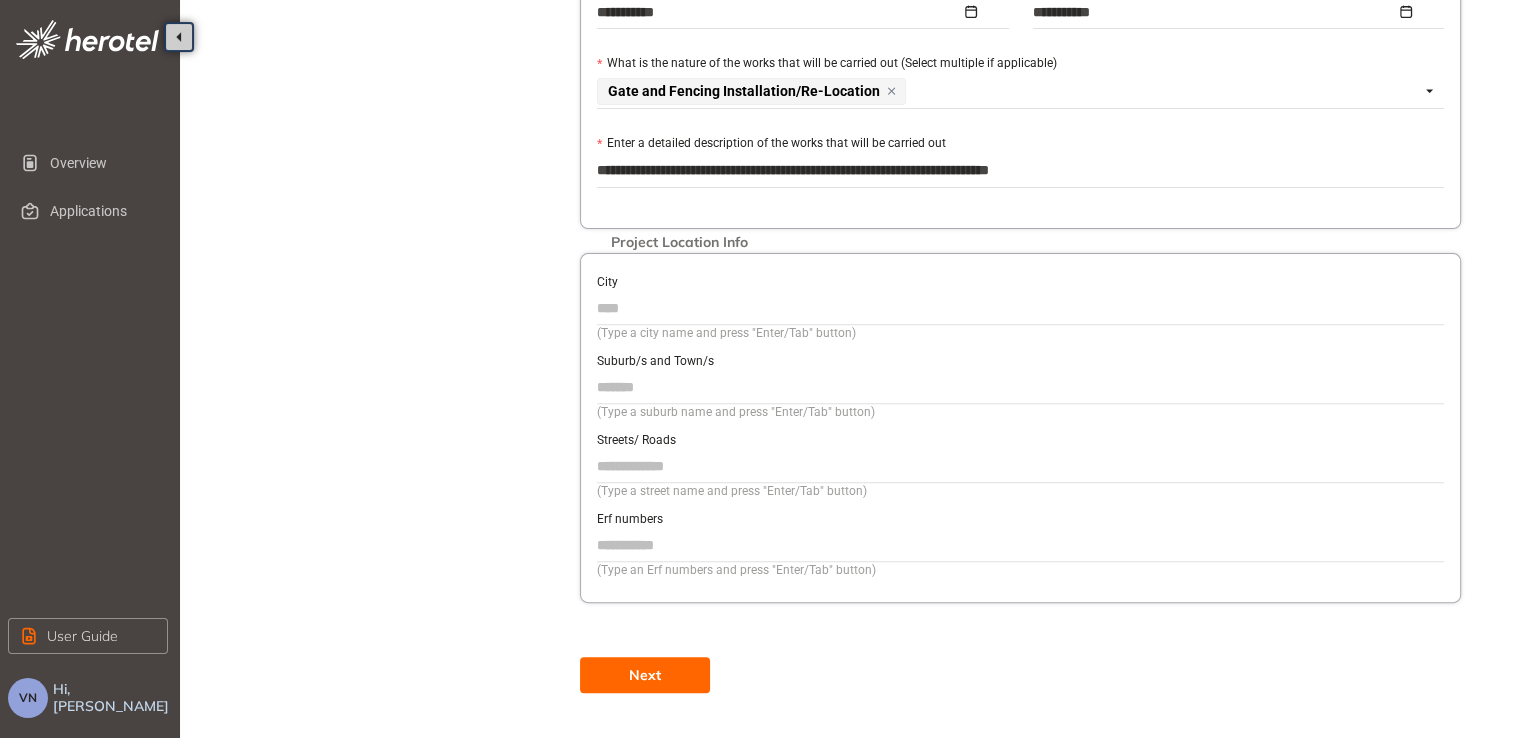 type on "**********" 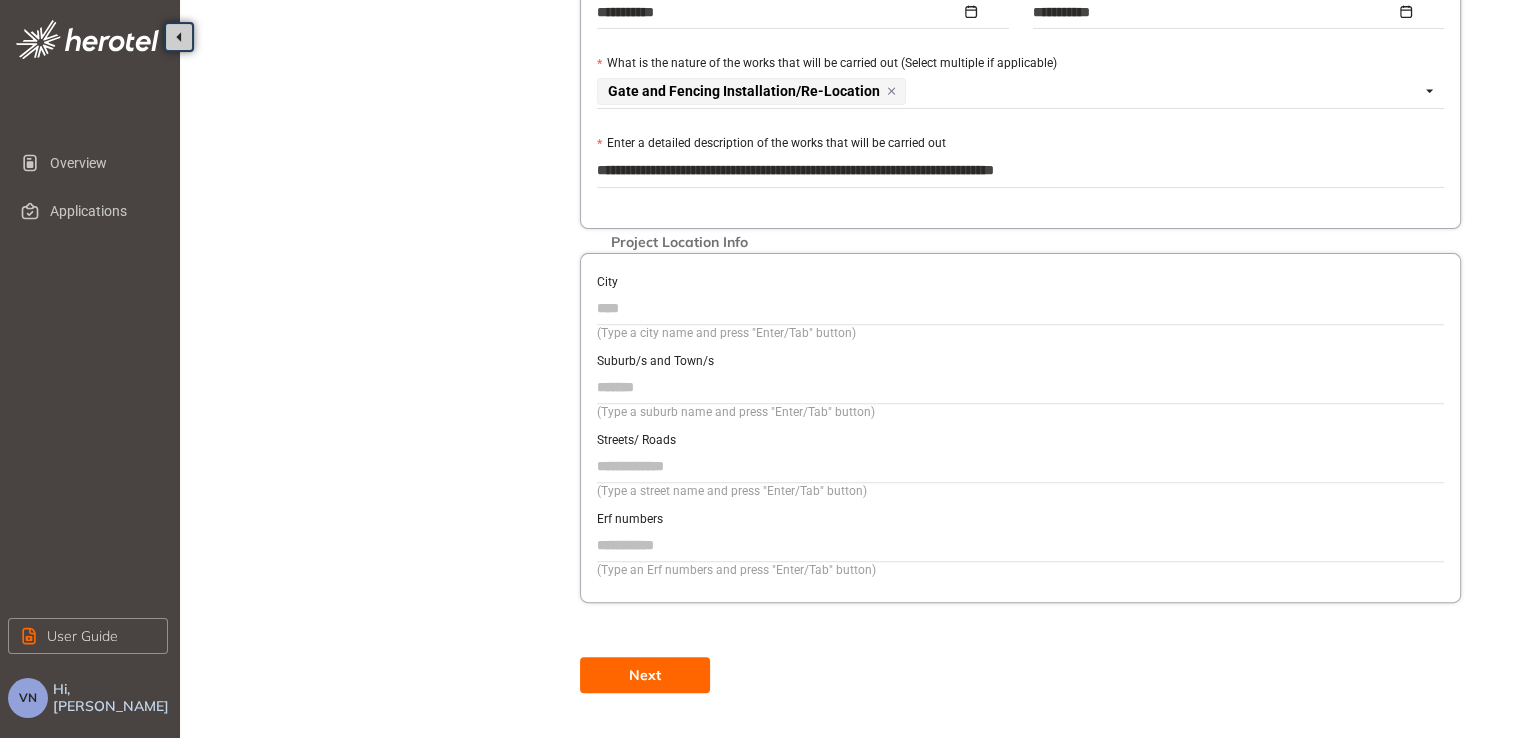 type on "**********" 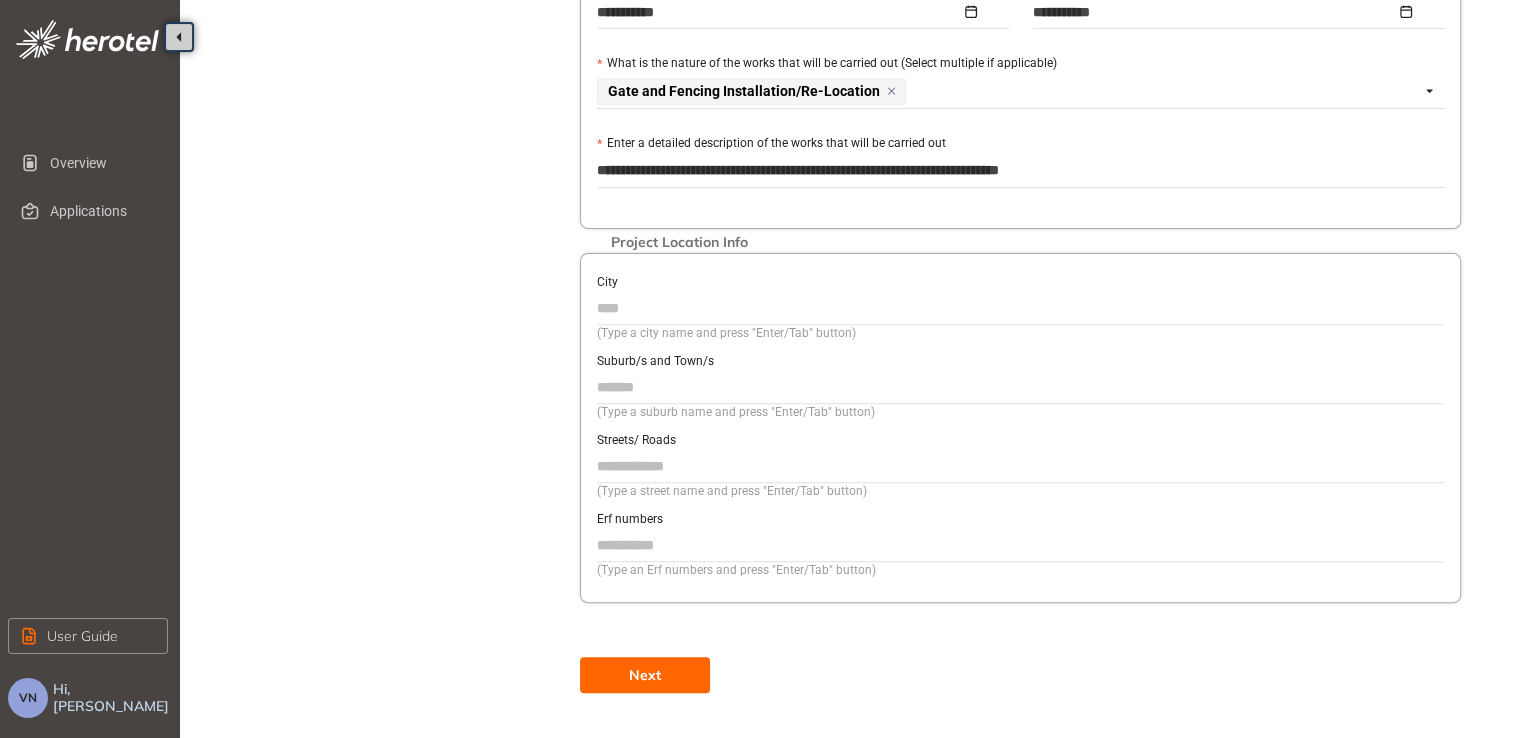type on "**********" 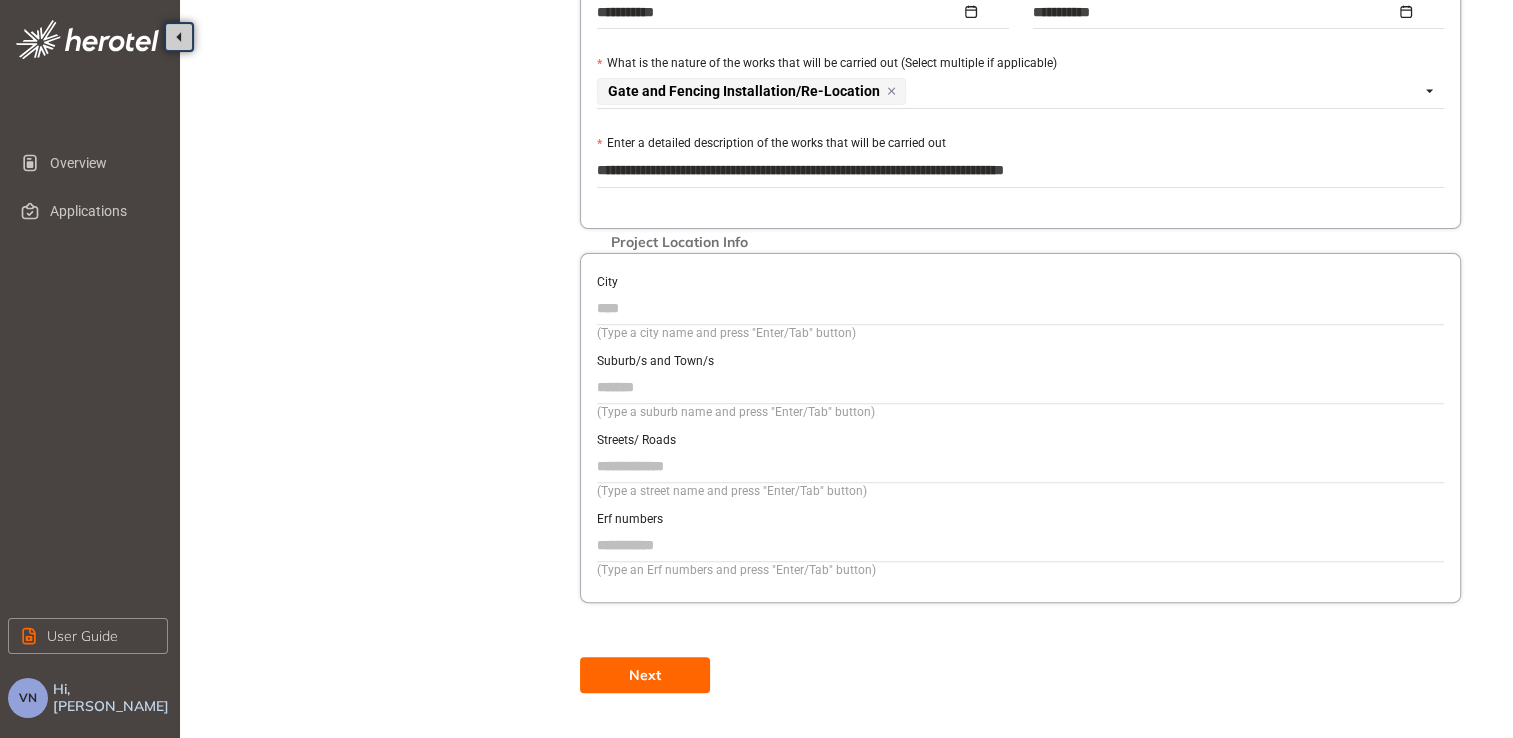 type on "**********" 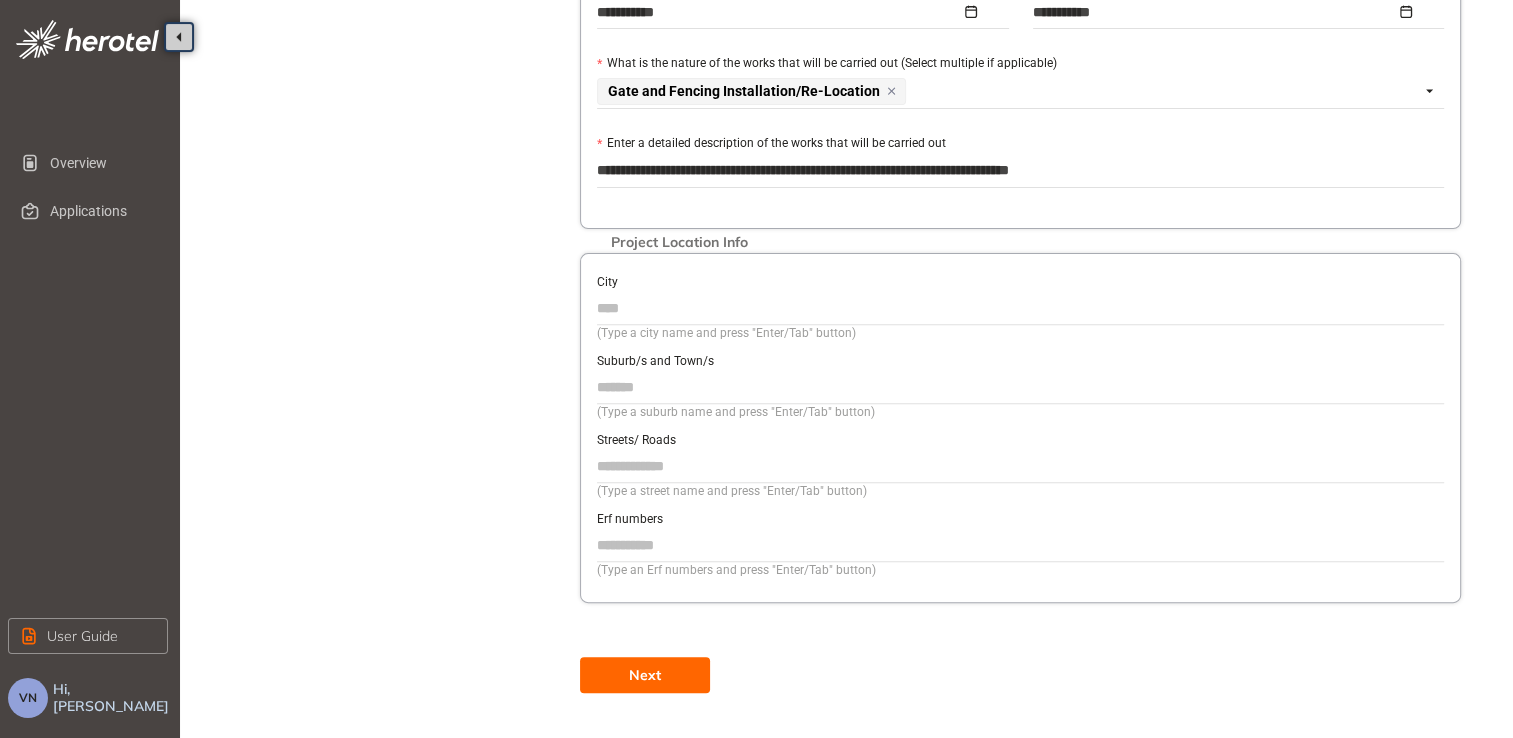 type on "**********" 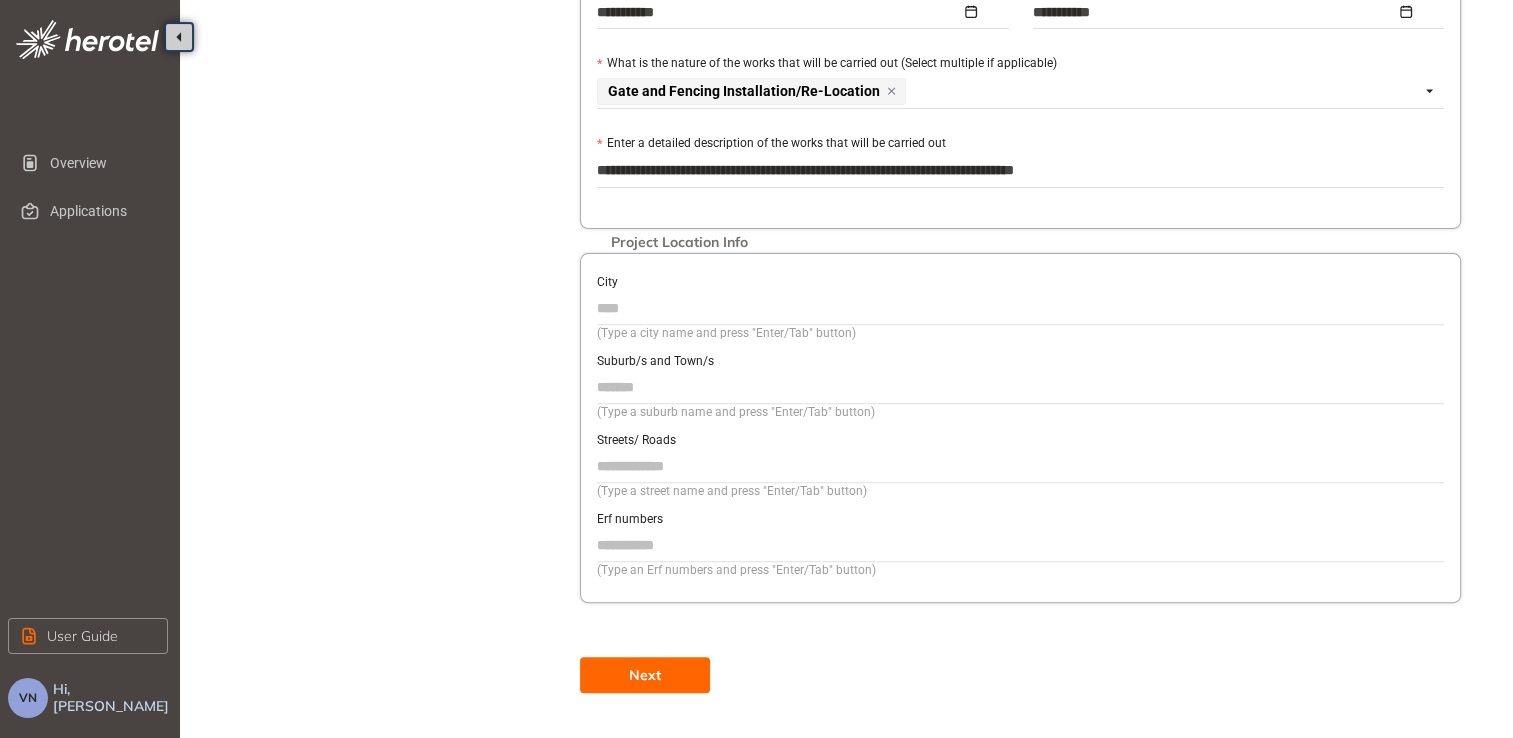 type on "**********" 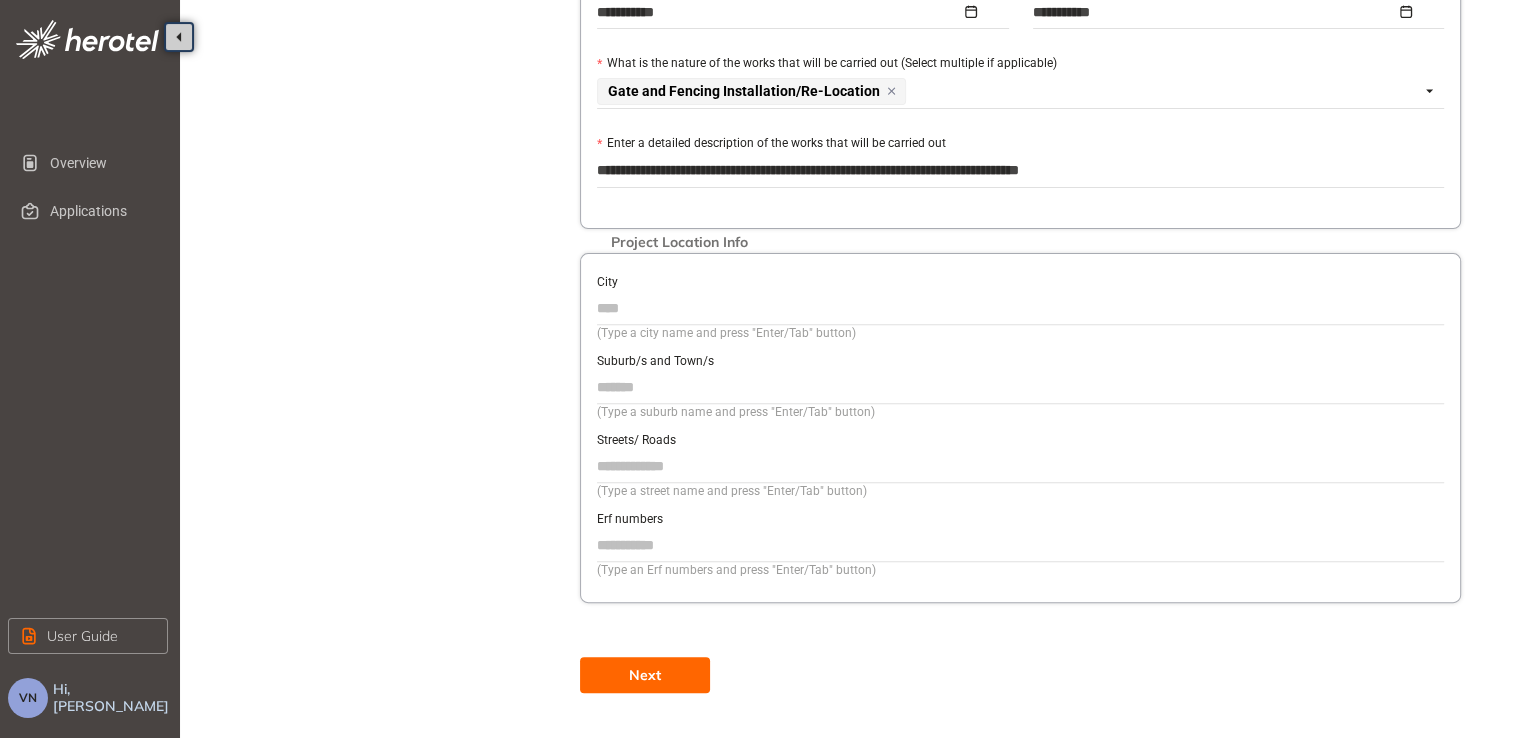 type on "**********" 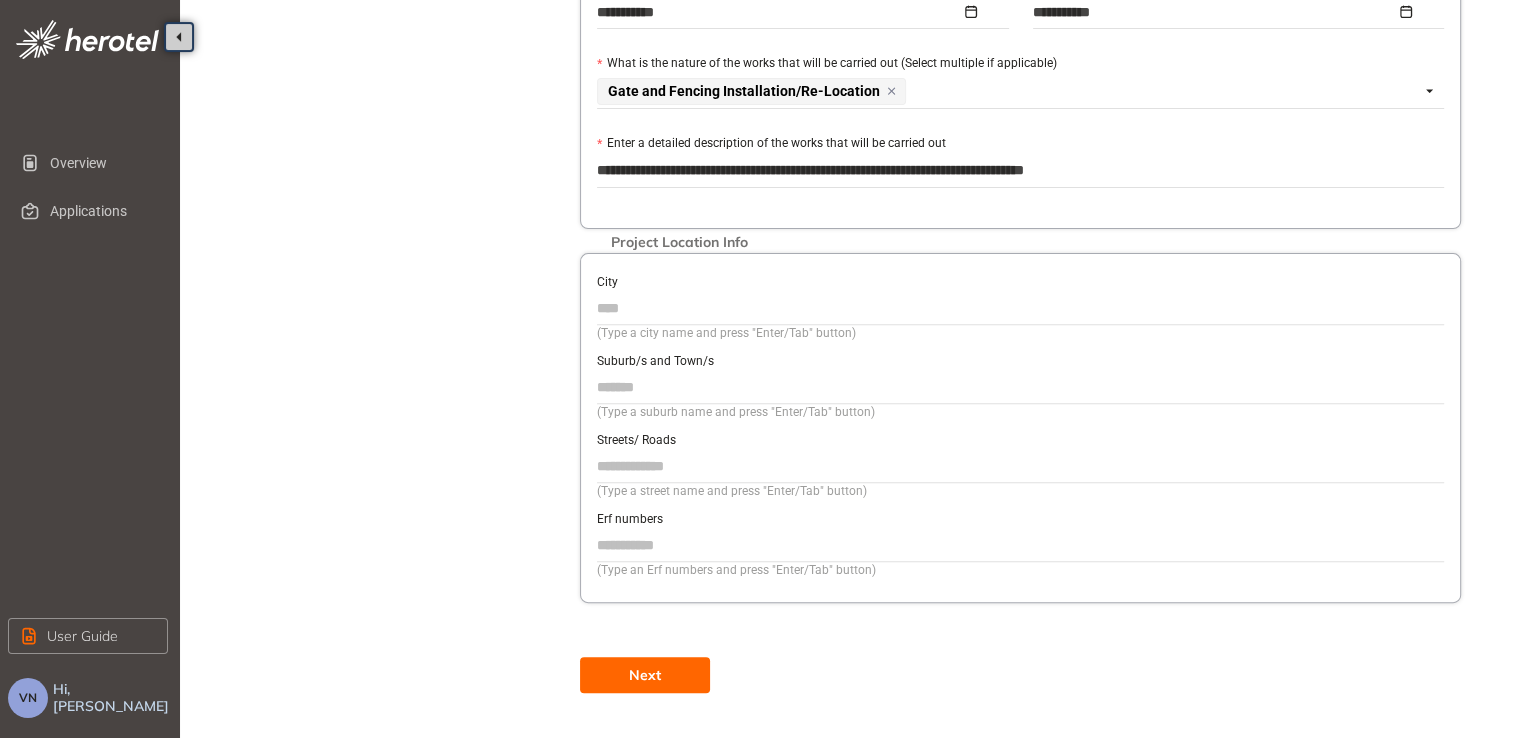 type on "**********" 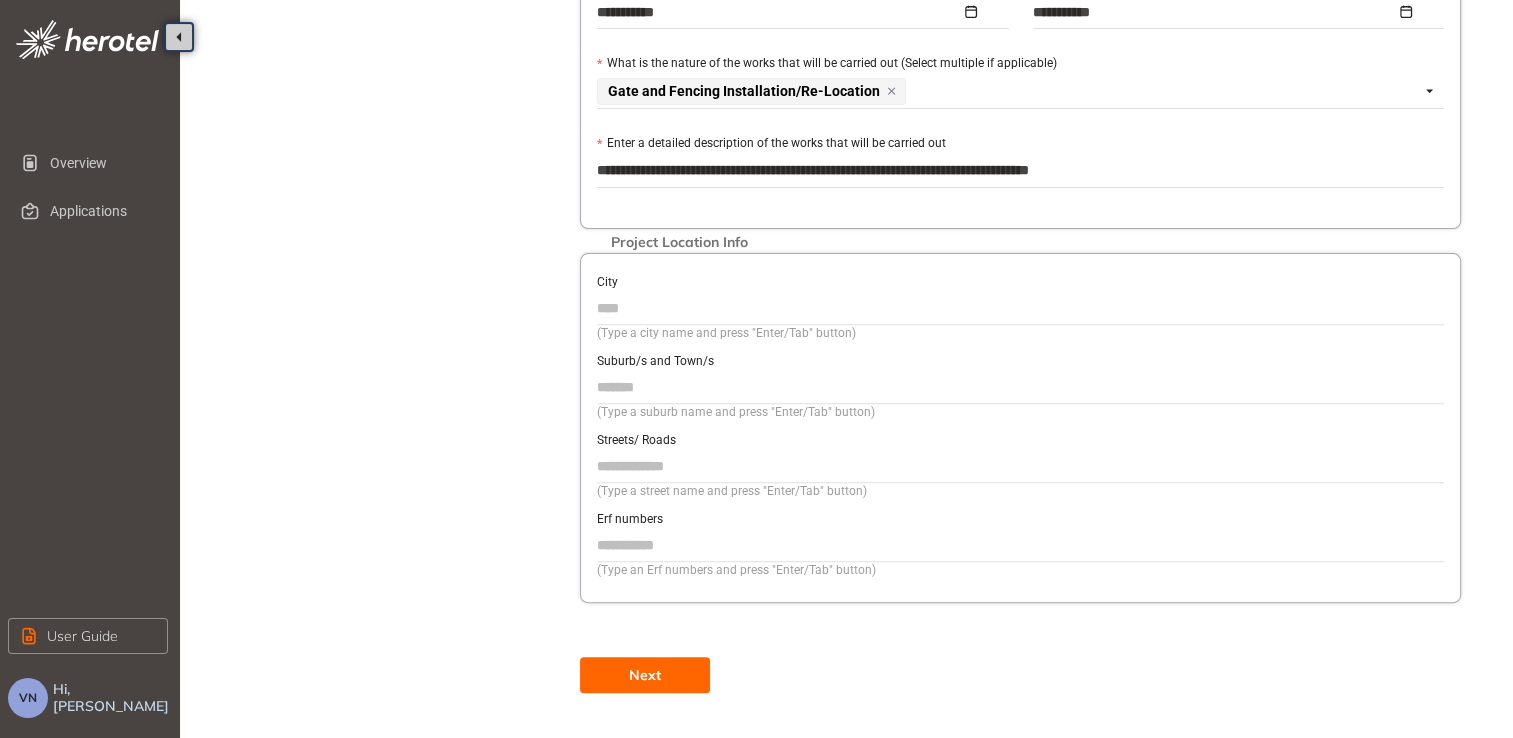 type on "**********" 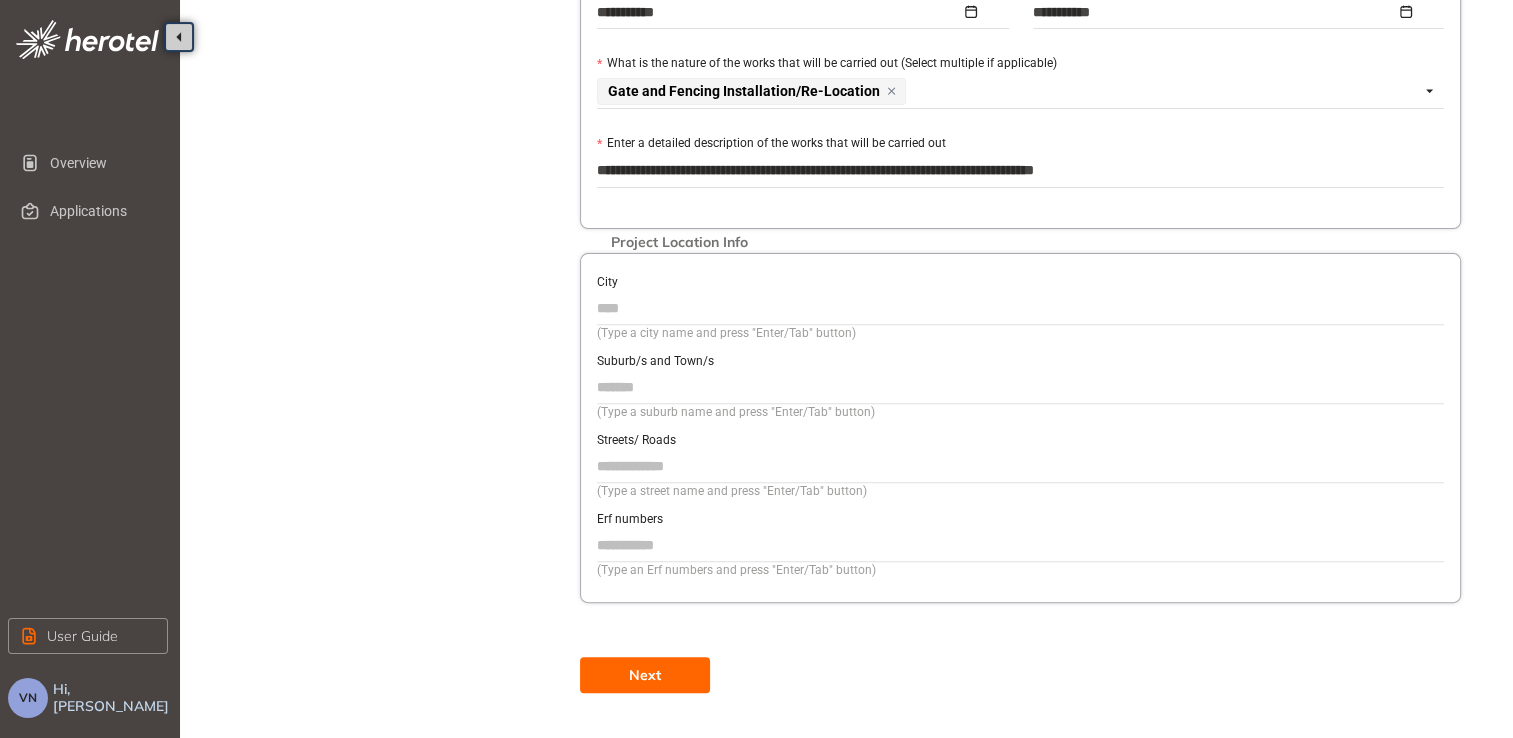 type on "**********" 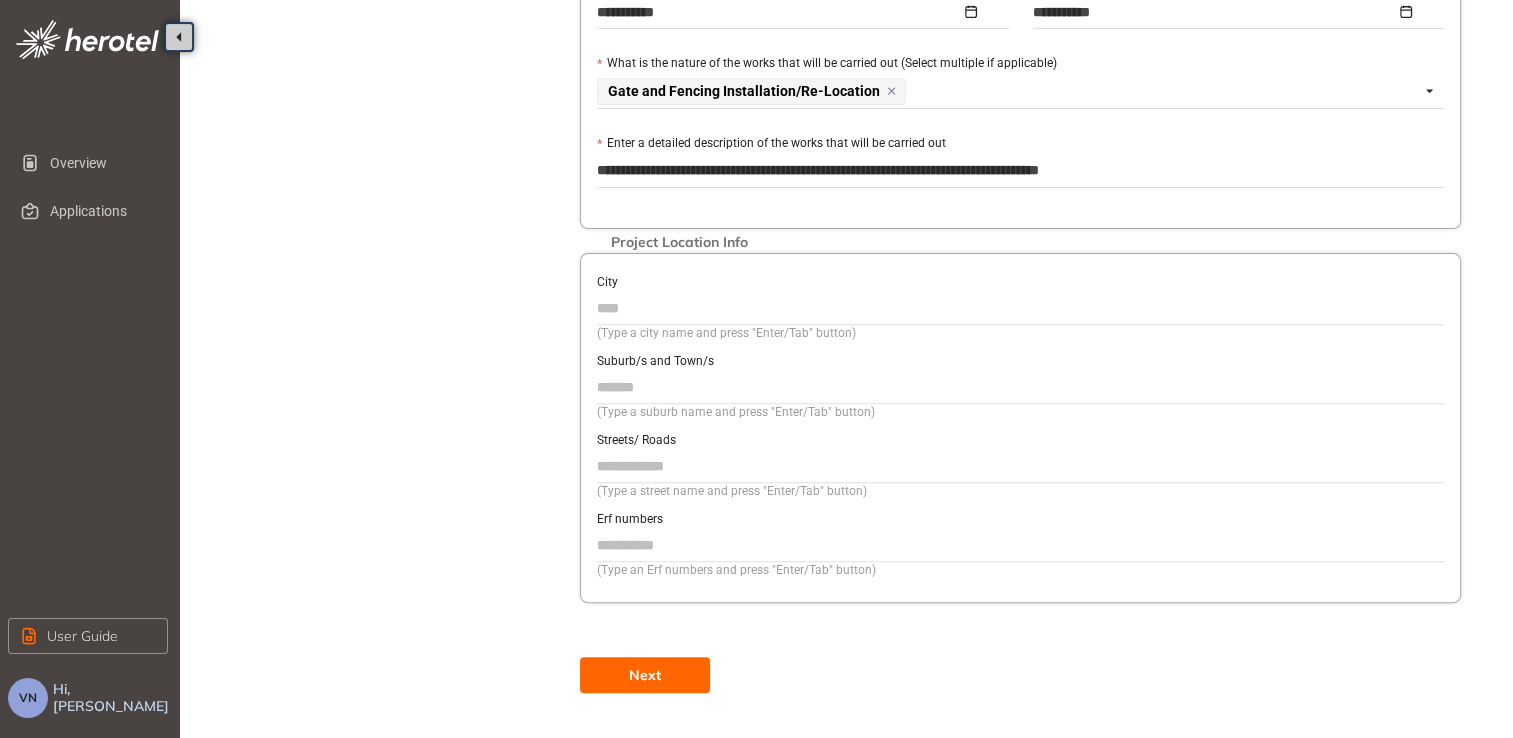 type on "**********" 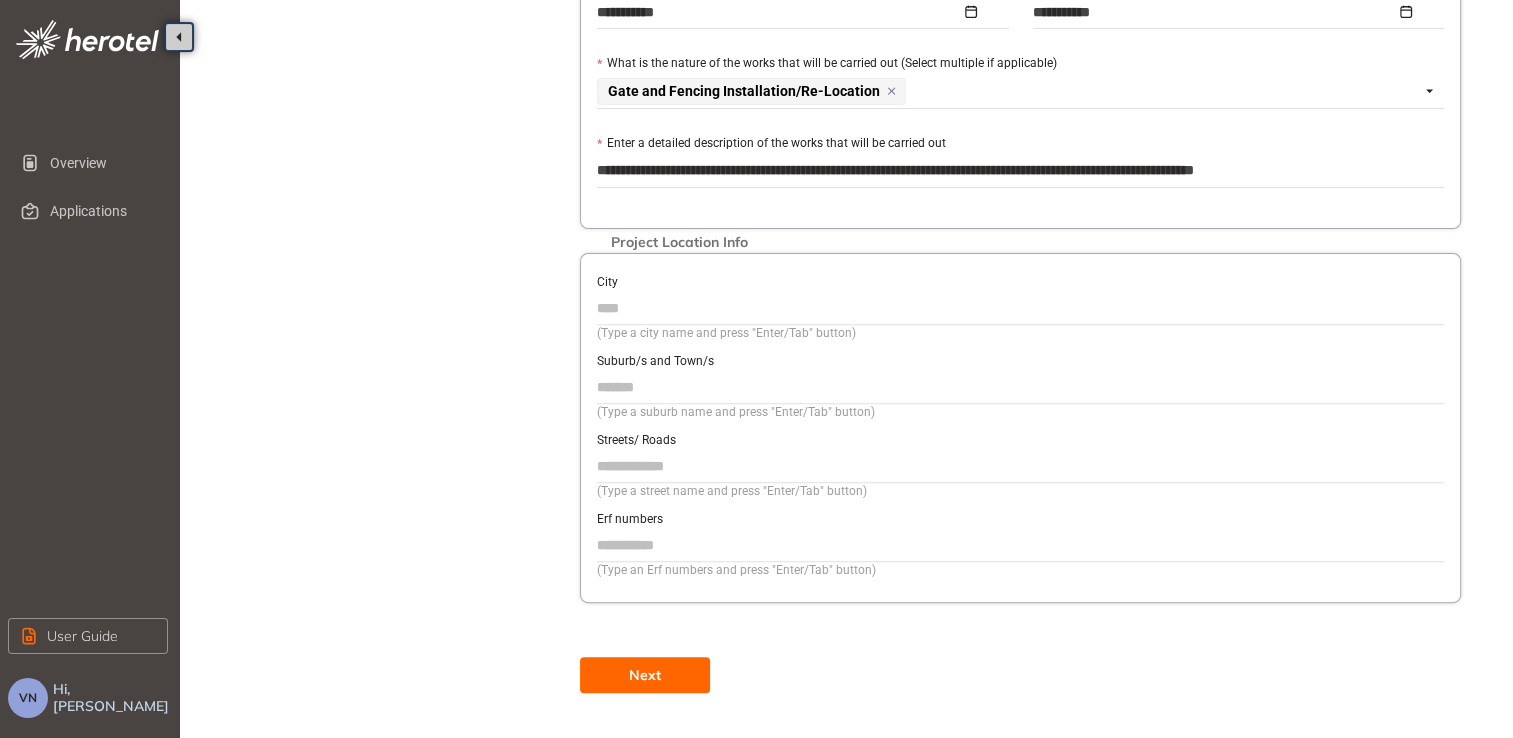 drag, startPoint x: 651, startPoint y: 284, endPoint x: 642, endPoint y: 306, distance: 23.769728 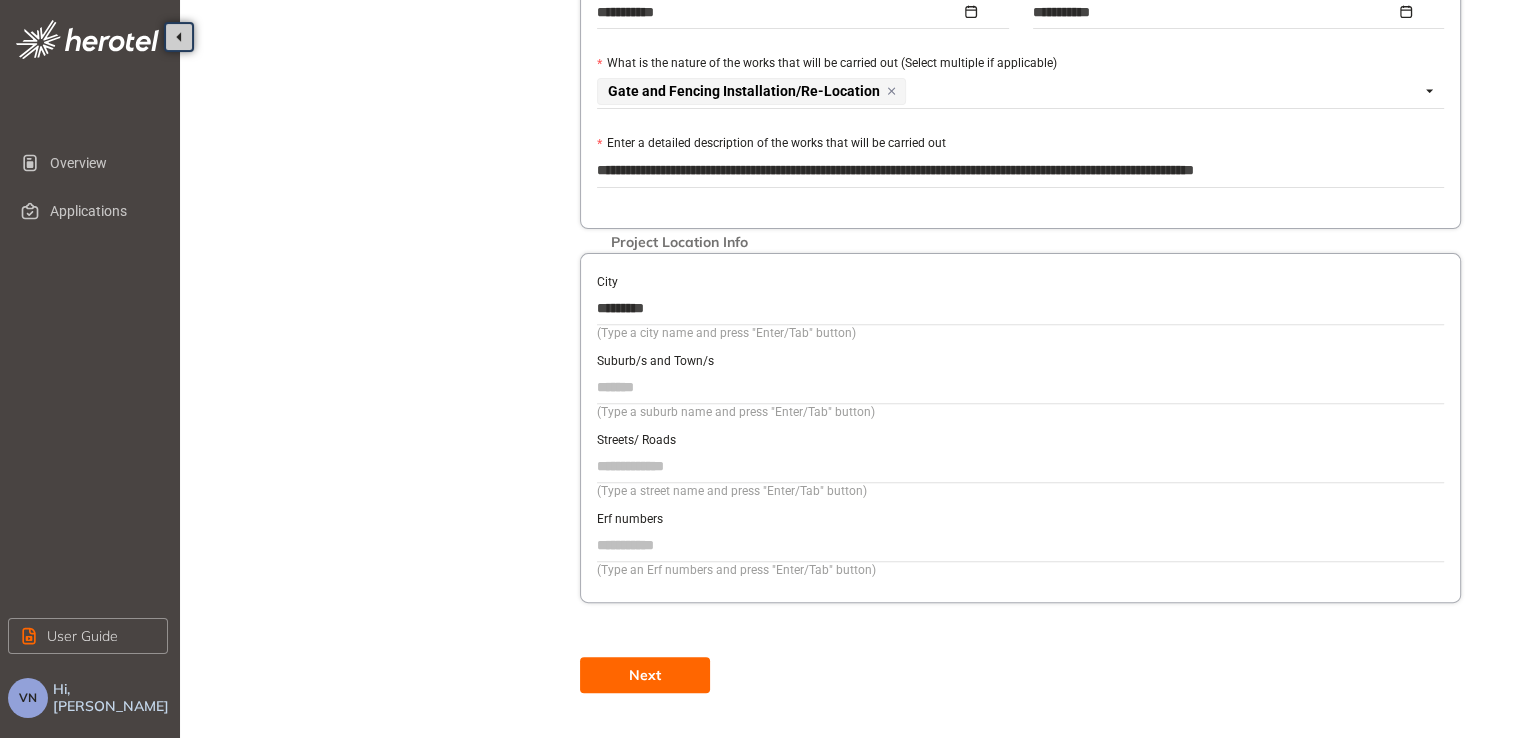 click on "Suburb/s and Town/s" at bounding box center [1020, 387] 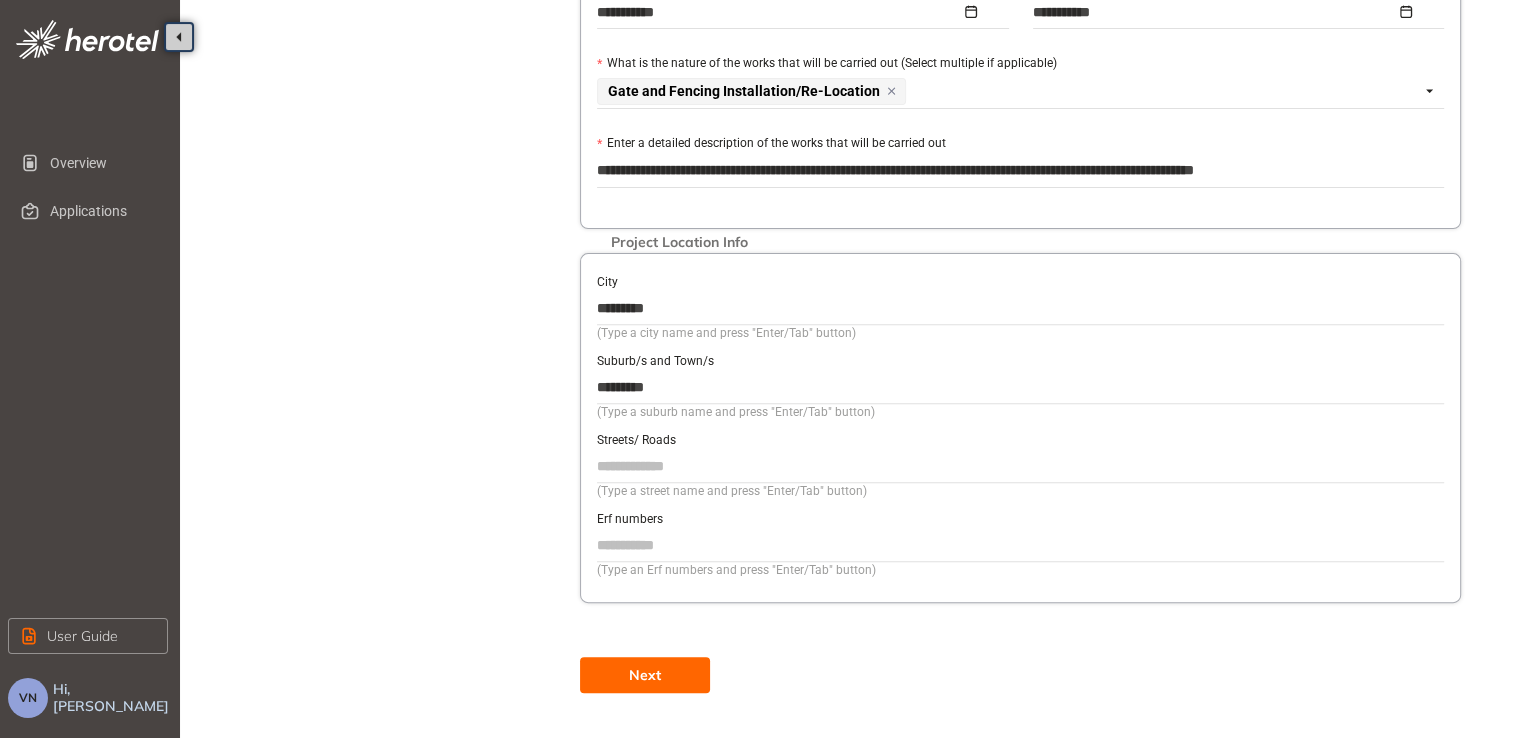 click on "Streets/ Roads" at bounding box center [1020, 466] 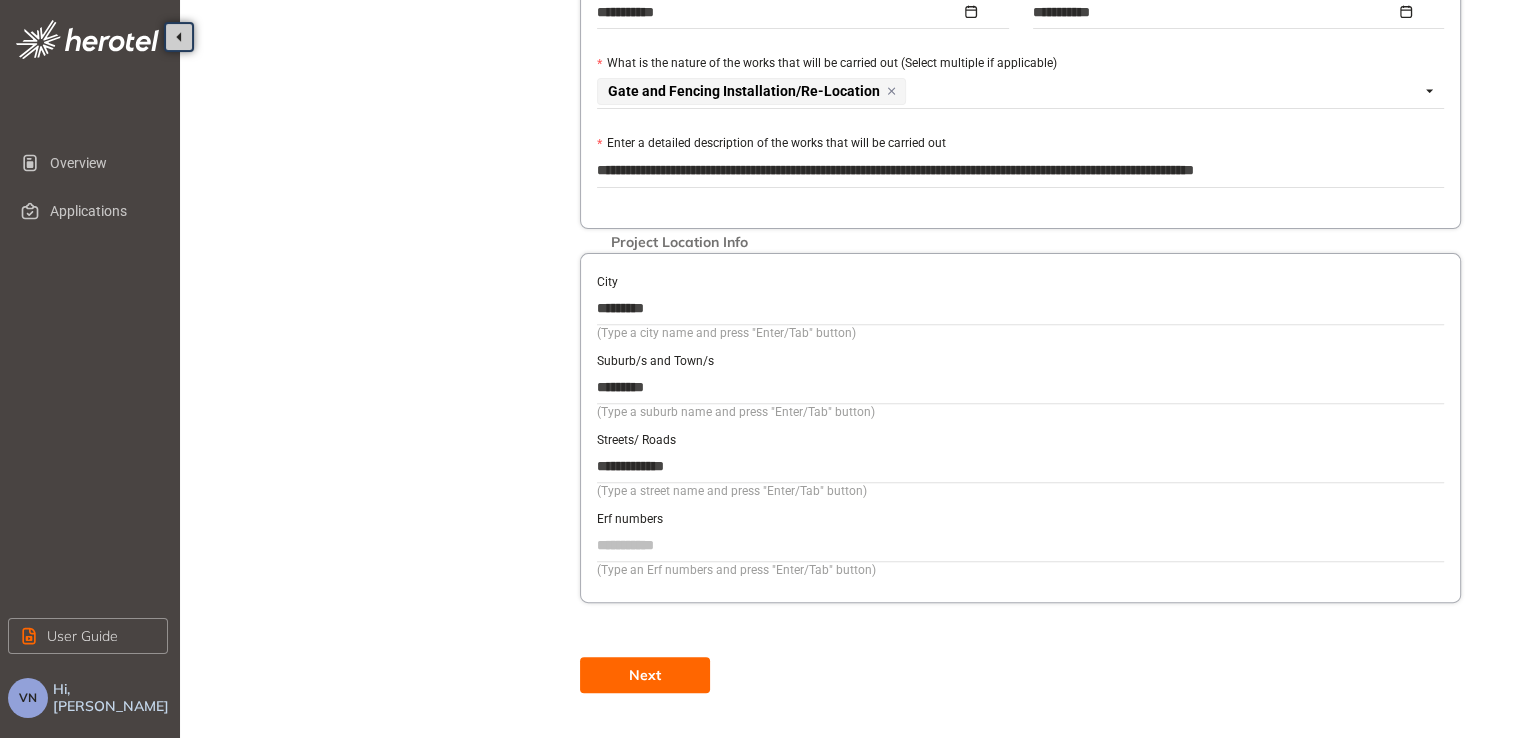 click on "Erf numbers" at bounding box center (1020, 545) 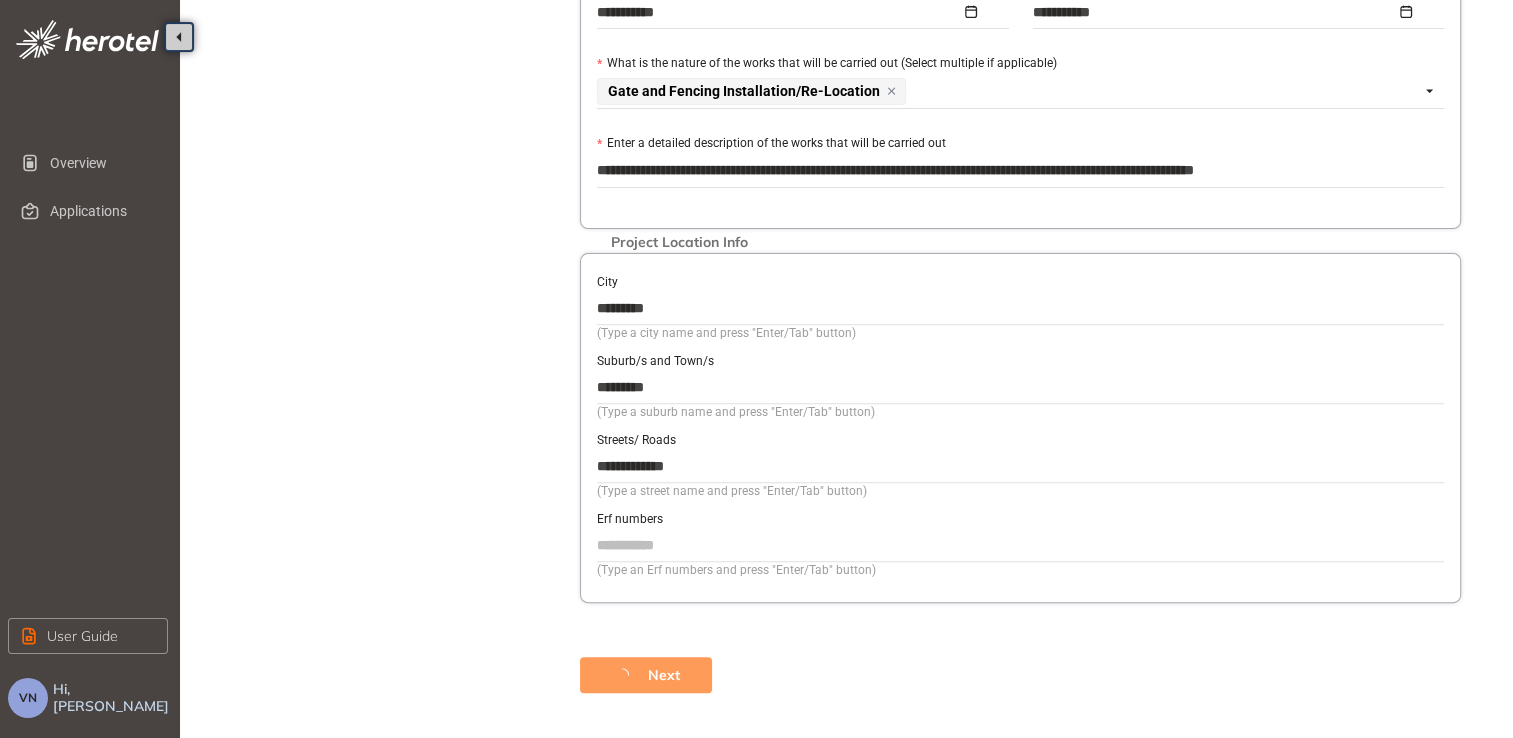 scroll, scrollTop: 92, scrollLeft: 0, axis: vertical 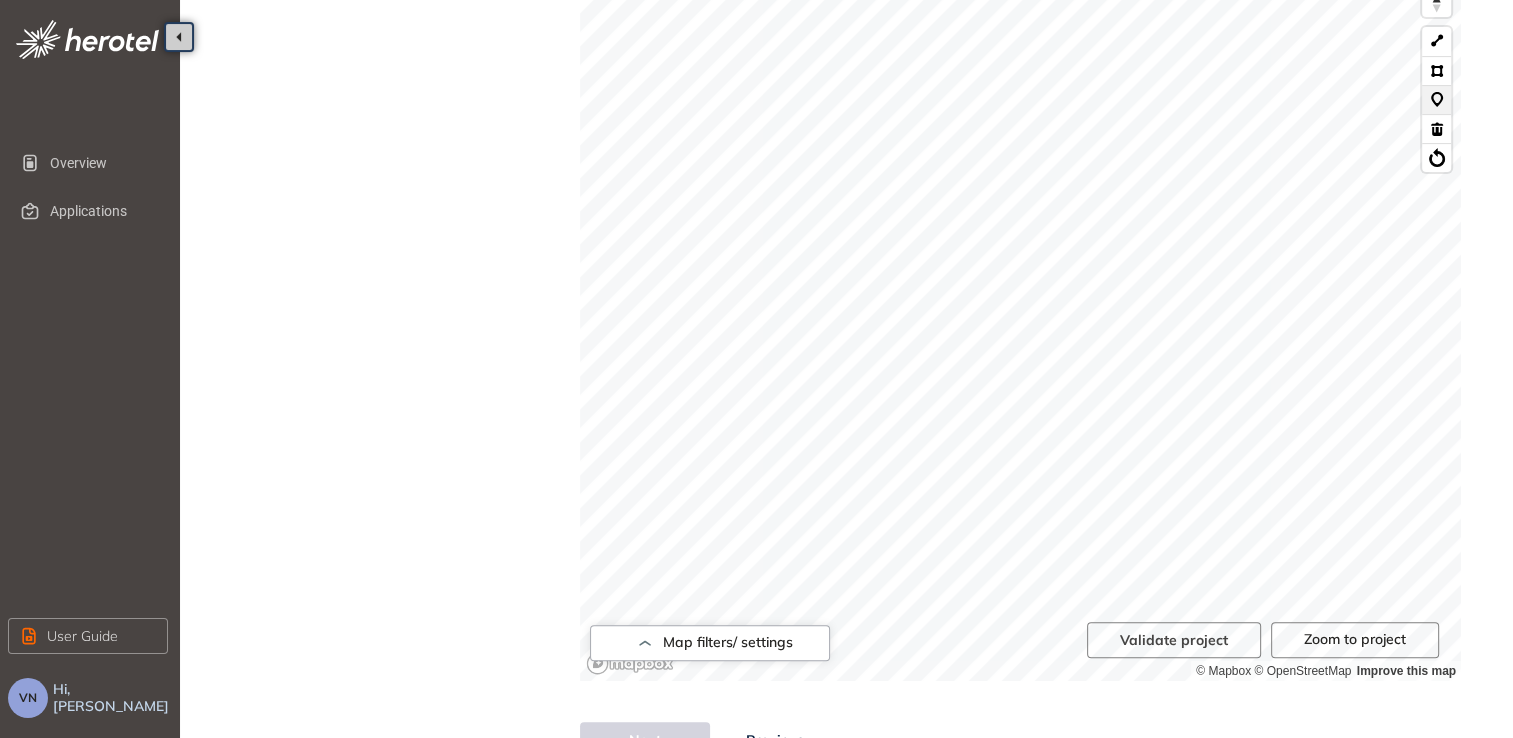 click at bounding box center [1436, 99] 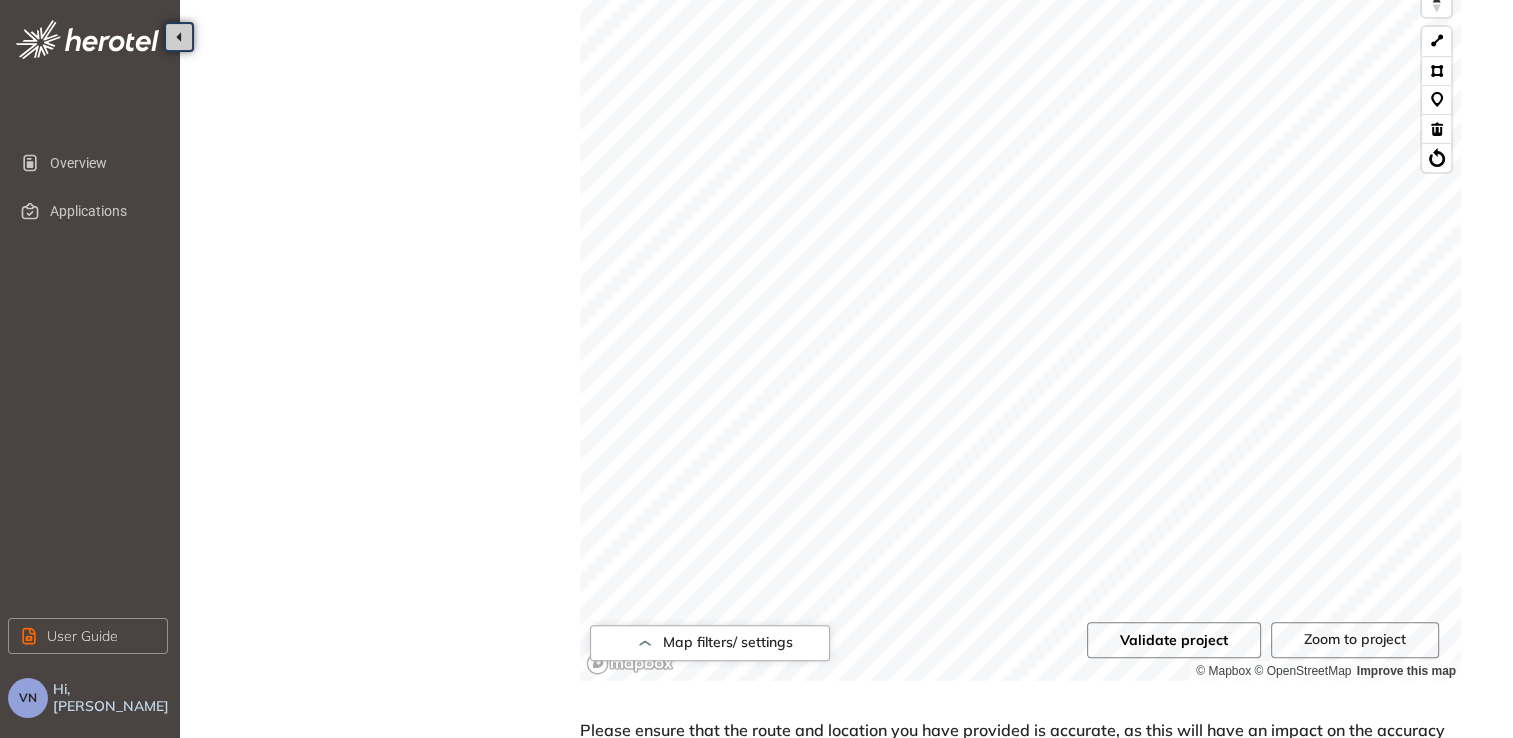 click on "Validate project" at bounding box center [1174, 640] 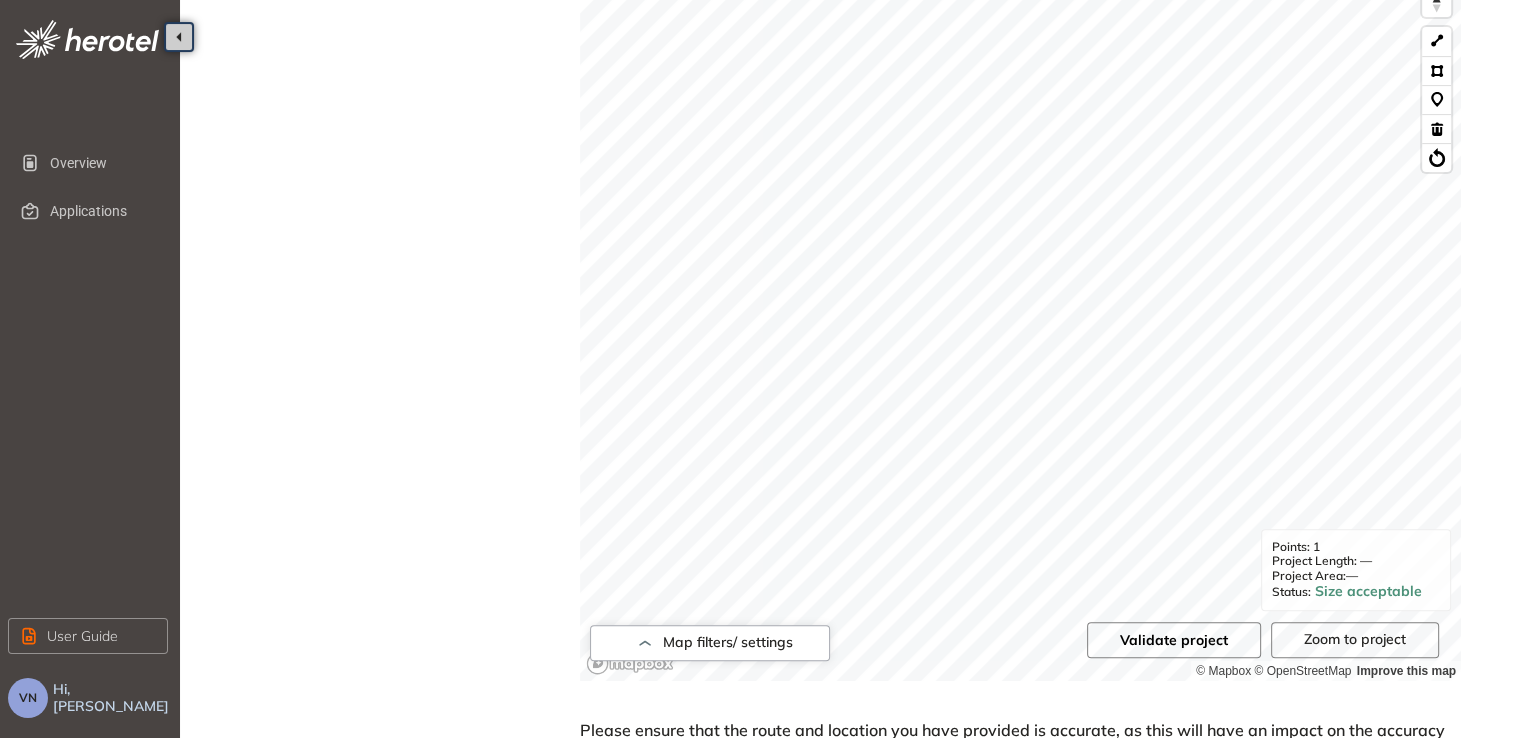 click on "Validate project" at bounding box center [1174, 640] 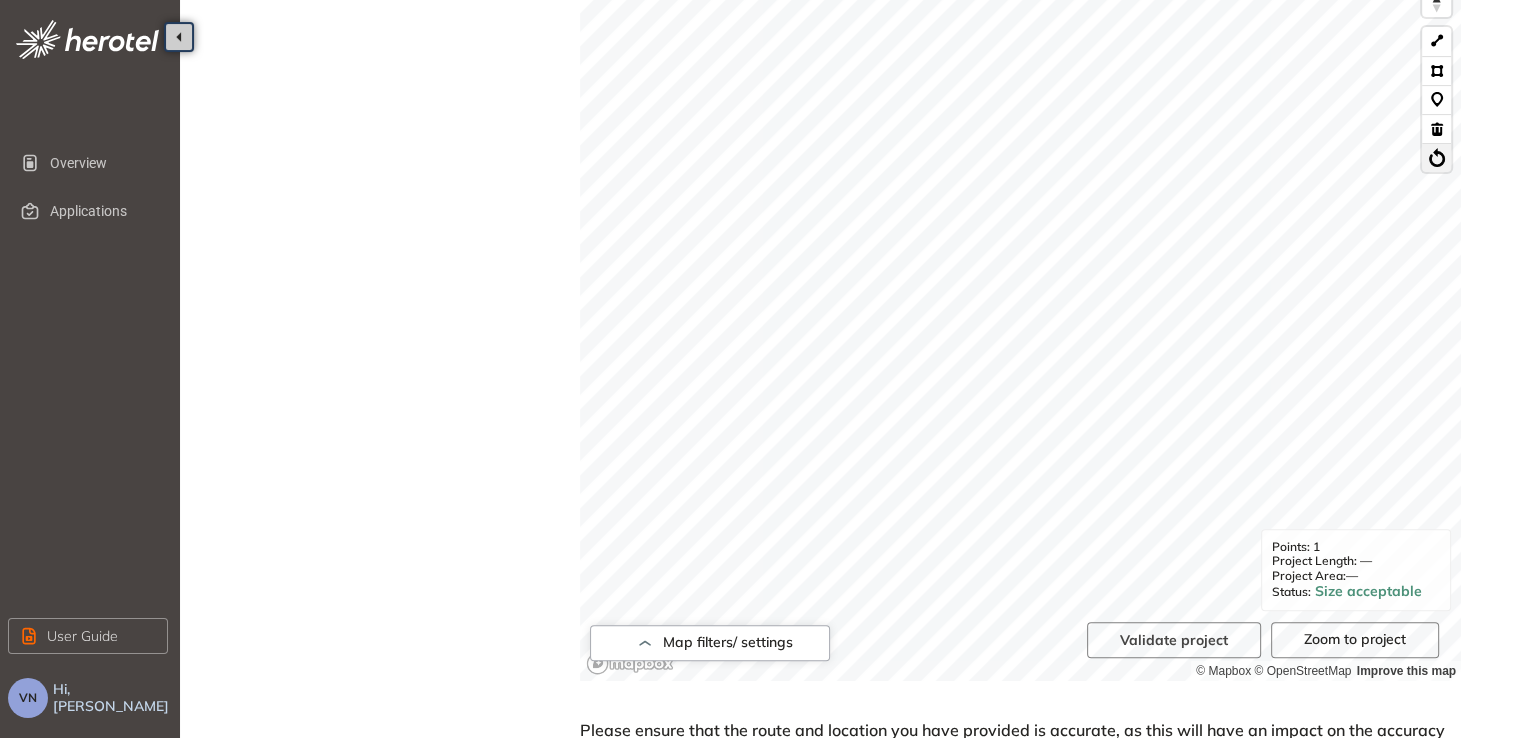 click at bounding box center [1436, 157] 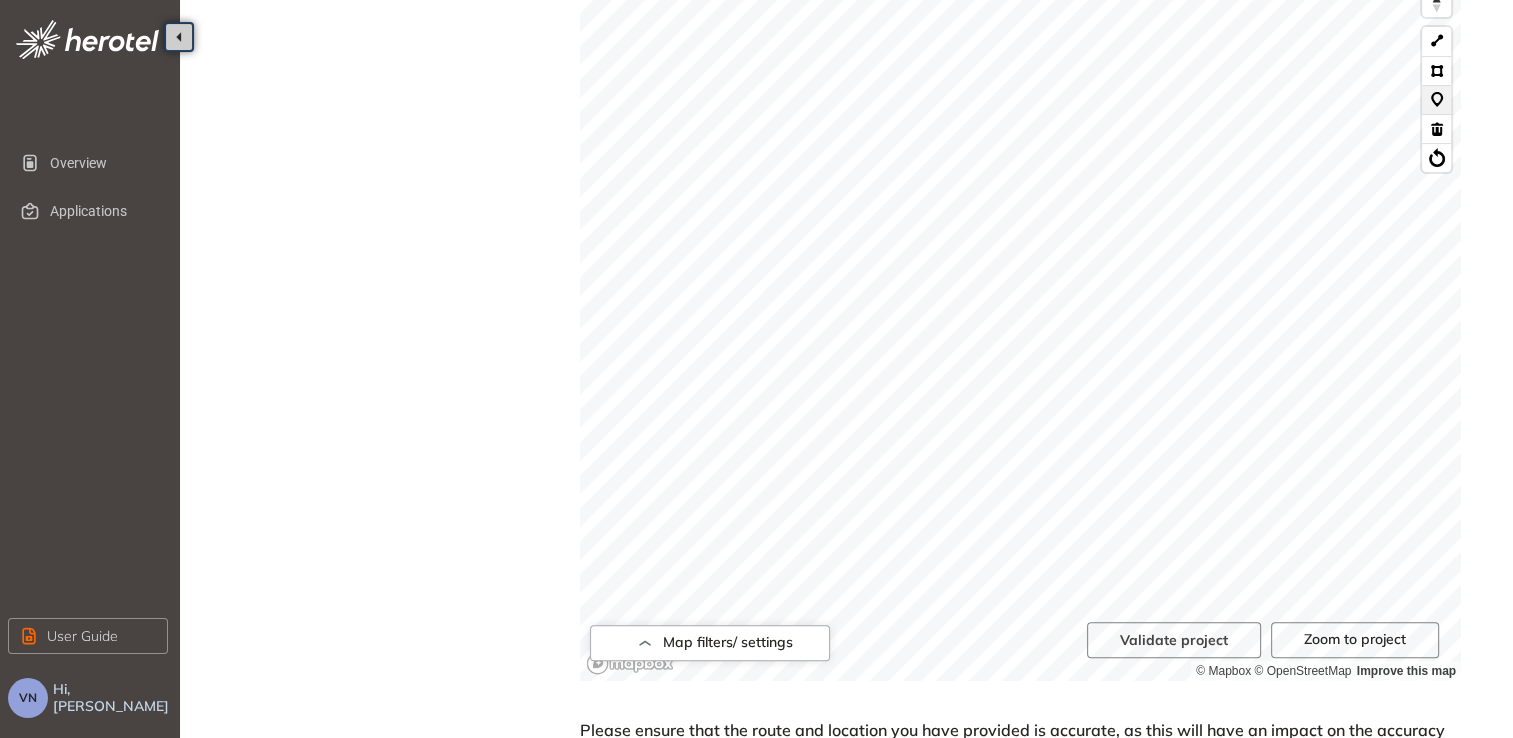 click at bounding box center (1436, 99) 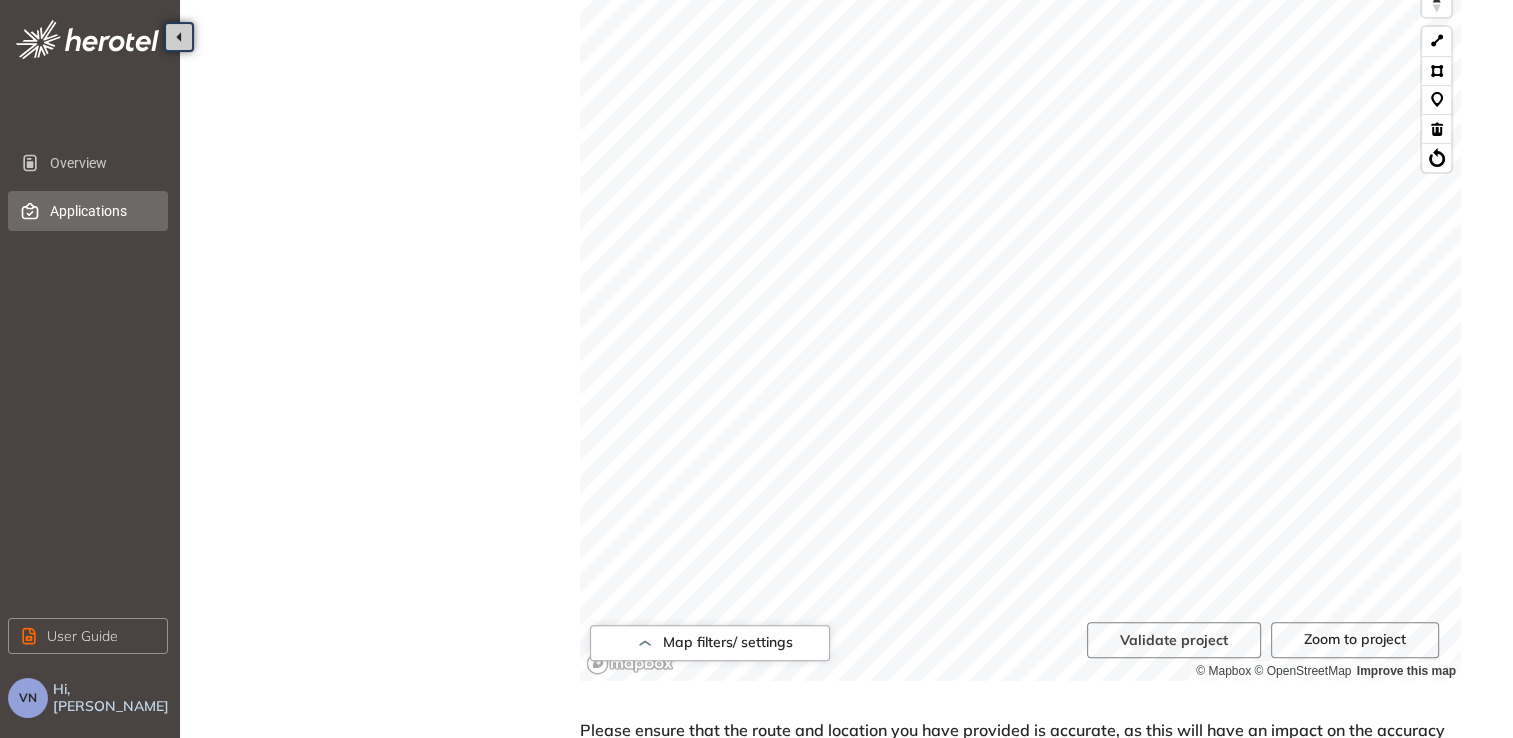 click on "Applications" at bounding box center [101, 211] 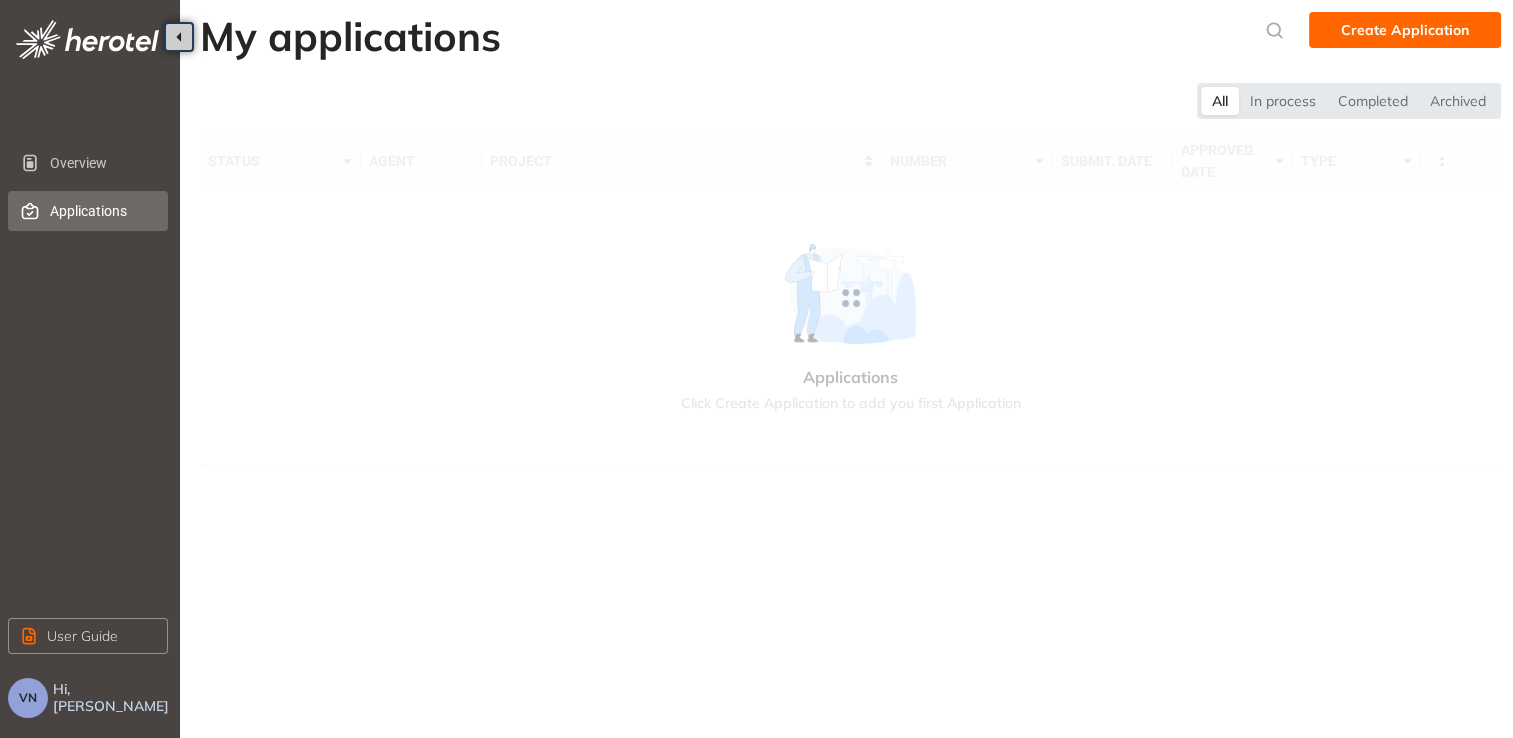 scroll, scrollTop: 0, scrollLeft: 0, axis: both 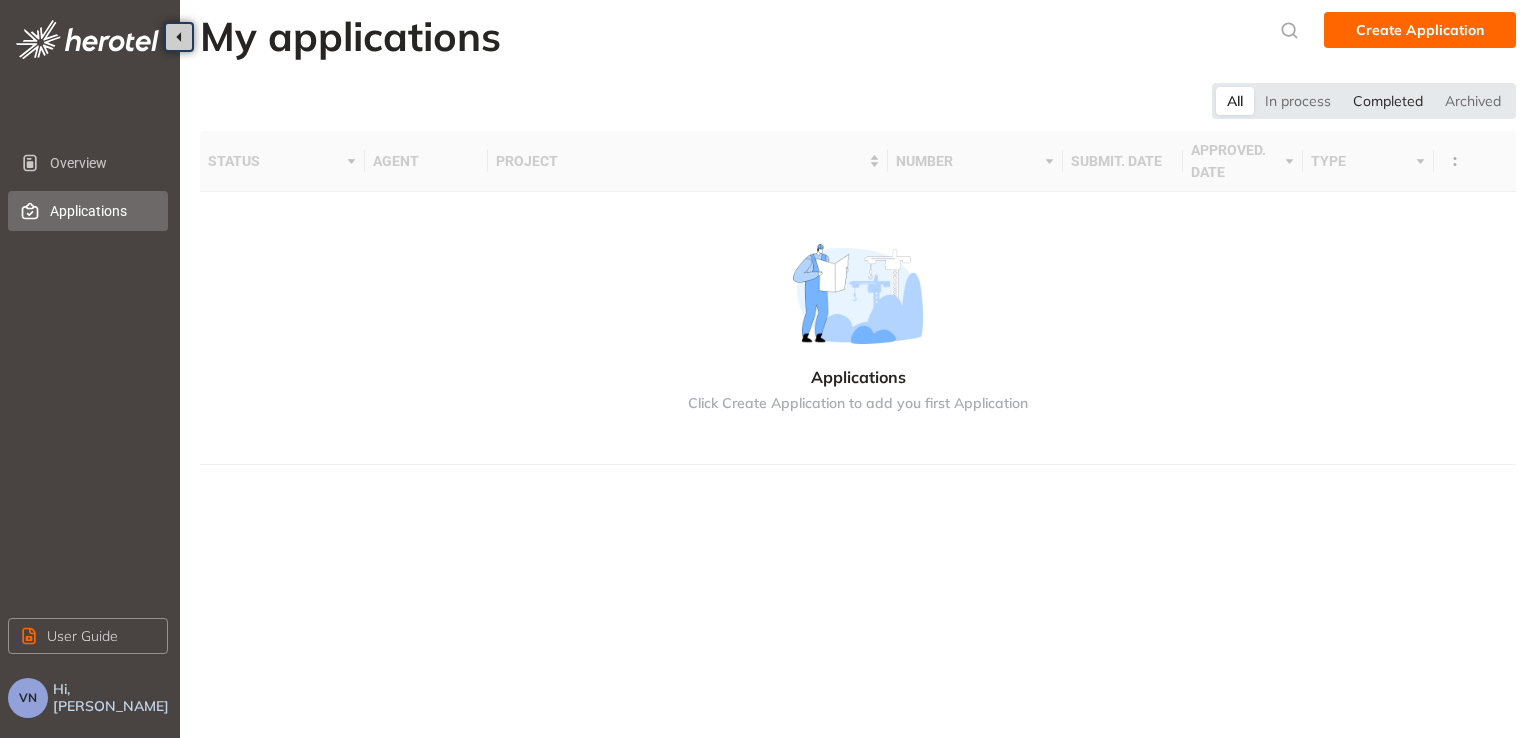 click on "Completed" at bounding box center [1388, 101] 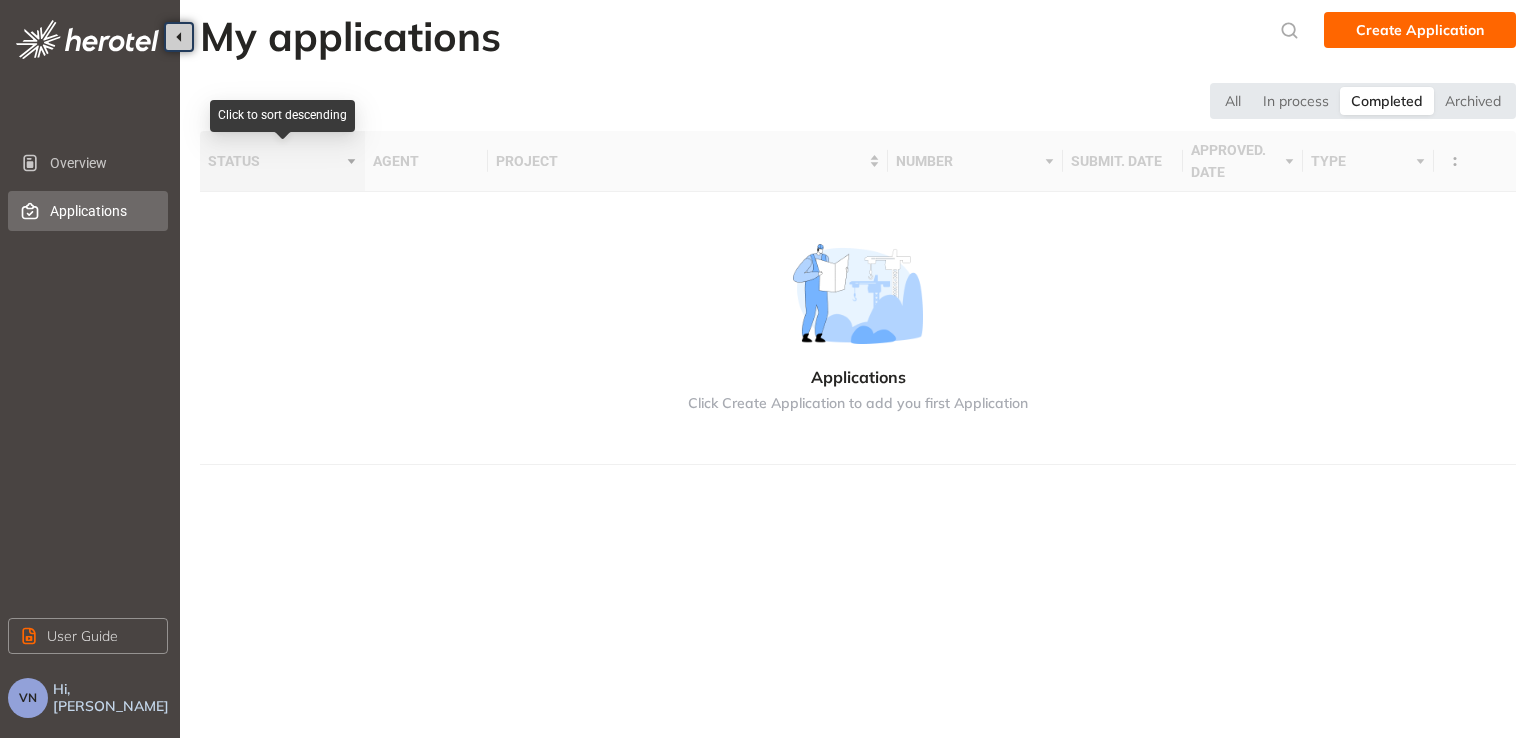 click on "status" at bounding box center [282, 161] 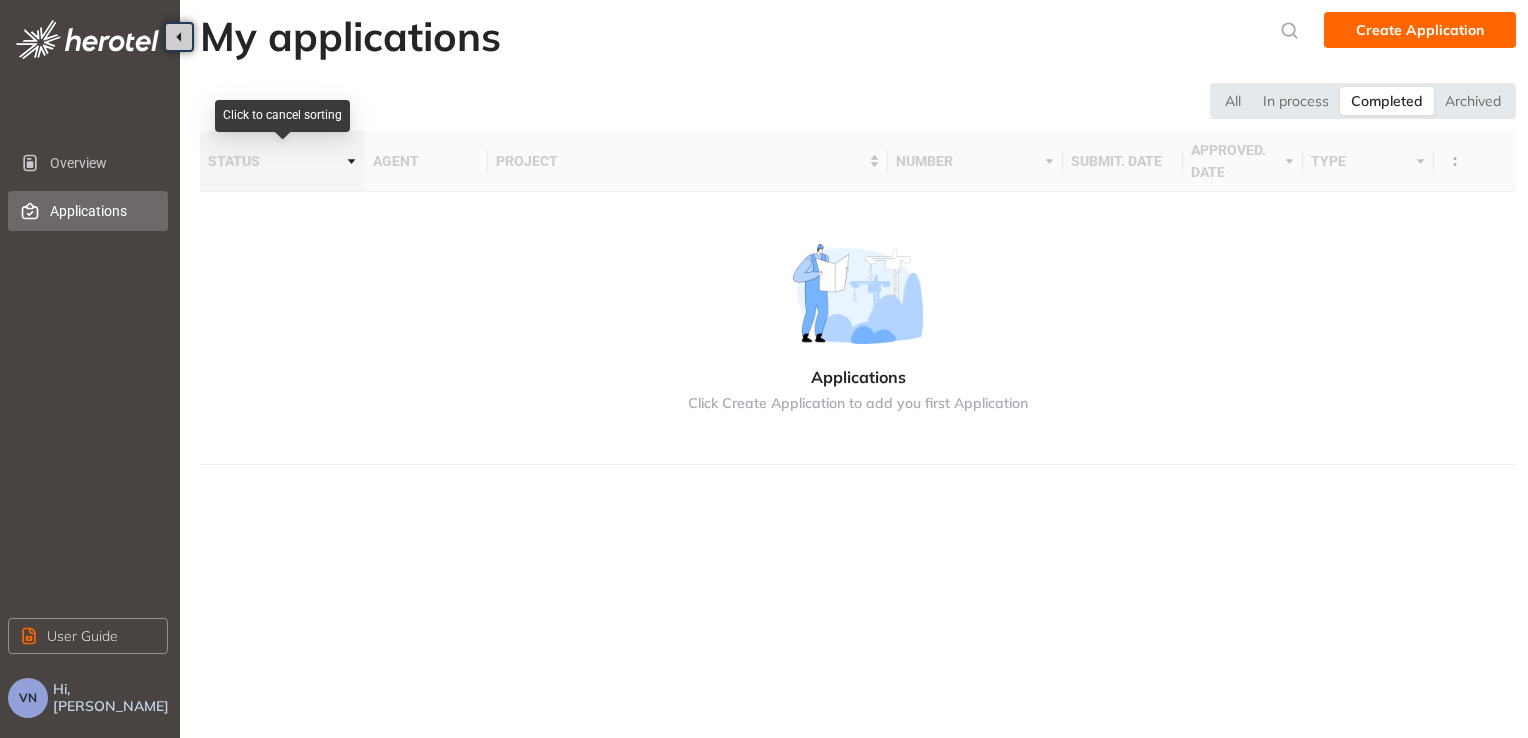 click on "status" at bounding box center [282, 161] 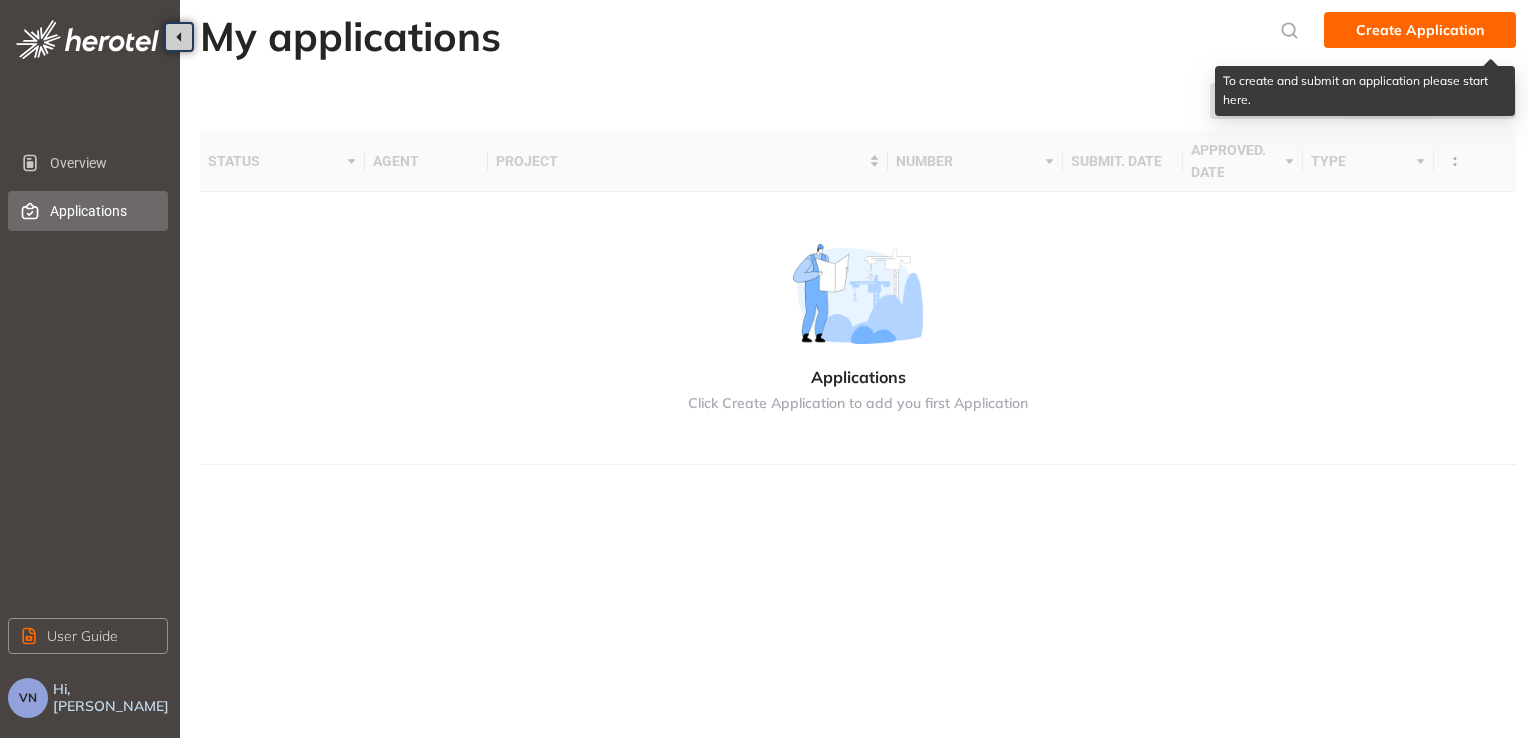 click on "To create and submit an application please start here." at bounding box center [1365, 147] 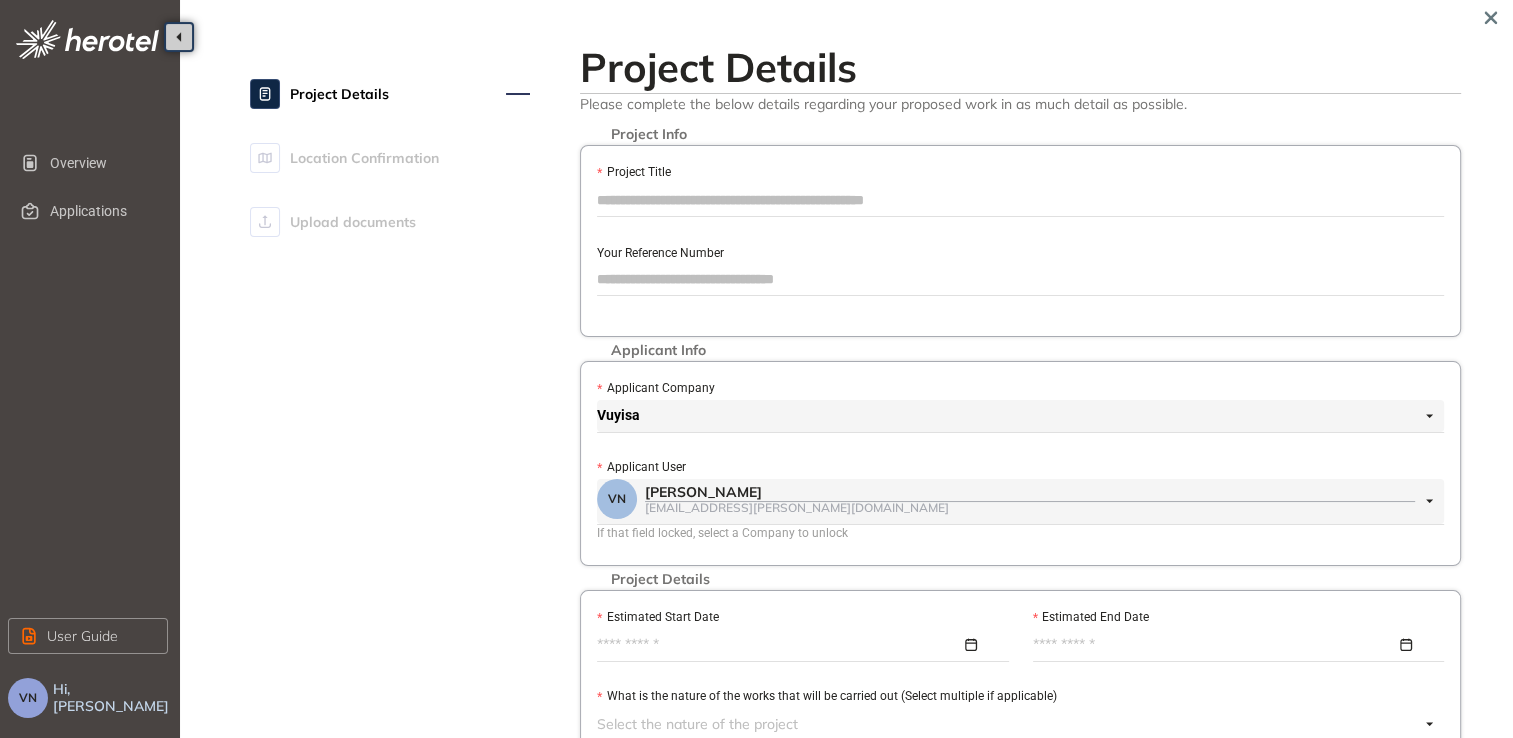 scroll, scrollTop: 0, scrollLeft: 0, axis: both 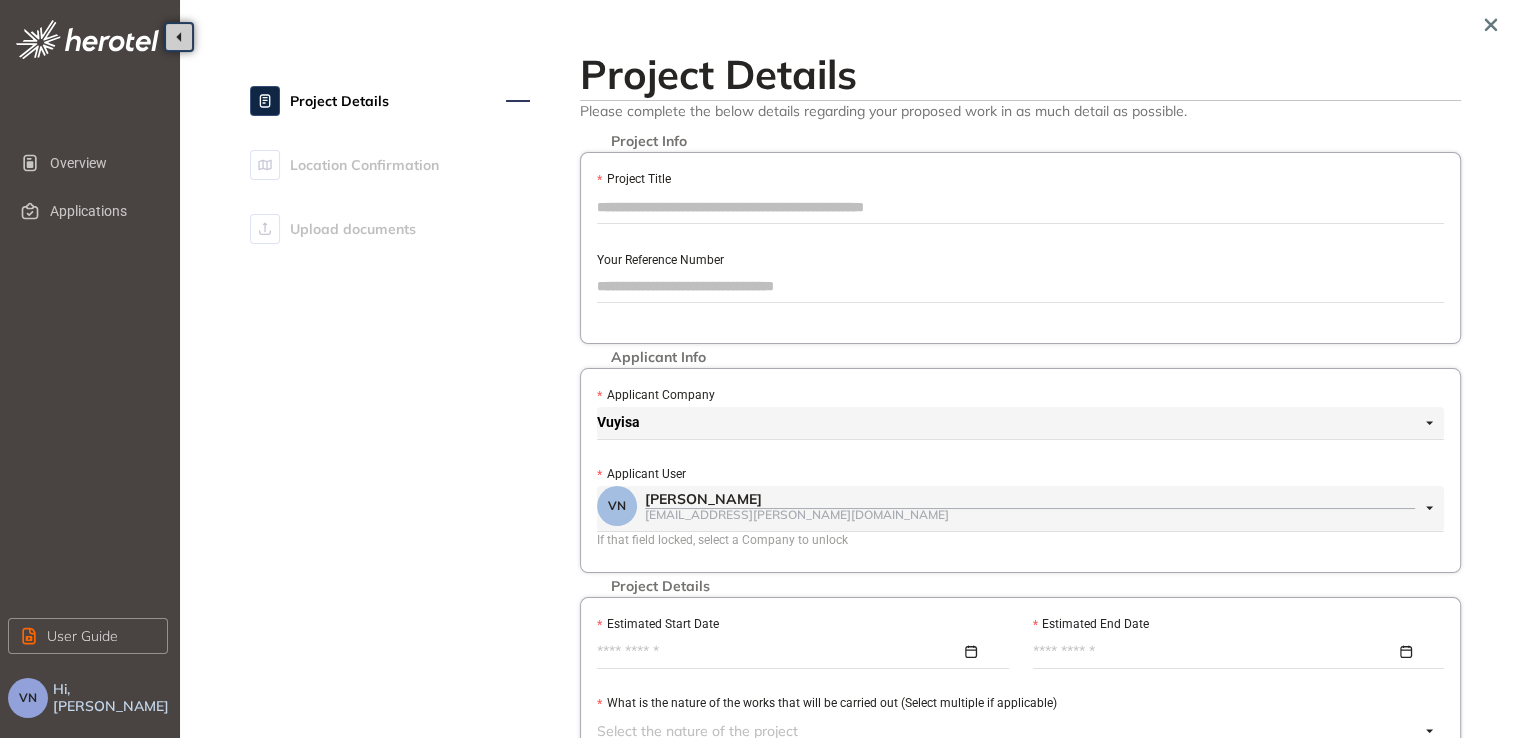 click on "Project Title" at bounding box center (1020, 207) 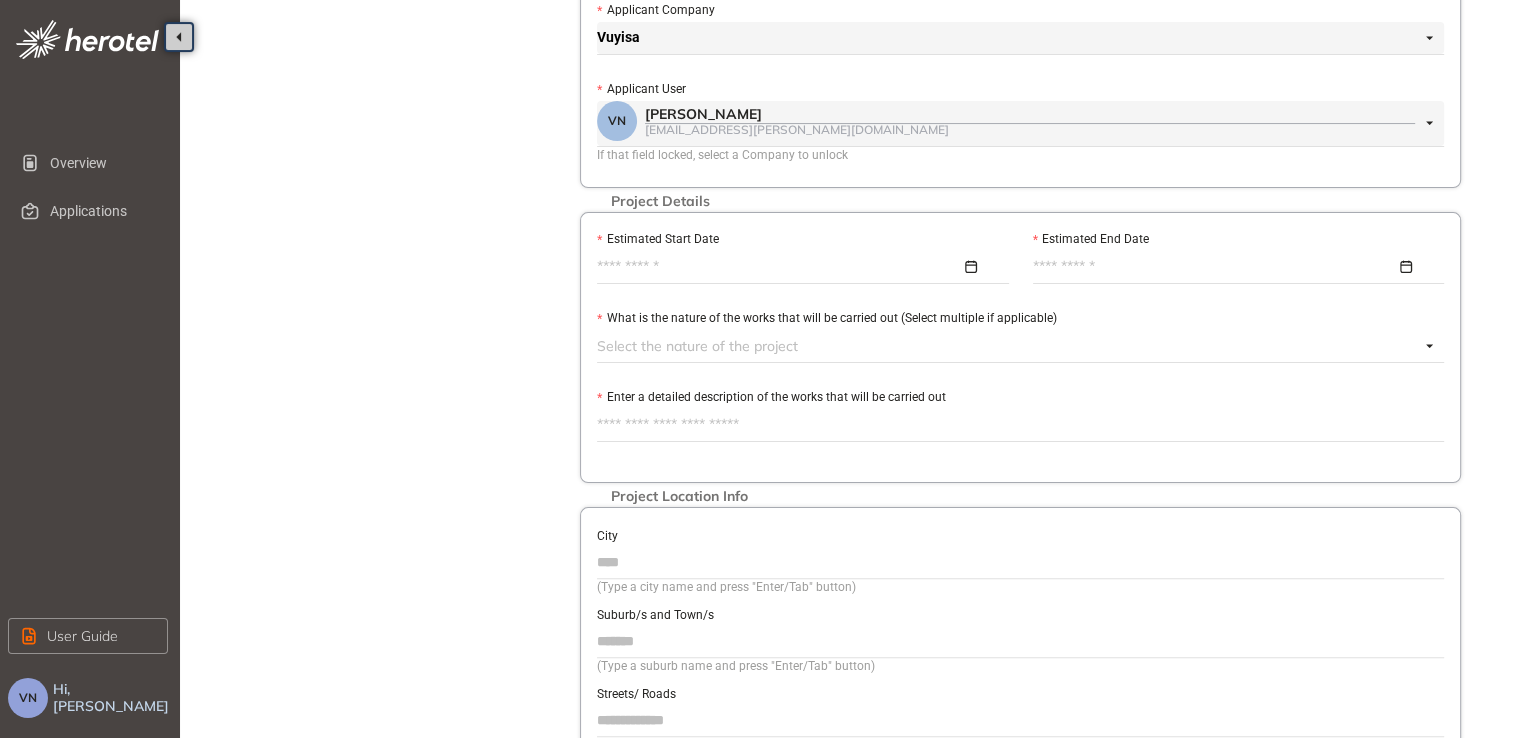 scroll, scrollTop: 400, scrollLeft: 0, axis: vertical 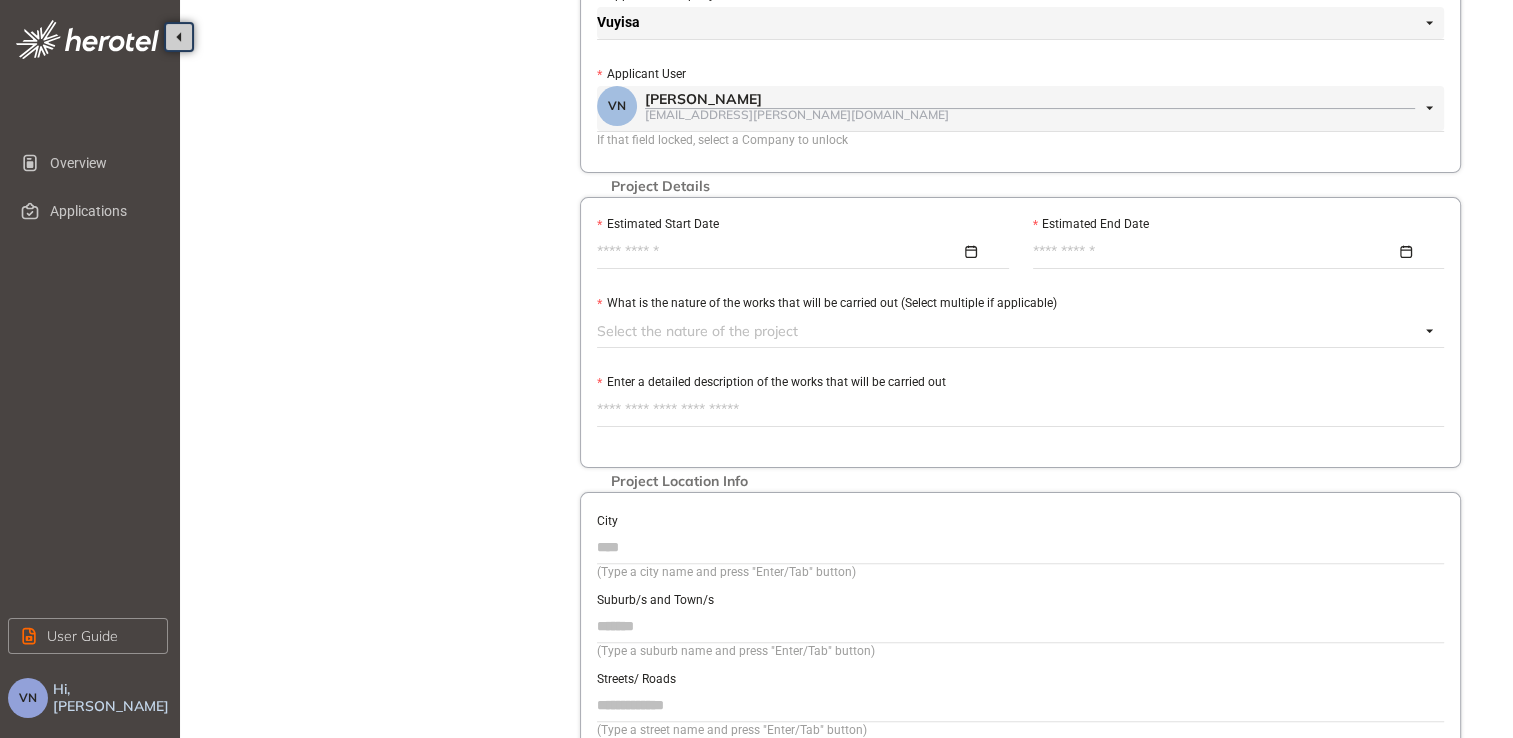 click at bounding box center [1008, 331] 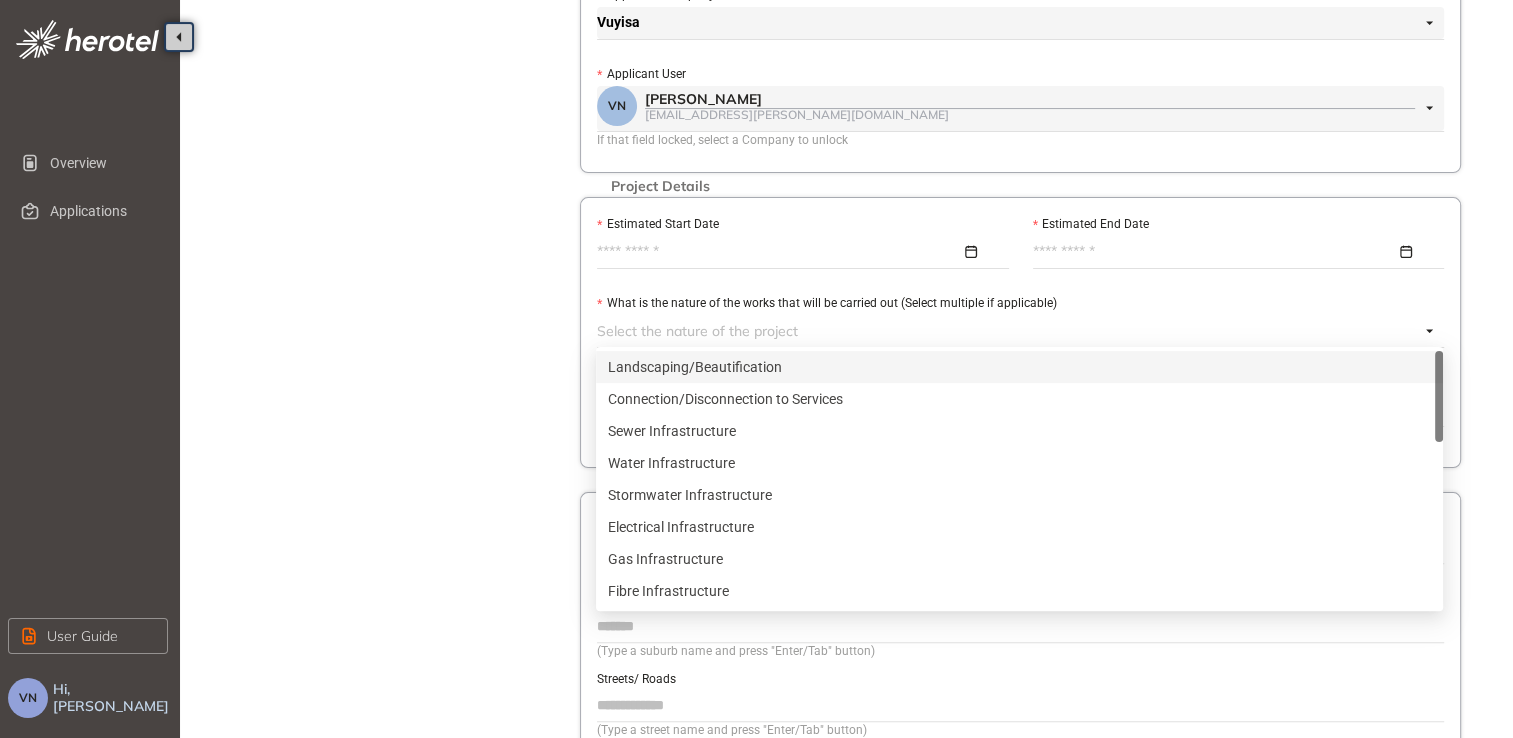 click on "Estimated Start Date" at bounding box center (779, 252) 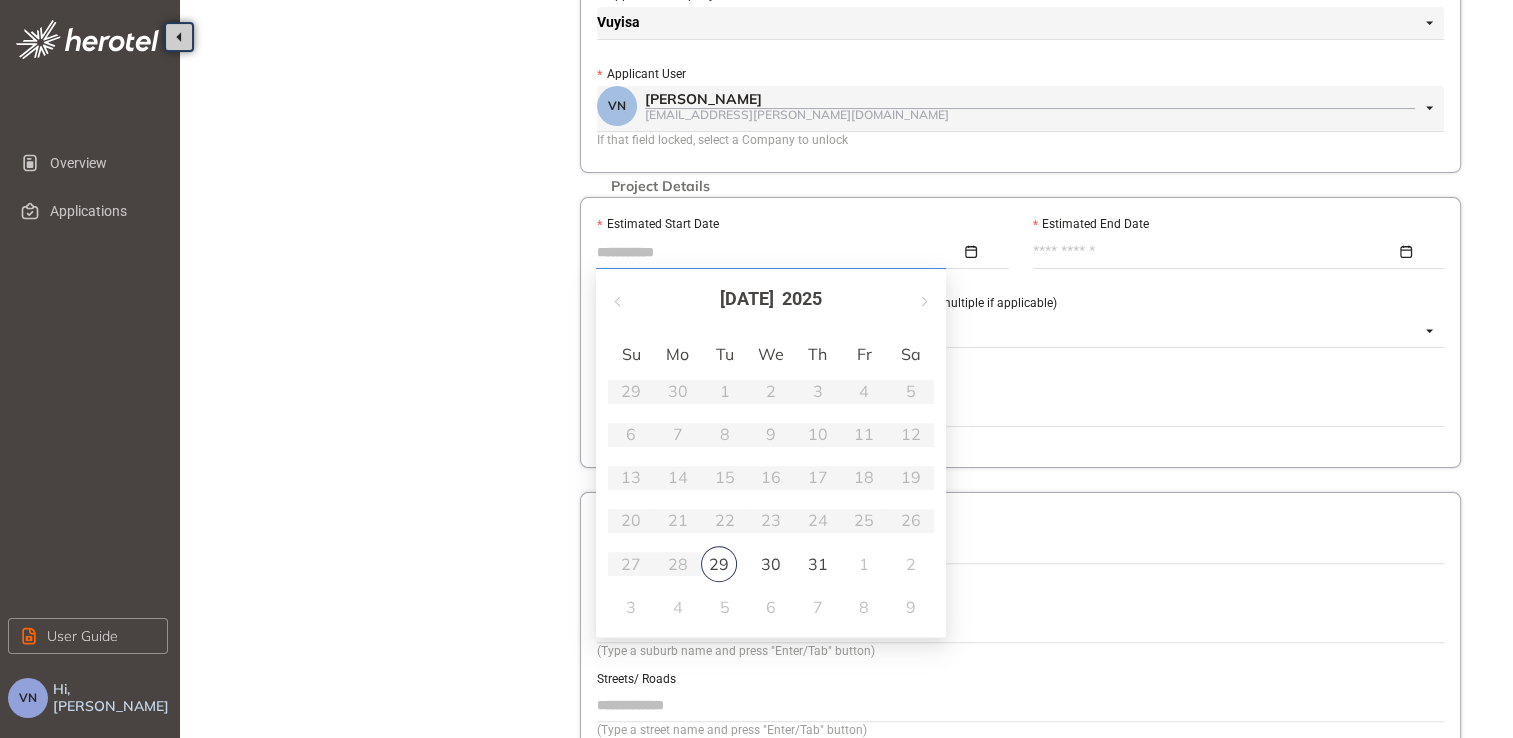 click on "4" at bounding box center (678, 607) 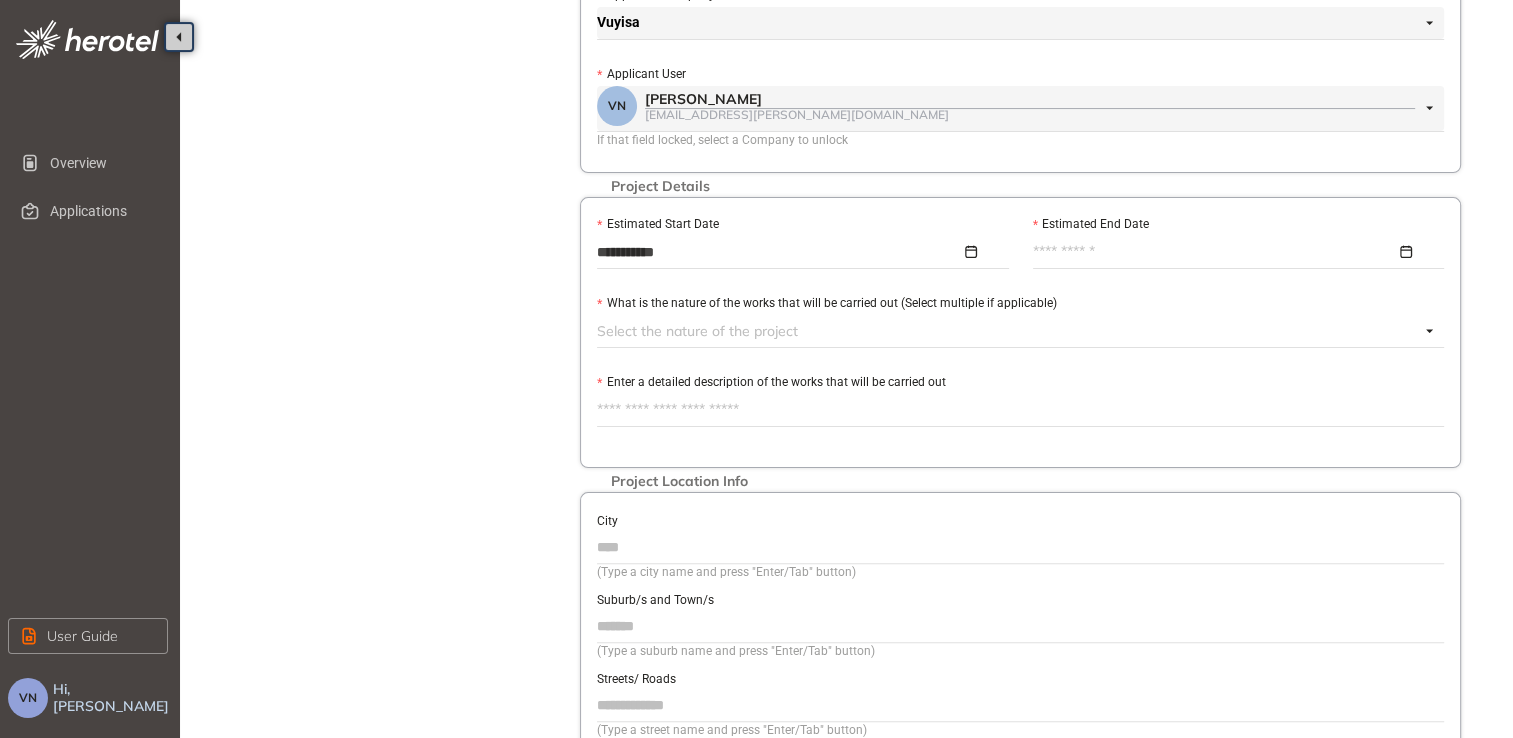 click at bounding box center [1233, 252] 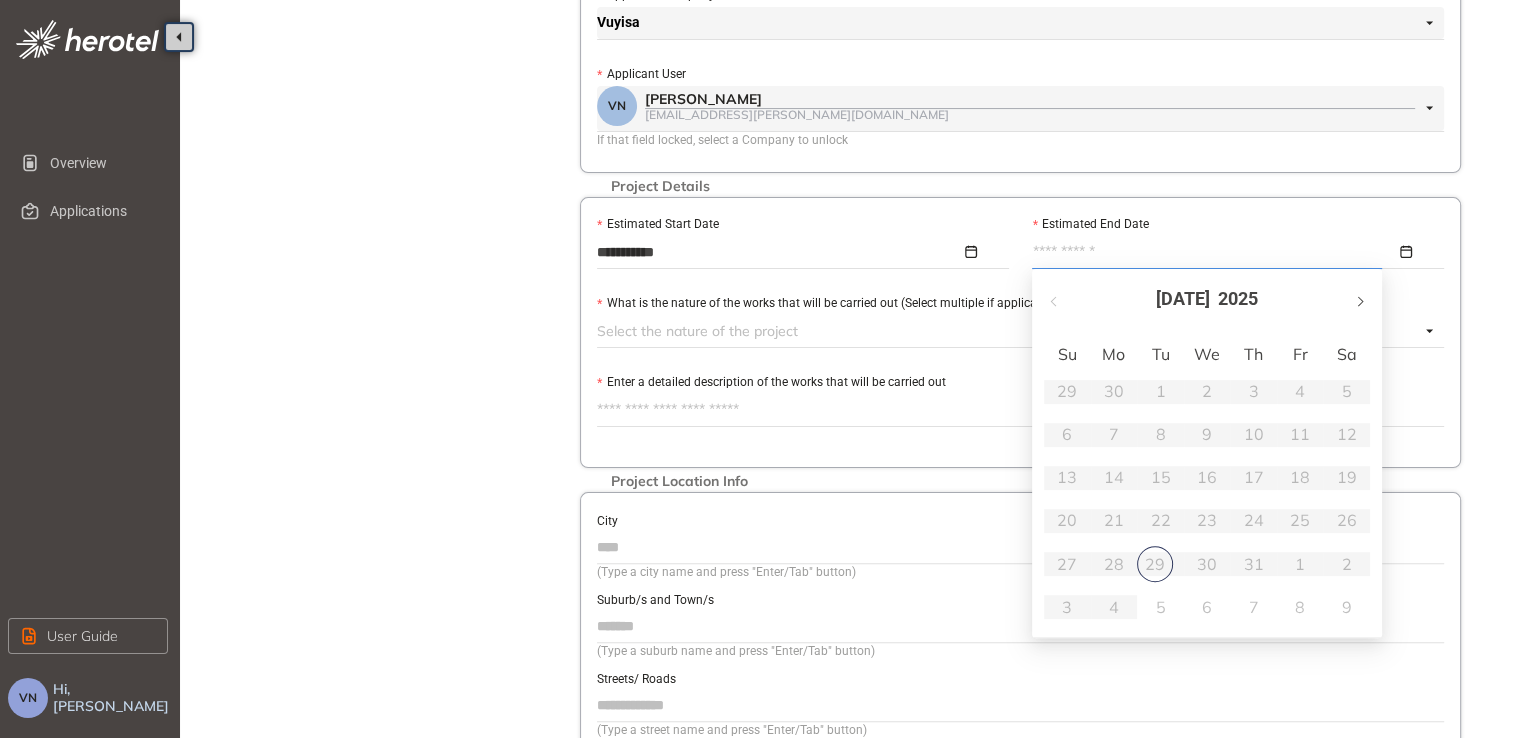 click at bounding box center (1359, 301) 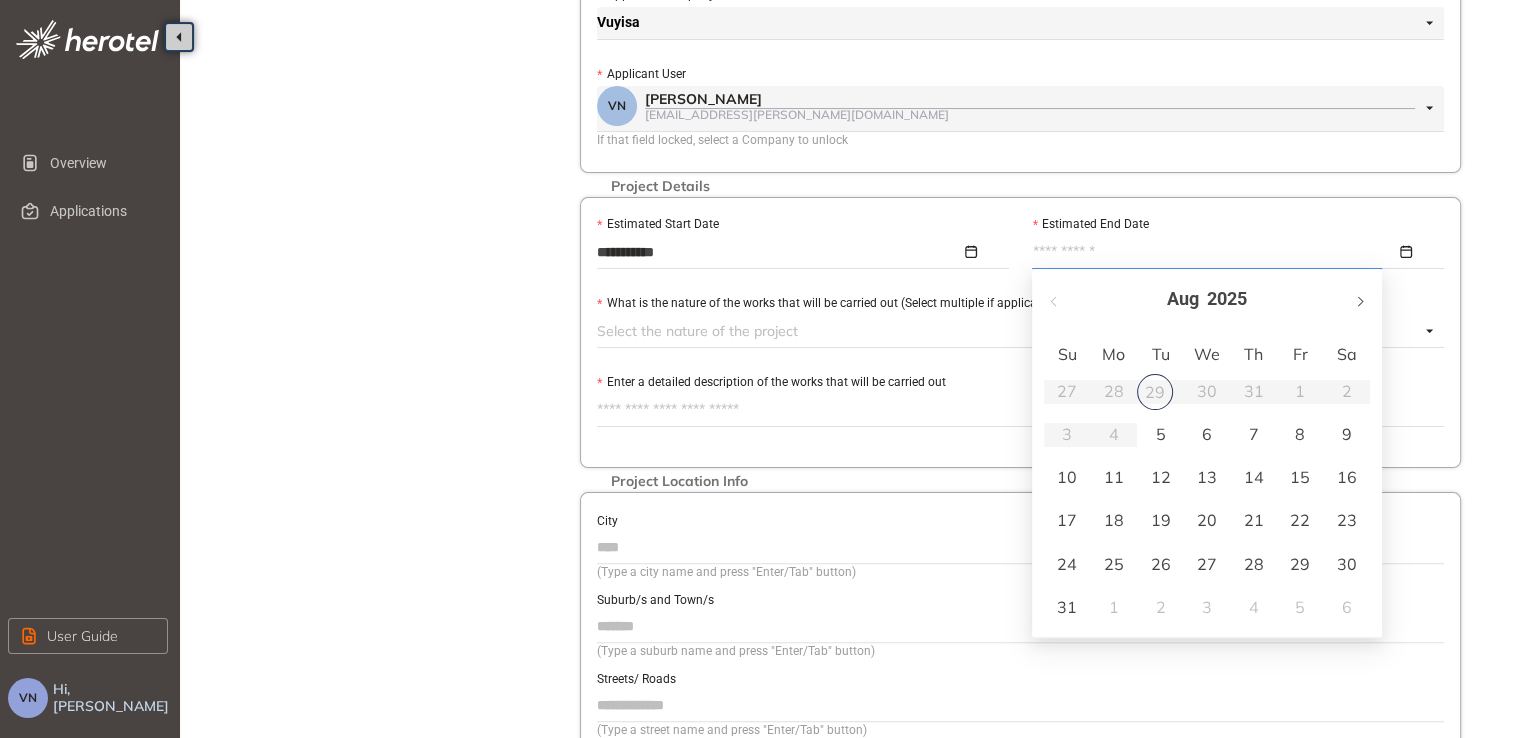 click at bounding box center [1359, 301] 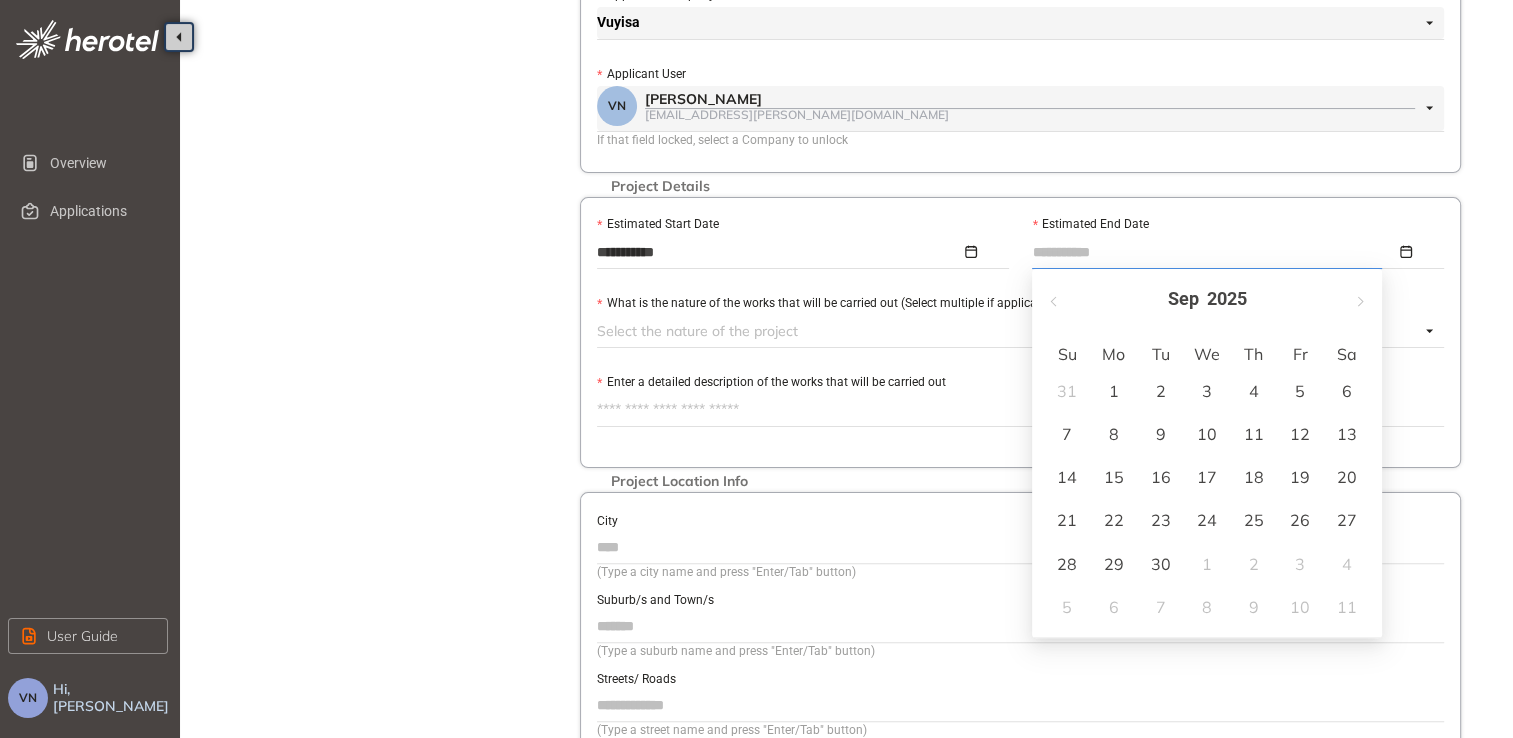 click on "30" at bounding box center [1160, 564] 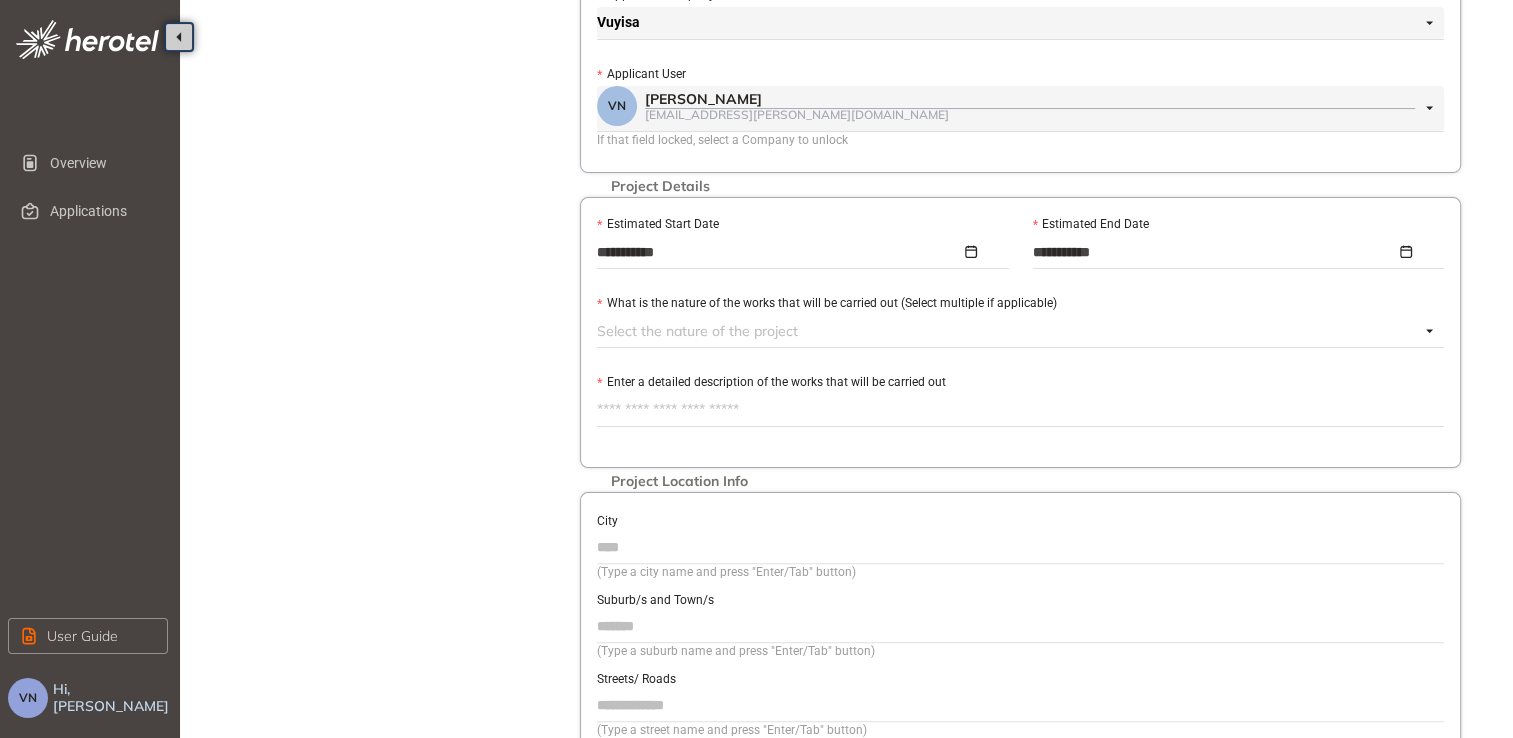 click at bounding box center (1008, 331) 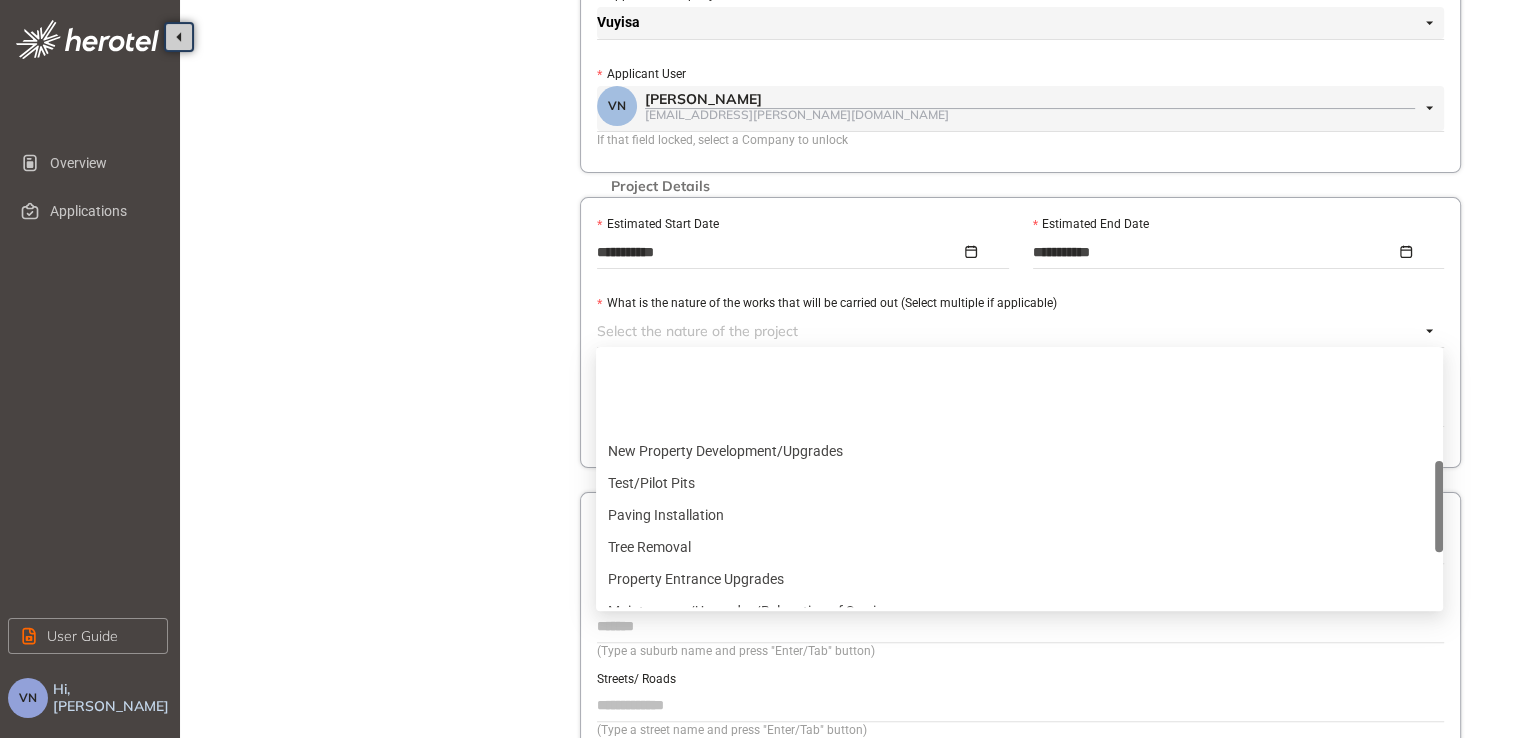scroll, scrollTop: 400, scrollLeft: 0, axis: vertical 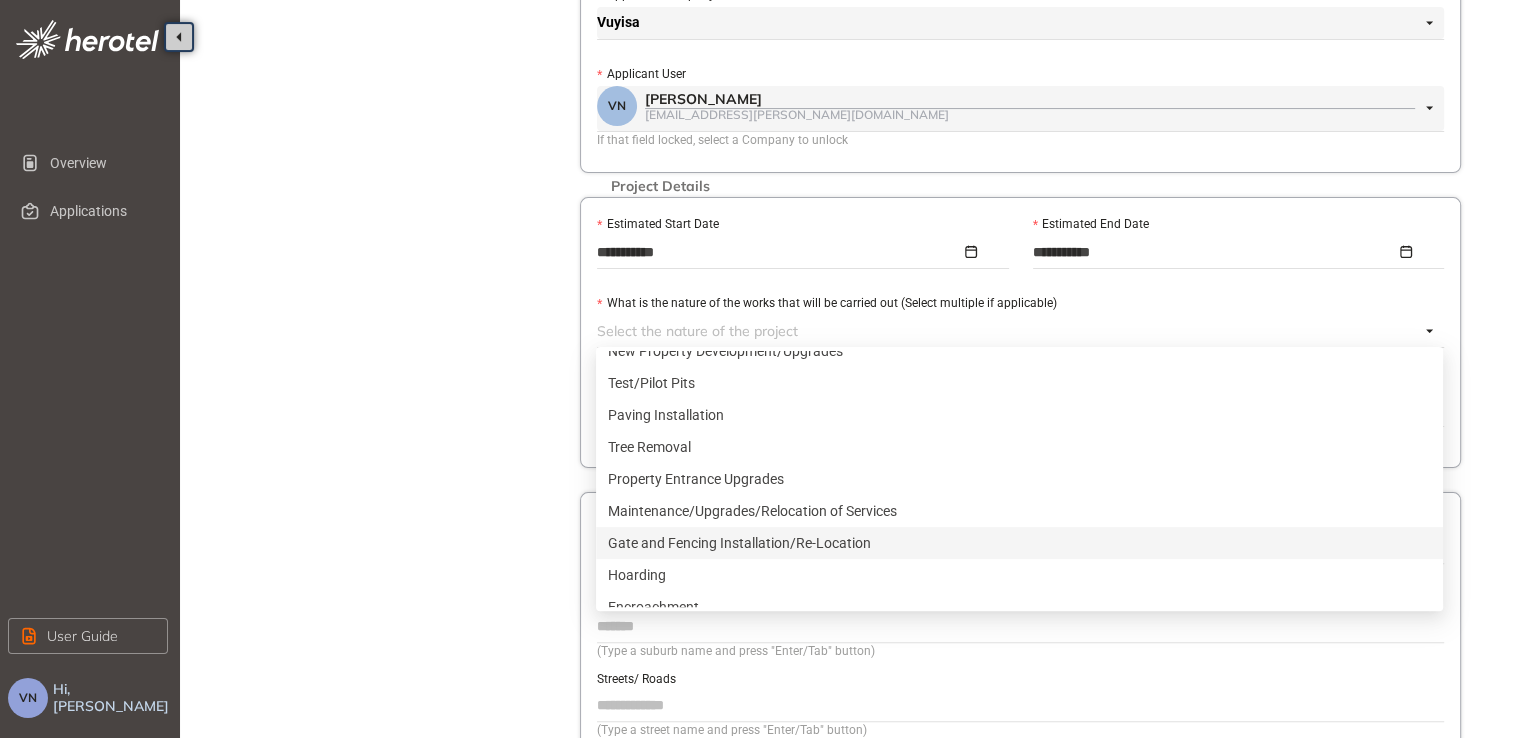 click on "Gate and Fencing Installation/Re-Location" at bounding box center [1019, 543] 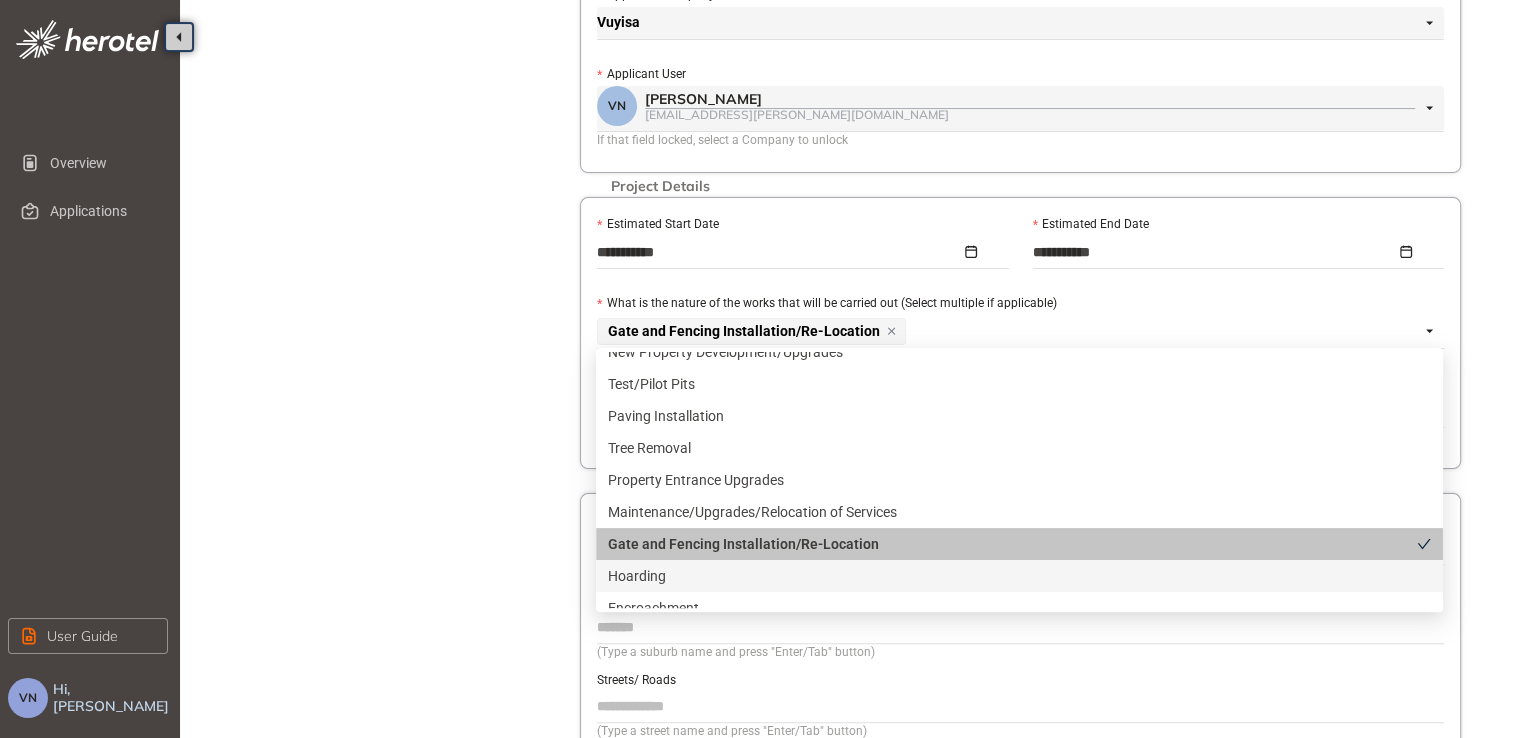 click on "Hoarding" at bounding box center (1019, 576) 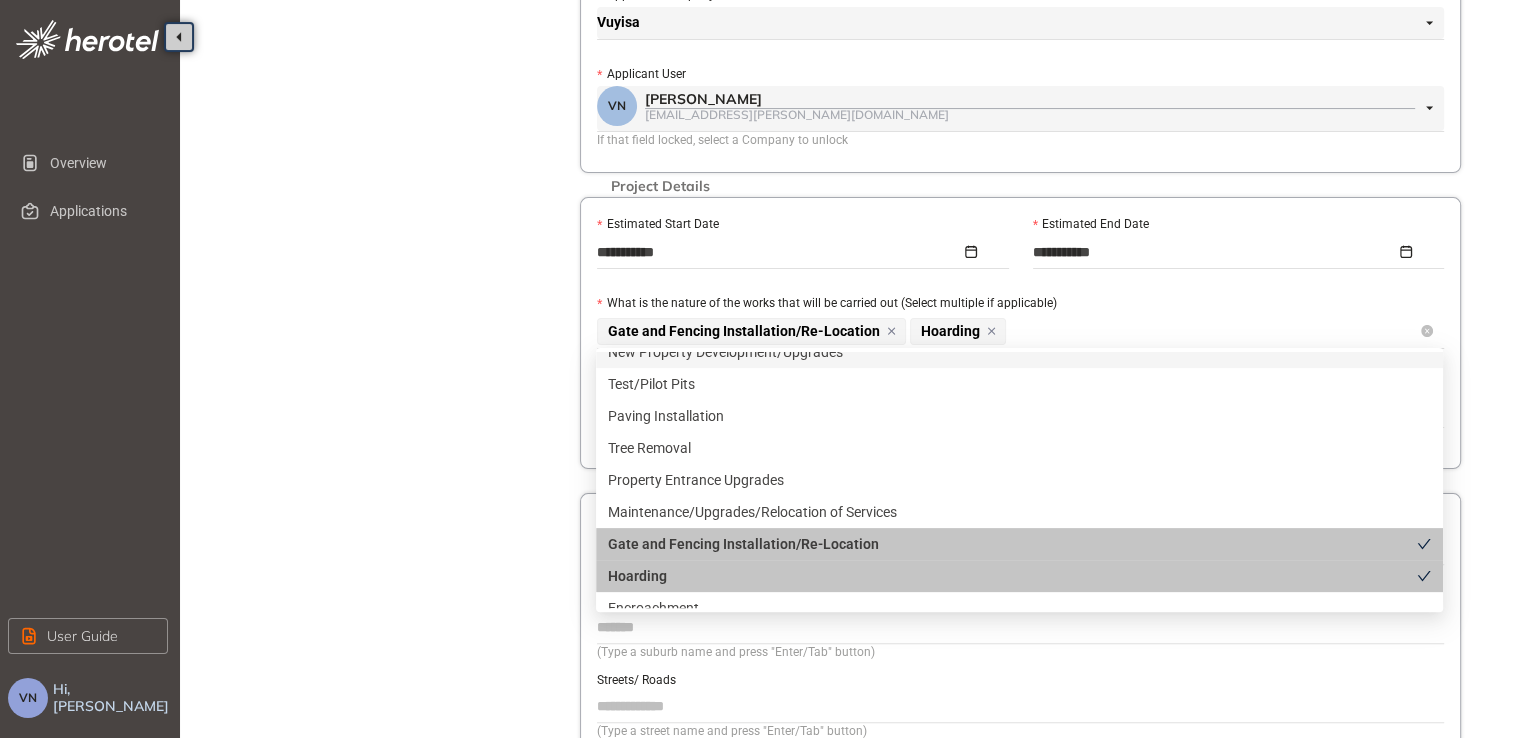click 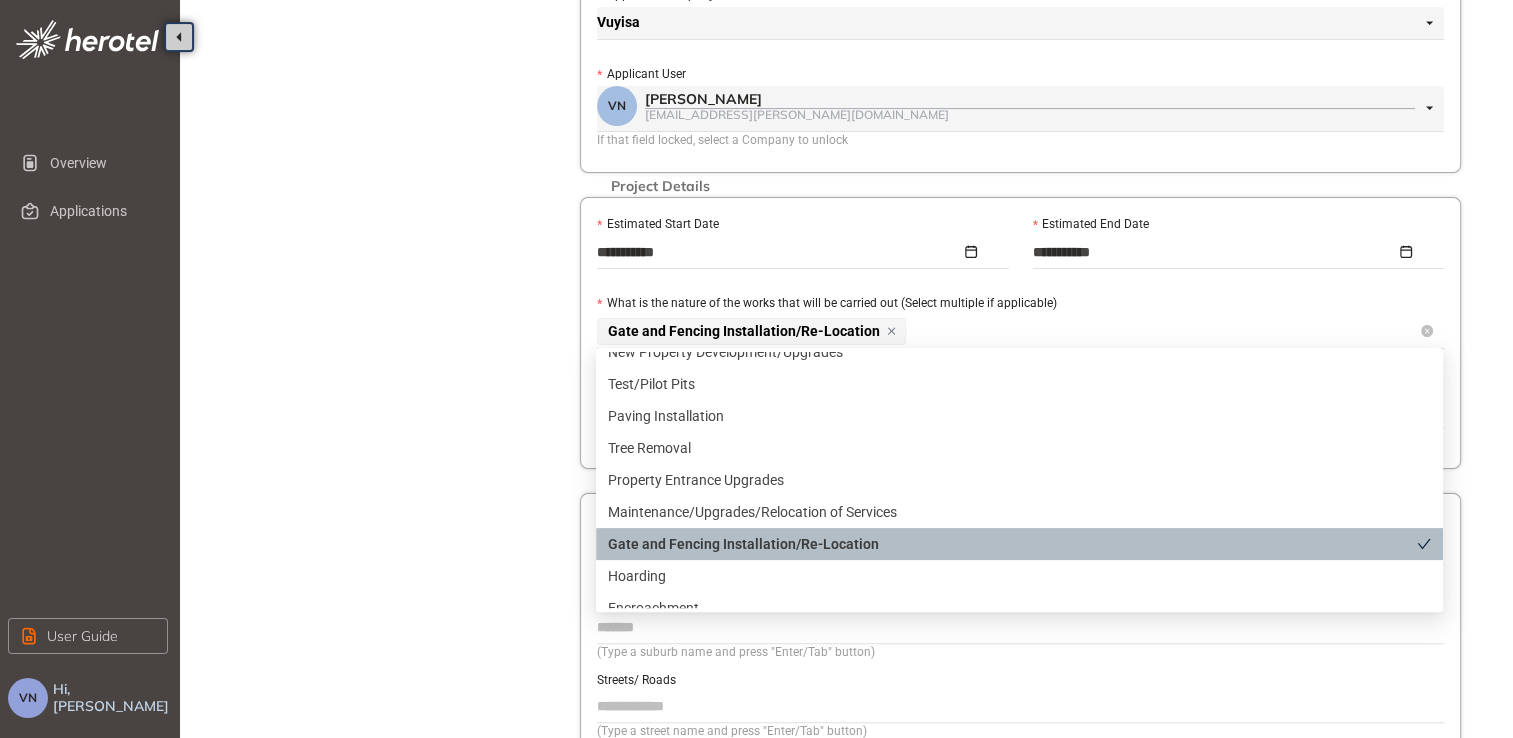 click 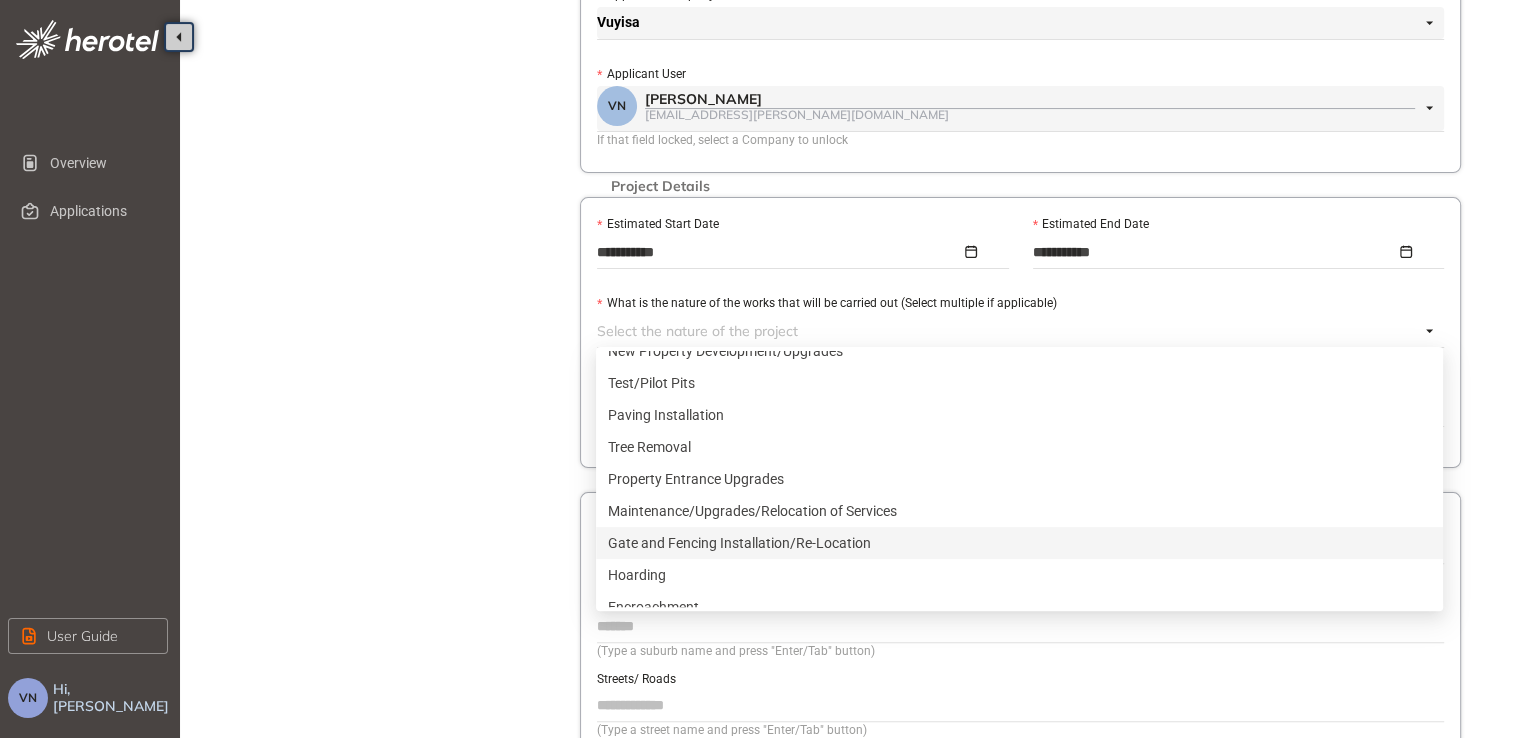 click on "Gate and Fencing Installation/Re-Location" at bounding box center [1019, 543] 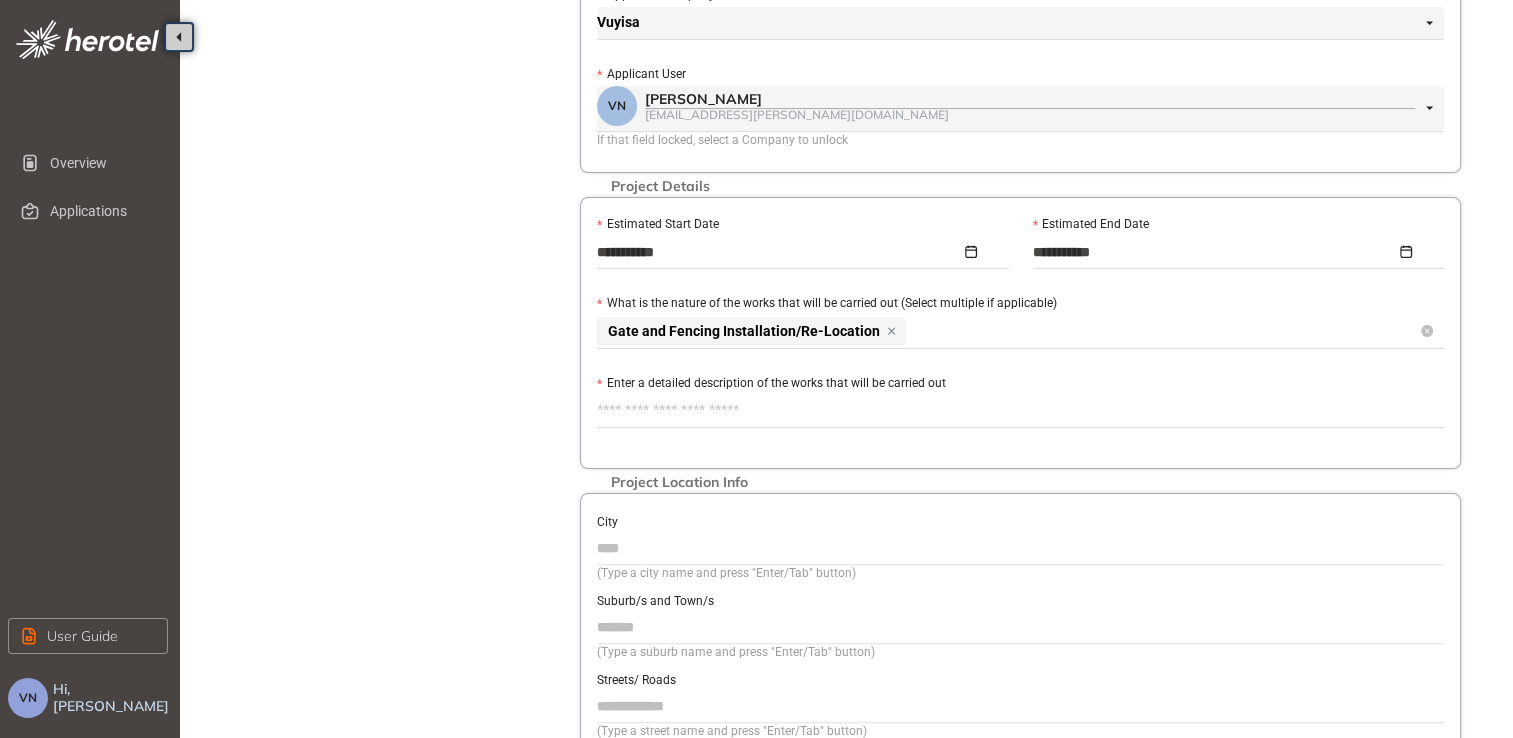 click on "Enter a detailed description of the works that will be carried out" at bounding box center (1020, 411) 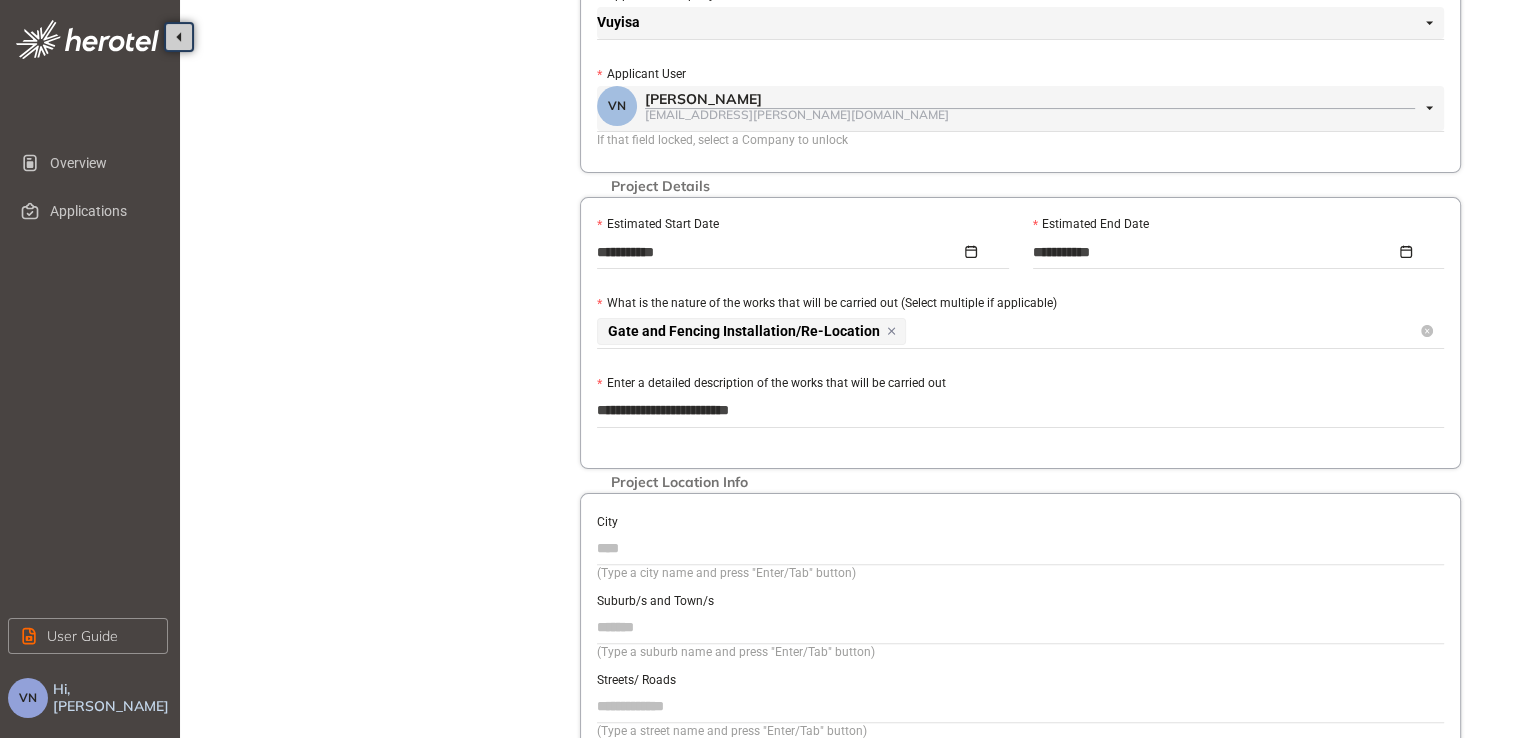 click on "**********" at bounding box center [1020, 411] 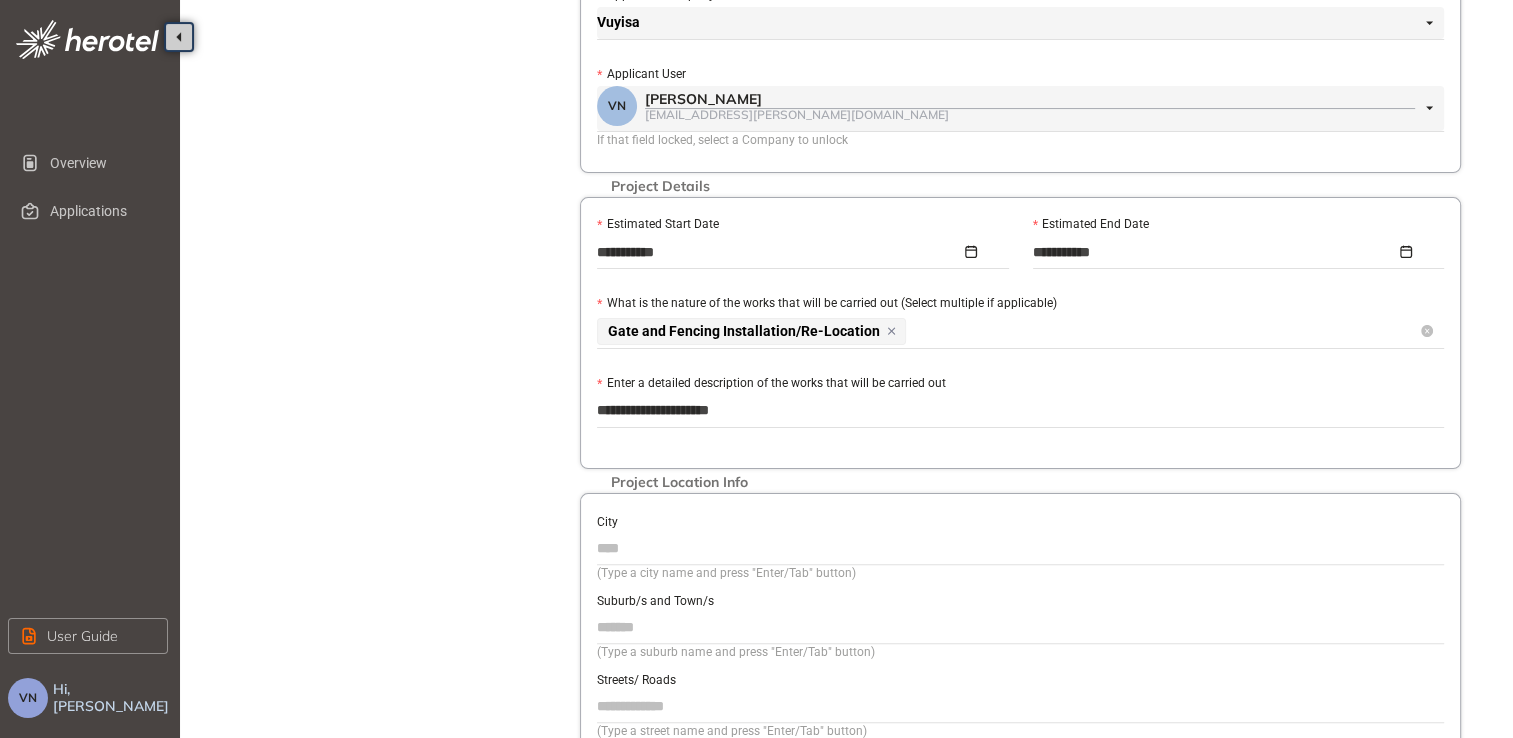 click on "**********" at bounding box center [1020, 411] 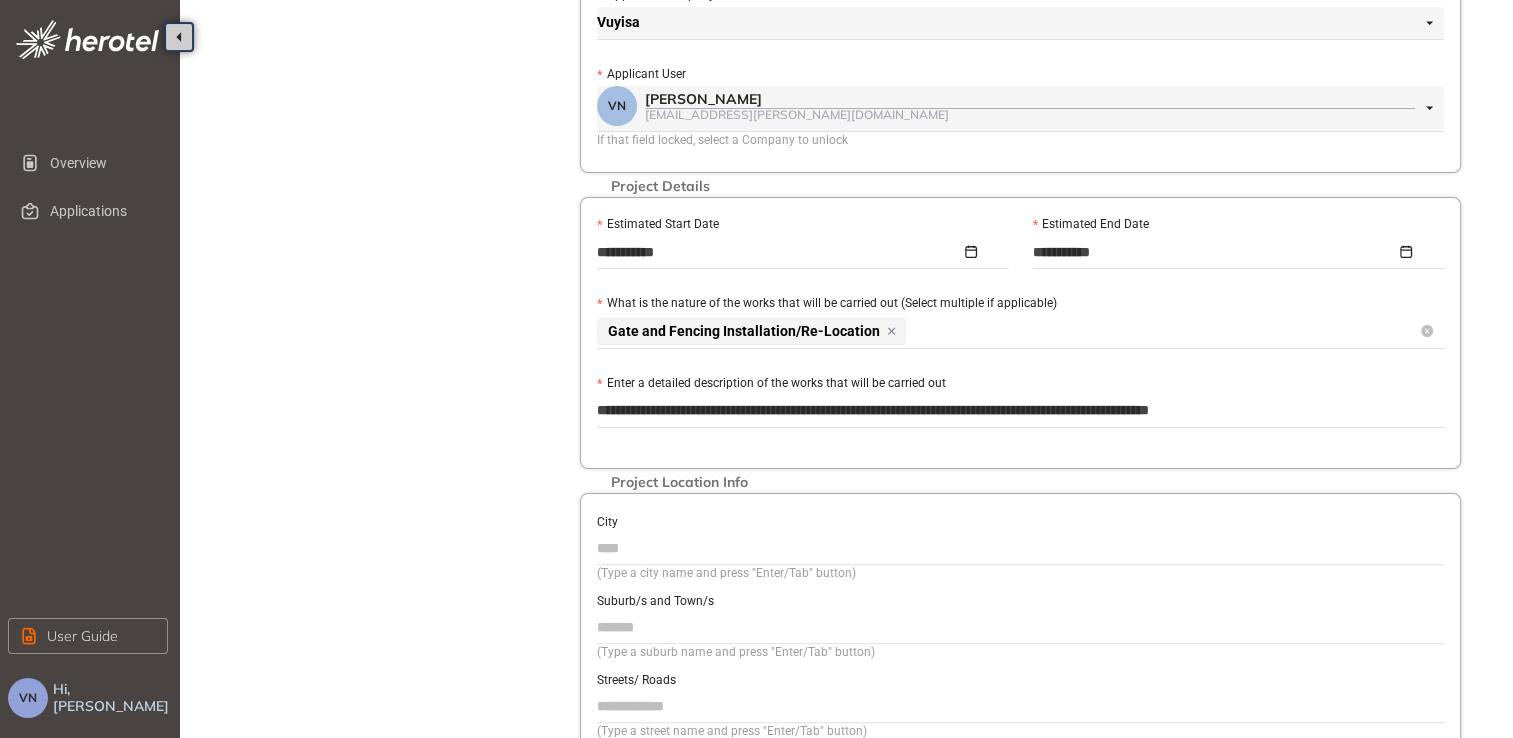 drag, startPoint x: 576, startPoint y: 511, endPoint x: 604, endPoint y: 531, distance: 34.4093 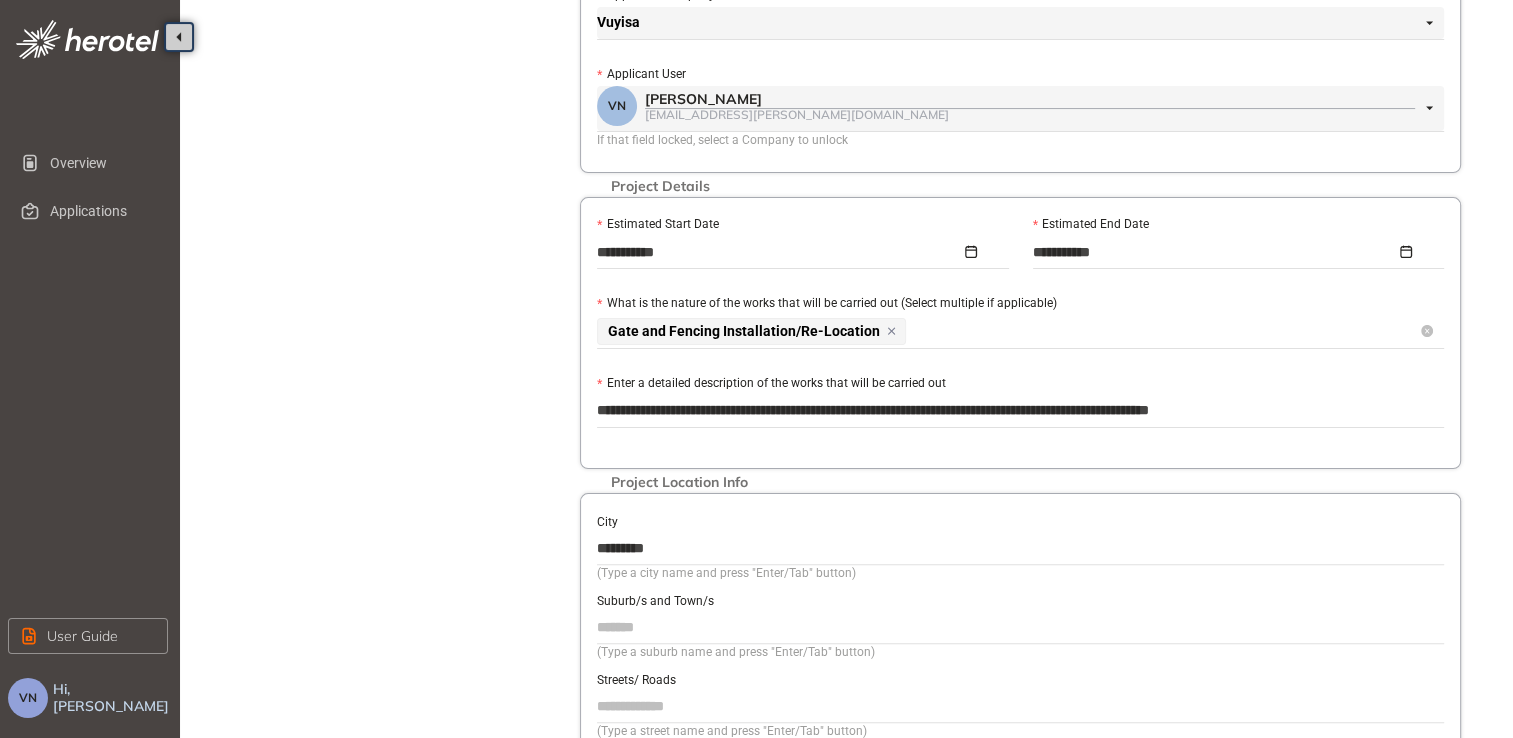 click on "Suburb/s and Town/s" at bounding box center (1020, 627) 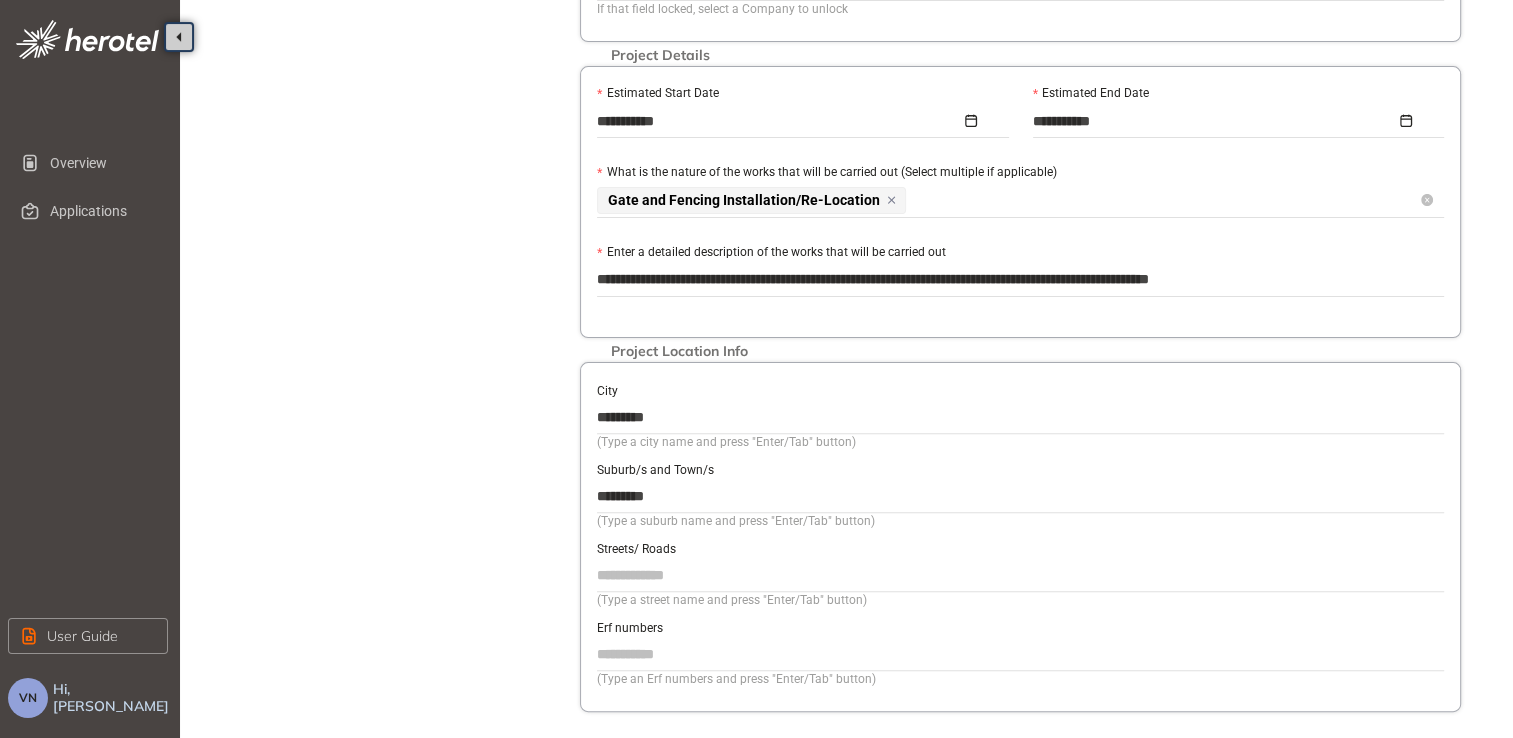 scroll, scrollTop: 640, scrollLeft: 0, axis: vertical 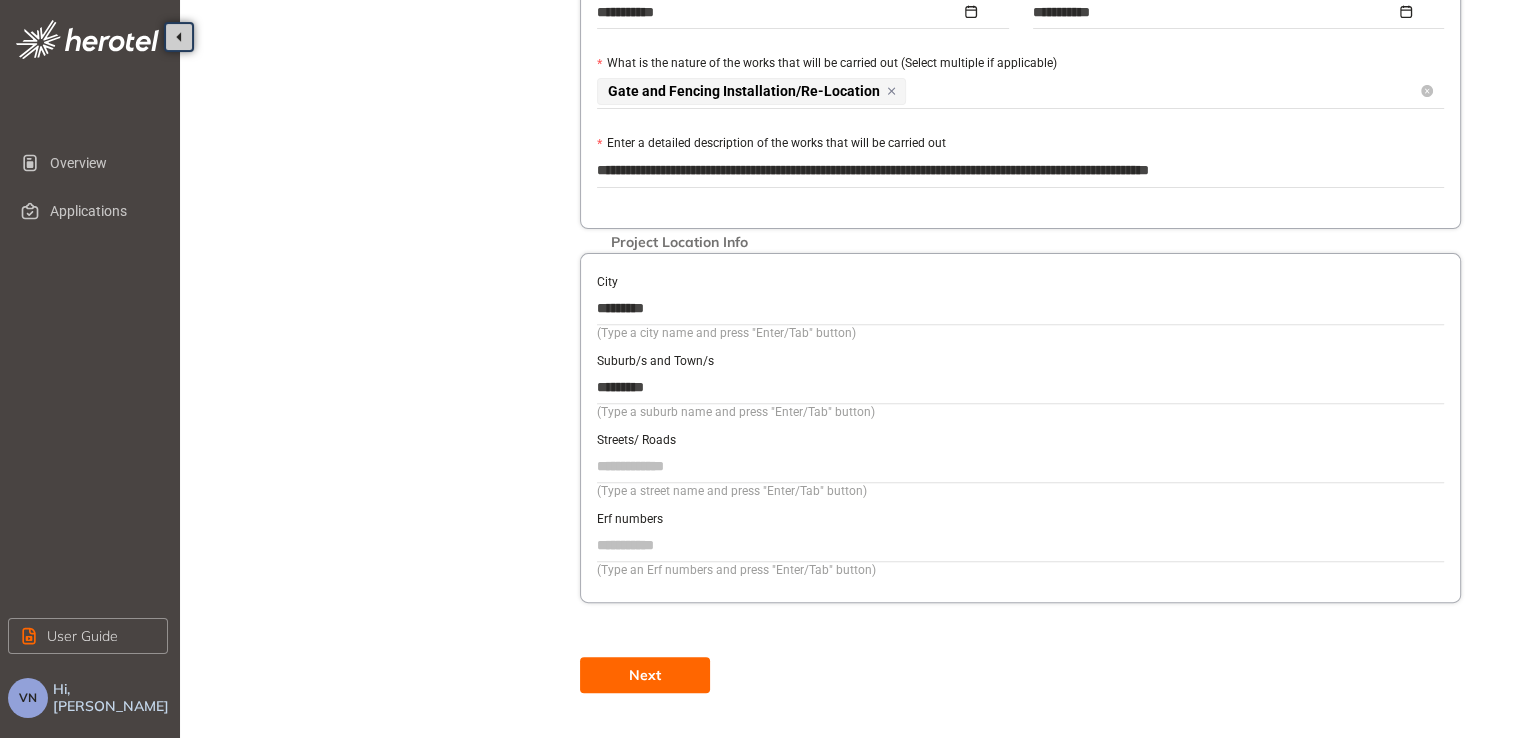 click on "Streets/ Roads" at bounding box center [1020, 466] 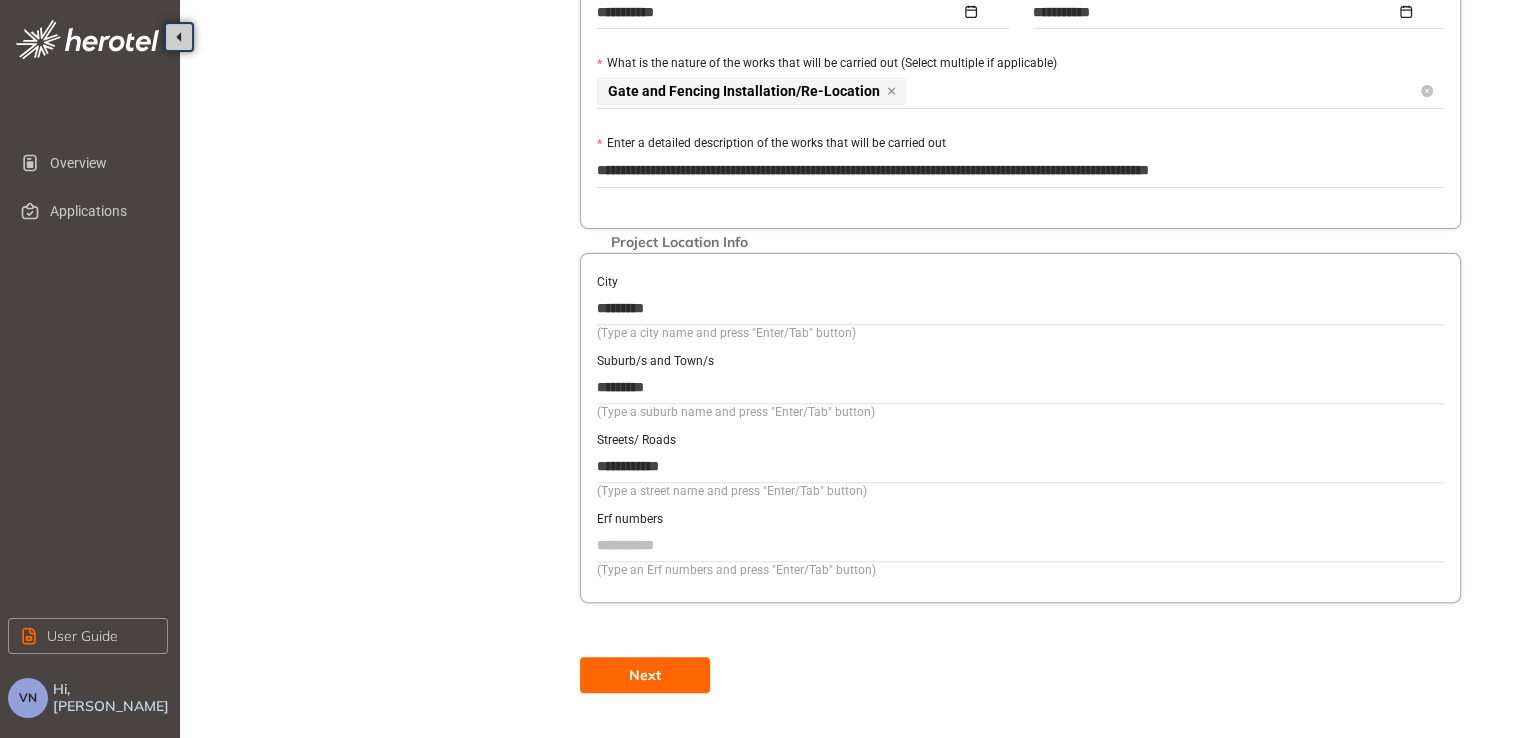 click on "Next" at bounding box center [645, 675] 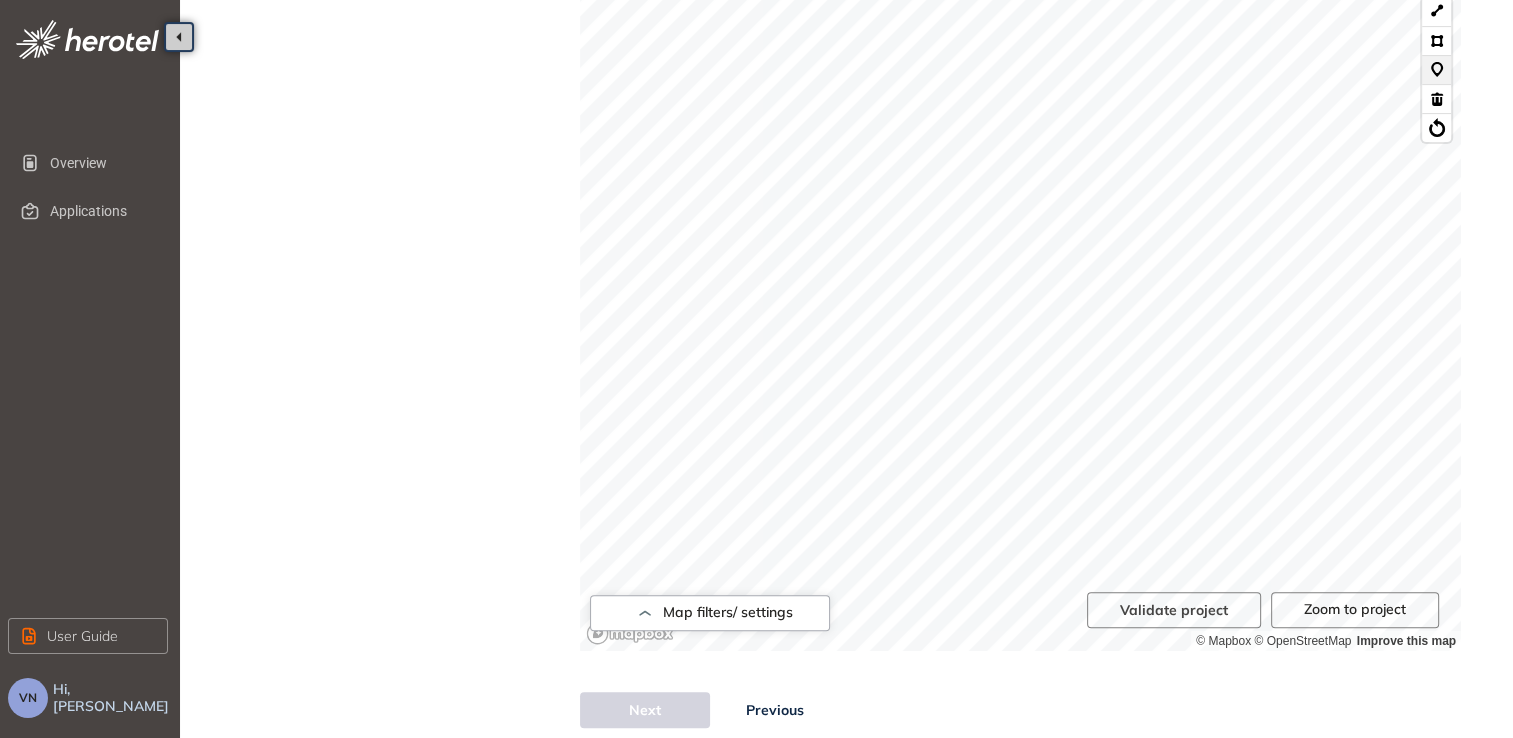click at bounding box center (1436, 69) 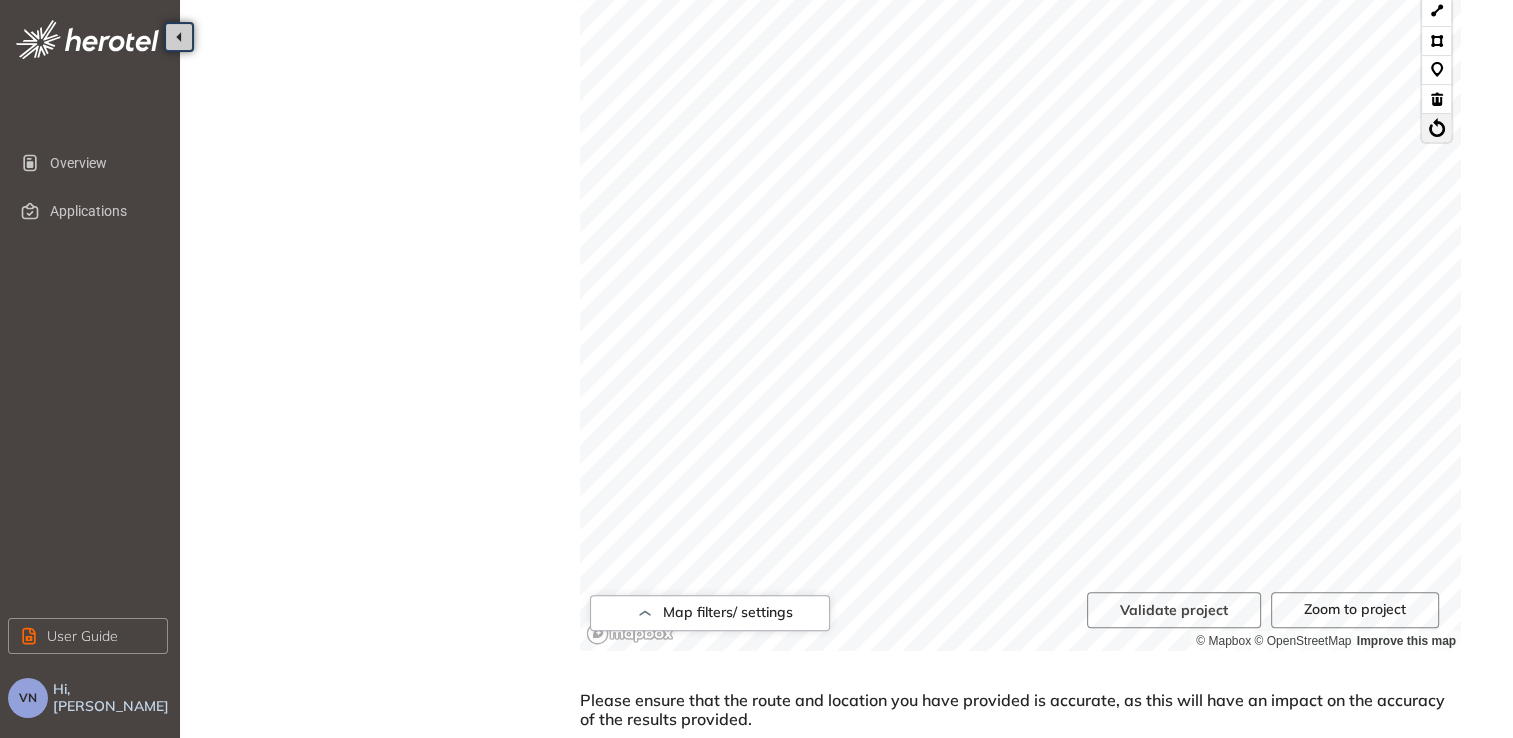 click at bounding box center [1436, 127] 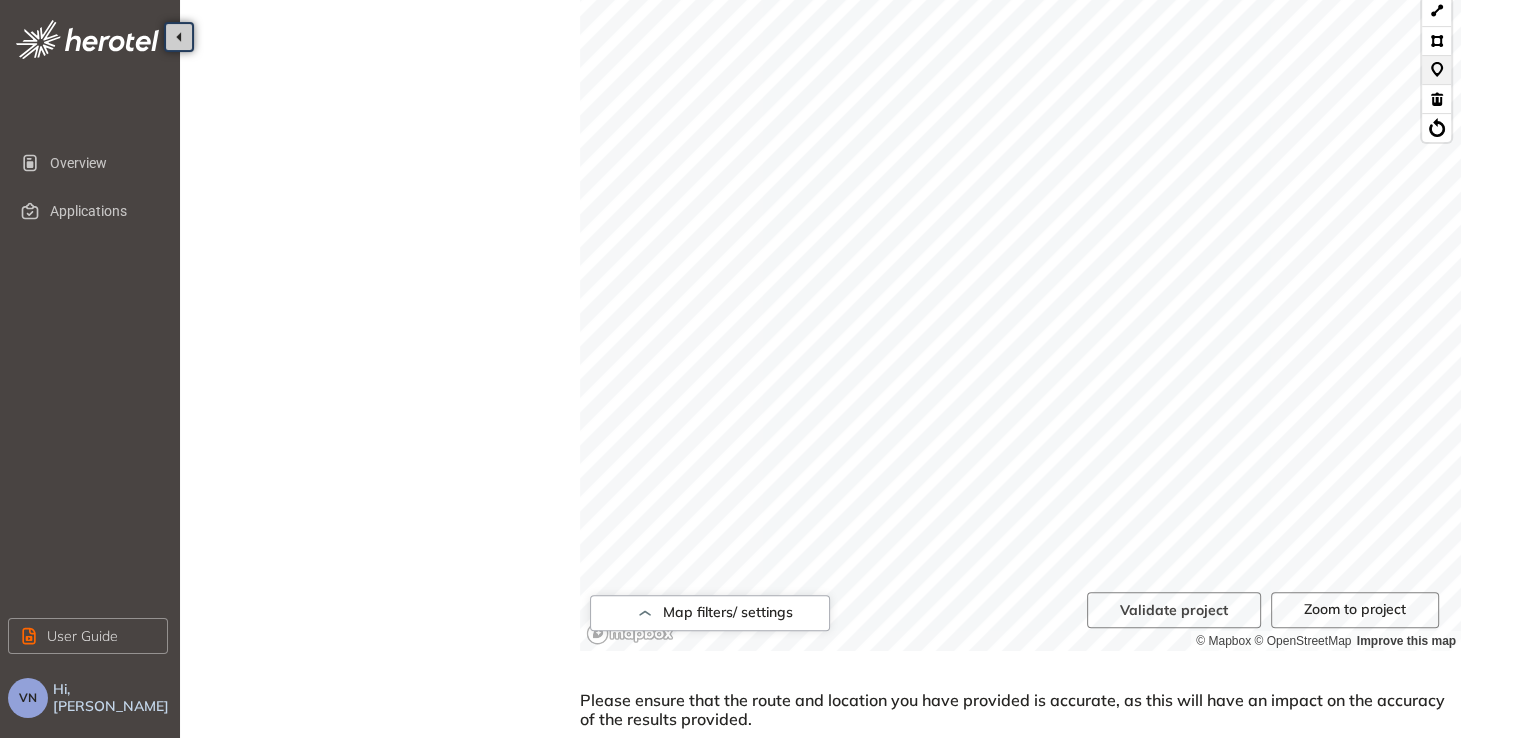 click at bounding box center [1436, 69] 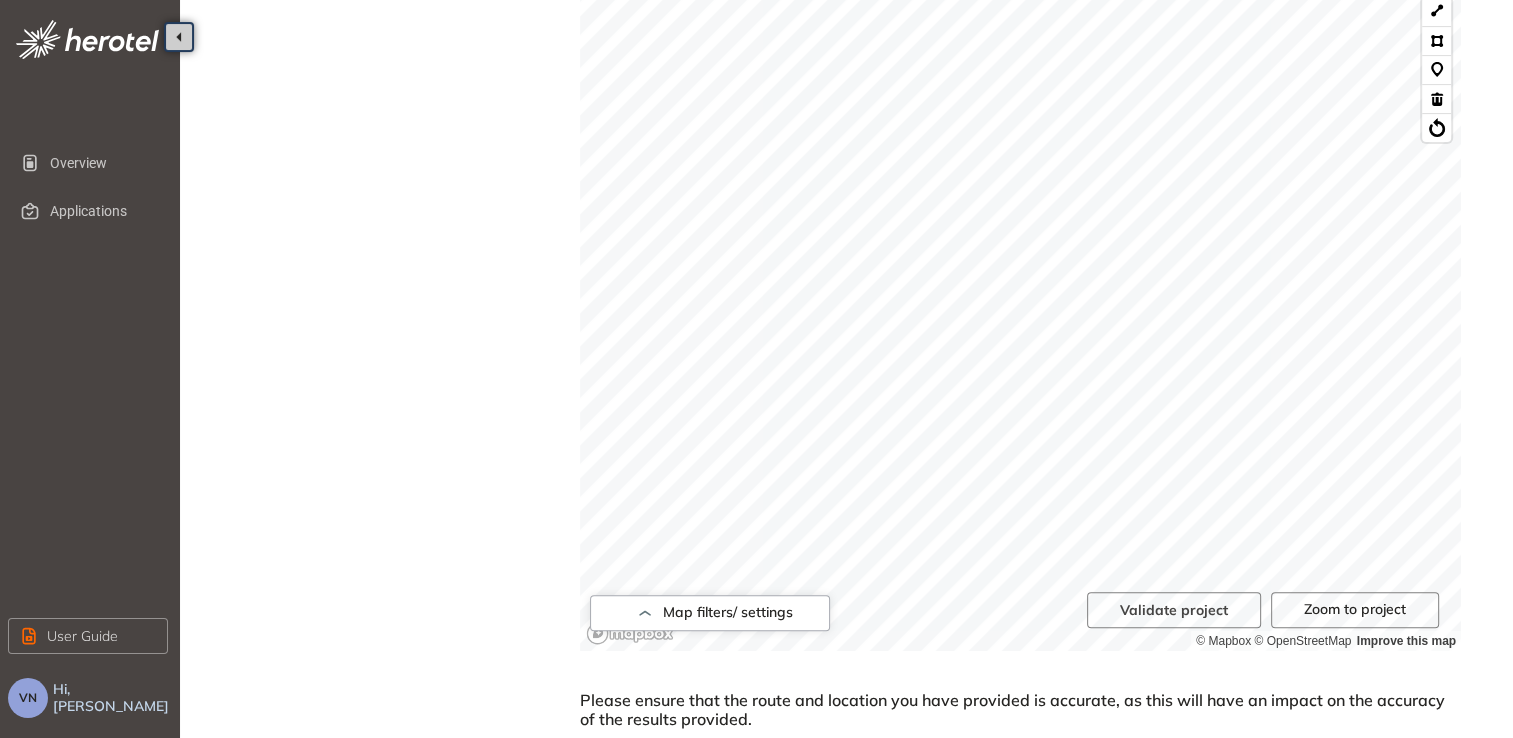 click on "Zoom to project" at bounding box center (1355, 609) 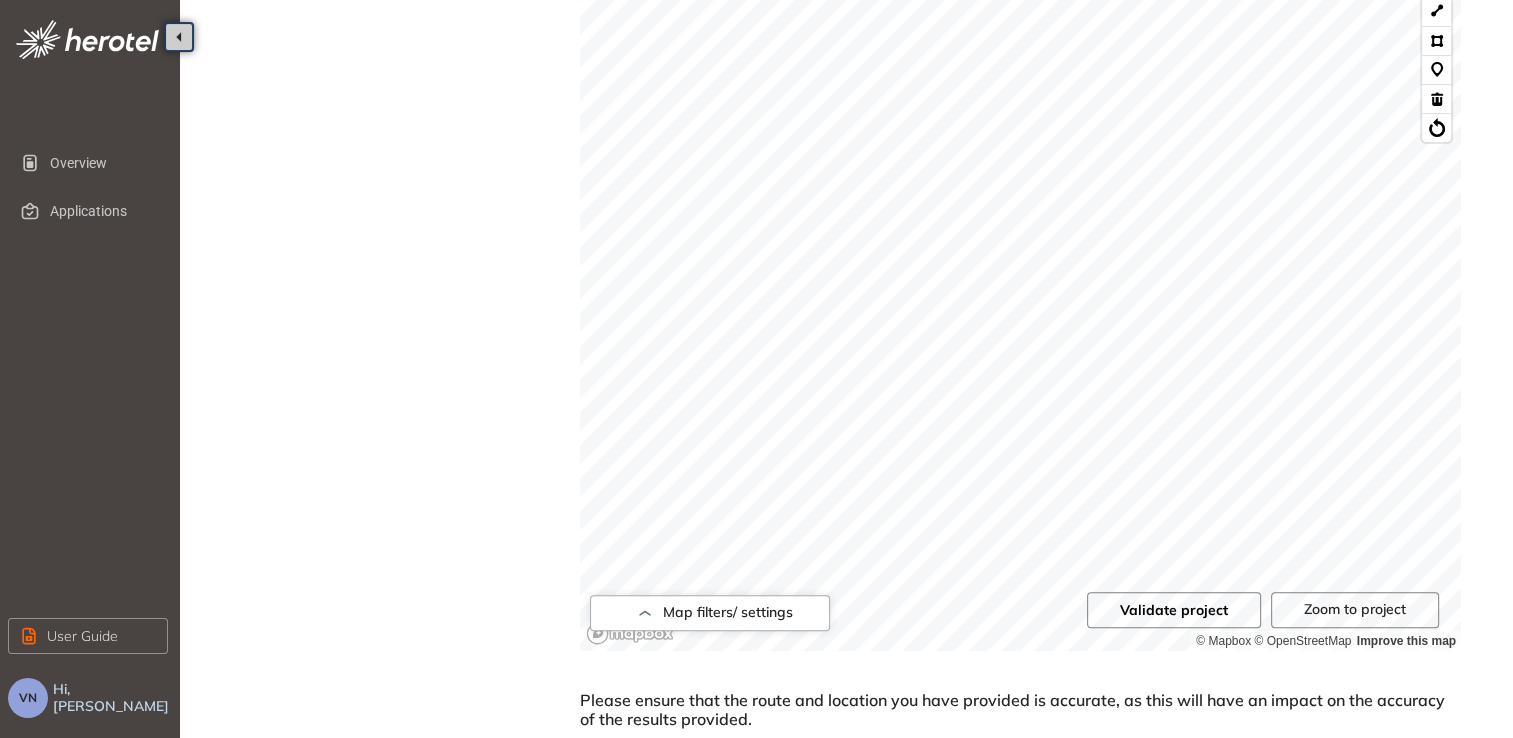 click on "Validate project" at bounding box center [1174, 610] 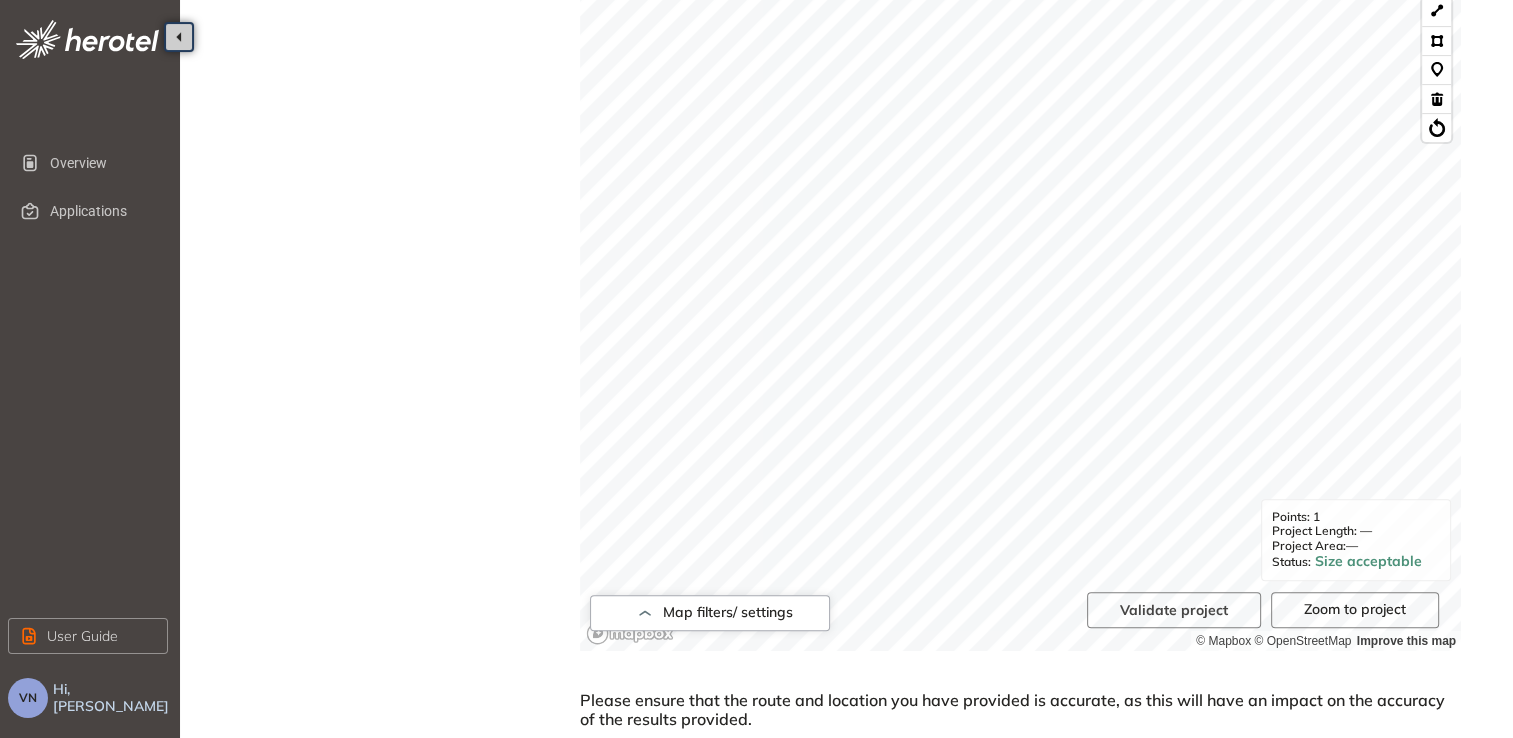 click on "Size acceptable" at bounding box center [1368, 561] 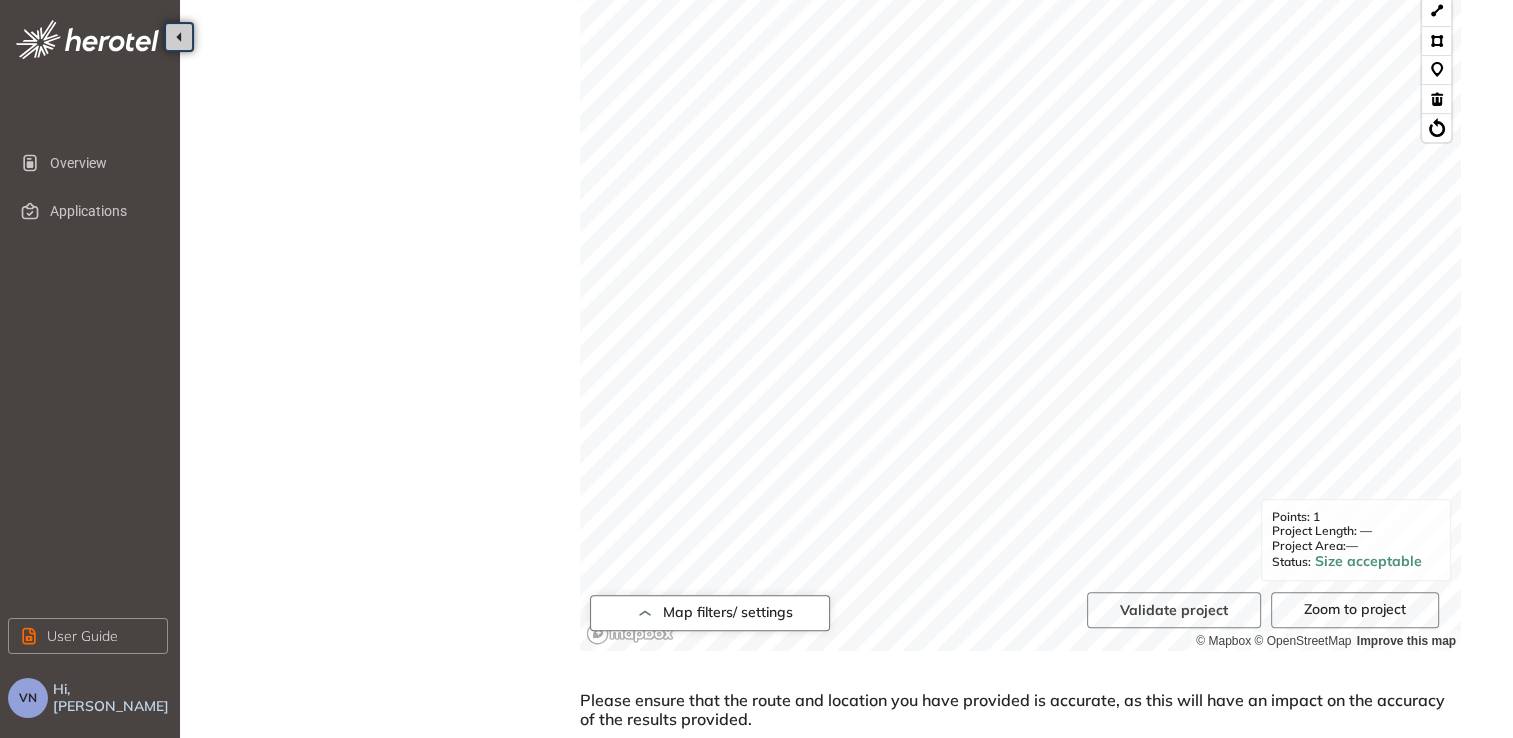 click on "Map filters/ settings" at bounding box center (728, 612) 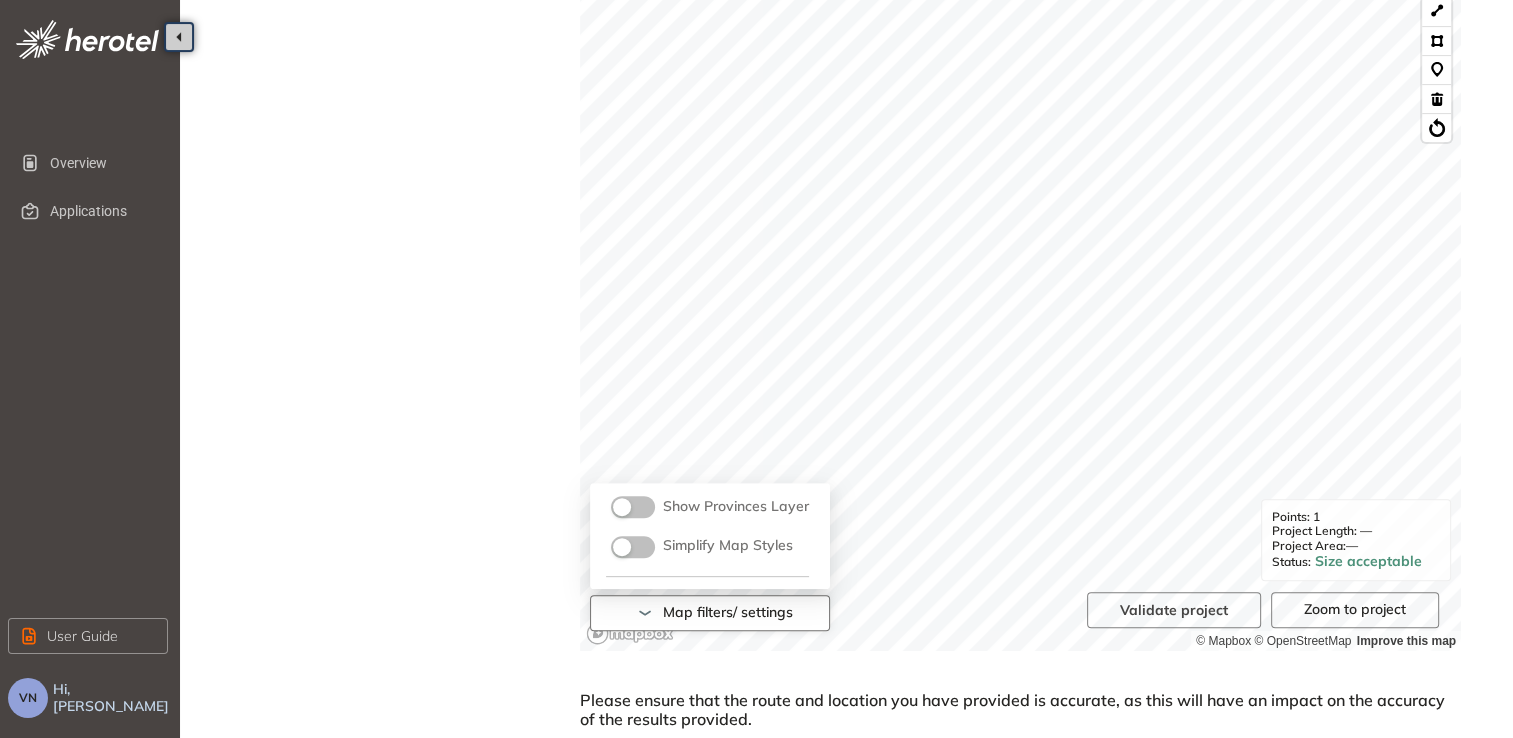 click on "Map filters/ settings" at bounding box center [728, 612] 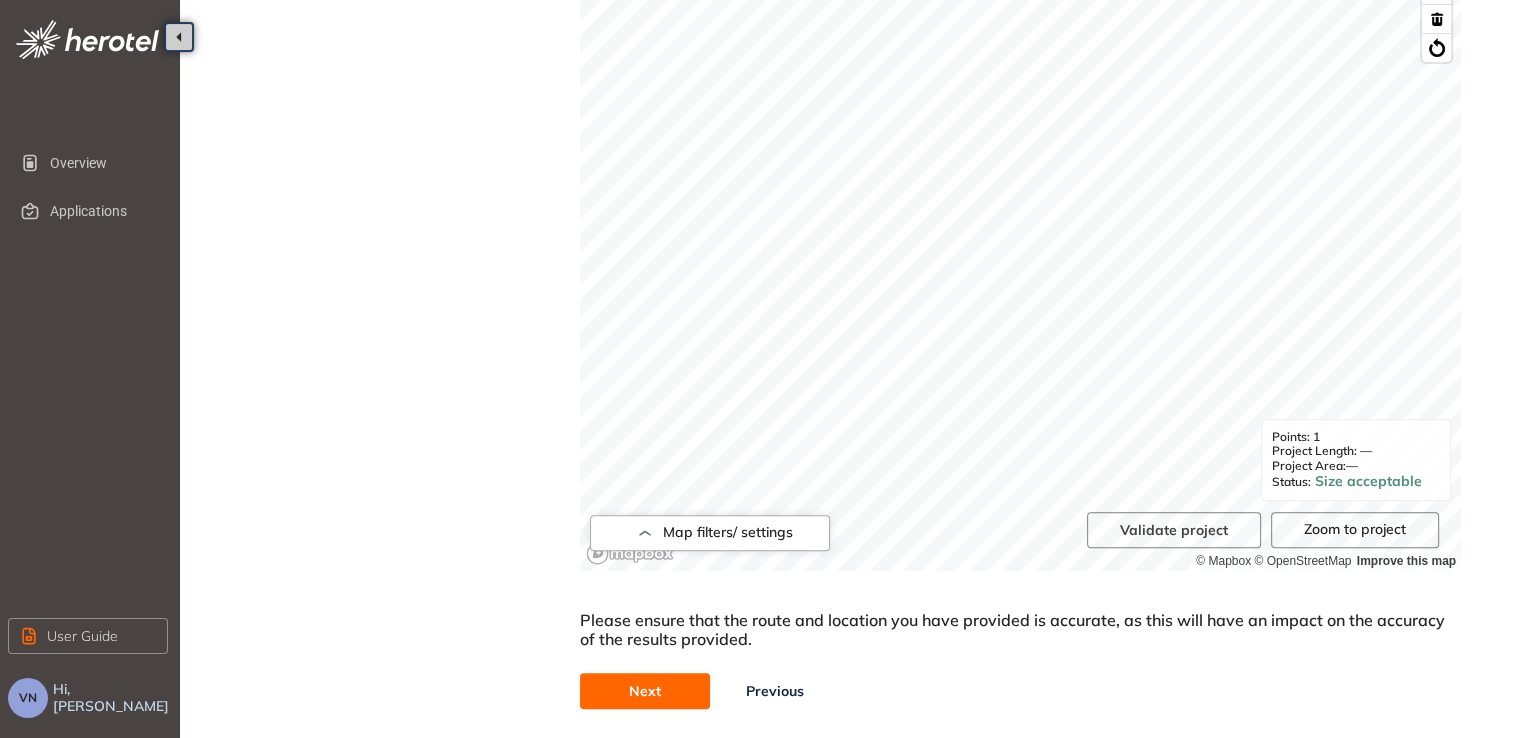 scroll, scrollTop: 740, scrollLeft: 0, axis: vertical 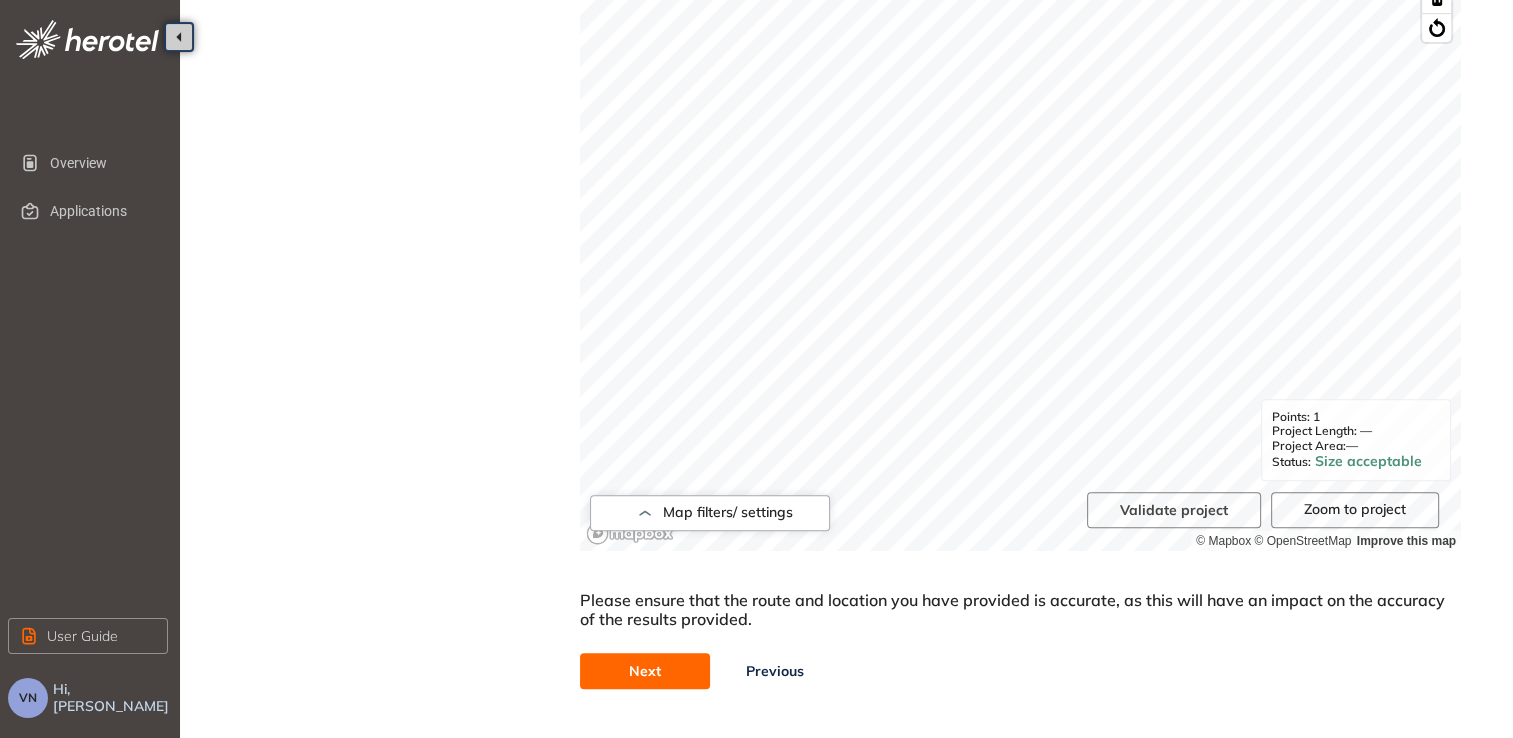 click on "Next" at bounding box center (645, 671) 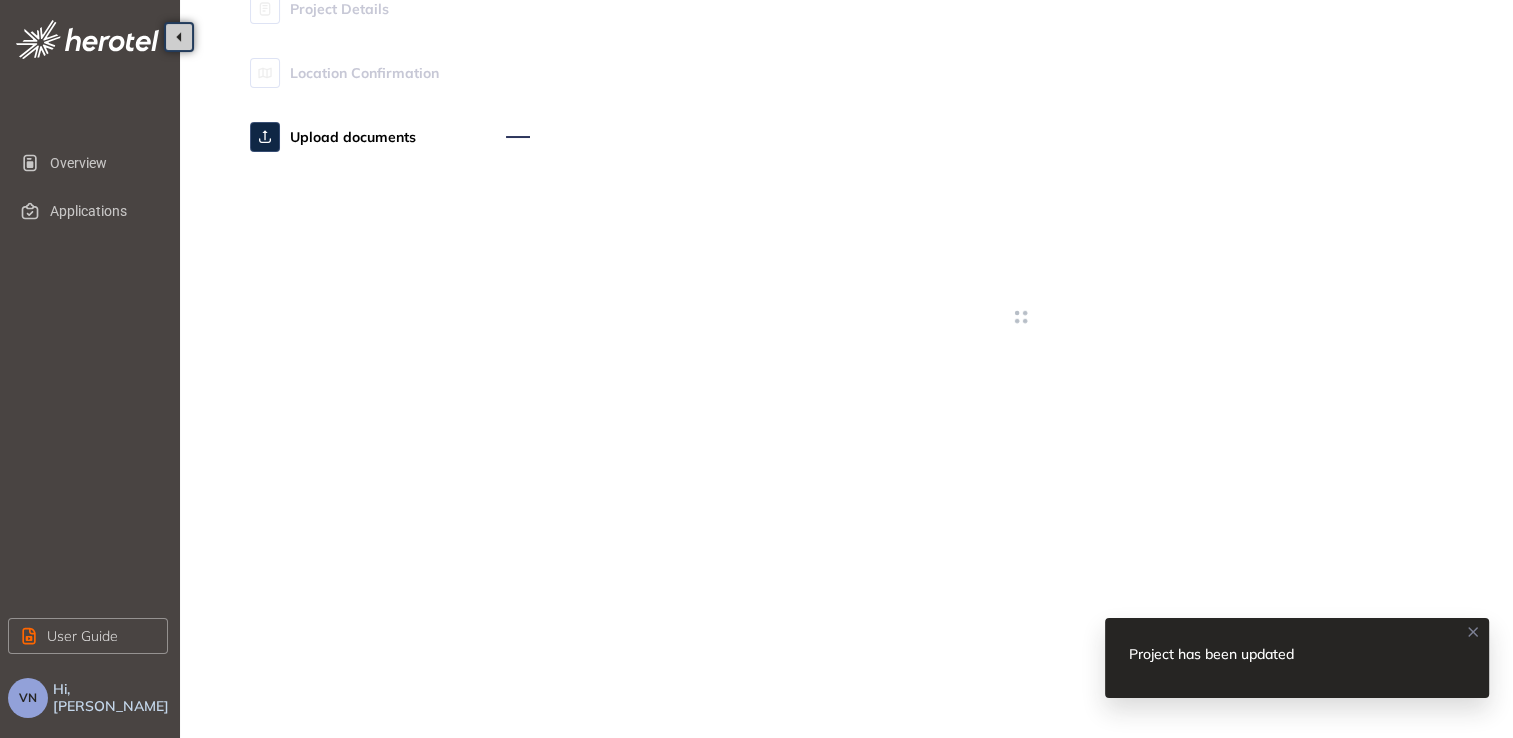 scroll, scrollTop: 0, scrollLeft: 0, axis: both 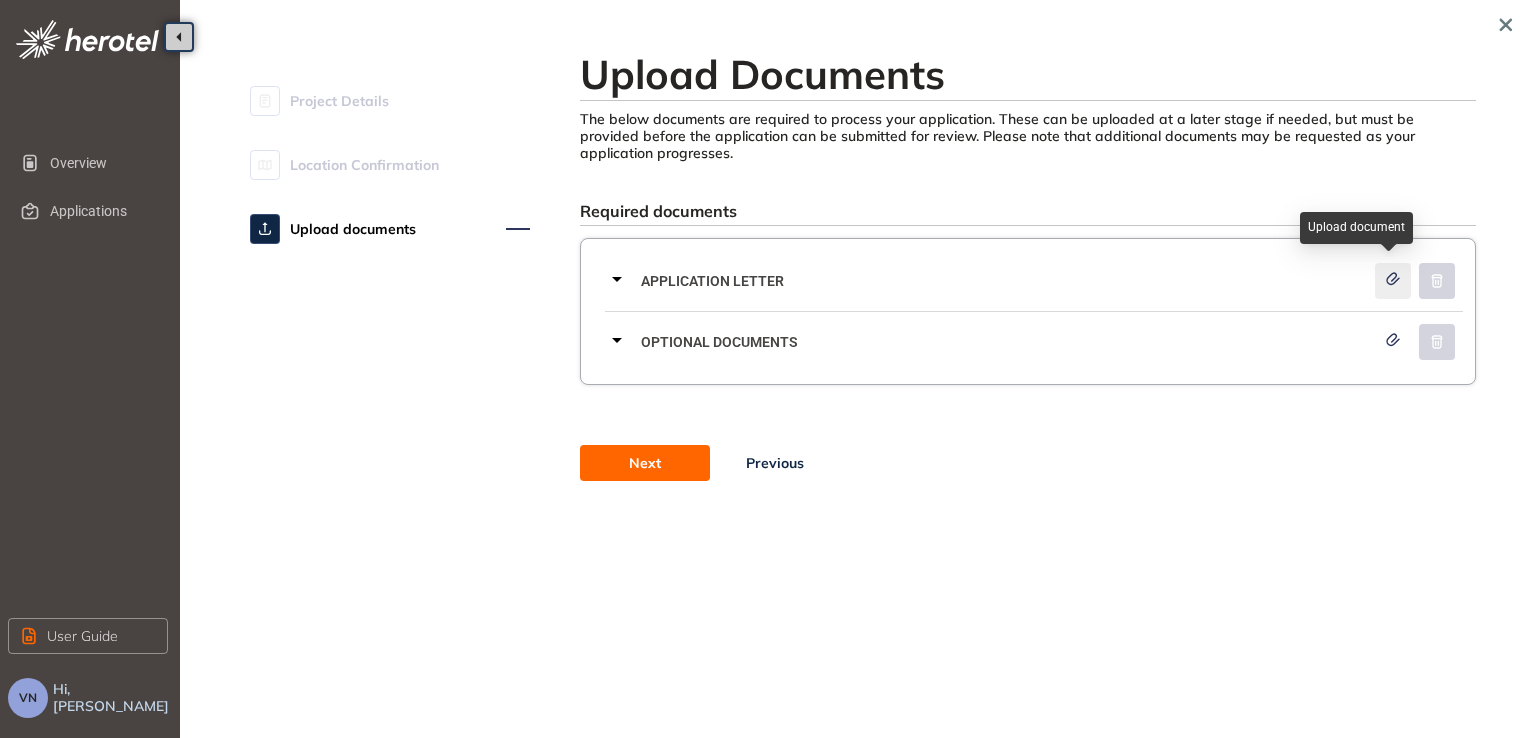 click 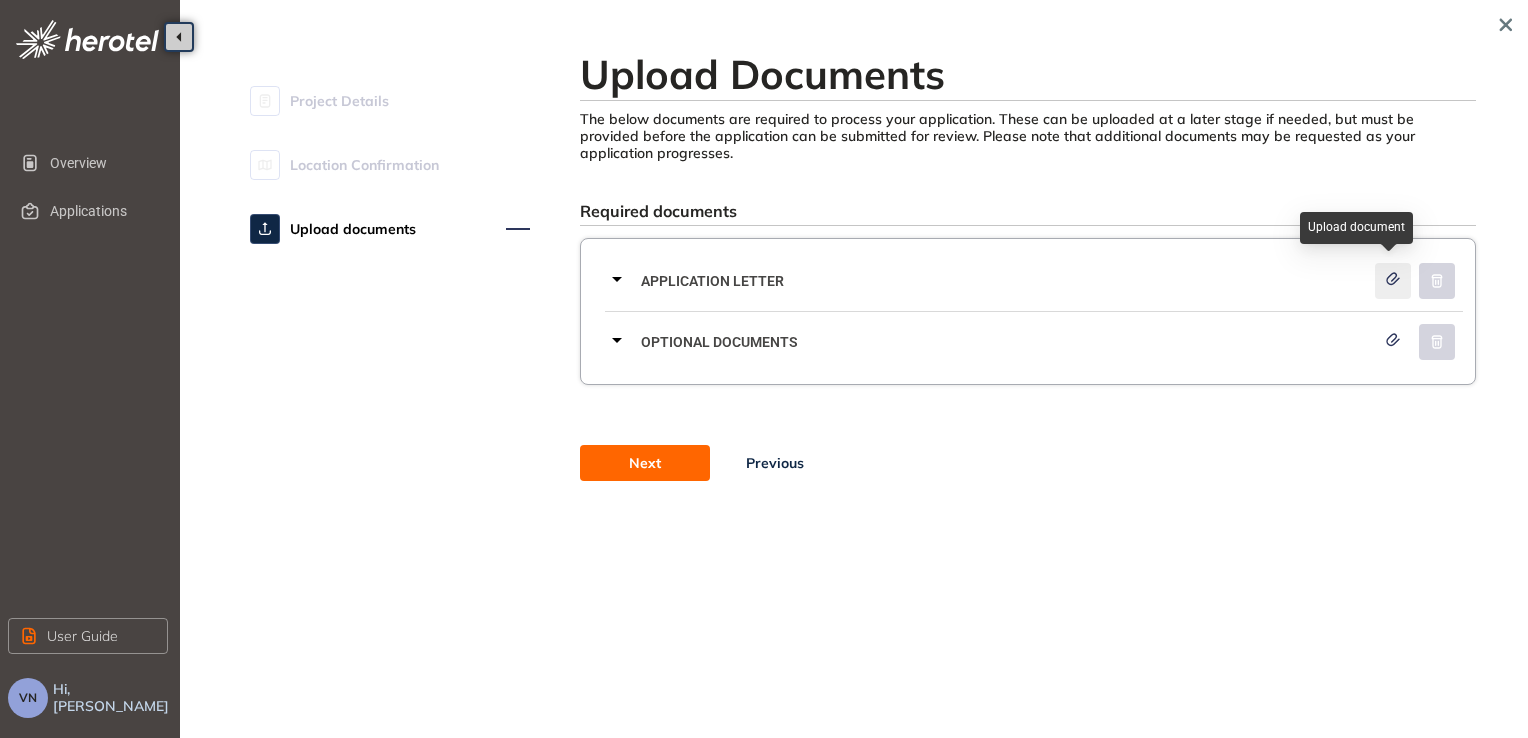 click at bounding box center [1393, 281] 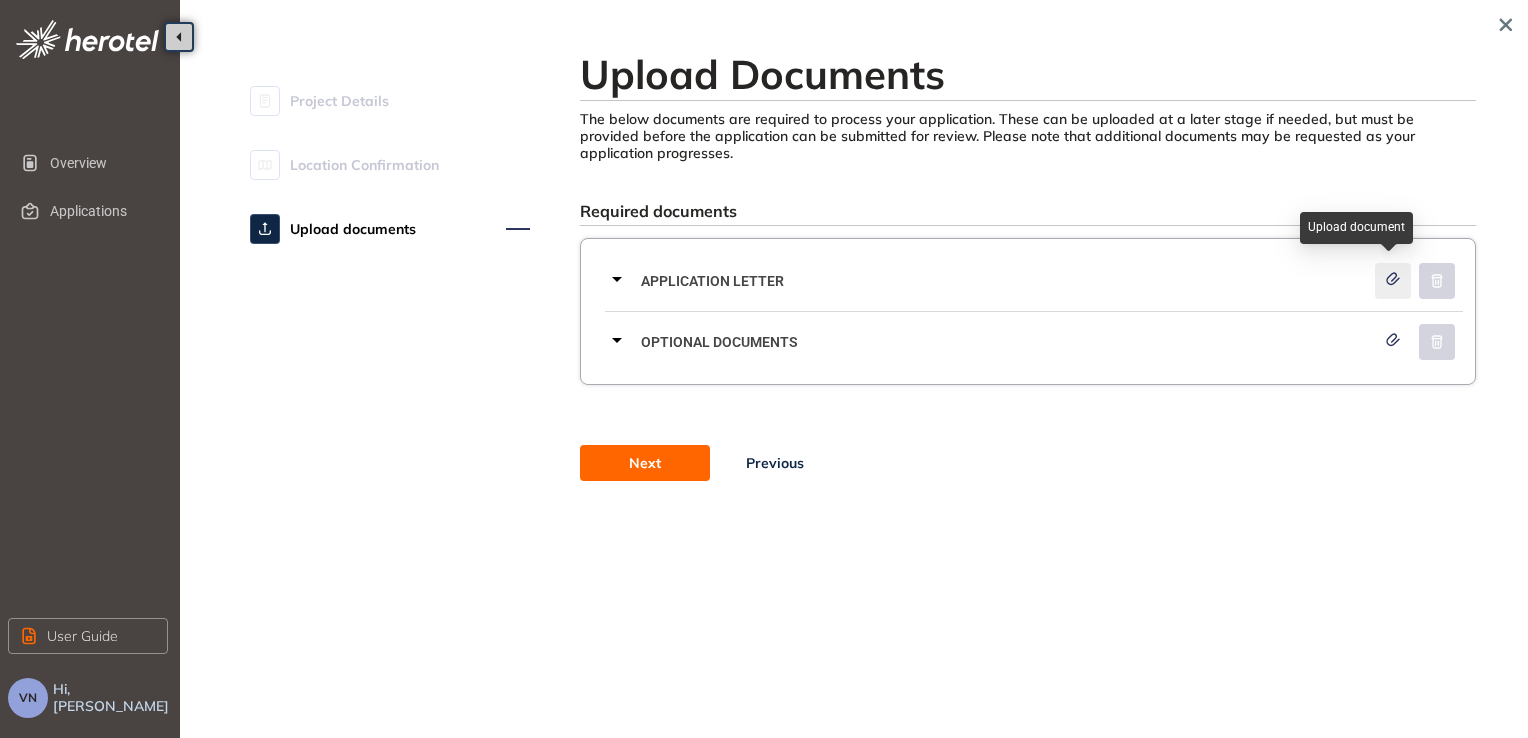 click 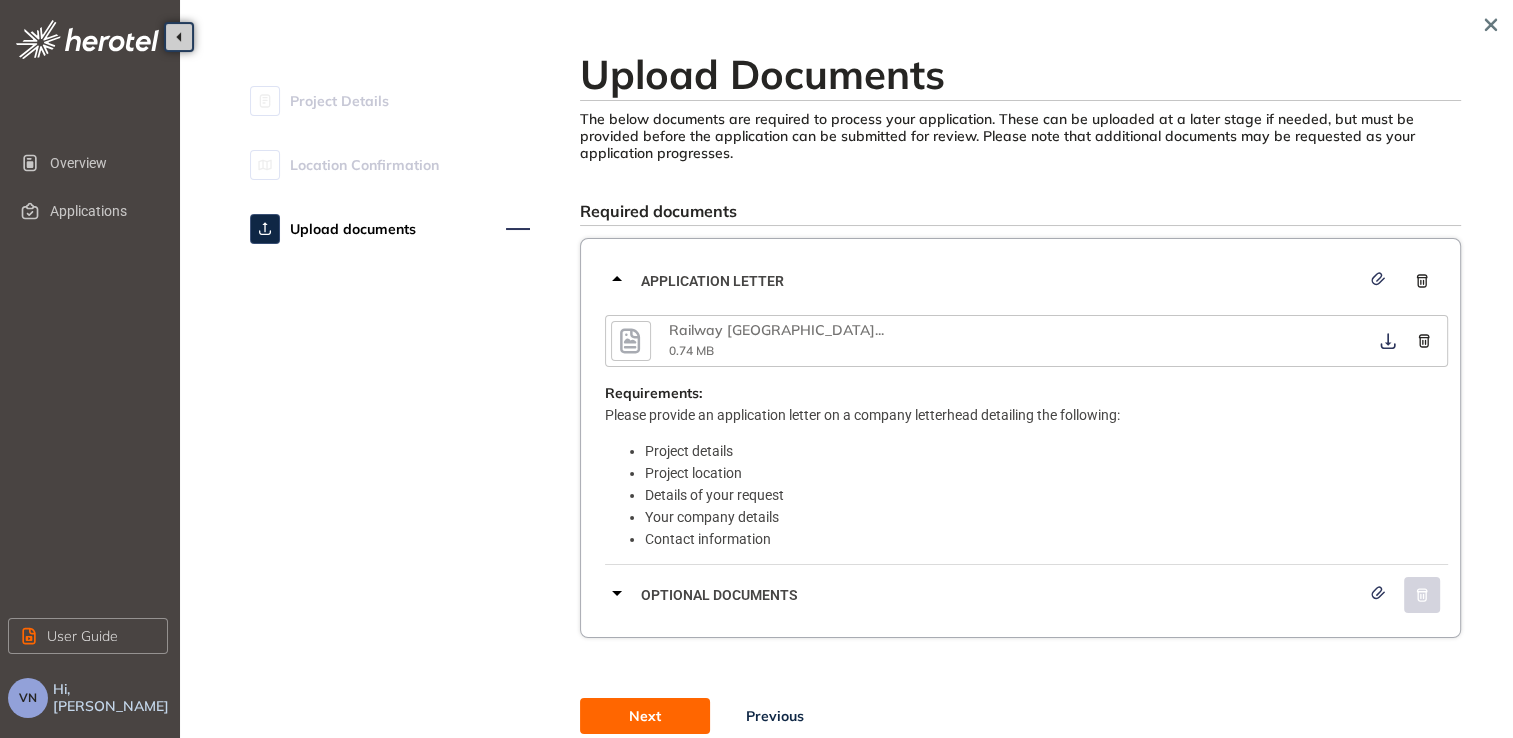 click on "Project details" at bounding box center [1046, 451] 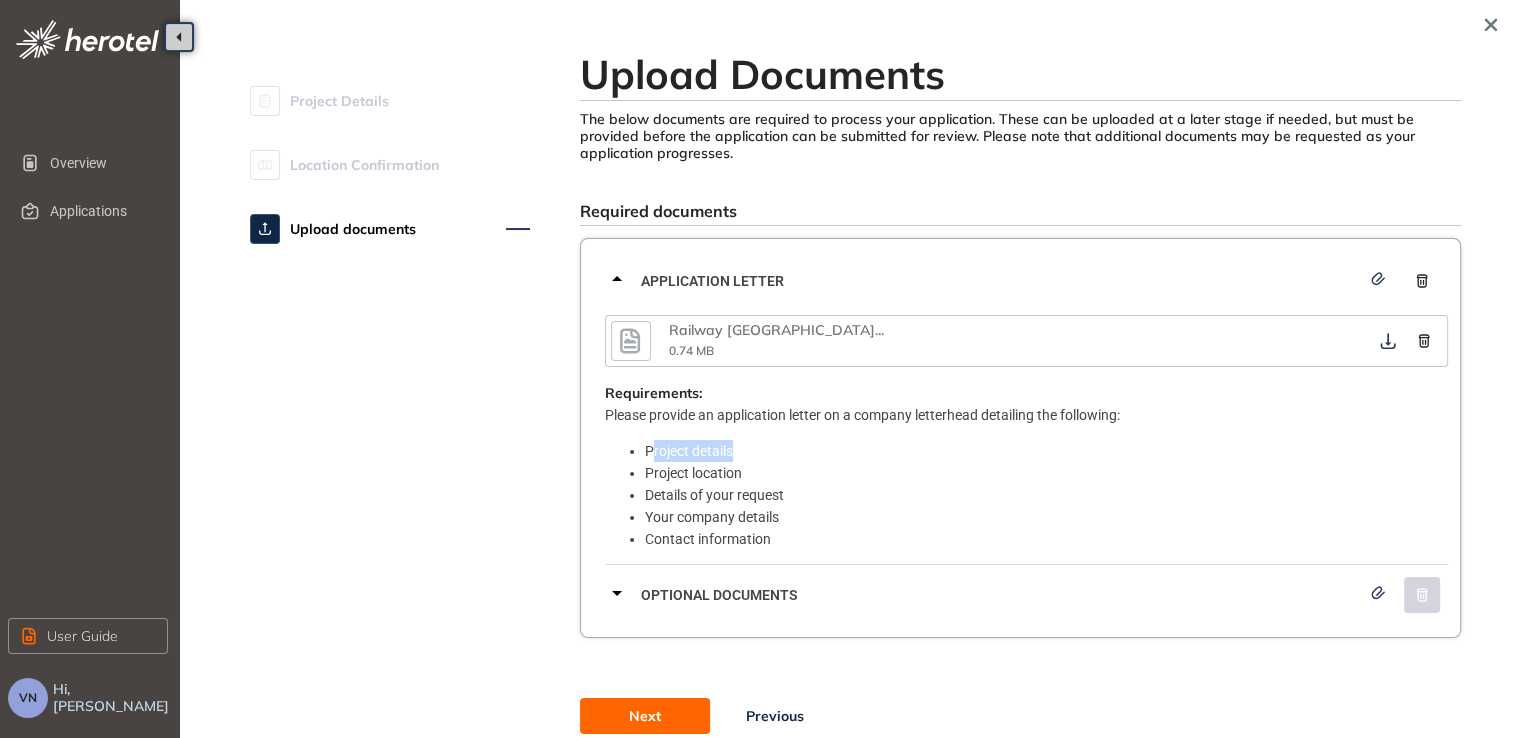drag, startPoint x: 650, startPoint y: 450, endPoint x: 749, endPoint y: 451, distance: 99.00505 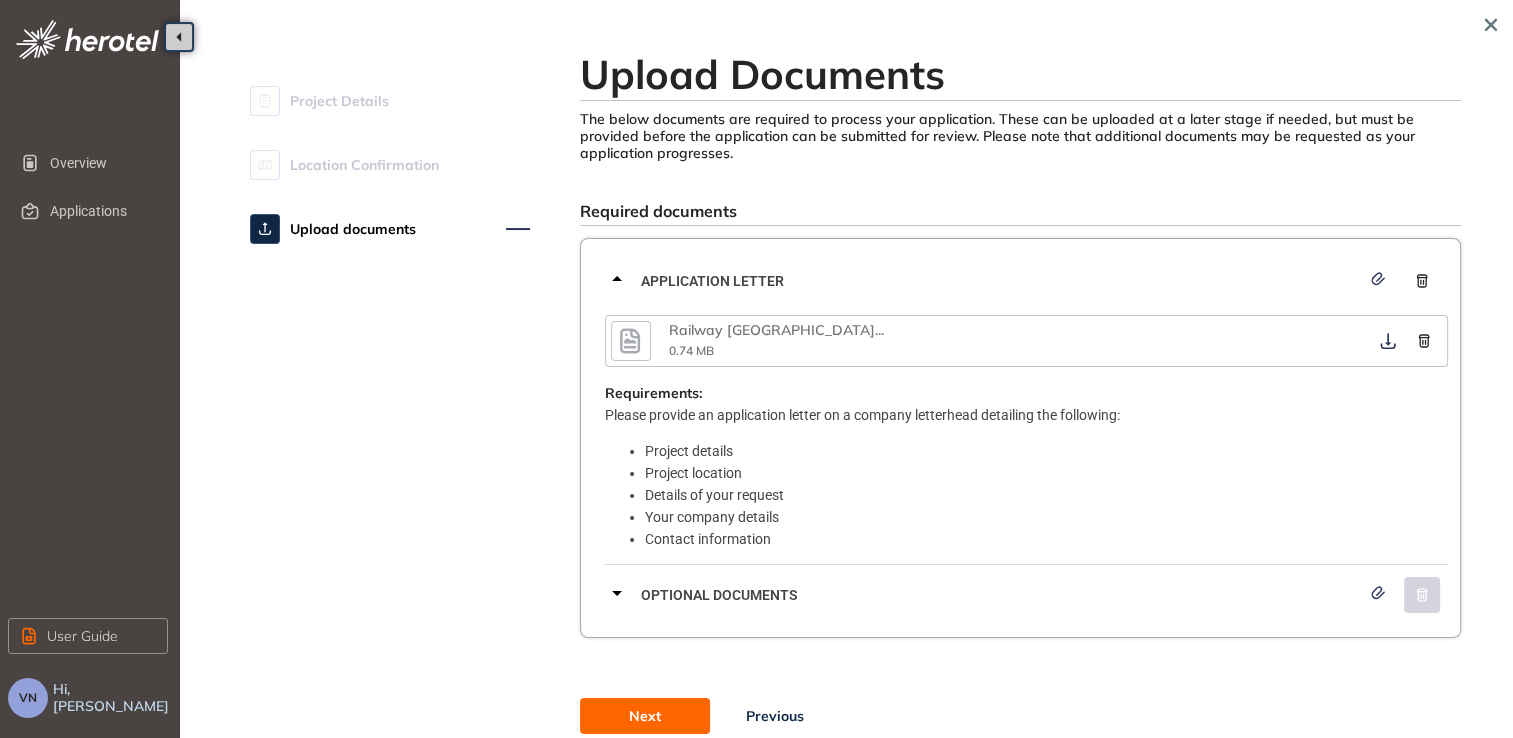 click on "Project details" at bounding box center (1046, 451) 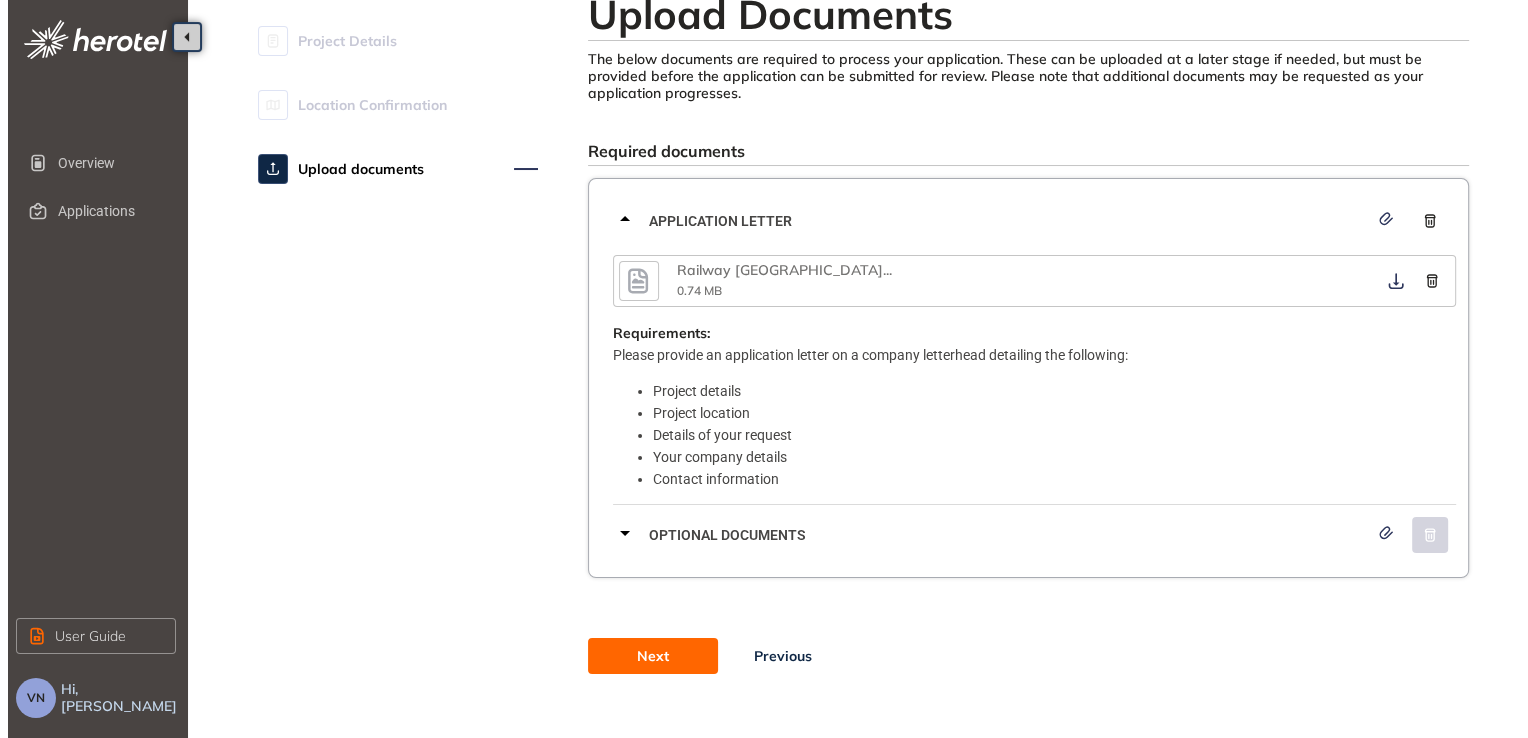 scroll, scrollTop: 84, scrollLeft: 0, axis: vertical 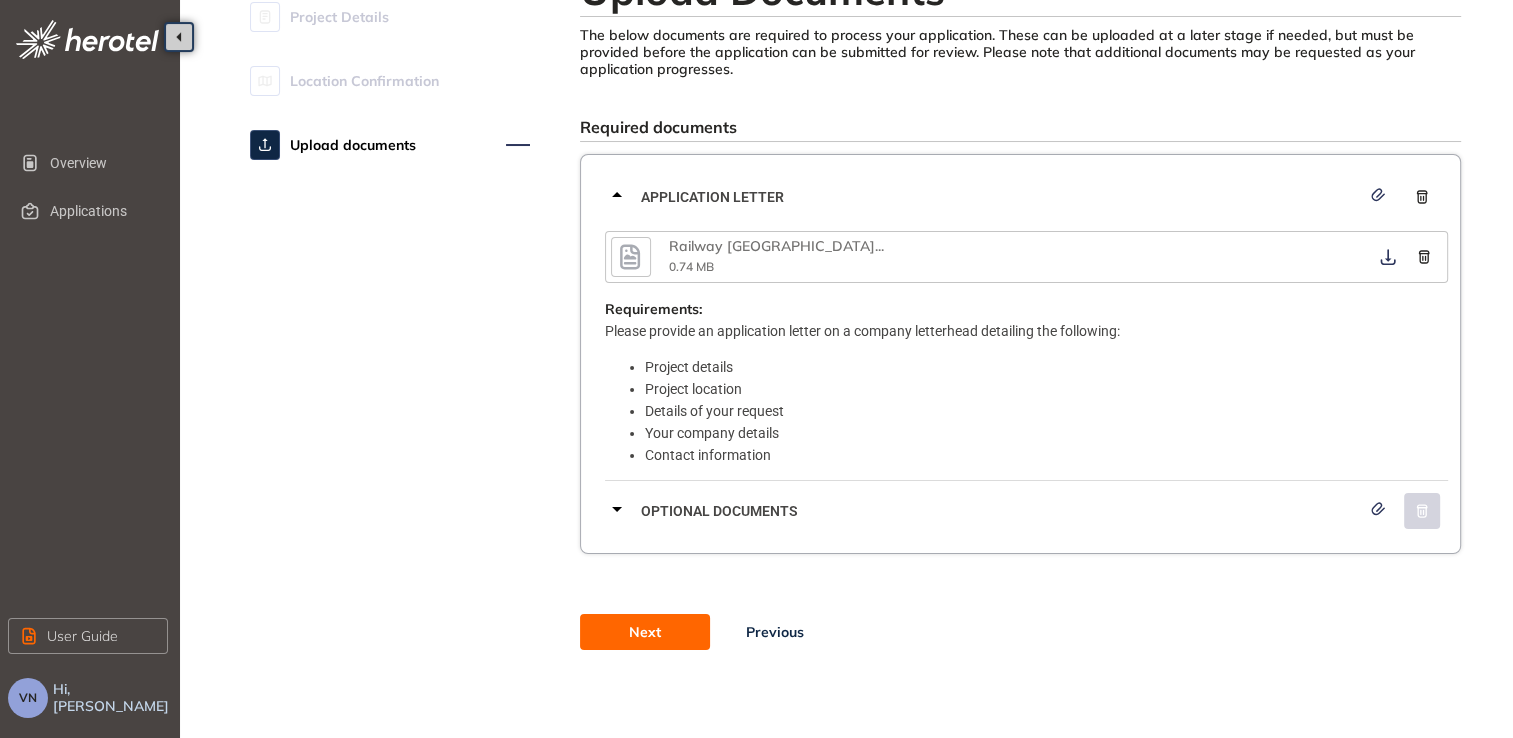click on "Project details" at bounding box center (1046, 367) 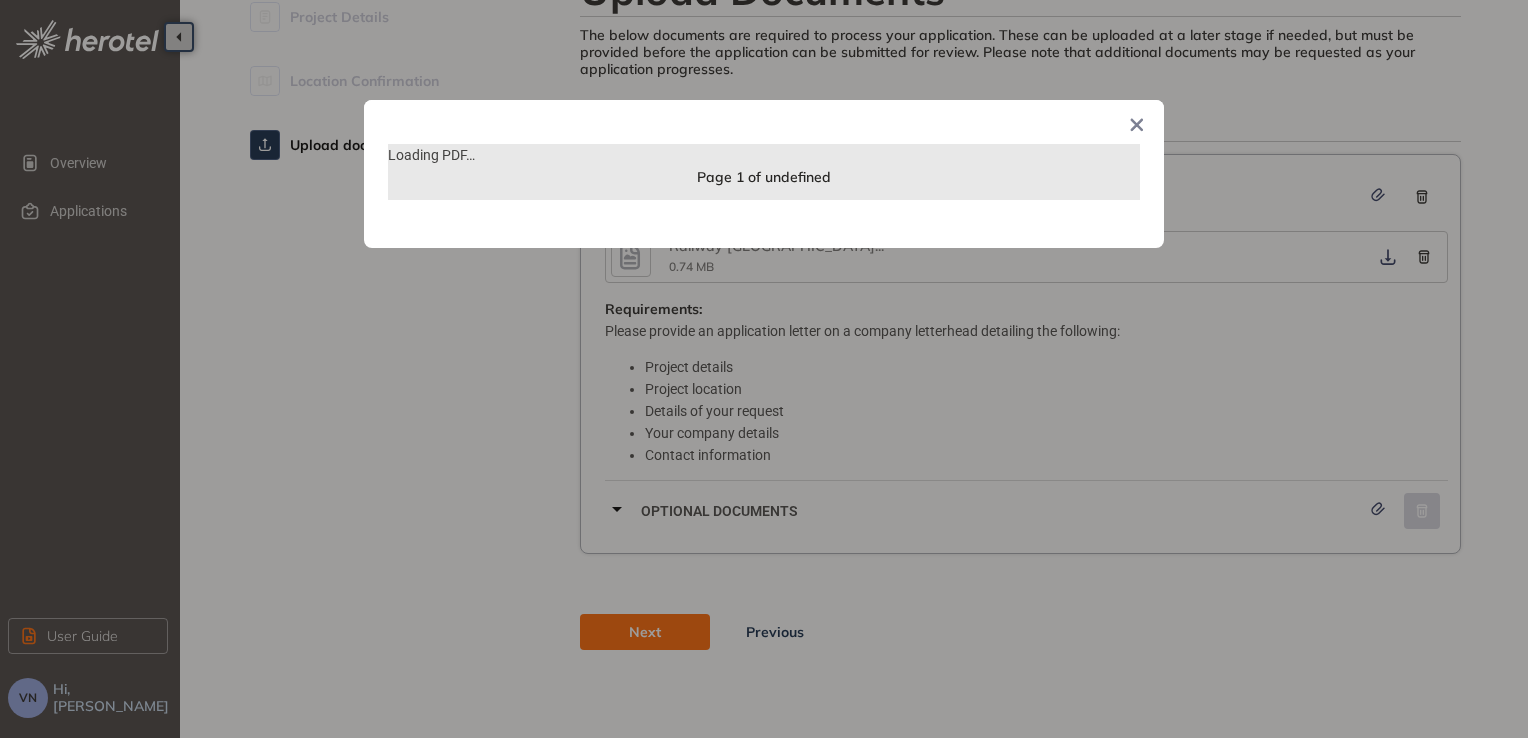 click on "Loading PDF… Page 1 of undefined" at bounding box center (764, 369) 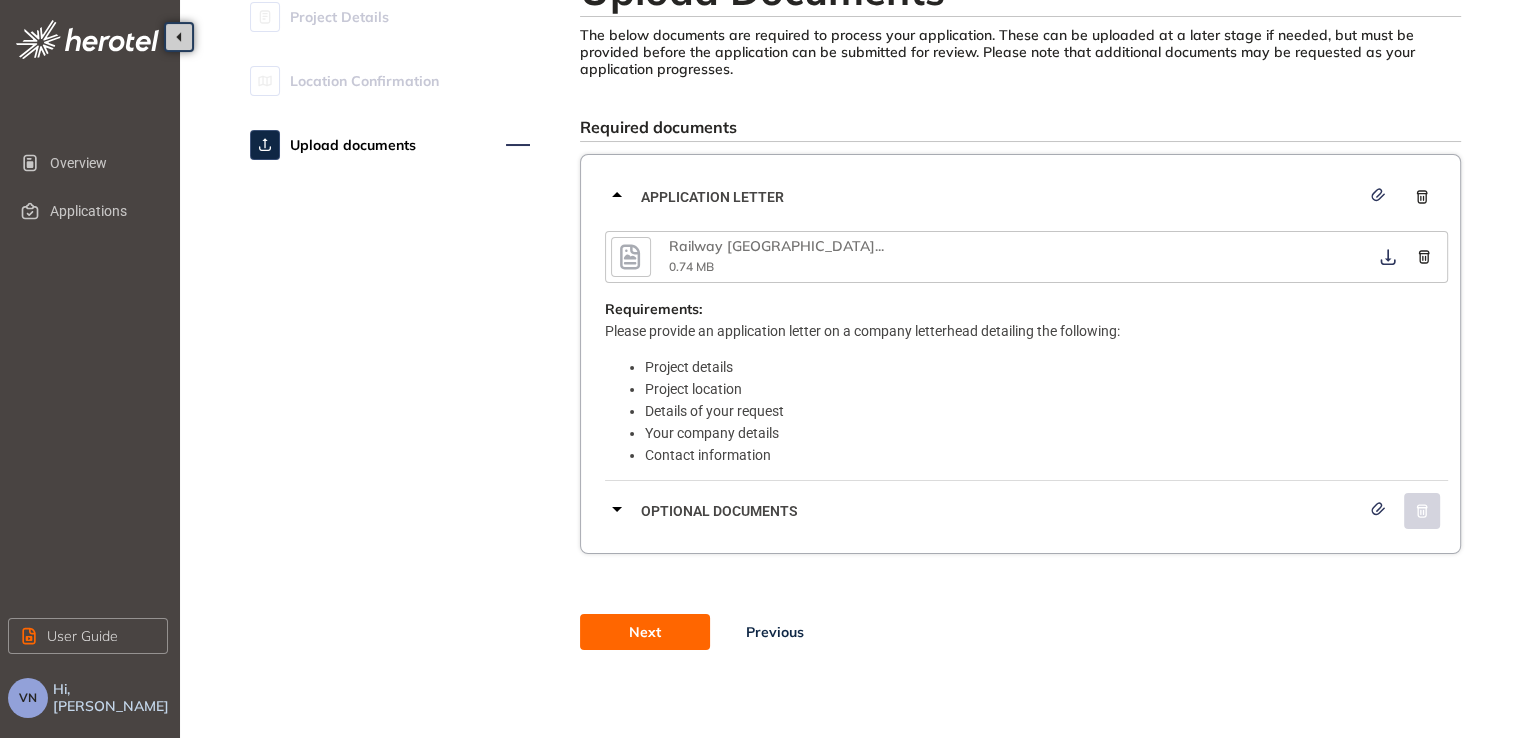 click 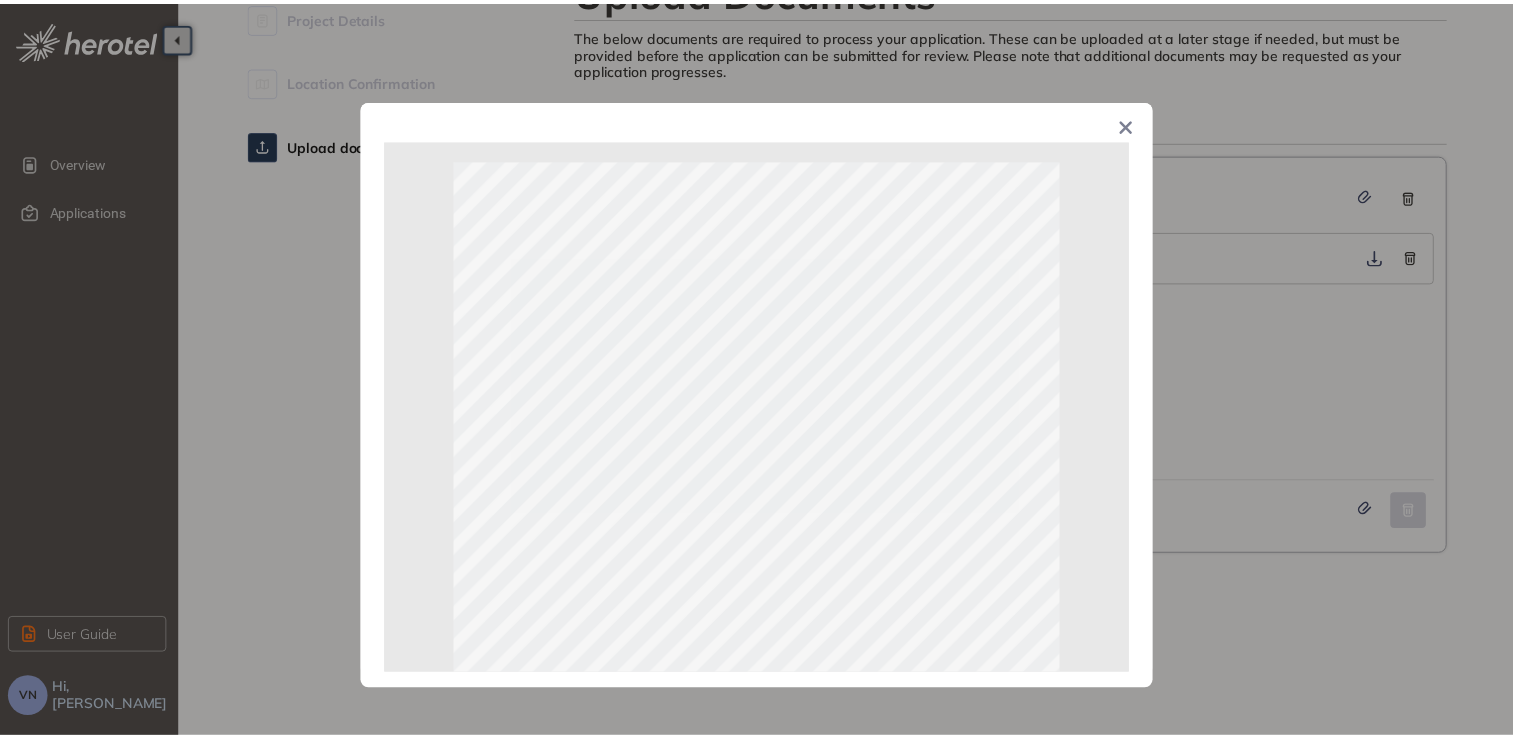 scroll, scrollTop: 0, scrollLeft: 0, axis: both 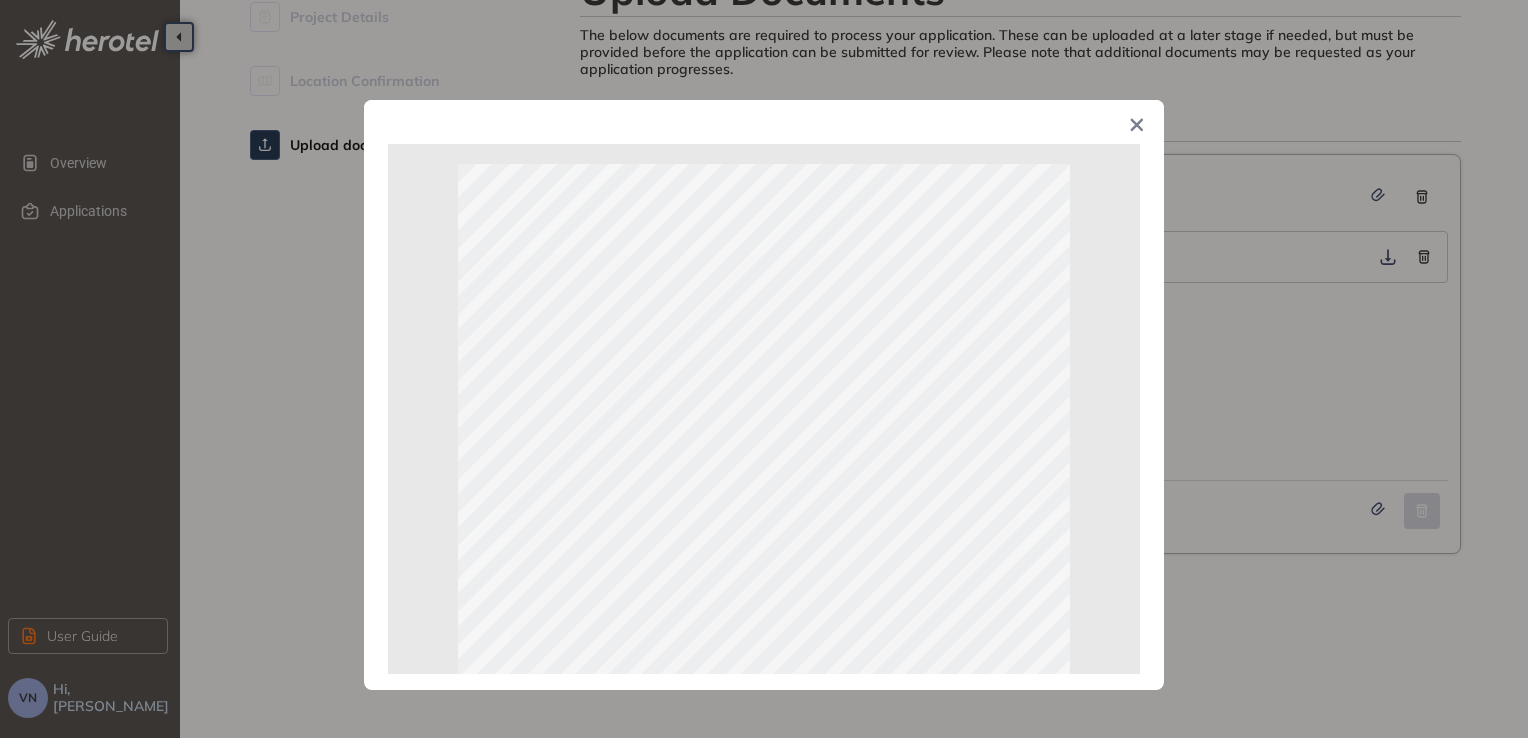 click 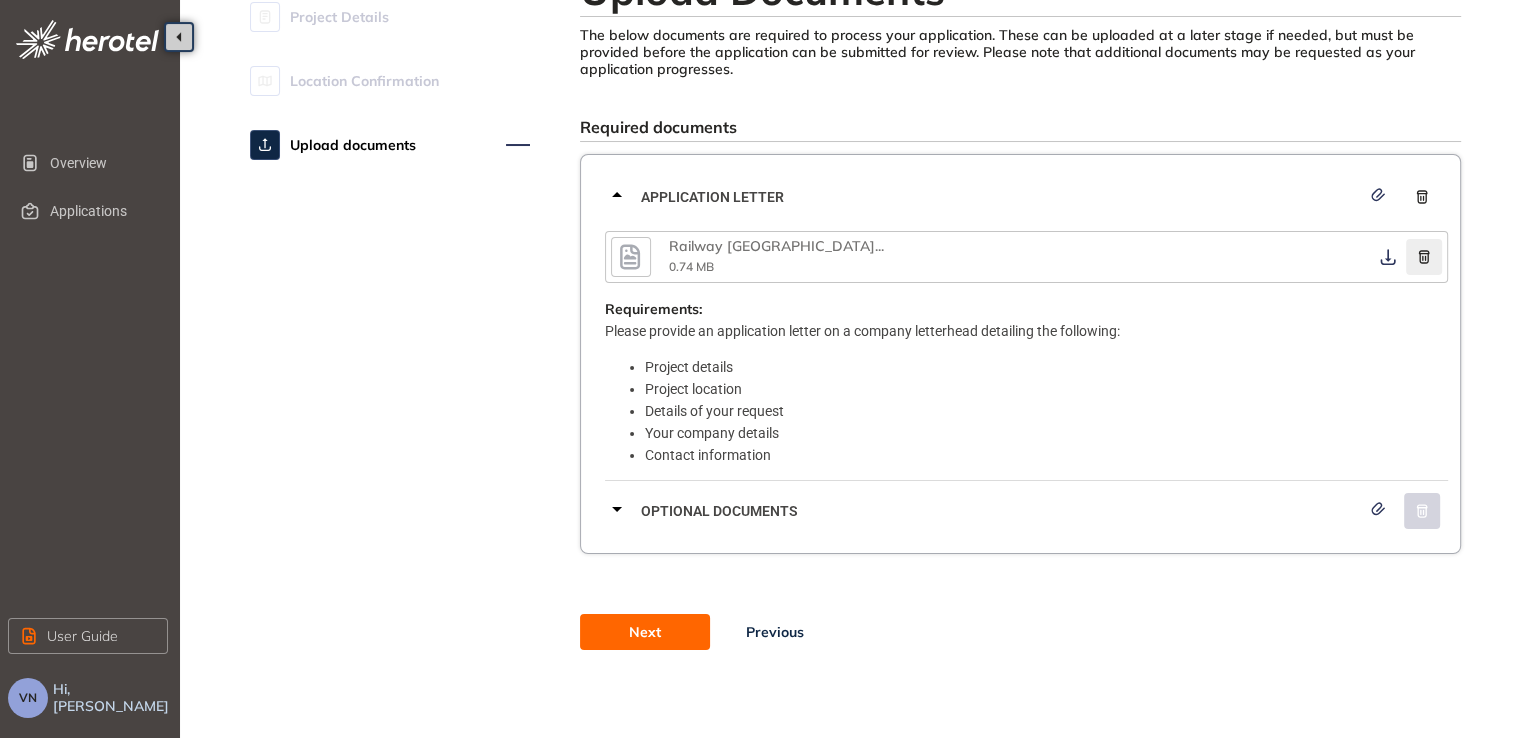 click 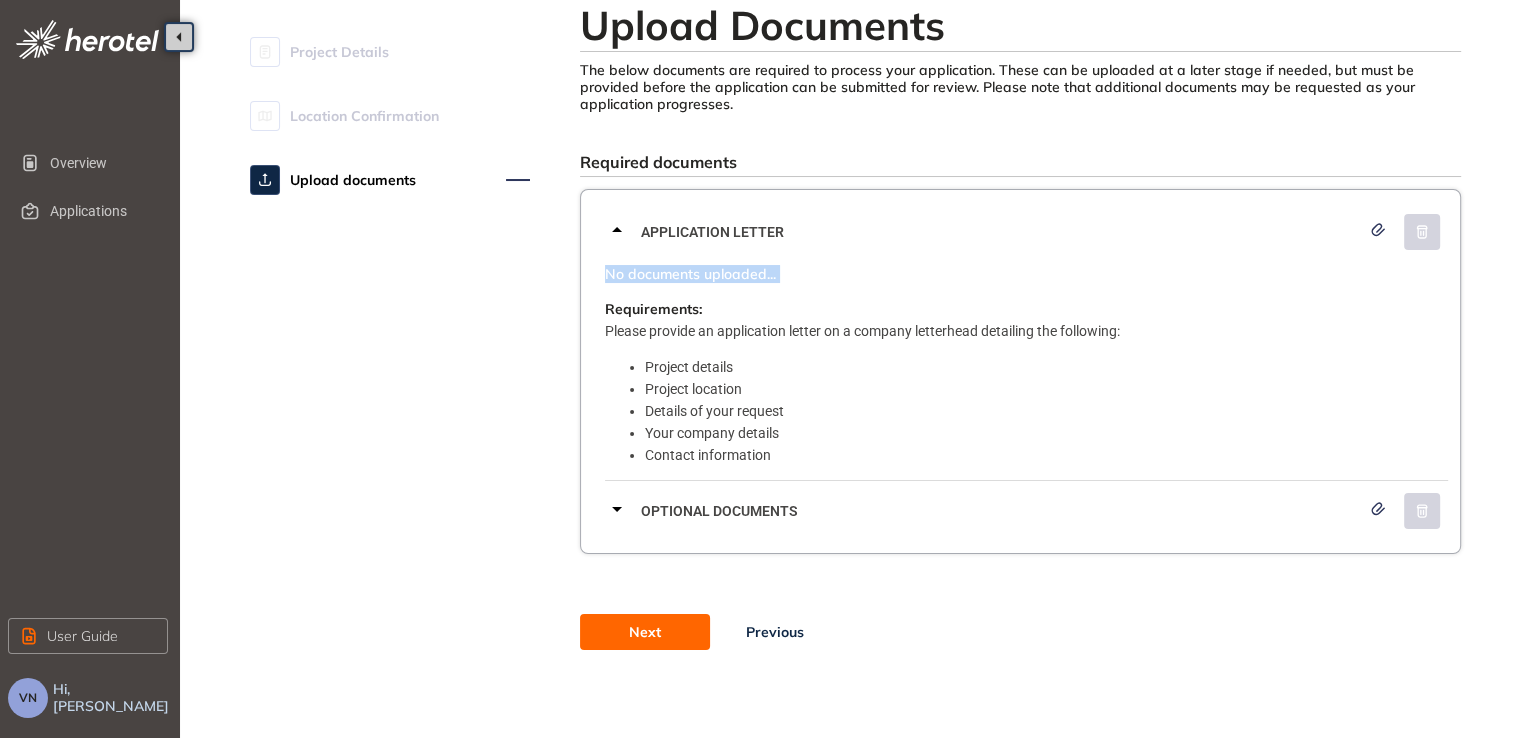 scroll, scrollTop: 0, scrollLeft: 0, axis: both 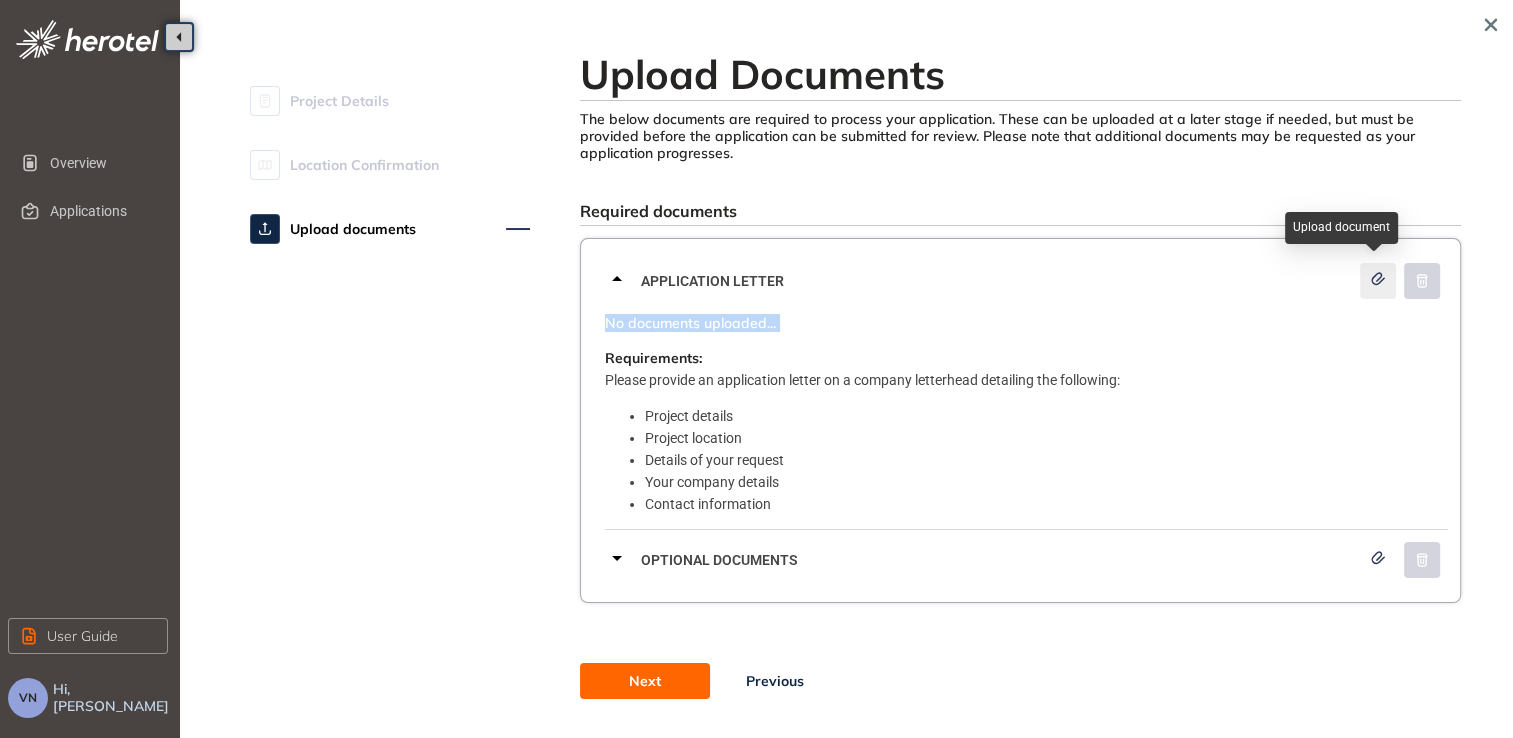 click at bounding box center (1378, 281) 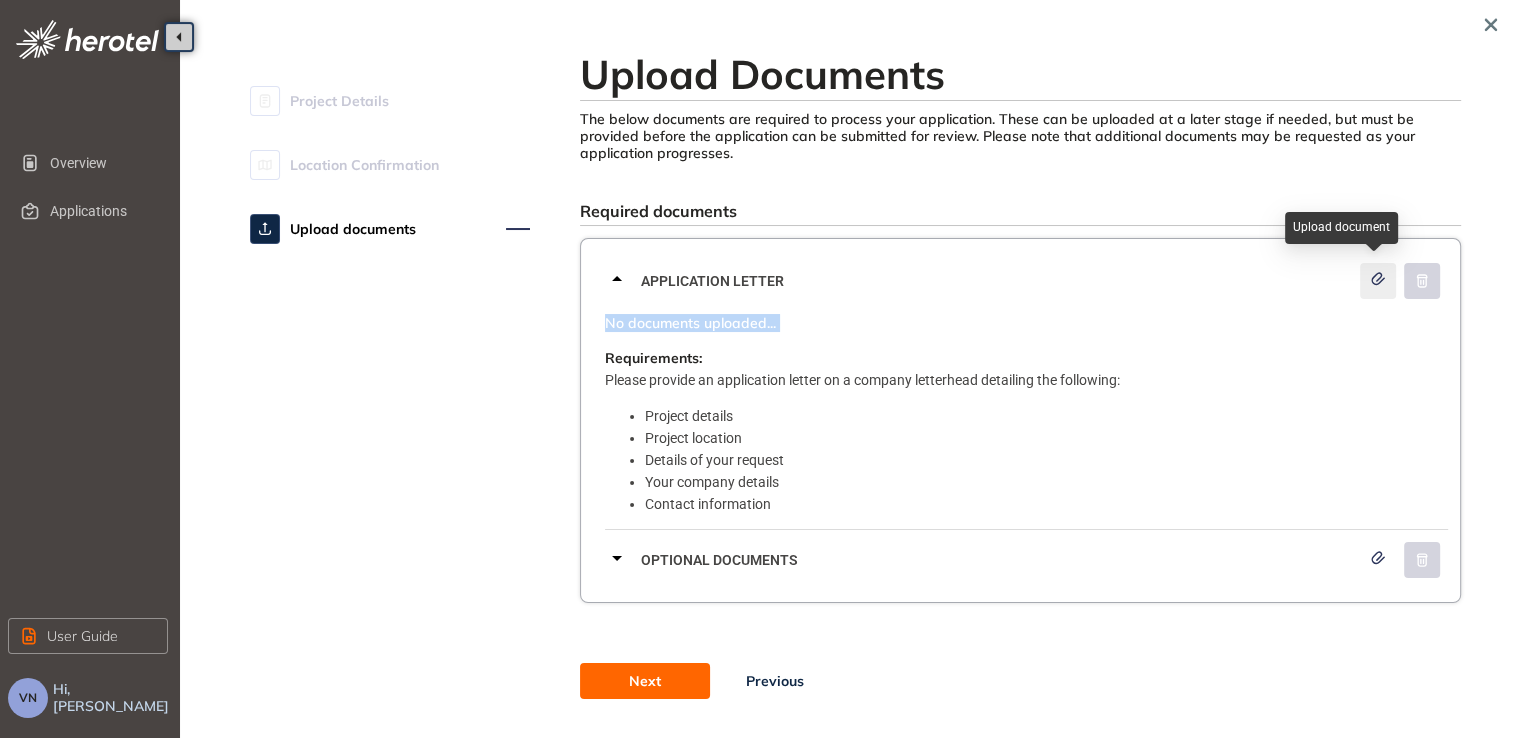 click 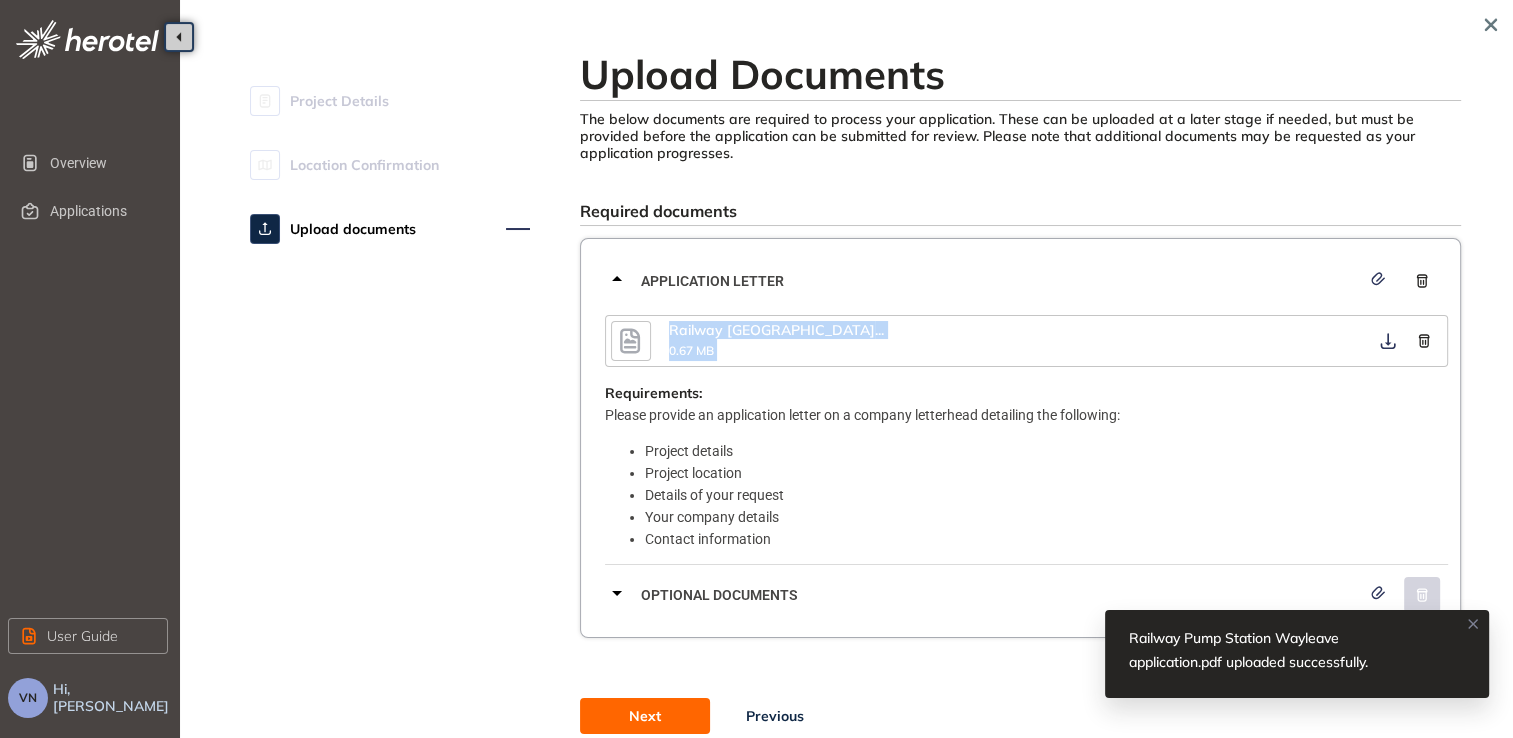 scroll, scrollTop: 84, scrollLeft: 0, axis: vertical 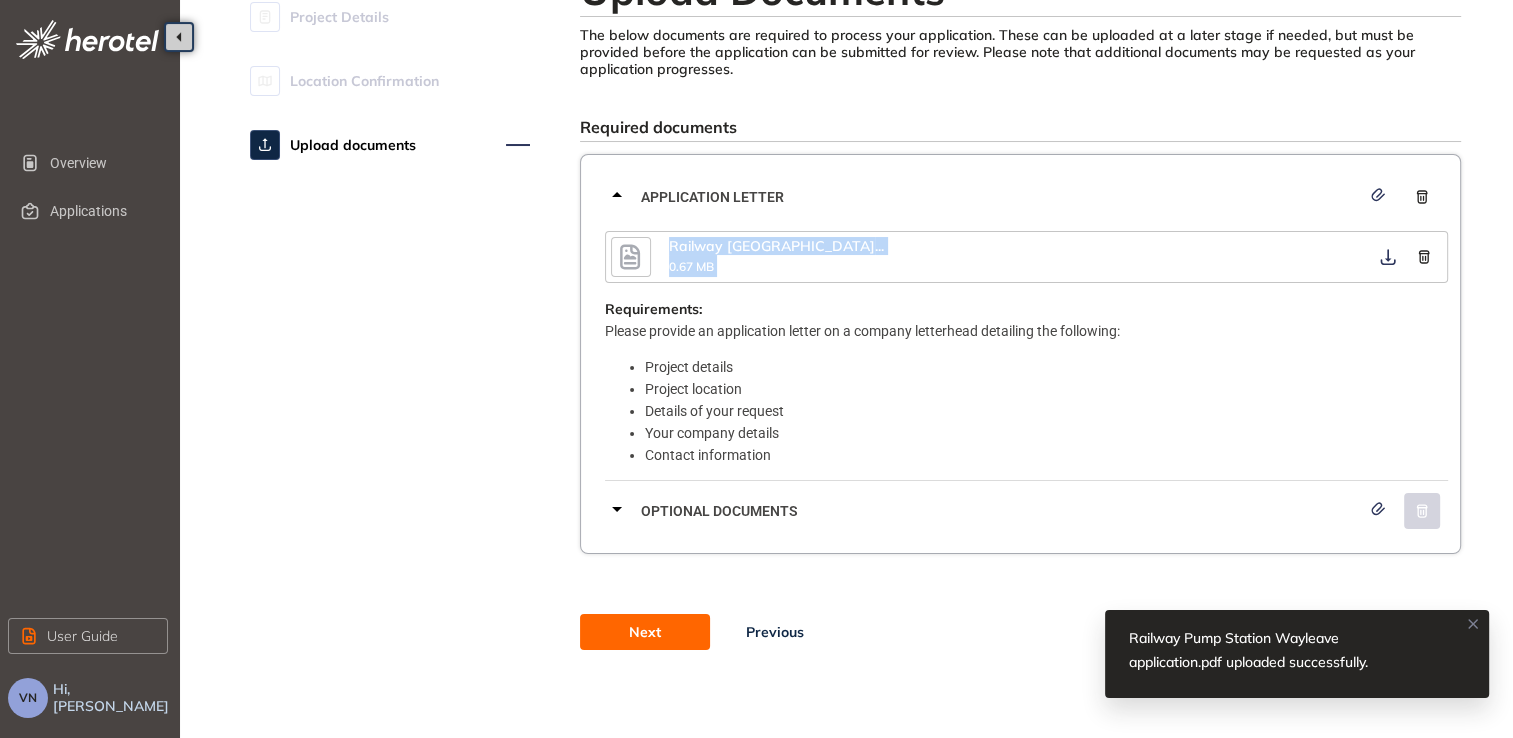 click on "Next" at bounding box center (645, 632) 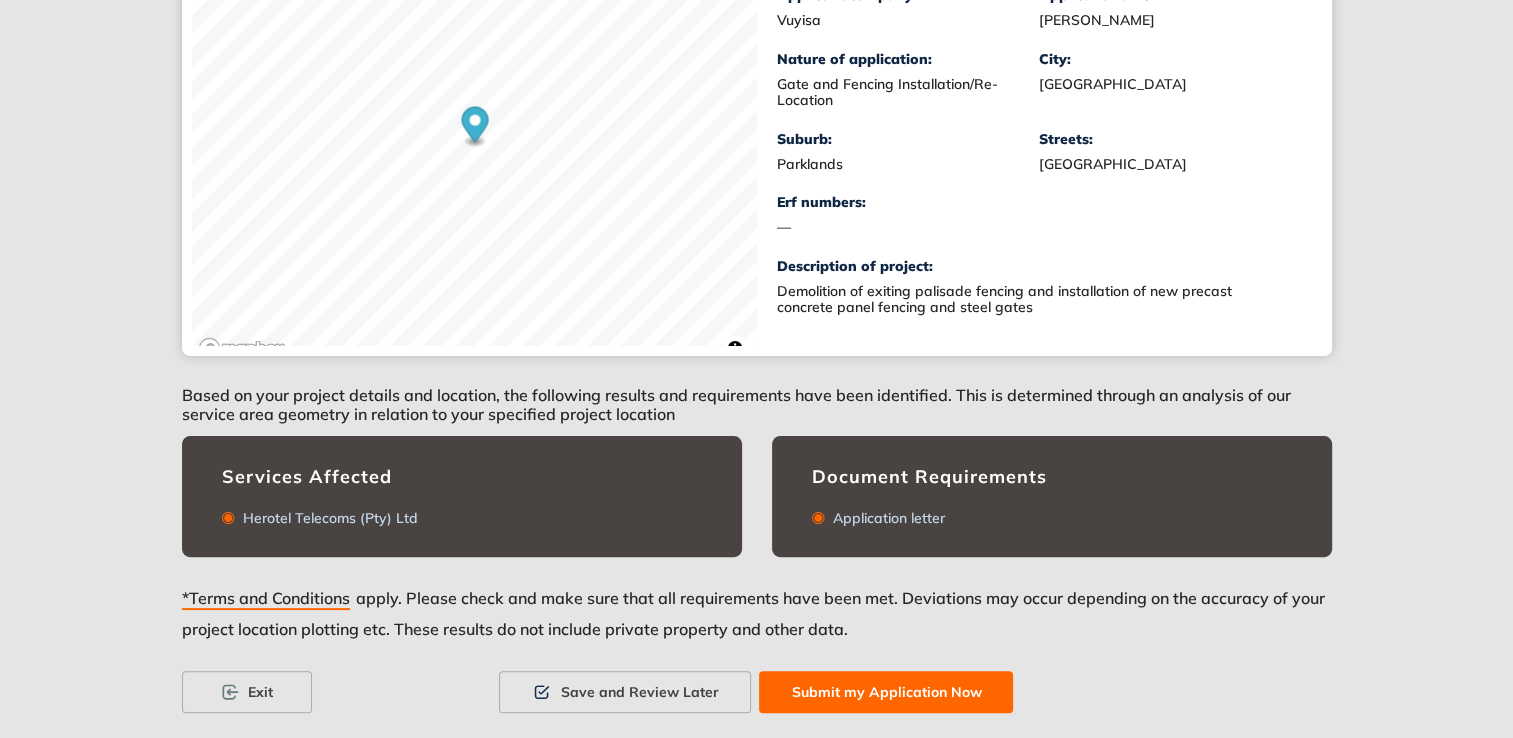scroll, scrollTop: 438, scrollLeft: 0, axis: vertical 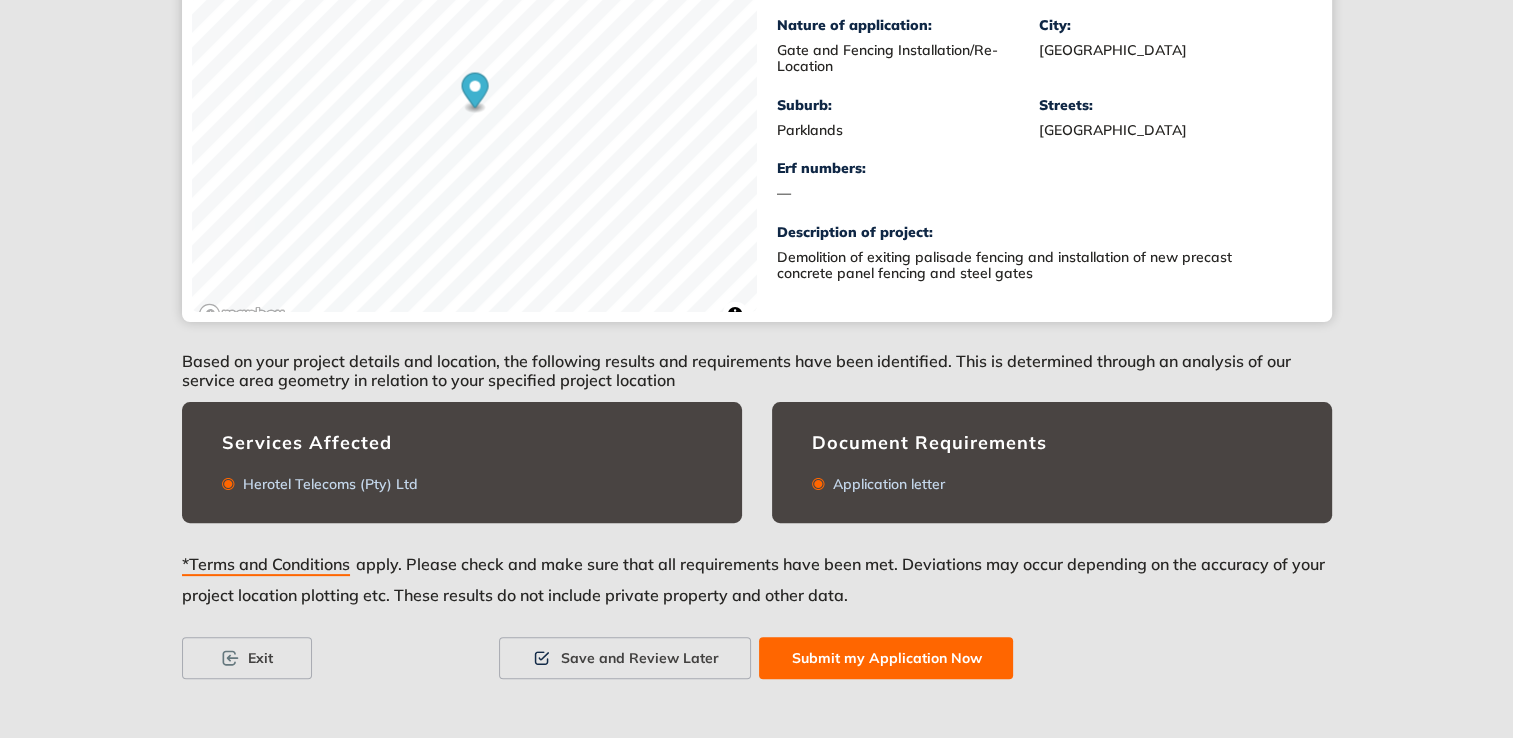 click on "Submit my Application Now" at bounding box center [886, 658] 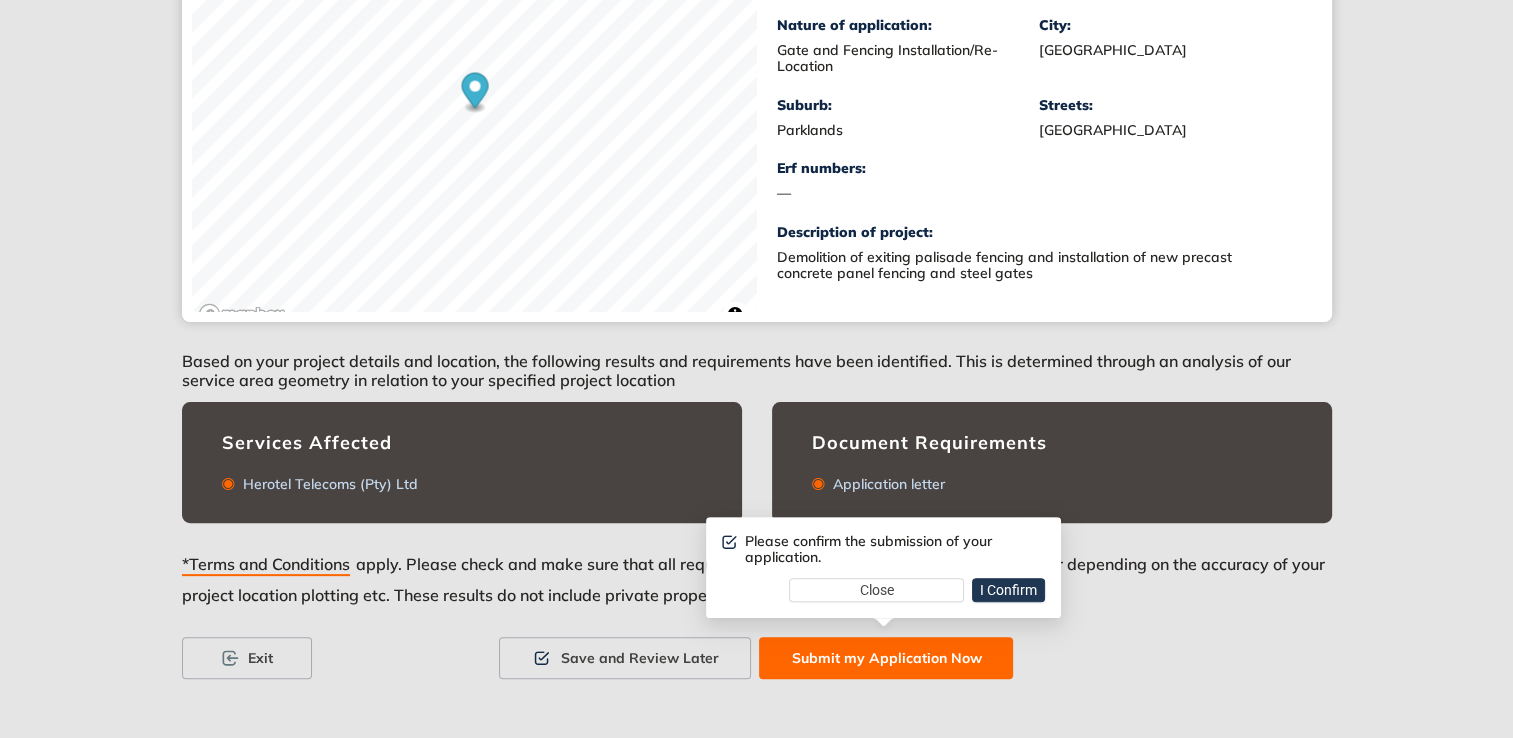 click on "I Confirm" at bounding box center [1008, 590] 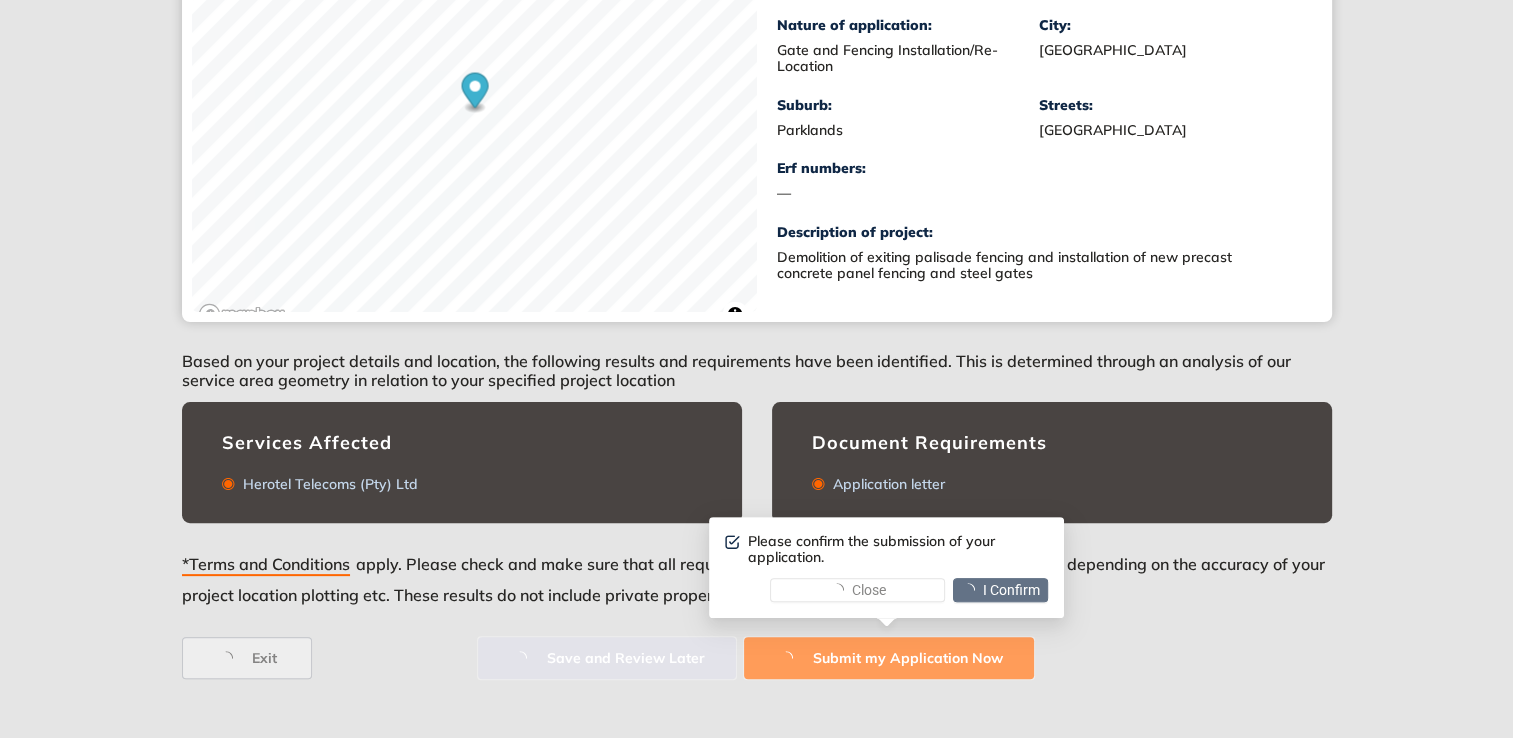scroll, scrollTop: 0, scrollLeft: 0, axis: both 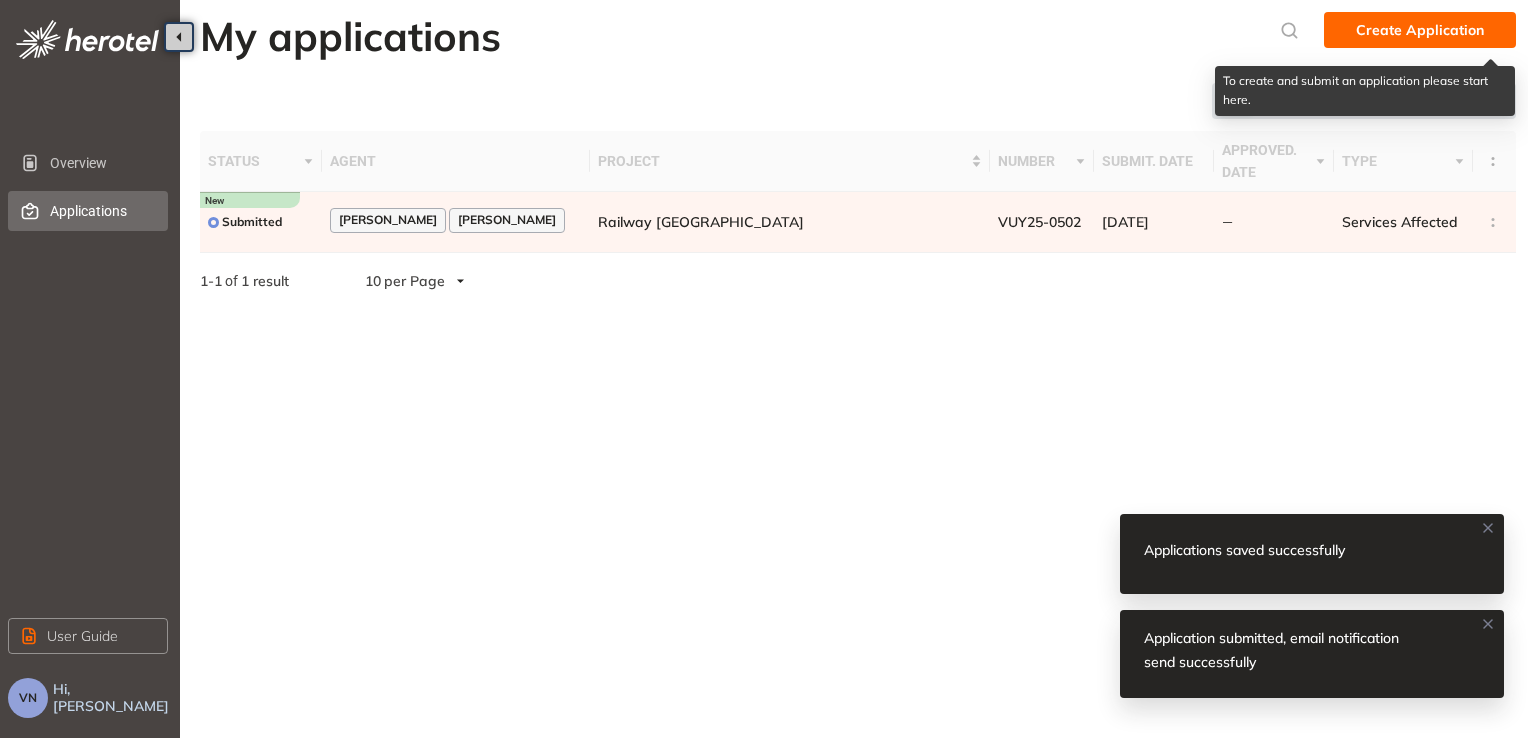 click on "Create Application" at bounding box center (1420, 30) 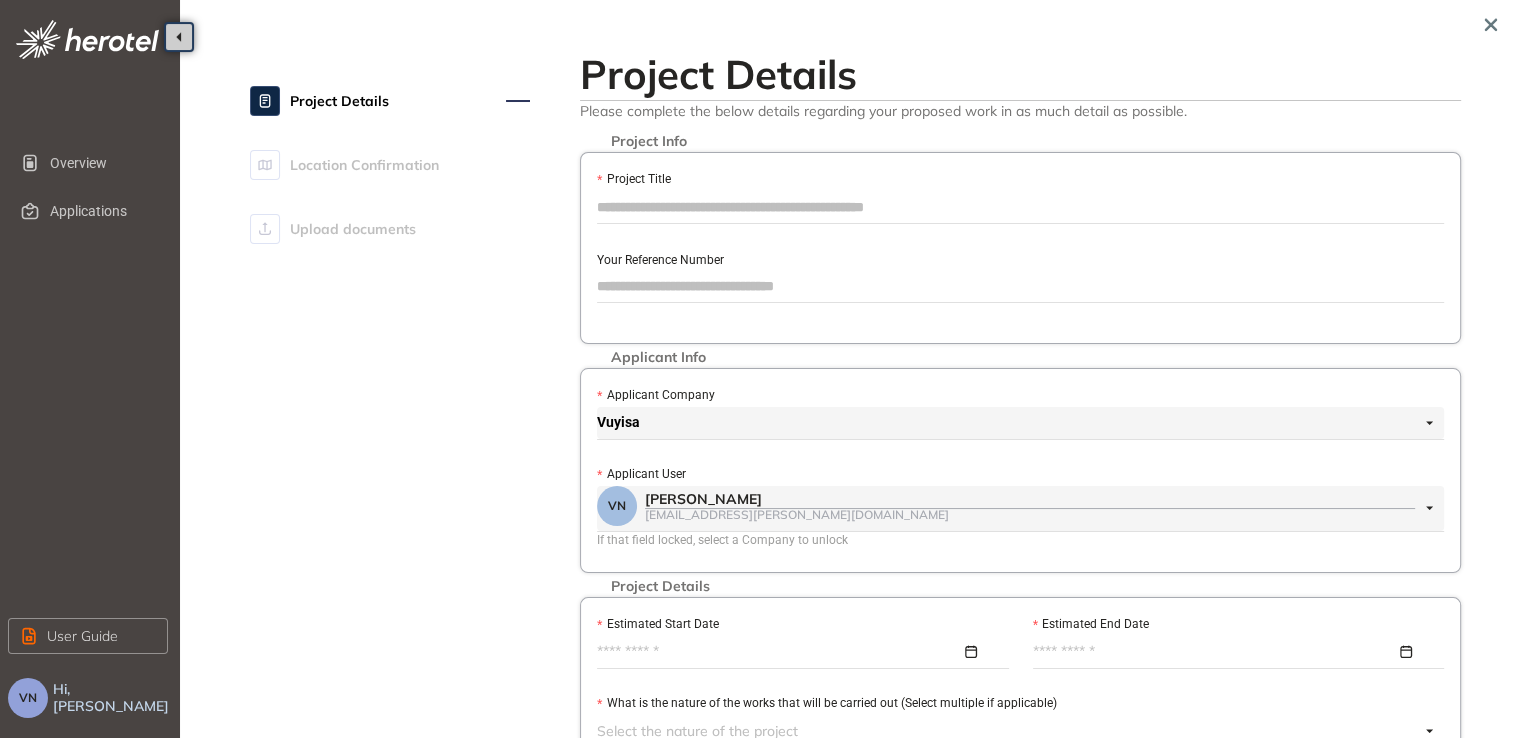 click on "Project Title" at bounding box center [1020, 207] 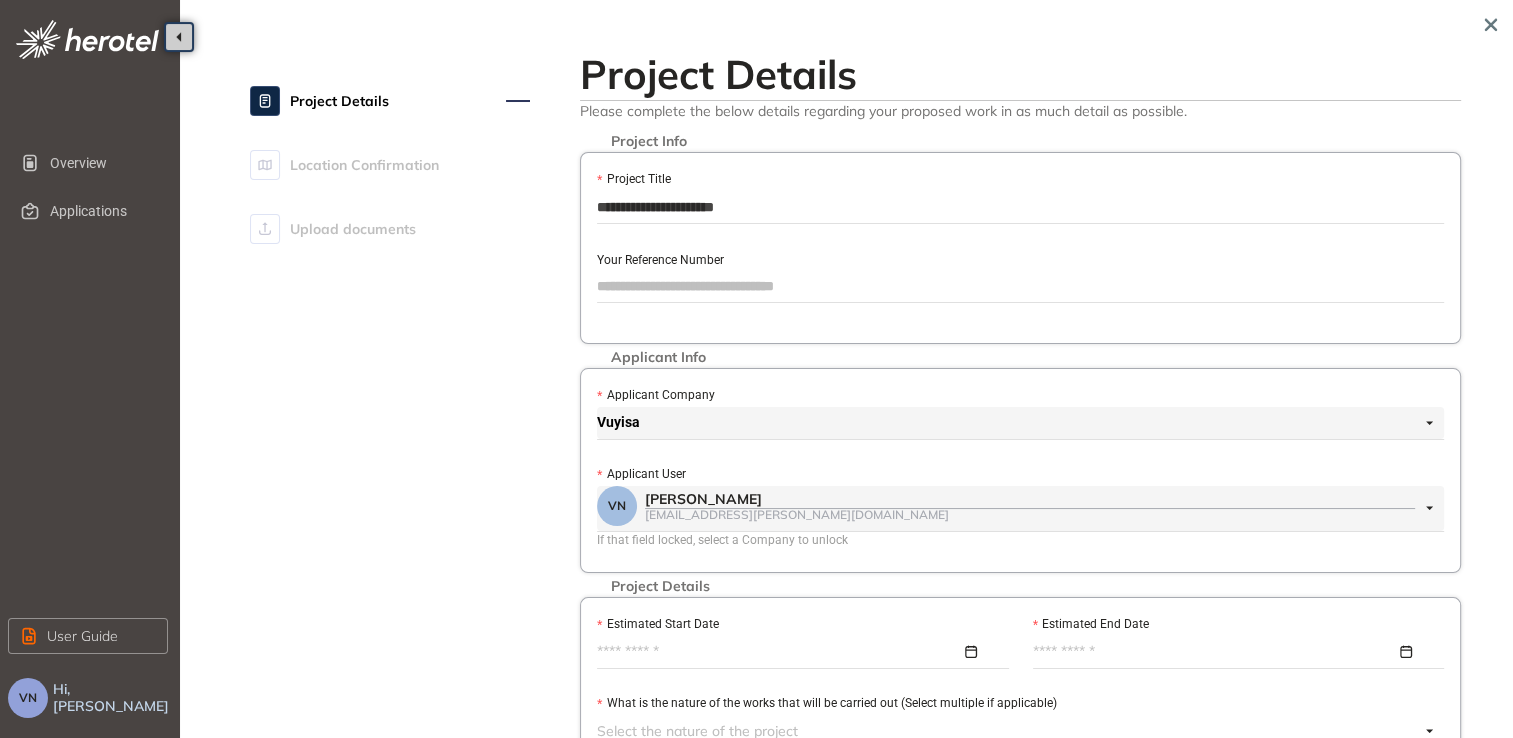 click on "Your Reference Number" at bounding box center [1020, 286] 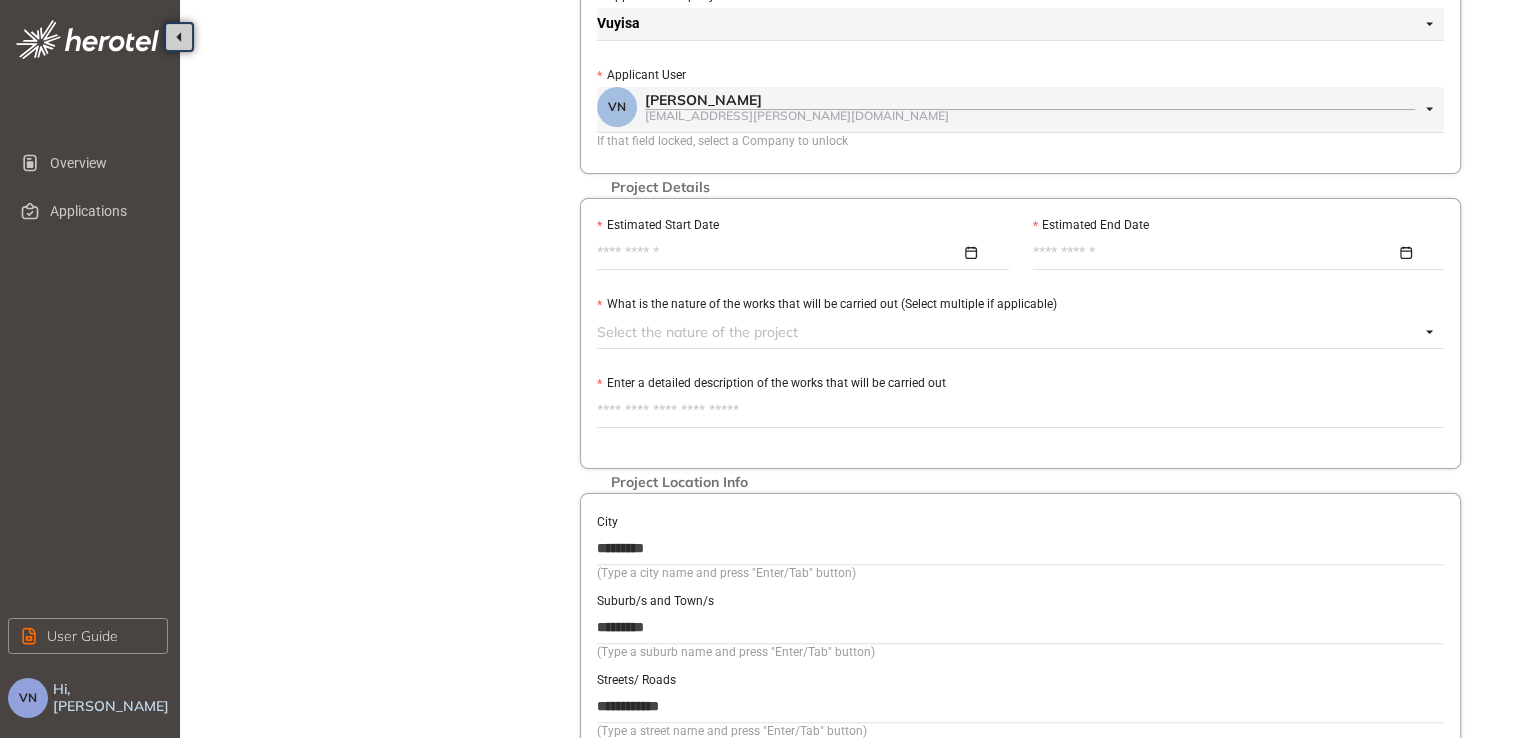 scroll, scrollTop: 400, scrollLeft: 0, axis: vertical 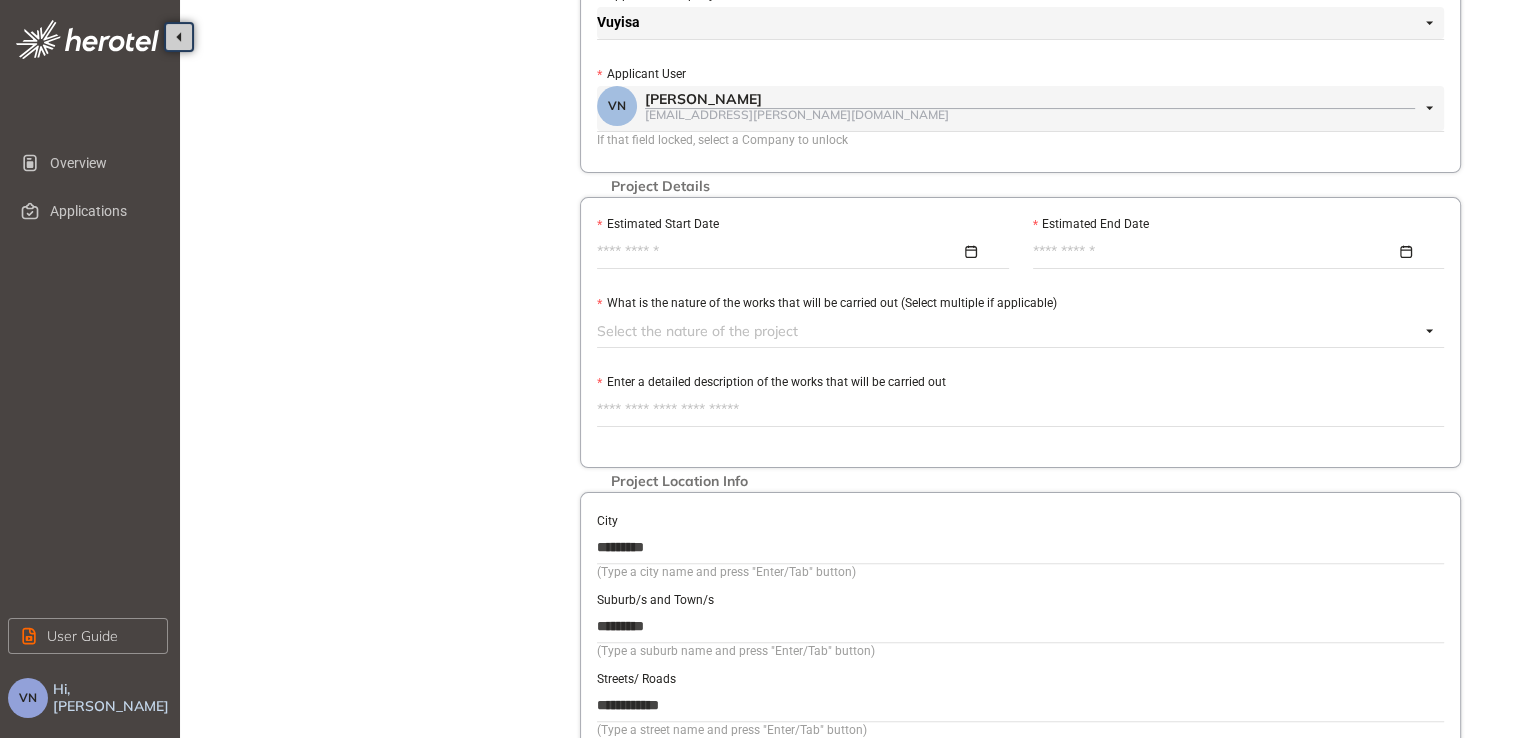 click on "Estimated Start Date" at bounding box center [779, 252] 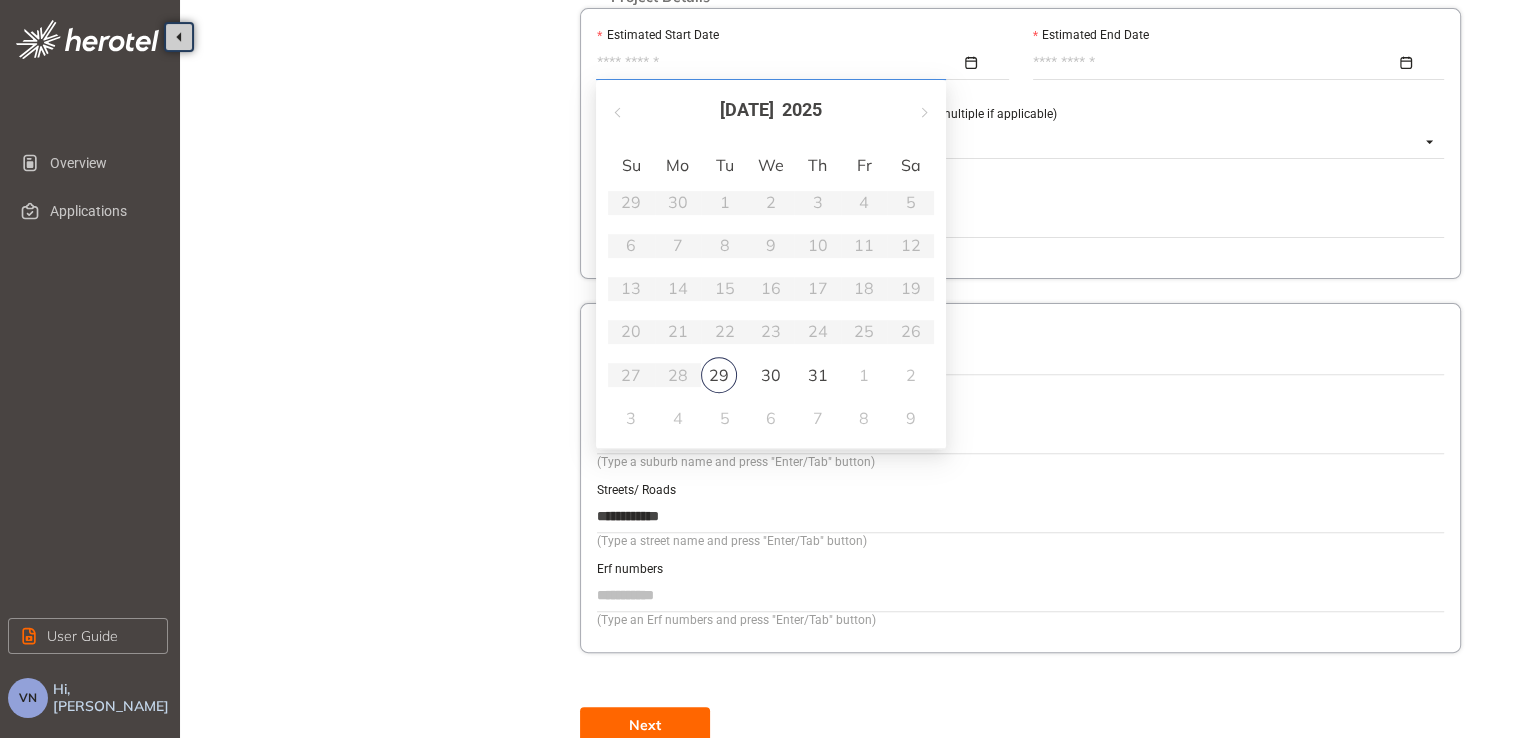 scroll, scrollTop: 640, scrollLeft: 0, axis: vertical 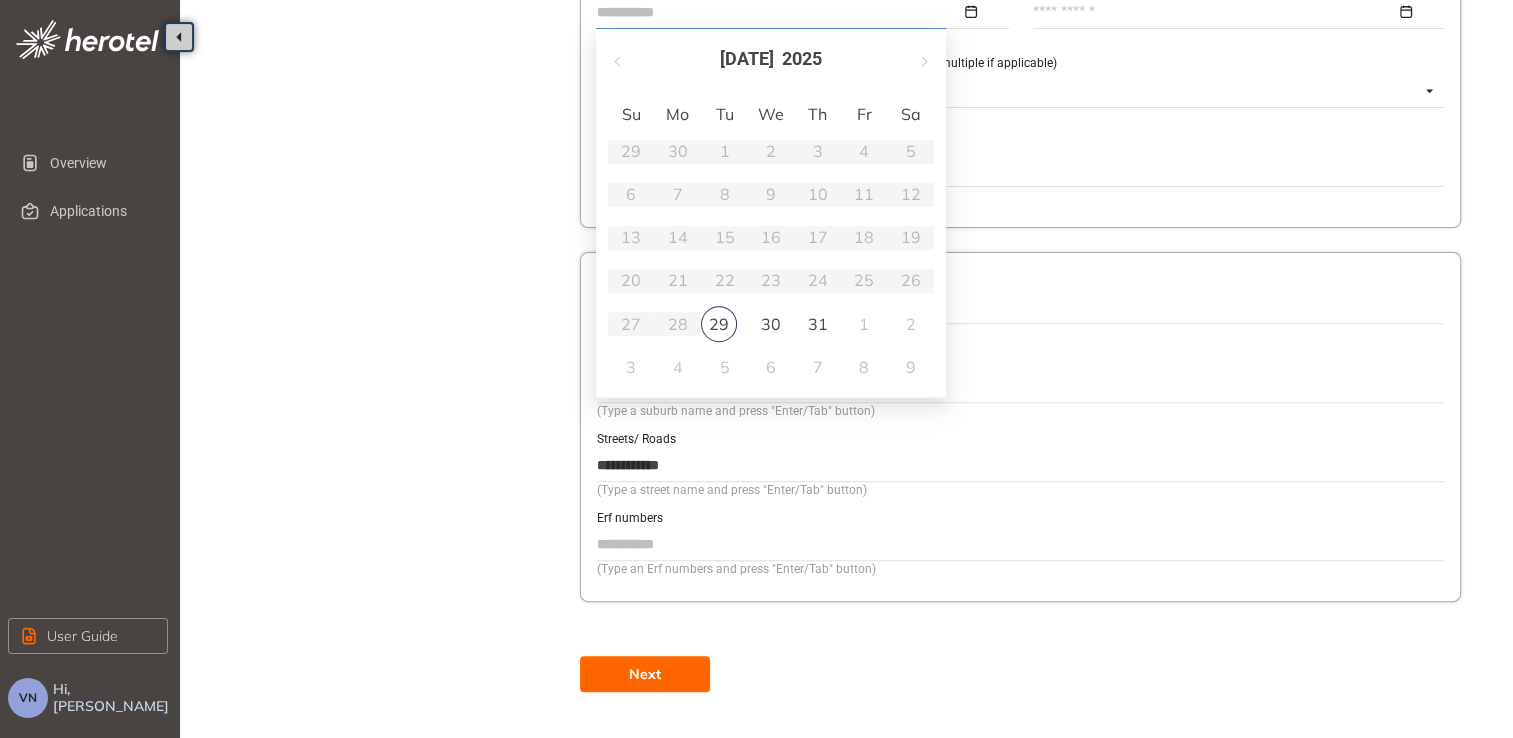 click on "4" at bounding box center [678, 367] 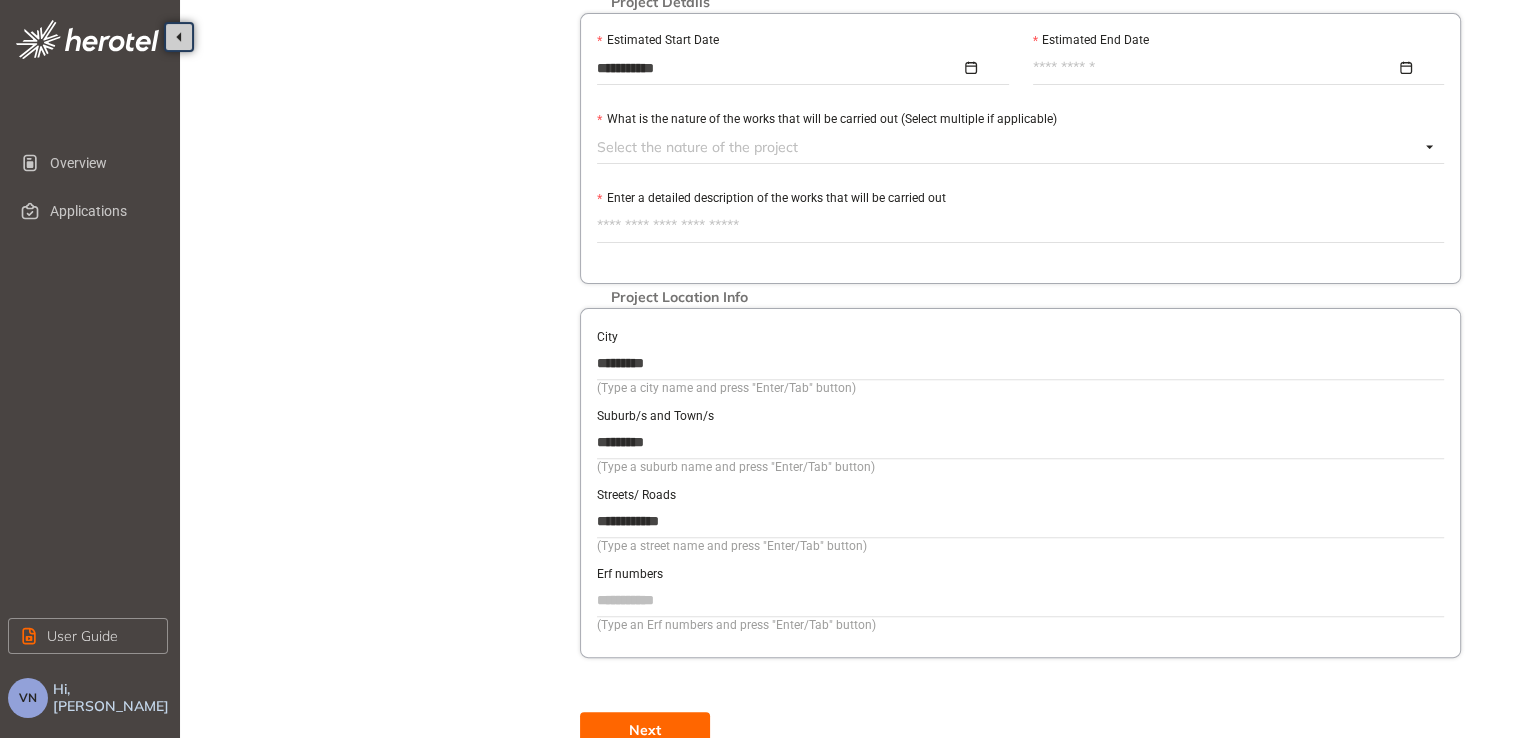 scroll, scrollTop: 440, scrollLeft: 0, axis: vertical 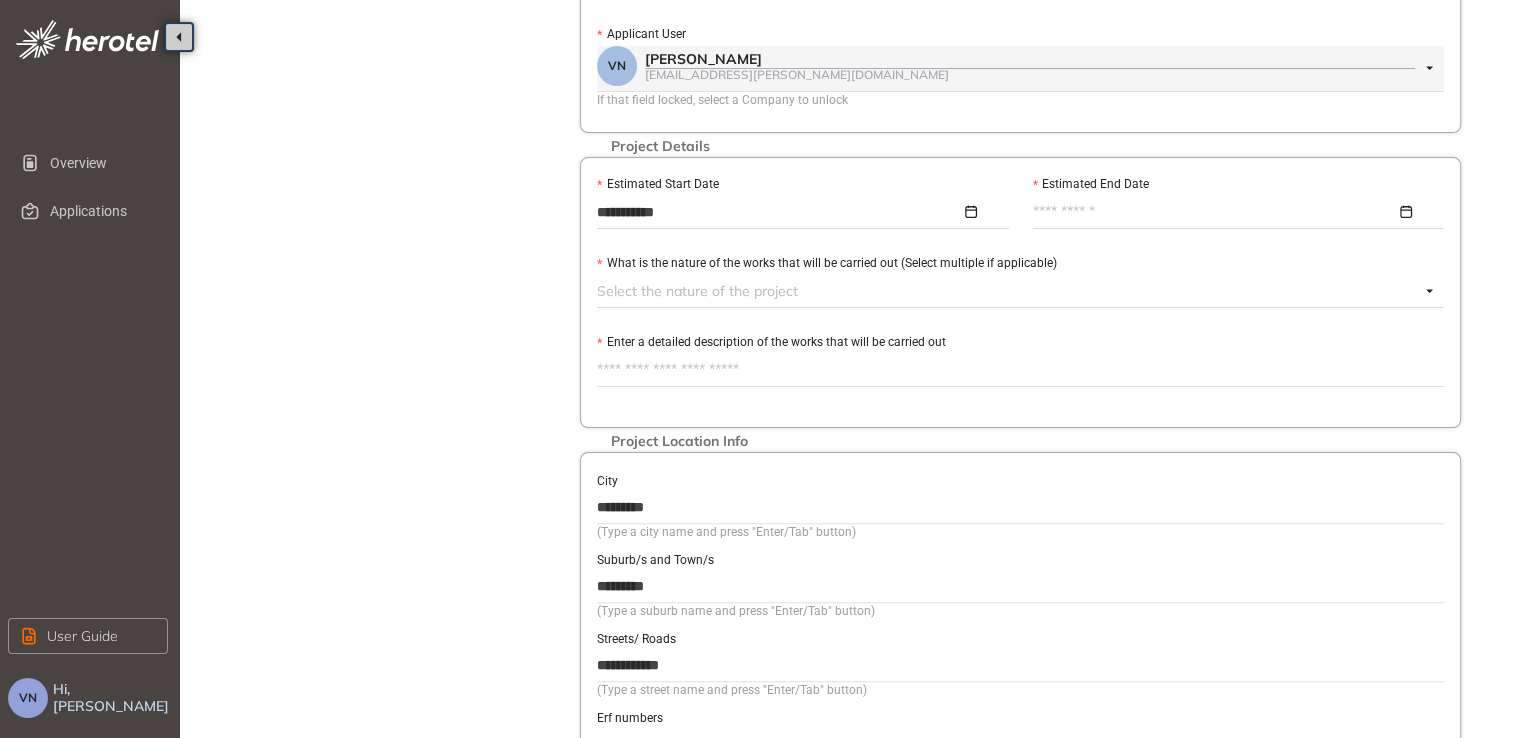 click at bounding box center (1233, 212) 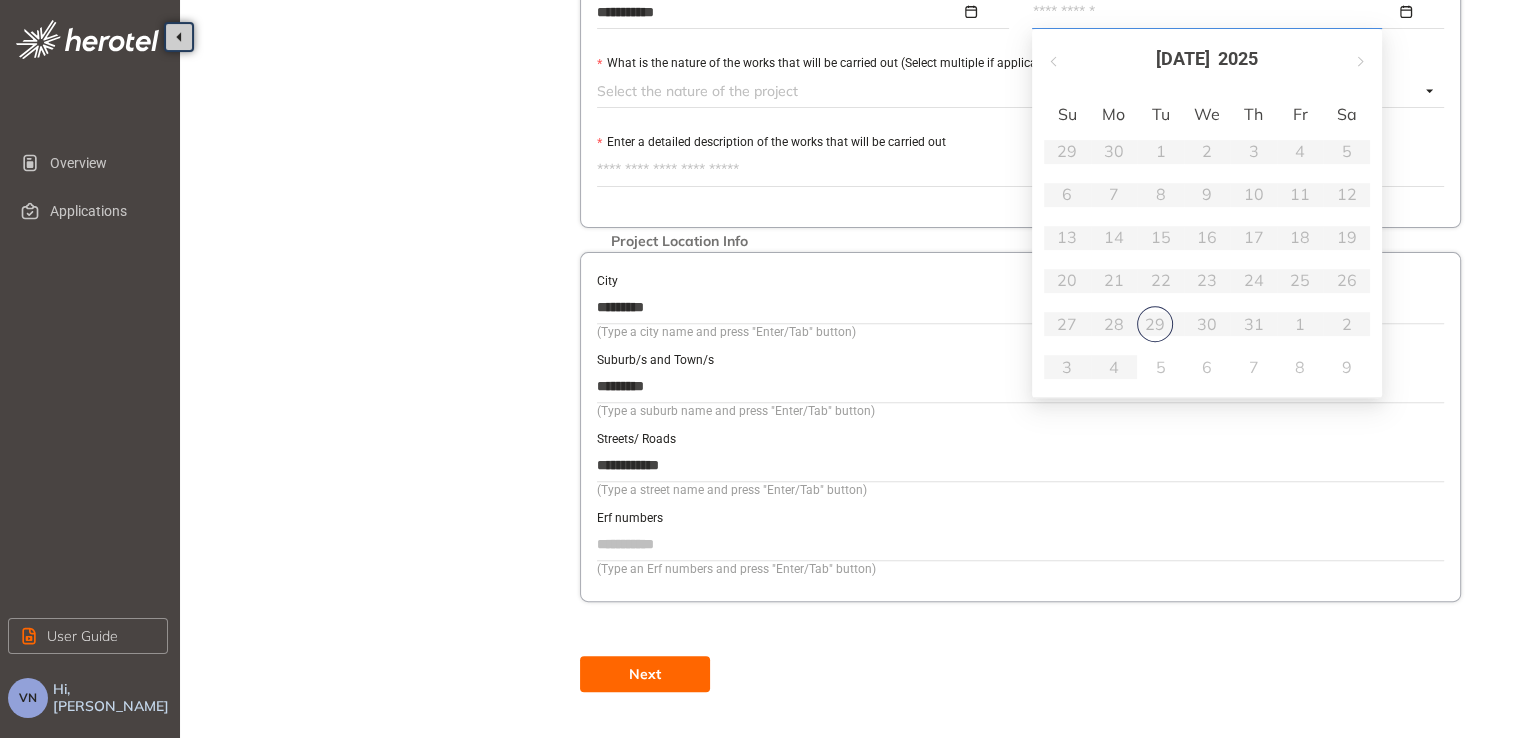 scroll, scrollTop: 440, scrollLeft: 0, axis: vertical 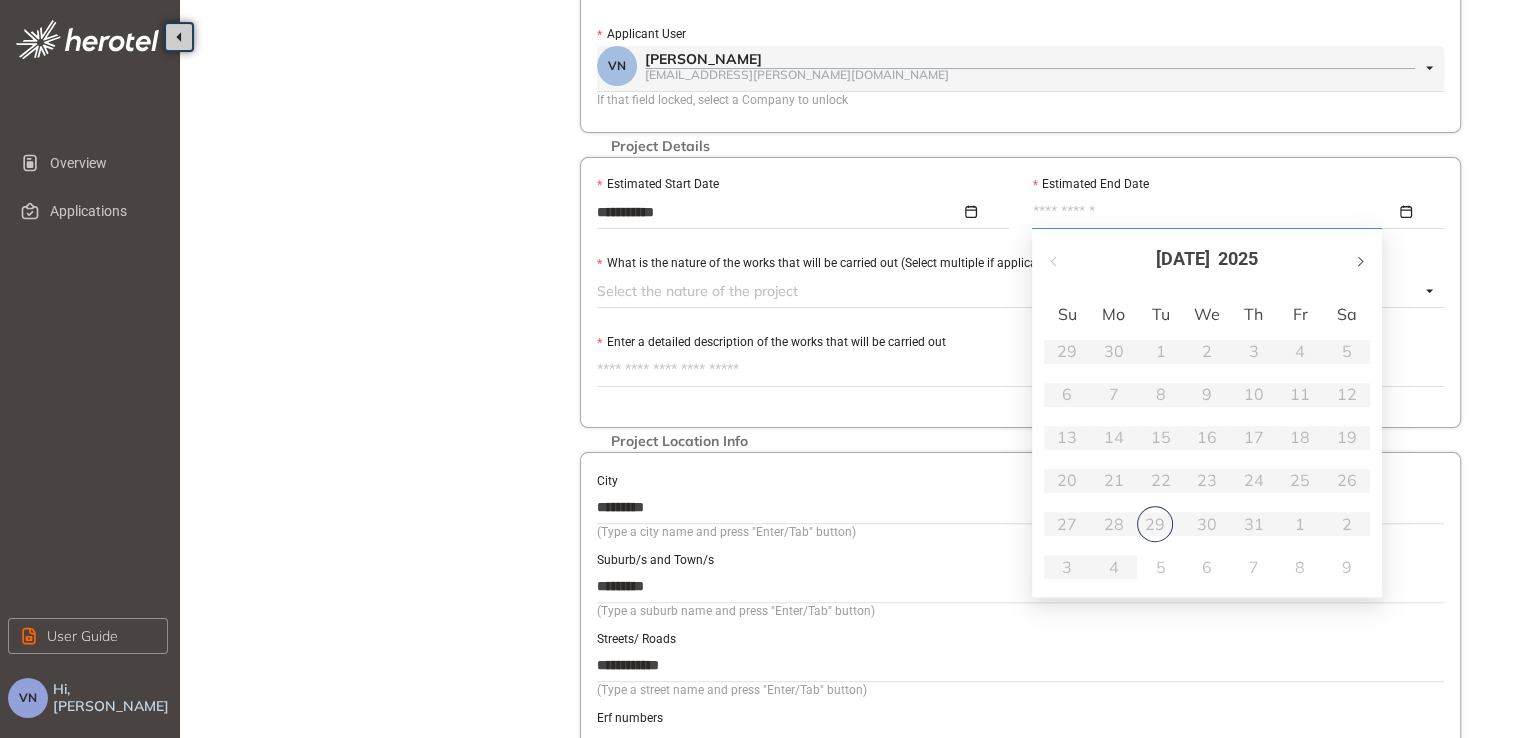 click at bounding box center (1359, 259) 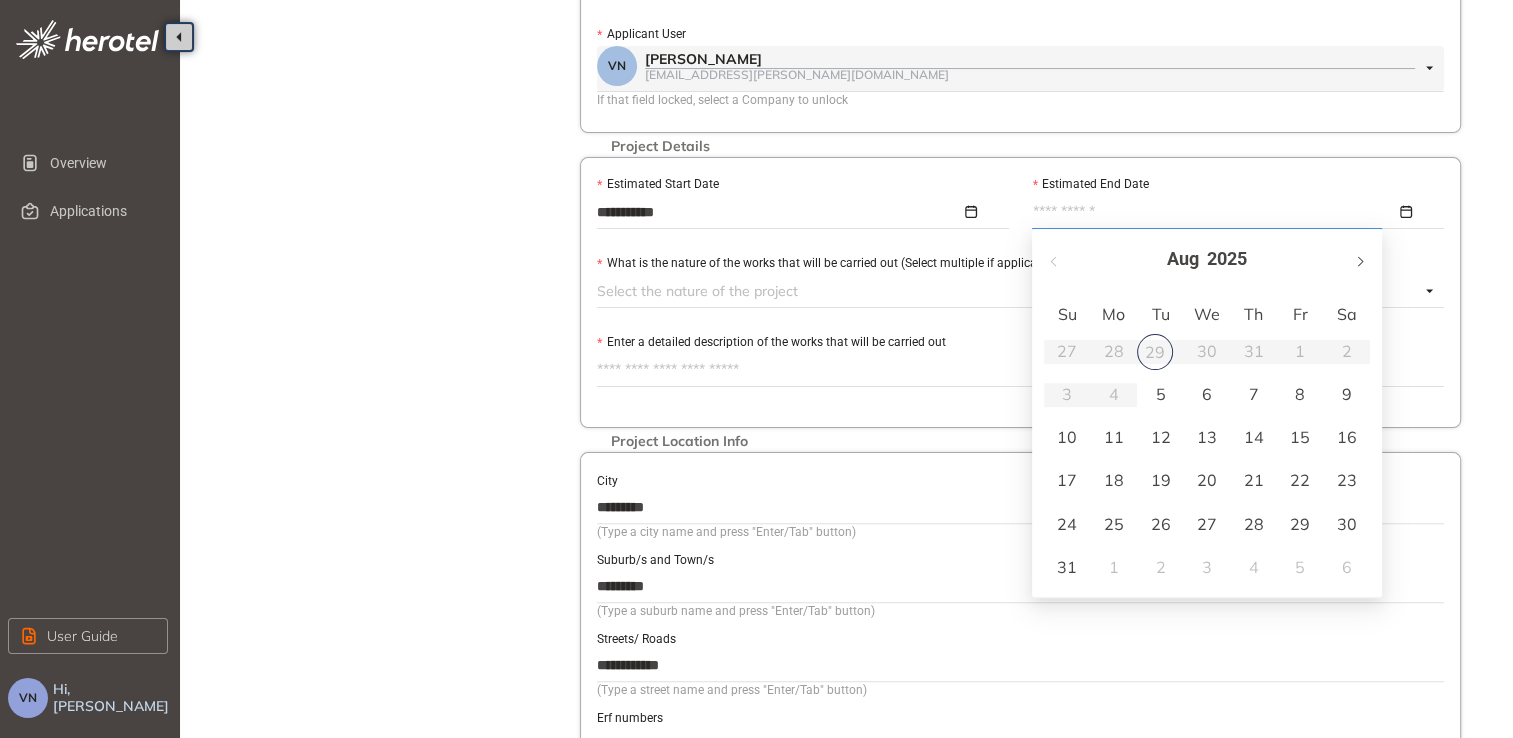 click at bounding box center [1359, 259] 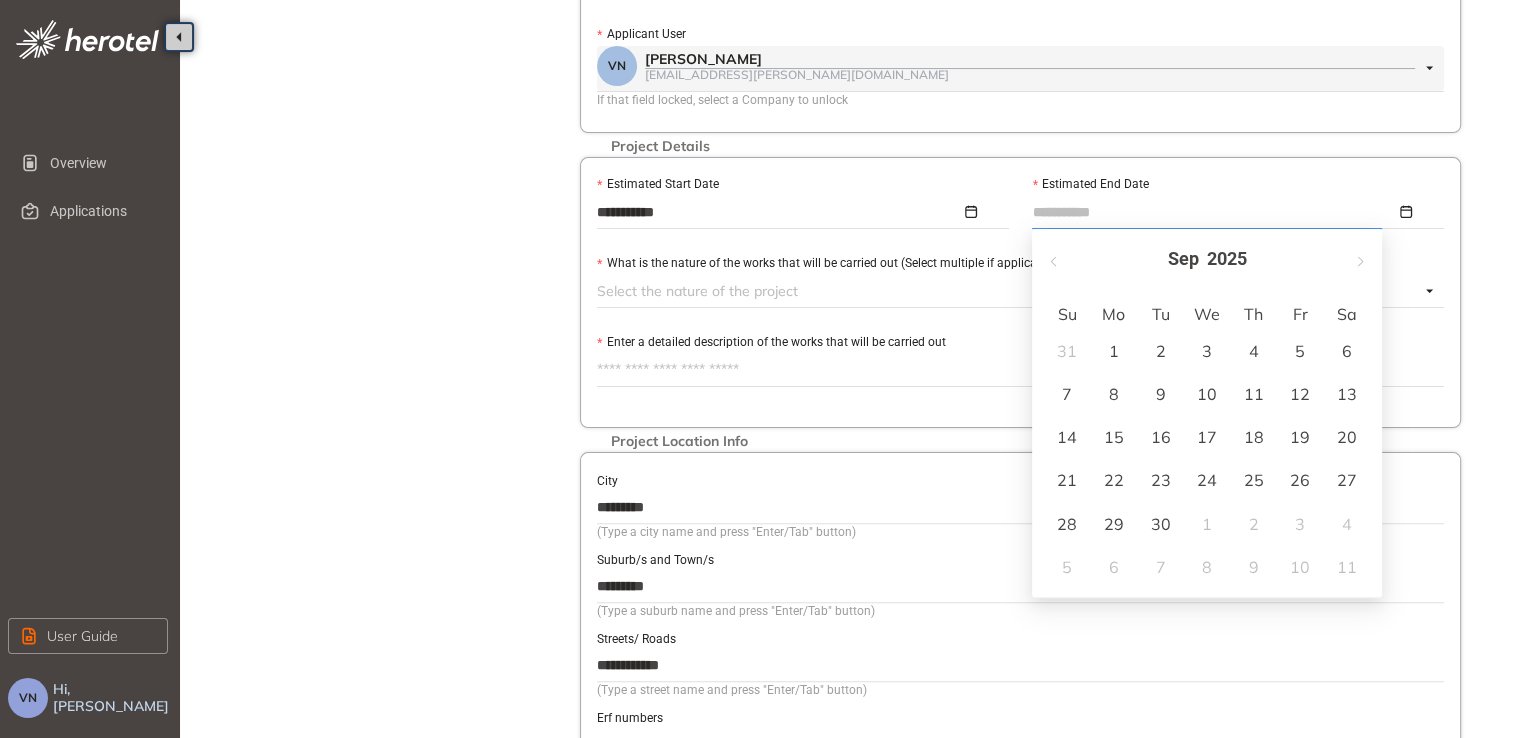 click on "30" at bounding box center (1160, 524) 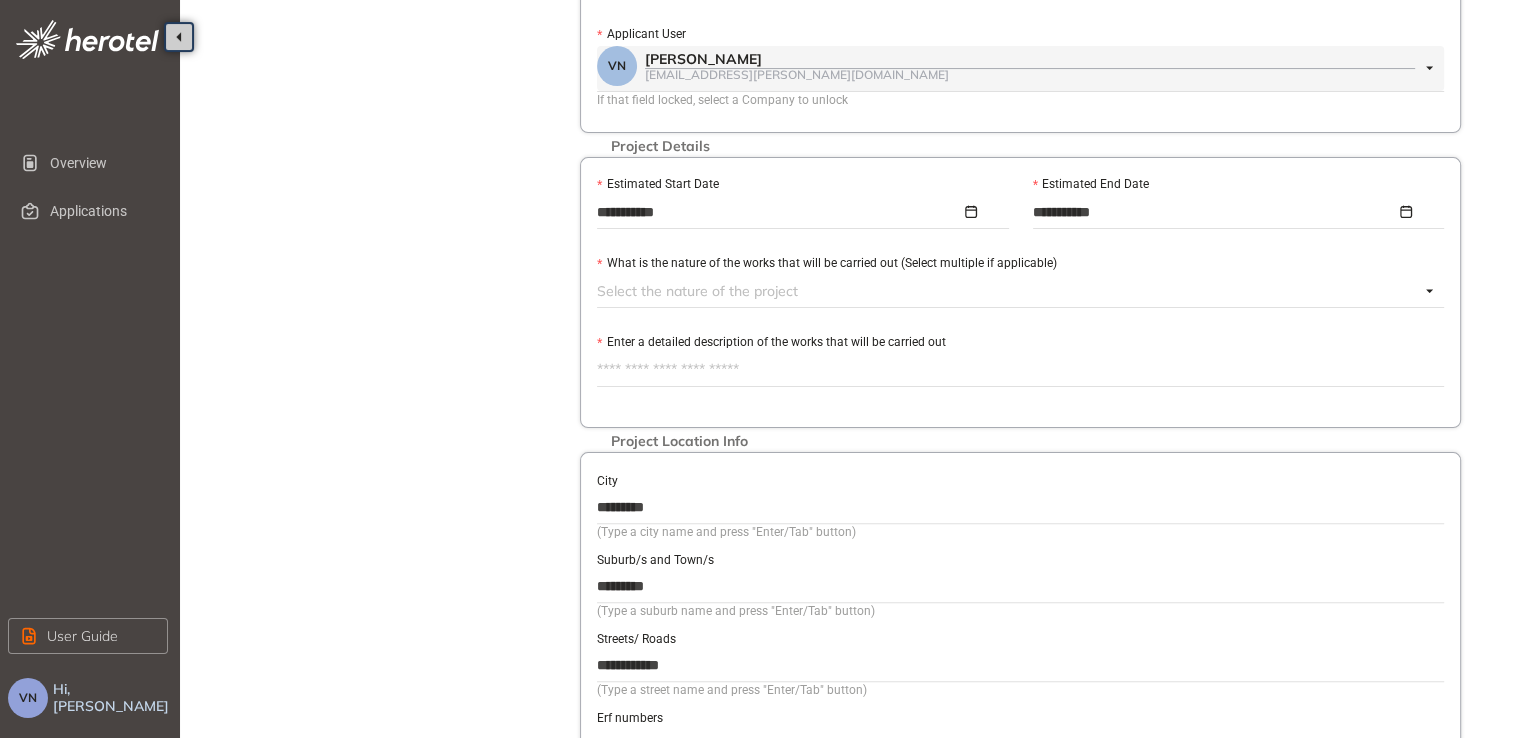 click at bounding box center [1008, 291] 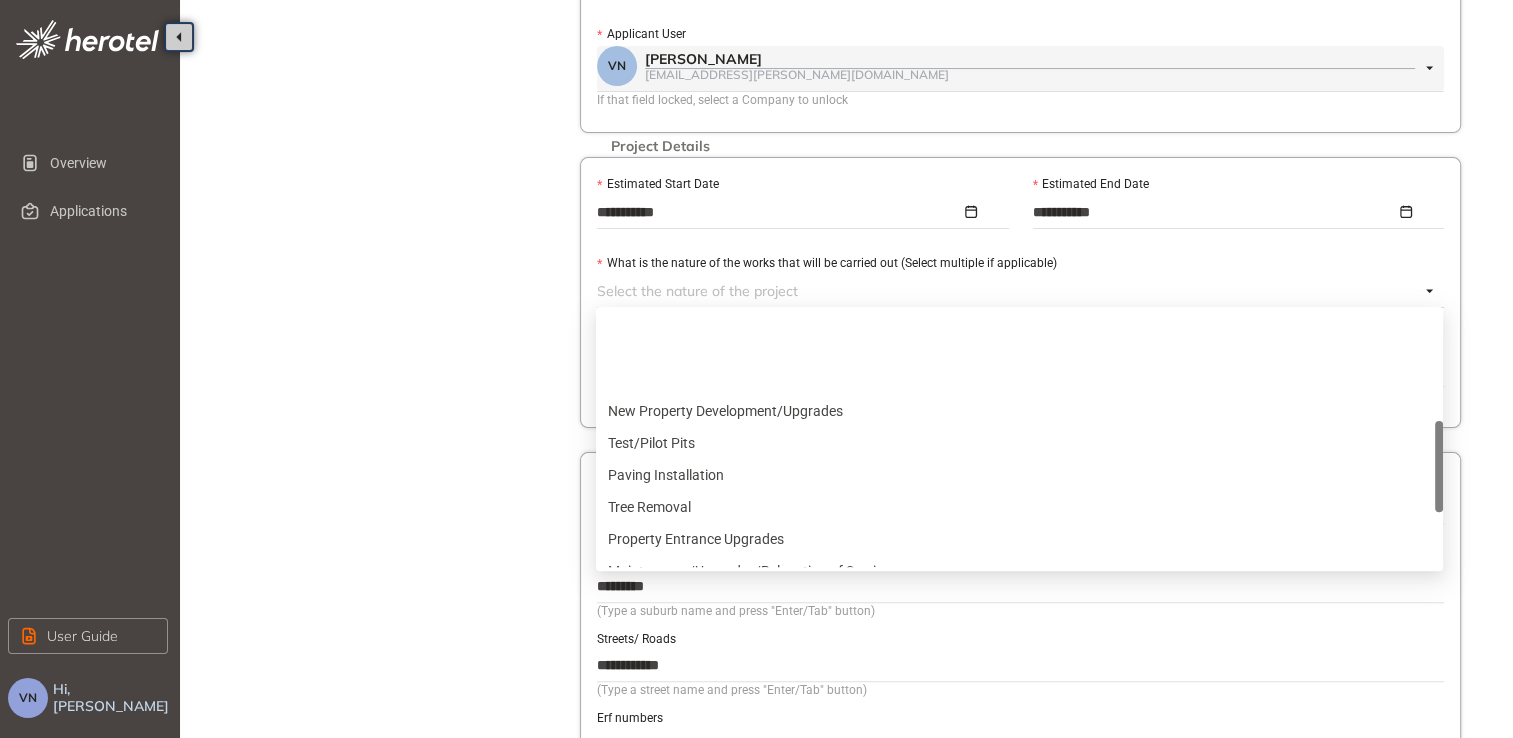 scroll, scrollTop: 400, scrollLeft: 0, axis: vertical 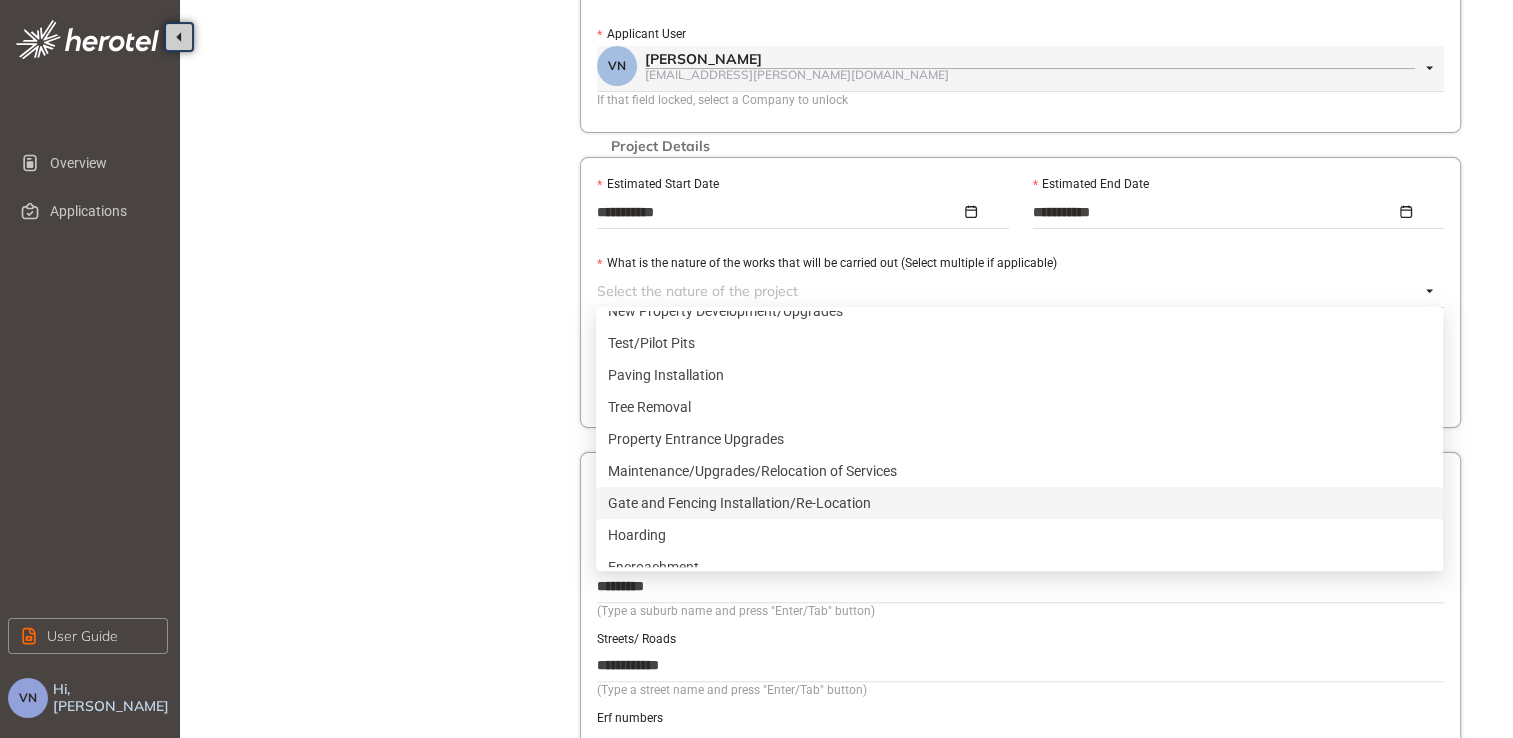 click on "Gate and Fencing Installation/Re-Location" at bounding box center [1019, 503] 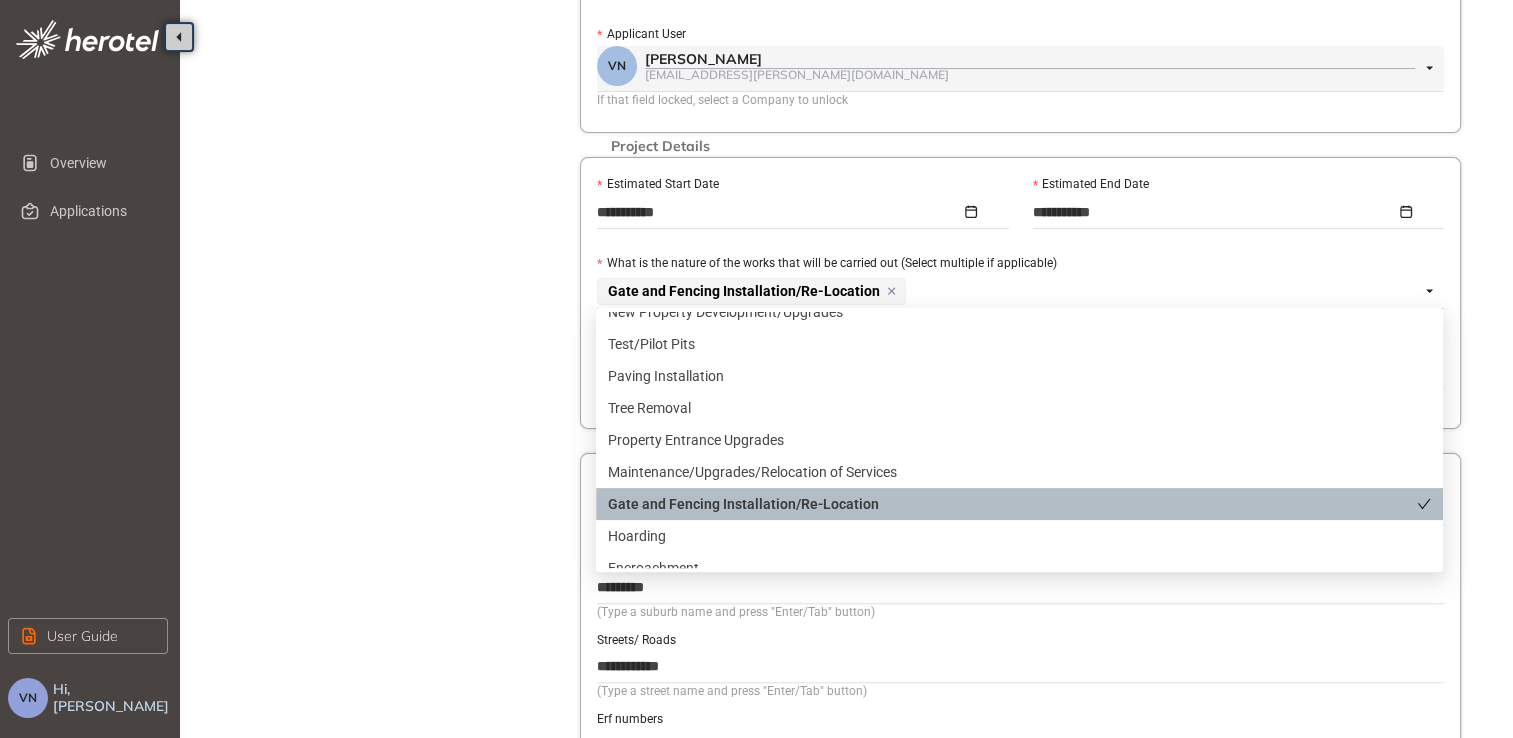 click on "Gate and Fencing Installation/Re-Location" at bounding box center [1012, 504] 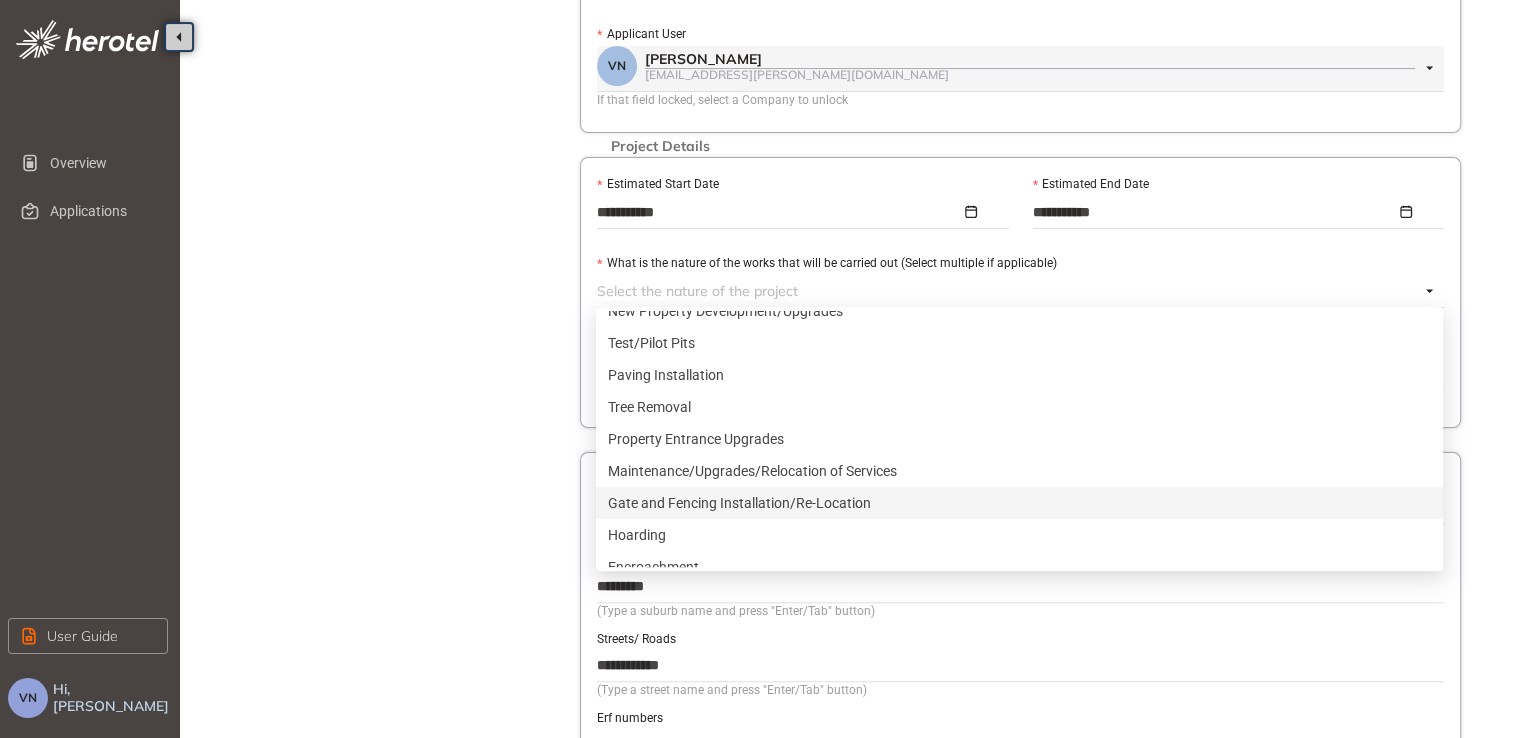 click on "Gate and Fencing Installation/Re-Location" at bounding box center [1019, 503] 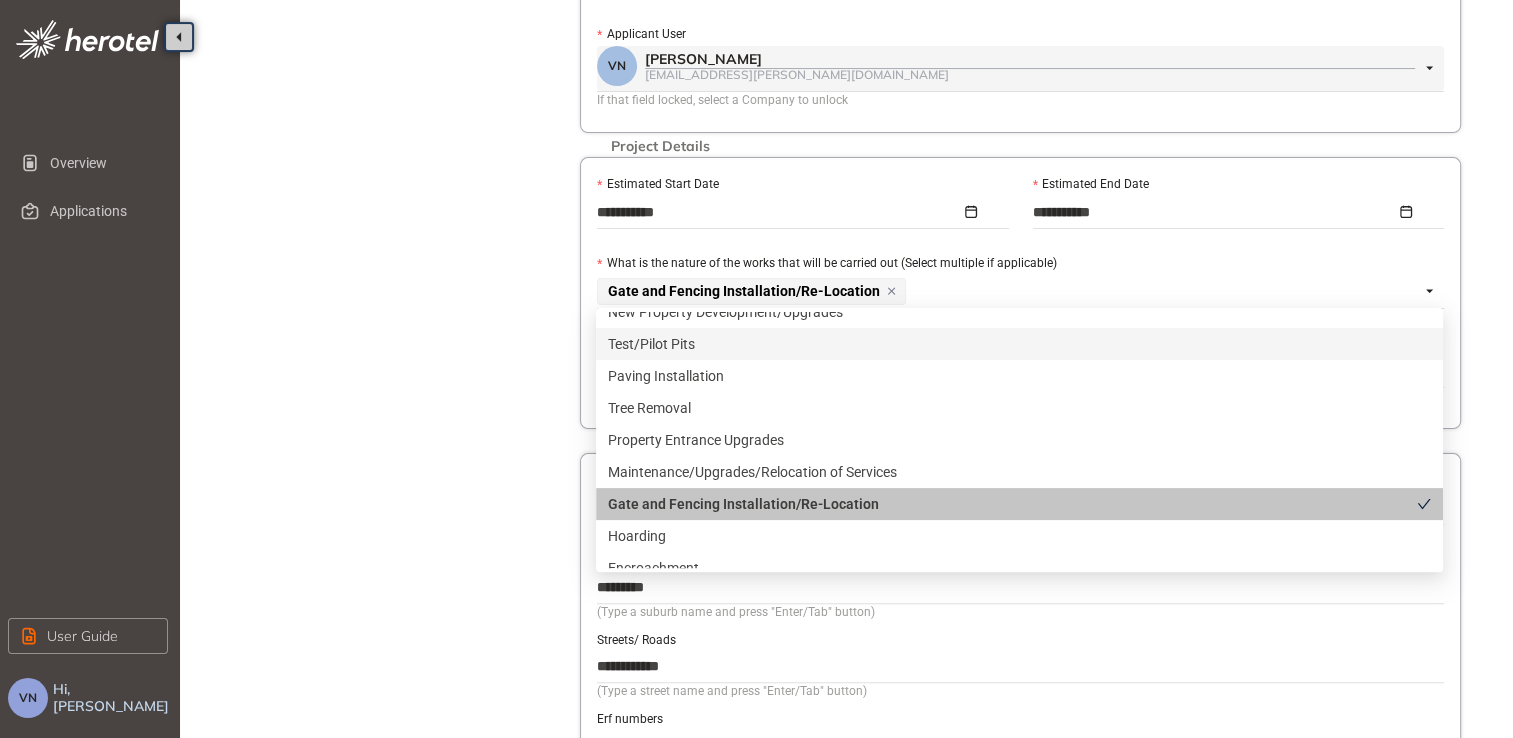 click on "**********" at bounding box center [850, 247] 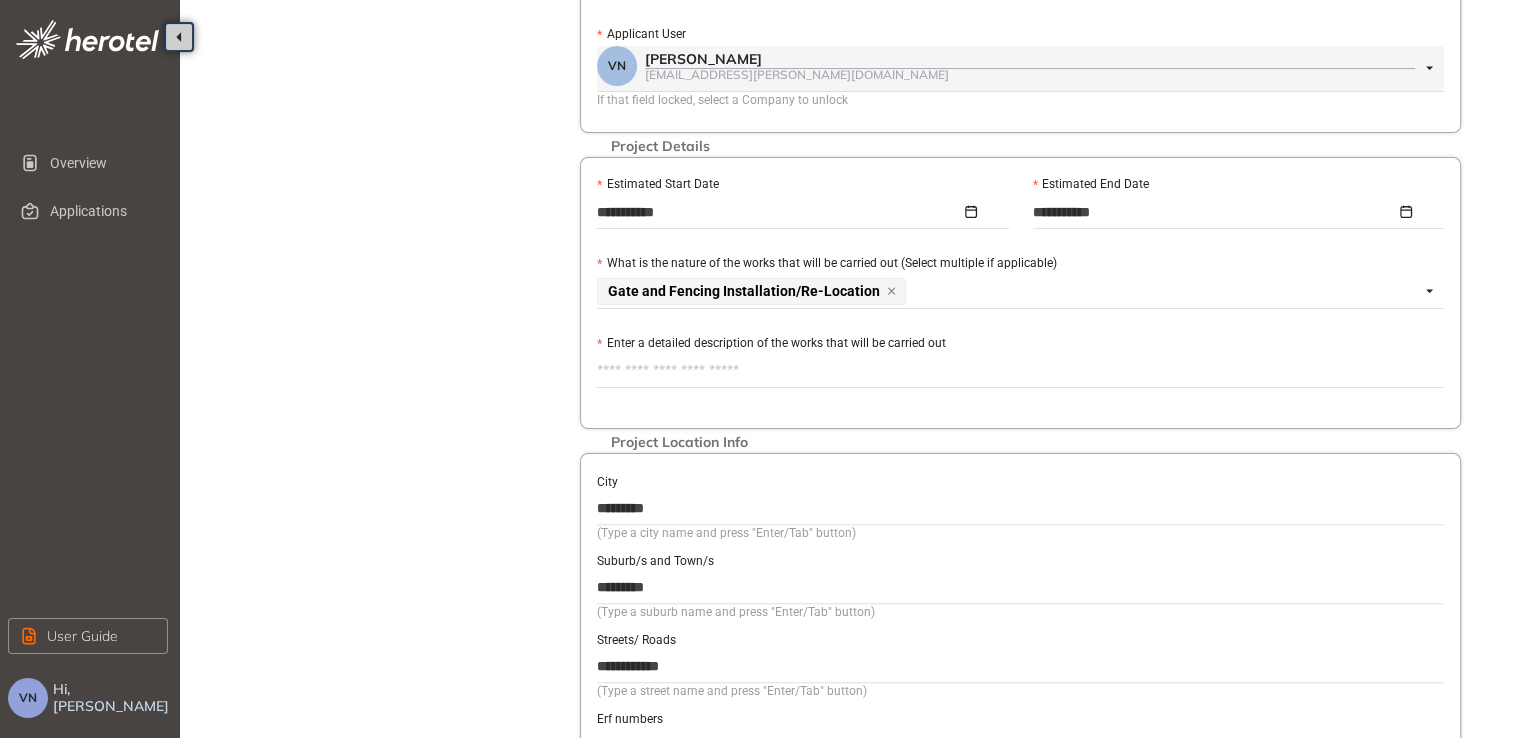 click on "Enter a detailed description of the works that will be carried out" at bounding box center (1020, 371) 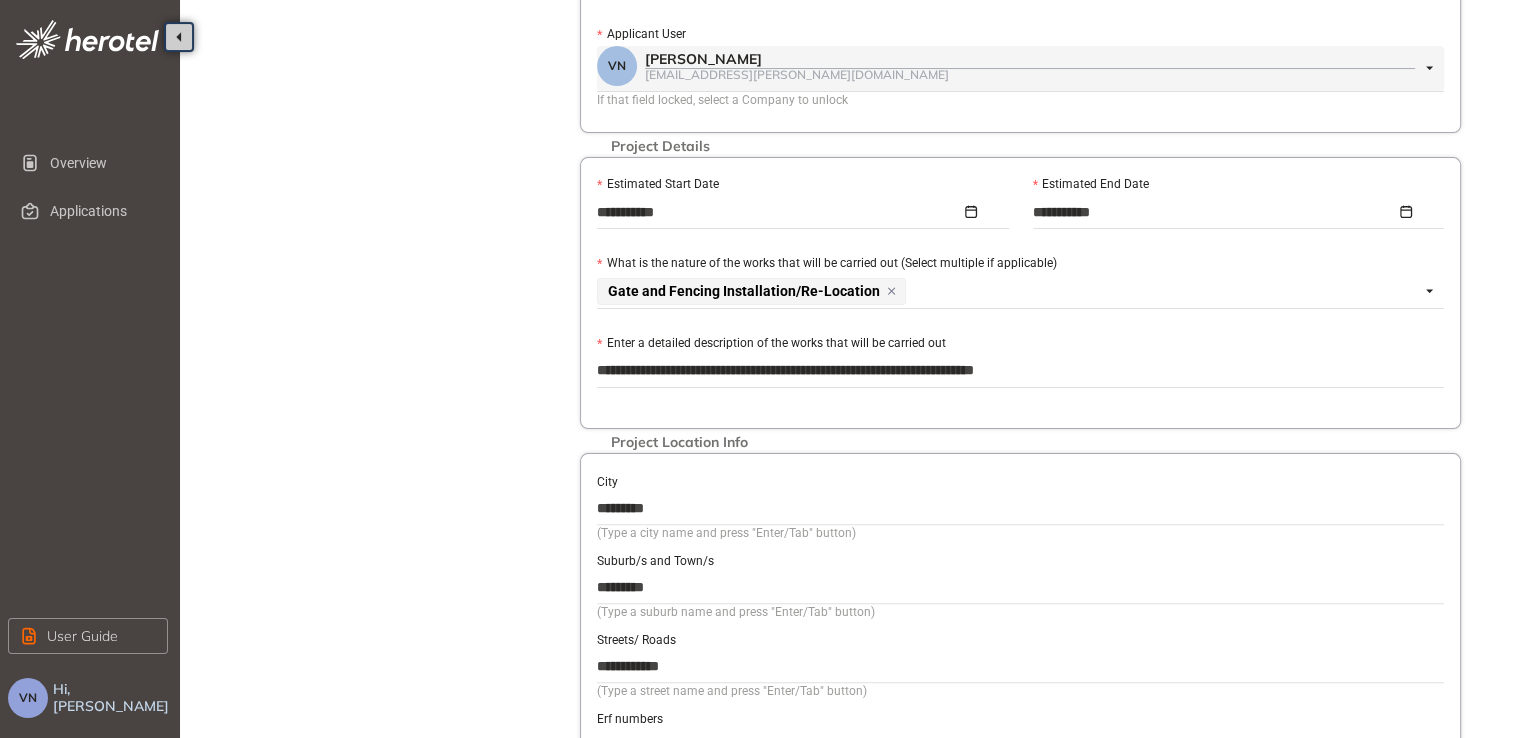 click on "**********" at bounding box center [1020, 371] 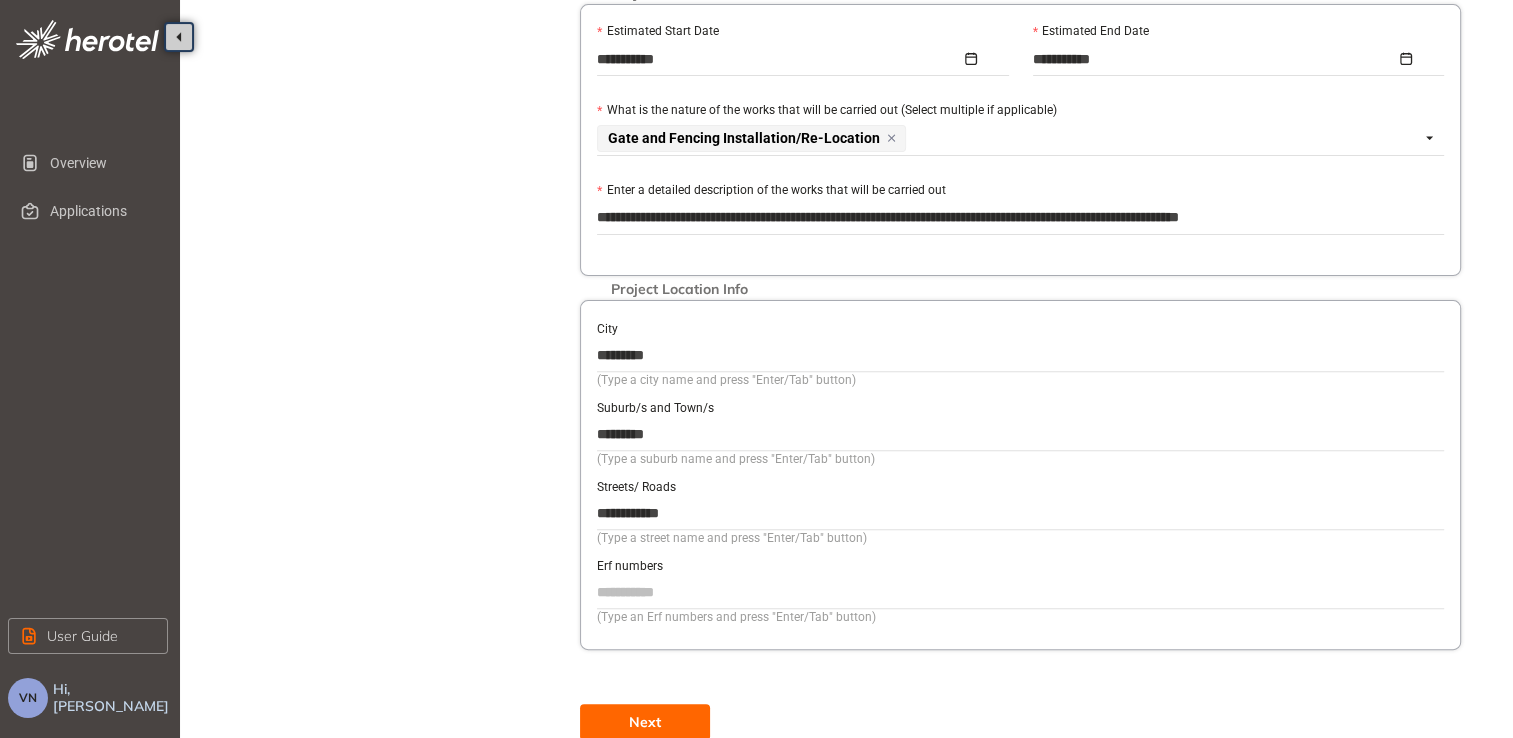 scroll, scrollTop: 640, scrollLeft: 0, axis: vertical 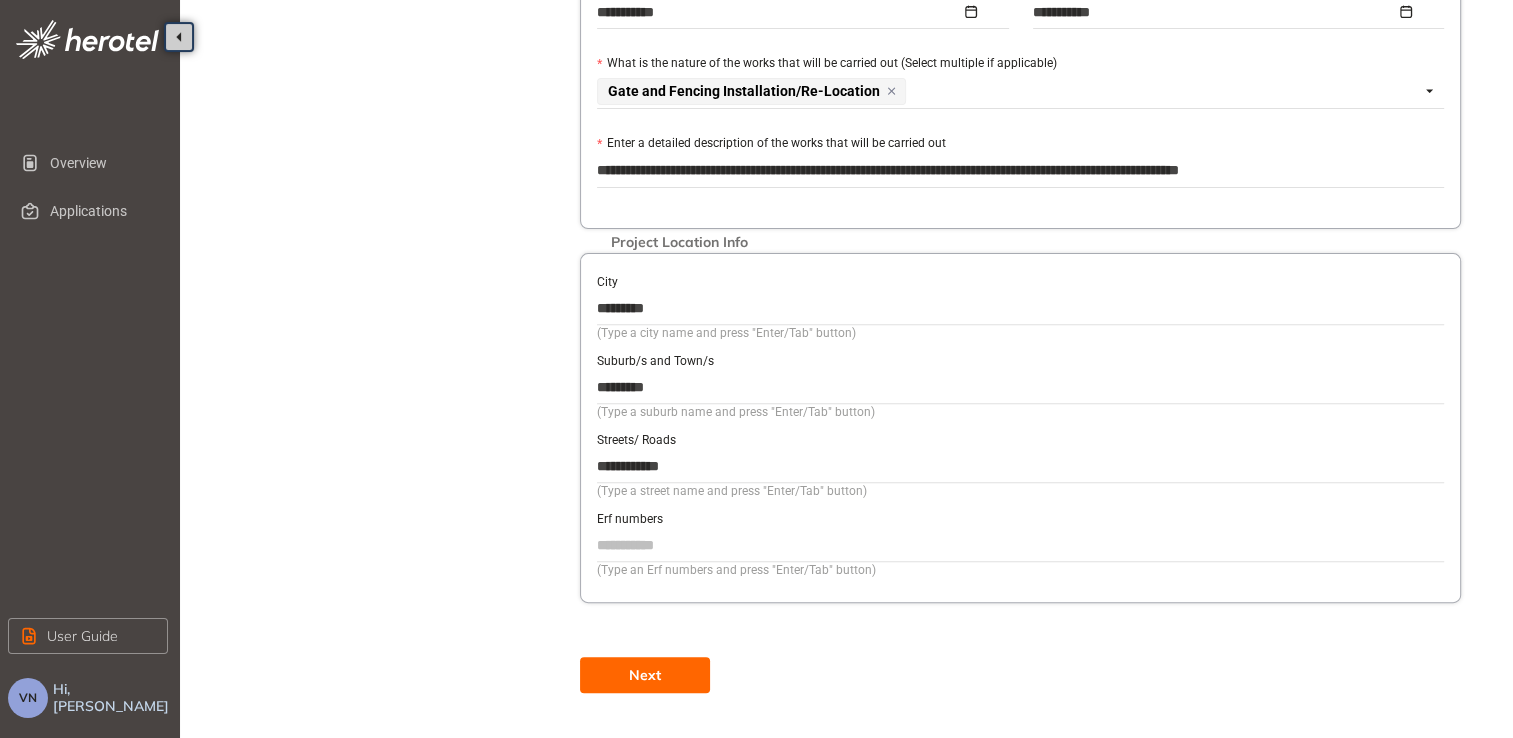 drag, startPoint x: 672, startPoint y: 385, endPoint x: 589, endPoint y: 382, distance: 83.0542 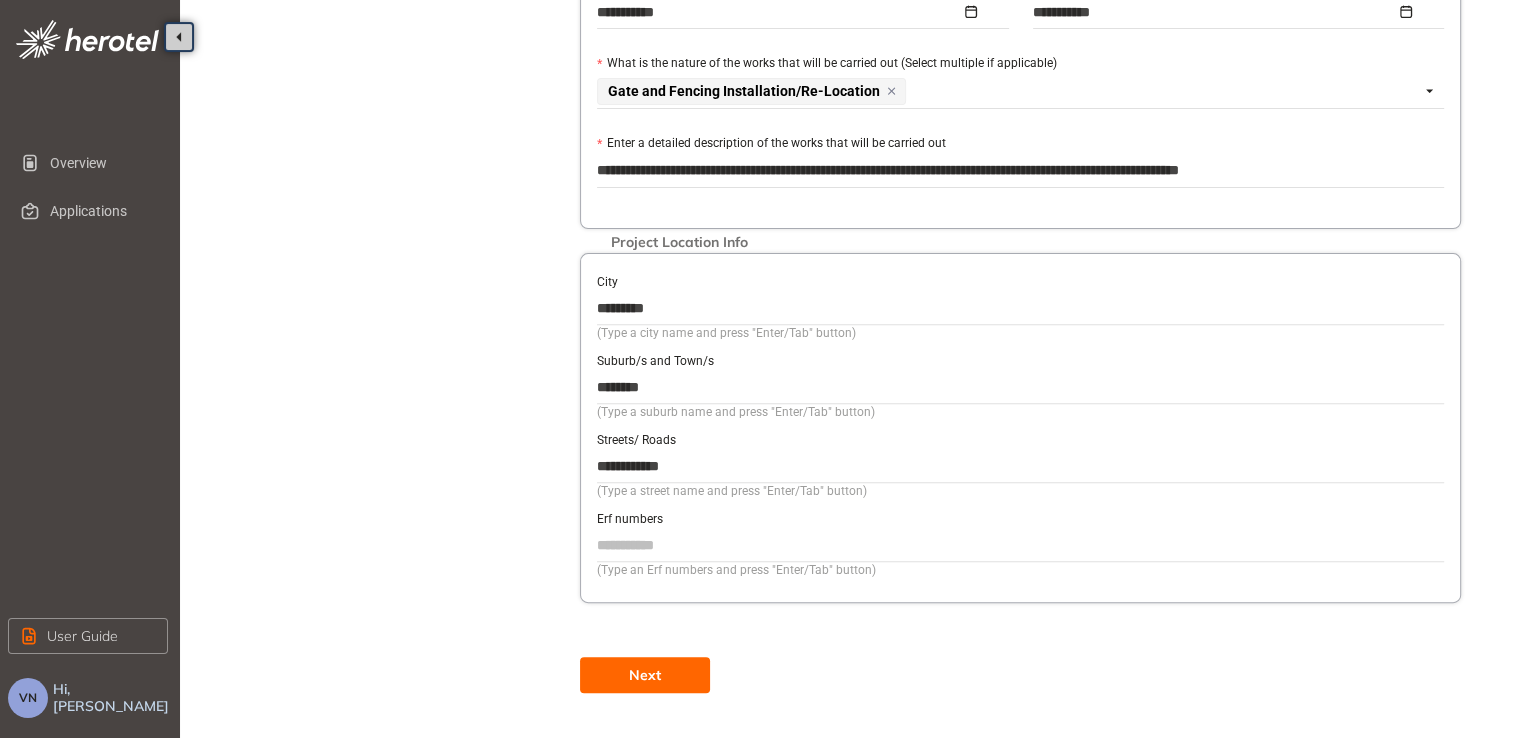 drag, startPoint x: 691, startPoint y: 464, endPoint x: 596, endPoint y: 466, distance: 95.02105 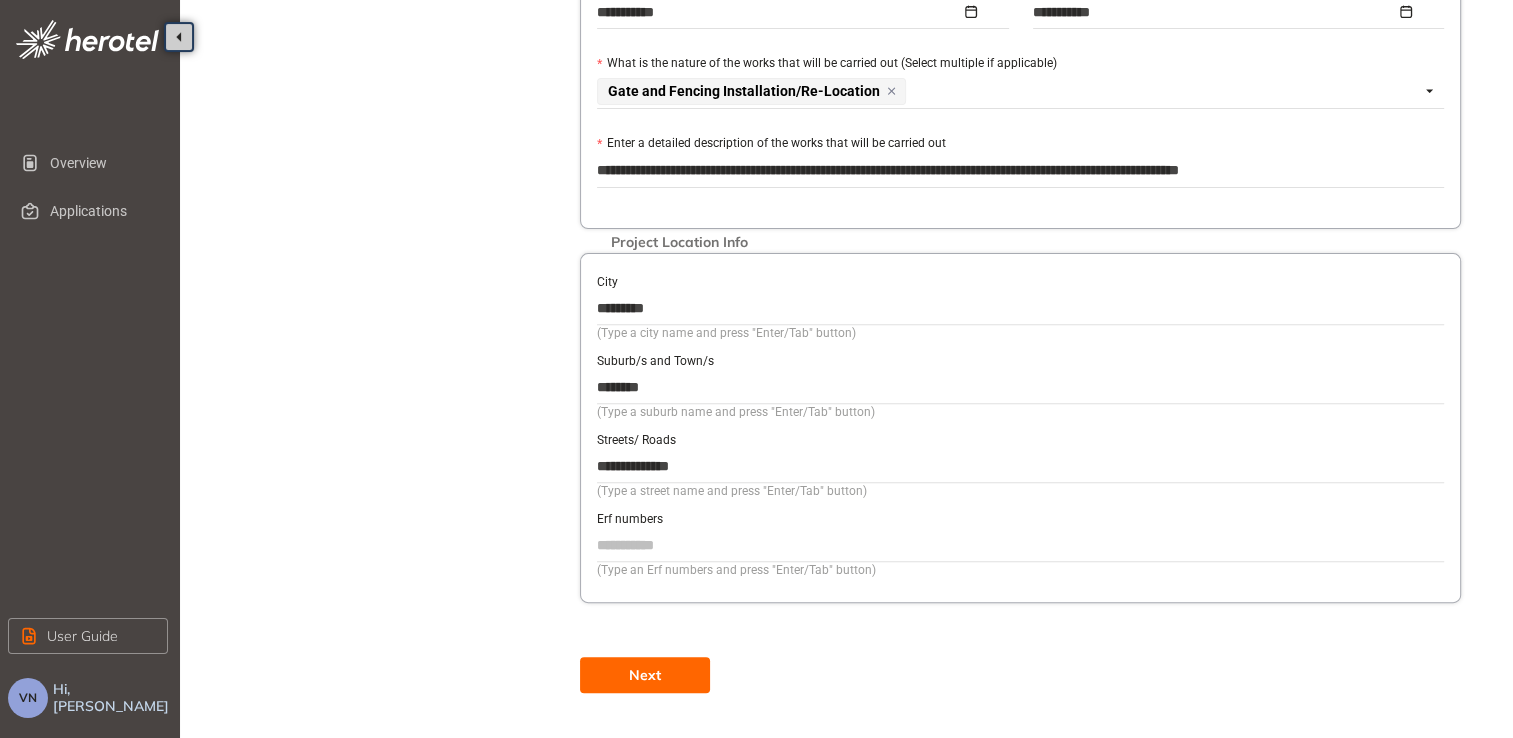 click on "Next" at bounding box center (645, 675) 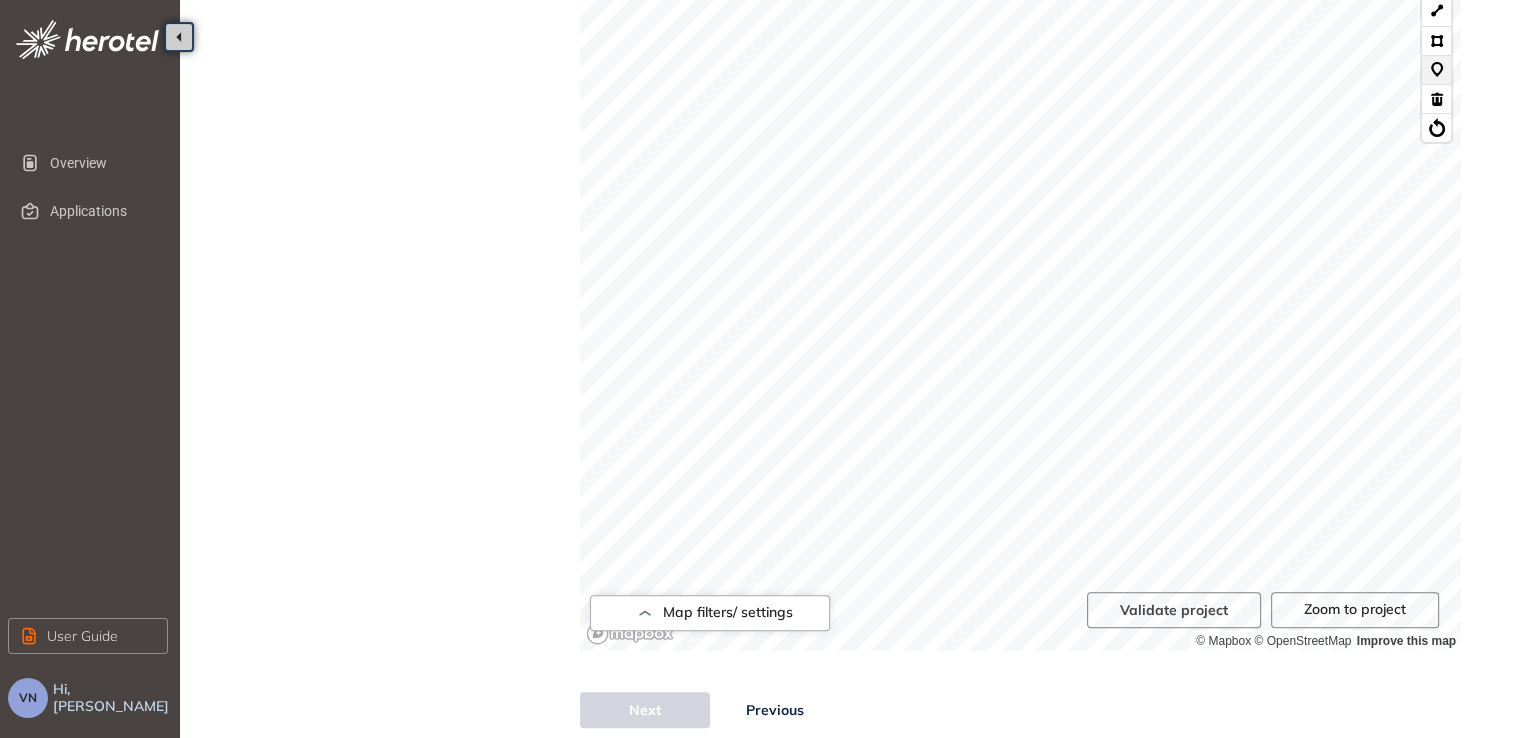 click at bounding box center (1436, 69) 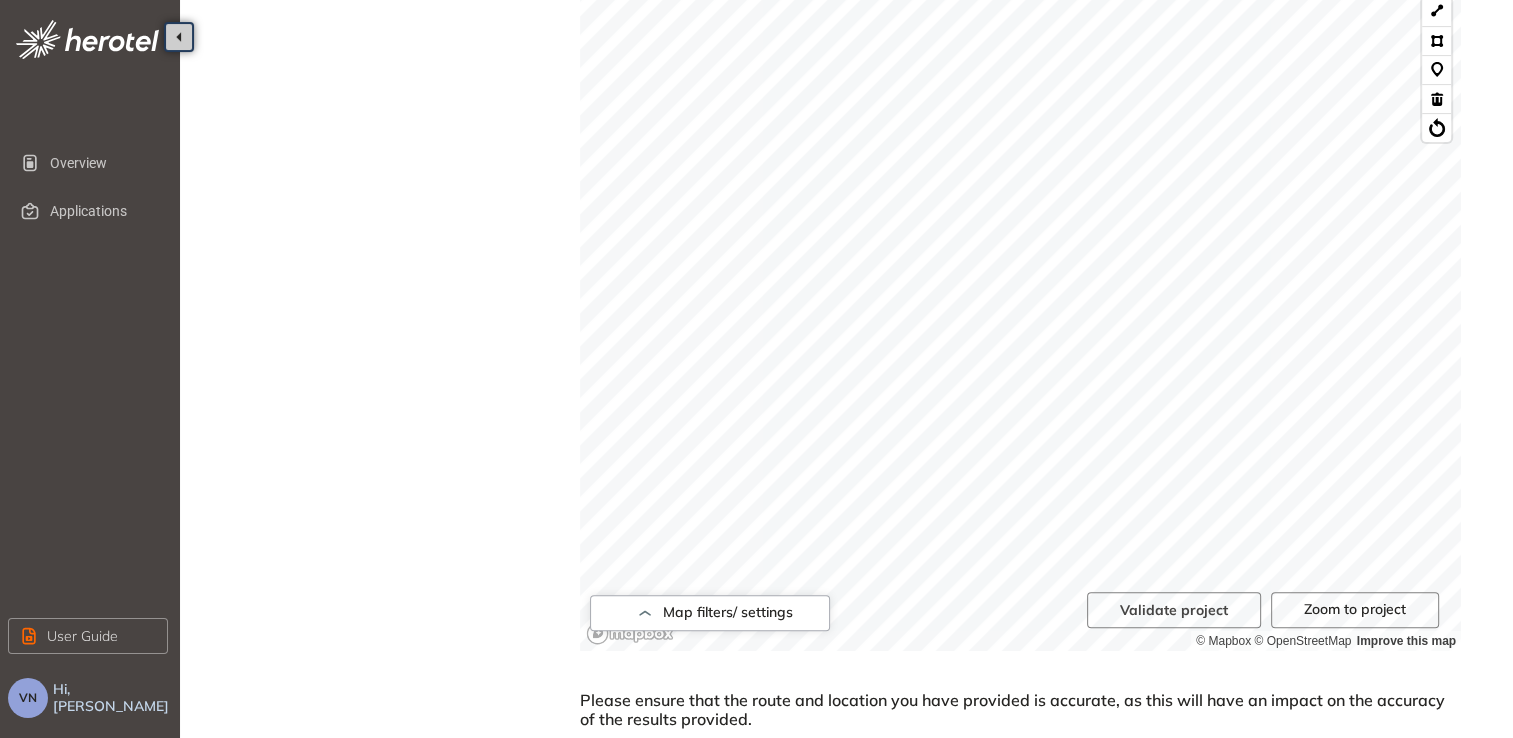 scroll, scrollTop: 740, scrollLeft: 0, axis: vertical 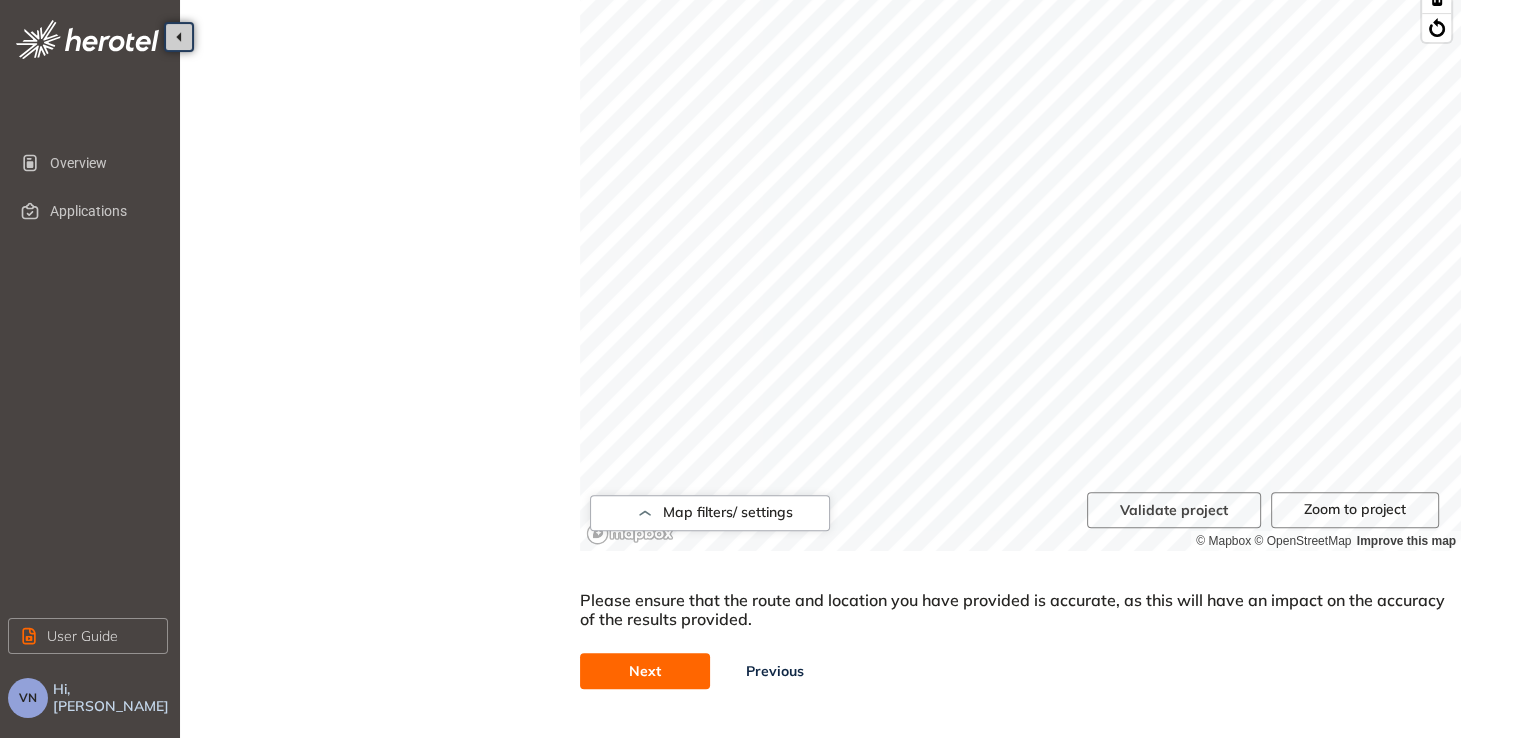 click on "Next" at bounding box center [645, 671] 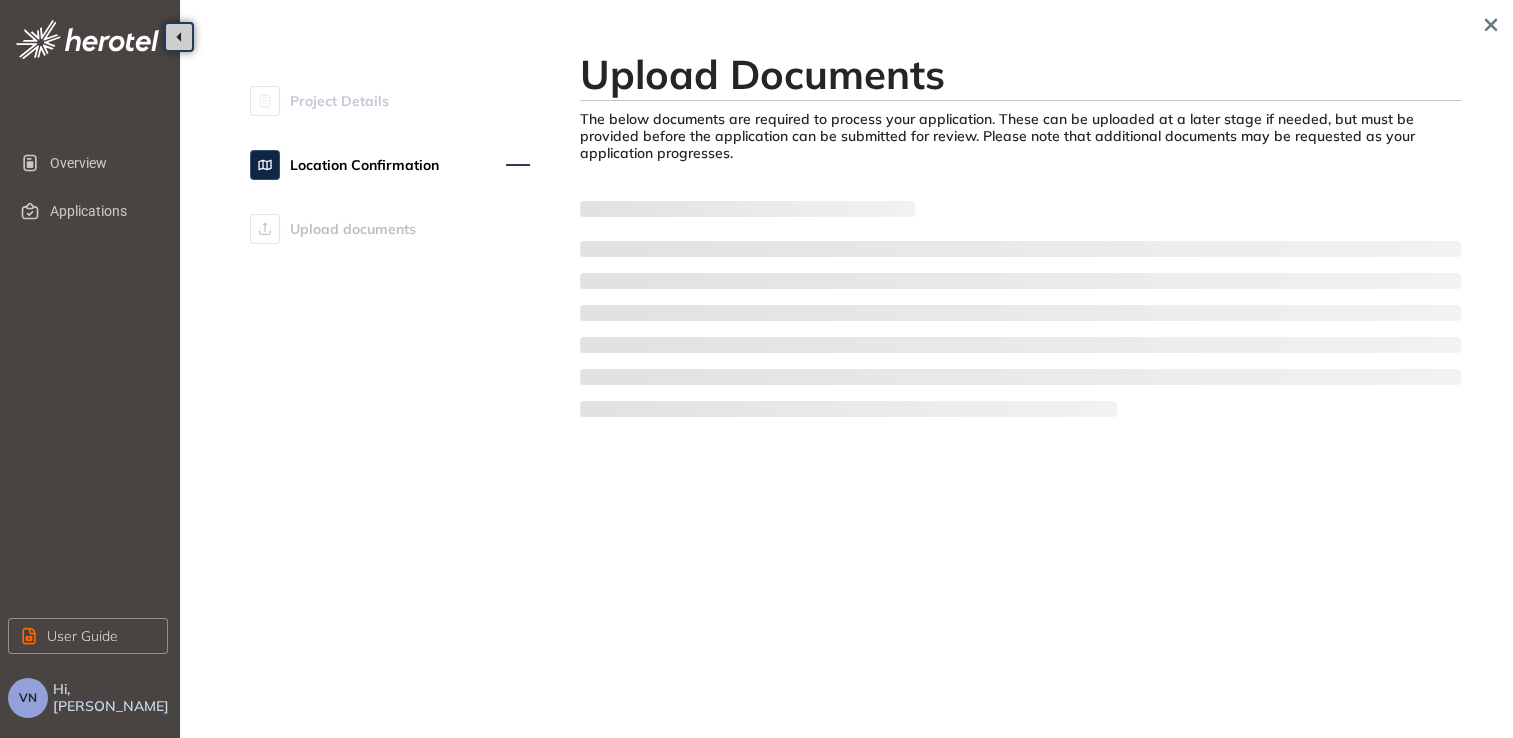 scroll, scrollTop: 0, scrollLeft: 0, axis: both 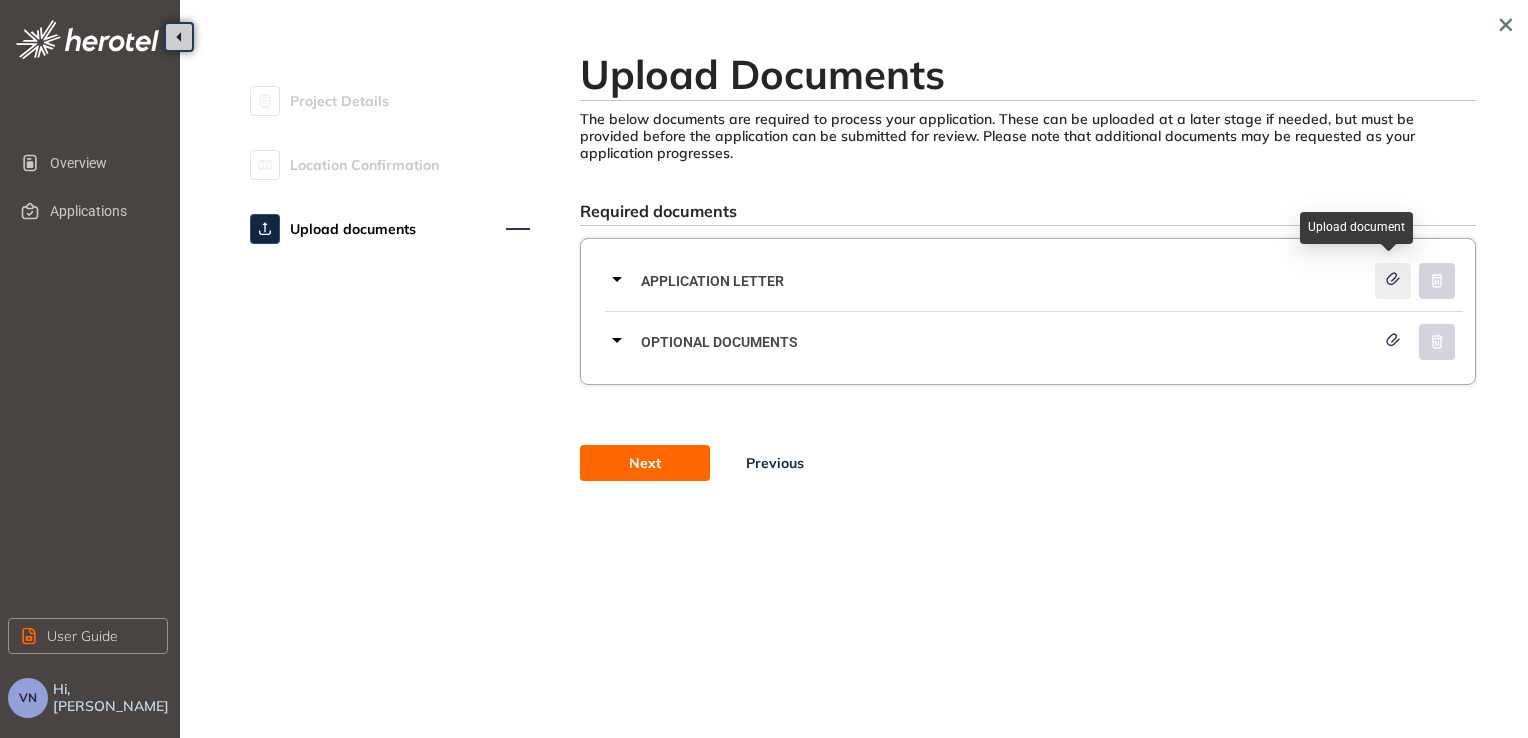 click 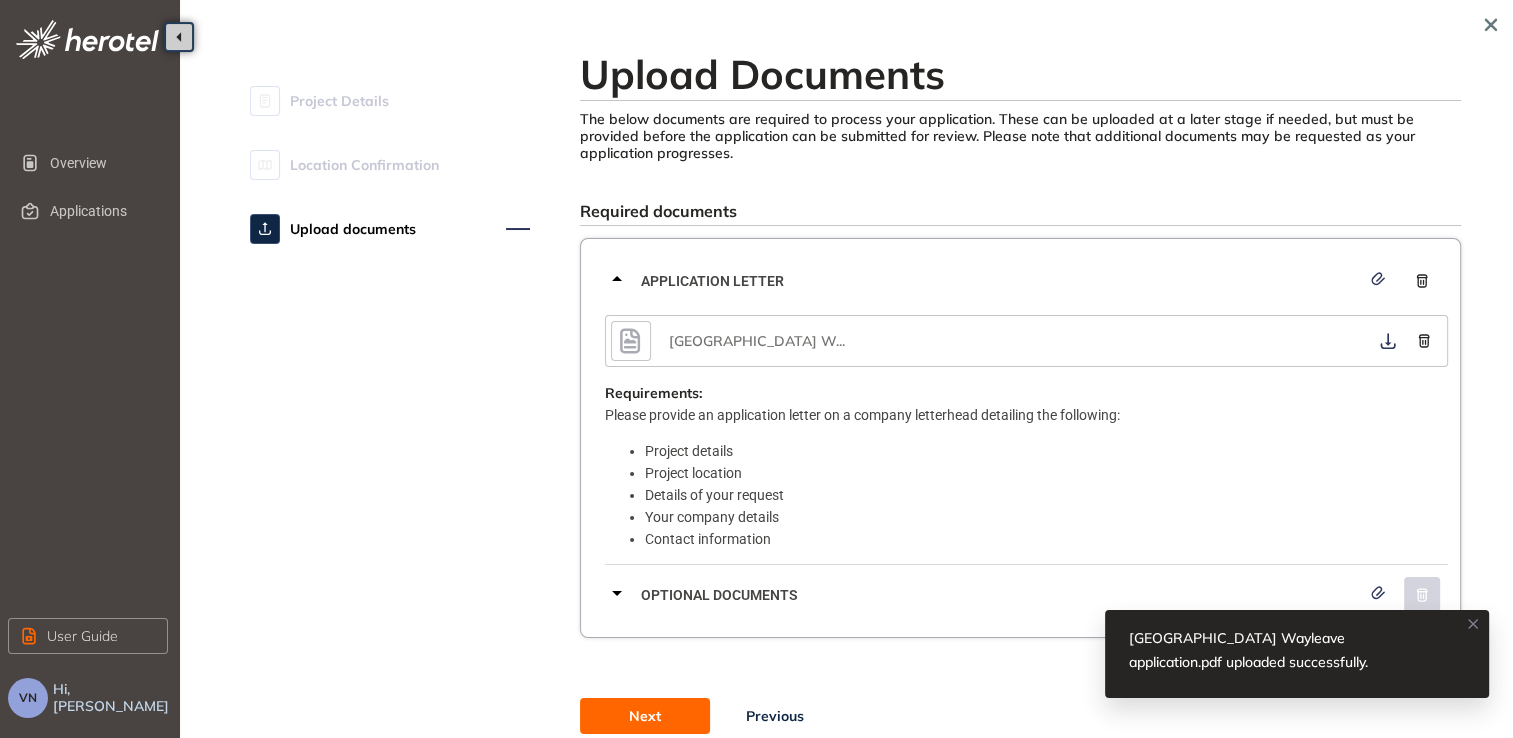 scroll, scrollTop: 84, scrollLeft: 0, axis: vertical 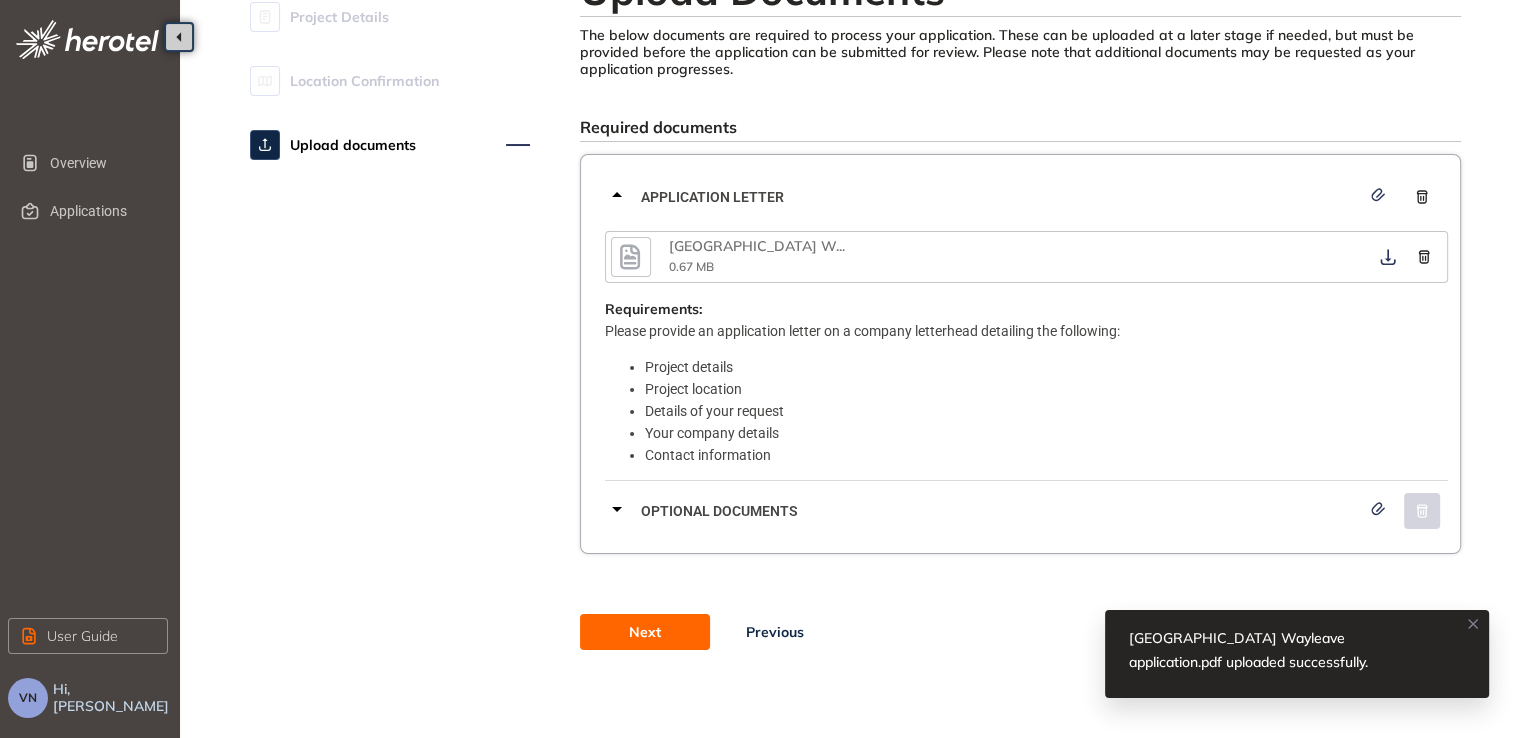 click on "Next" at bounding box center (645, 632) 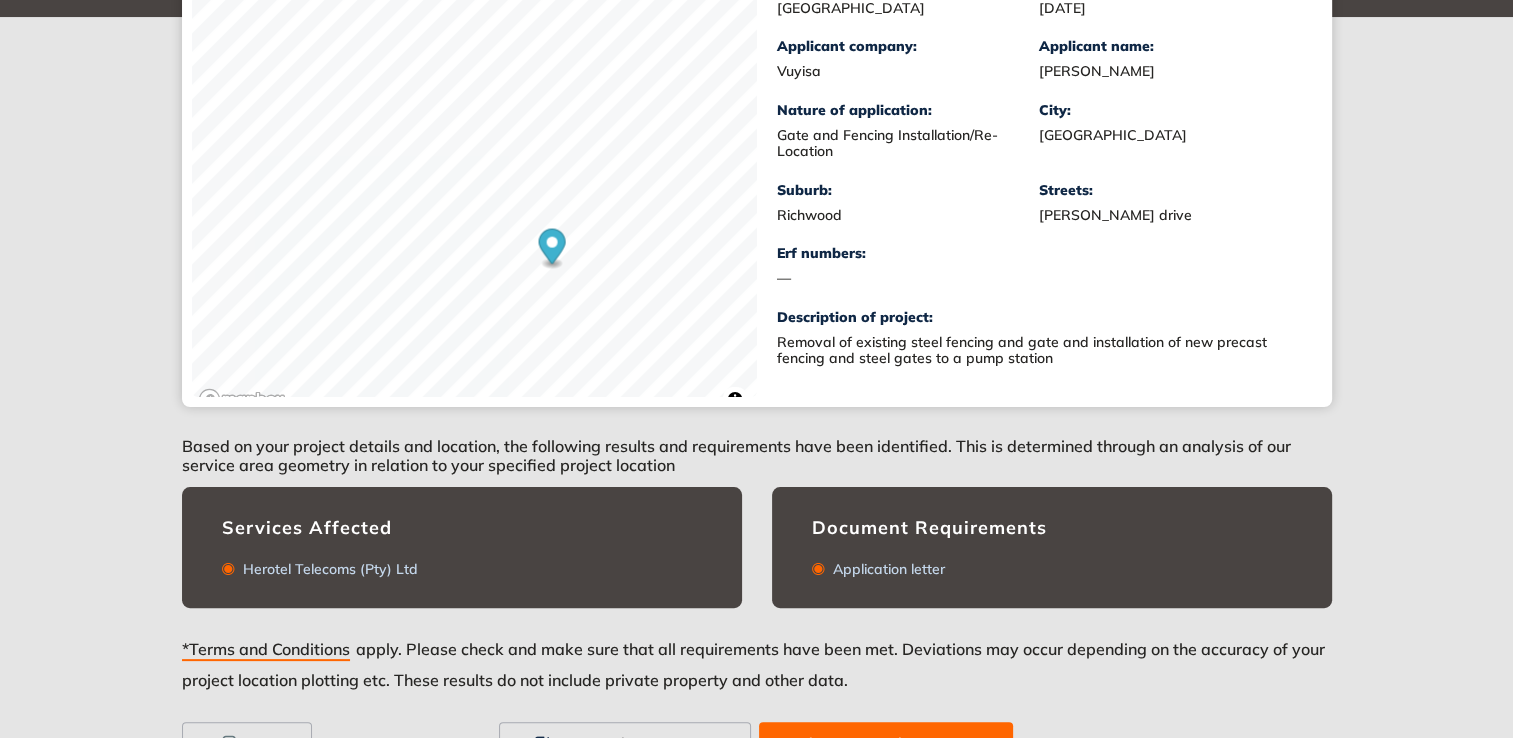 scroll, scrollTop: 438, scrollLeft: 0, axis: vertical 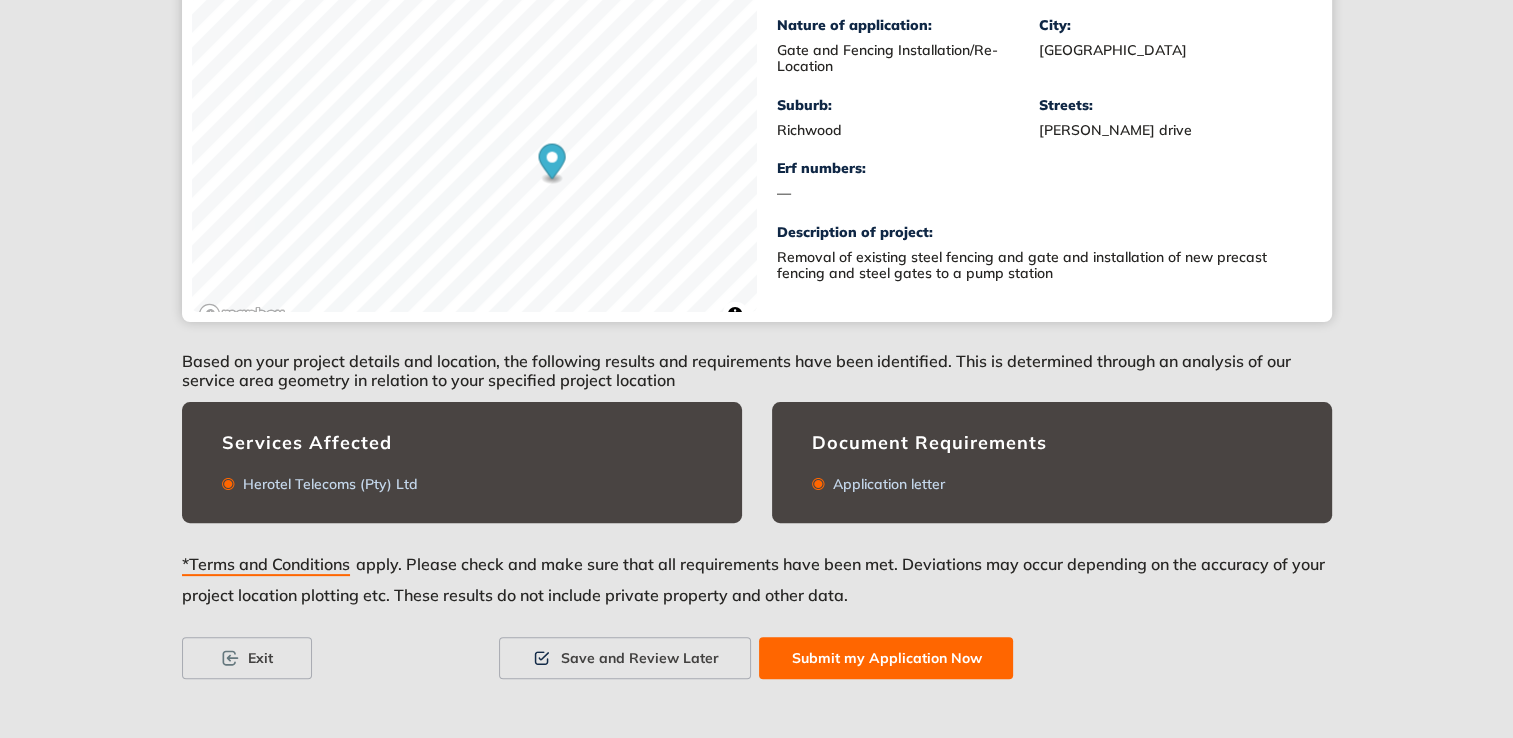 click on "Submit my Application Now" at bounding box center (886, 658) 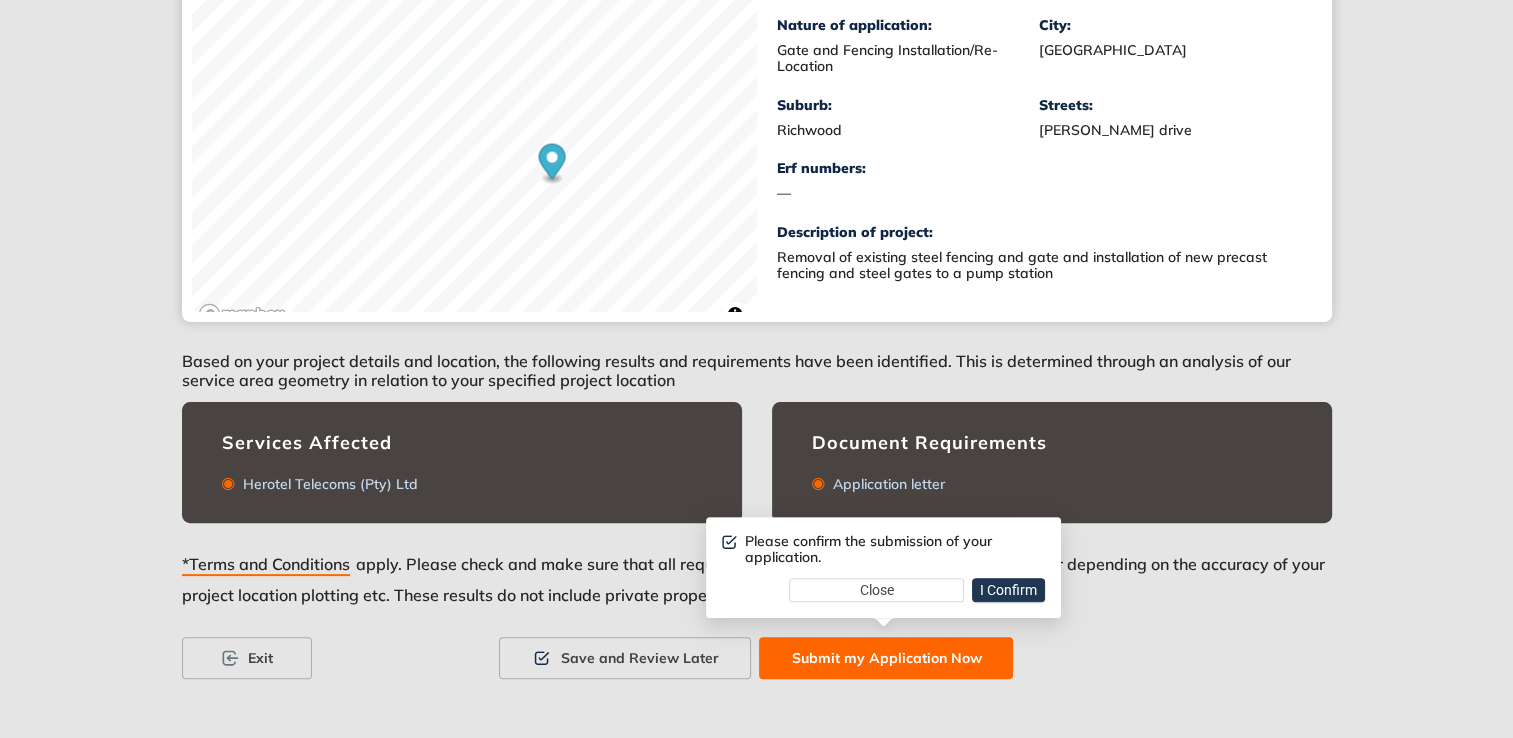 click on "I Confirm" at bounding box center (1008, 590) 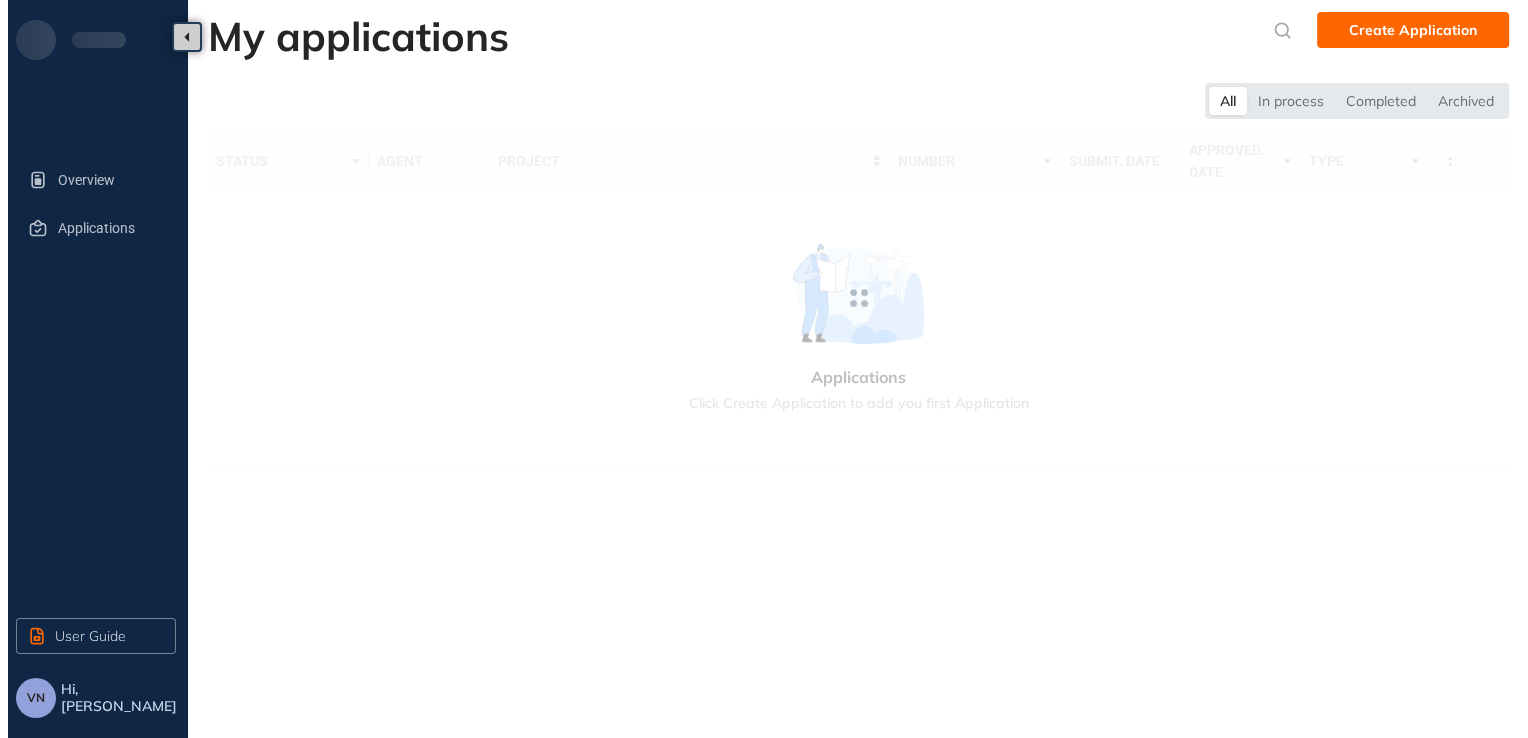 scroll, scrollTop: 0, scrollLeft: 0, axis: both 